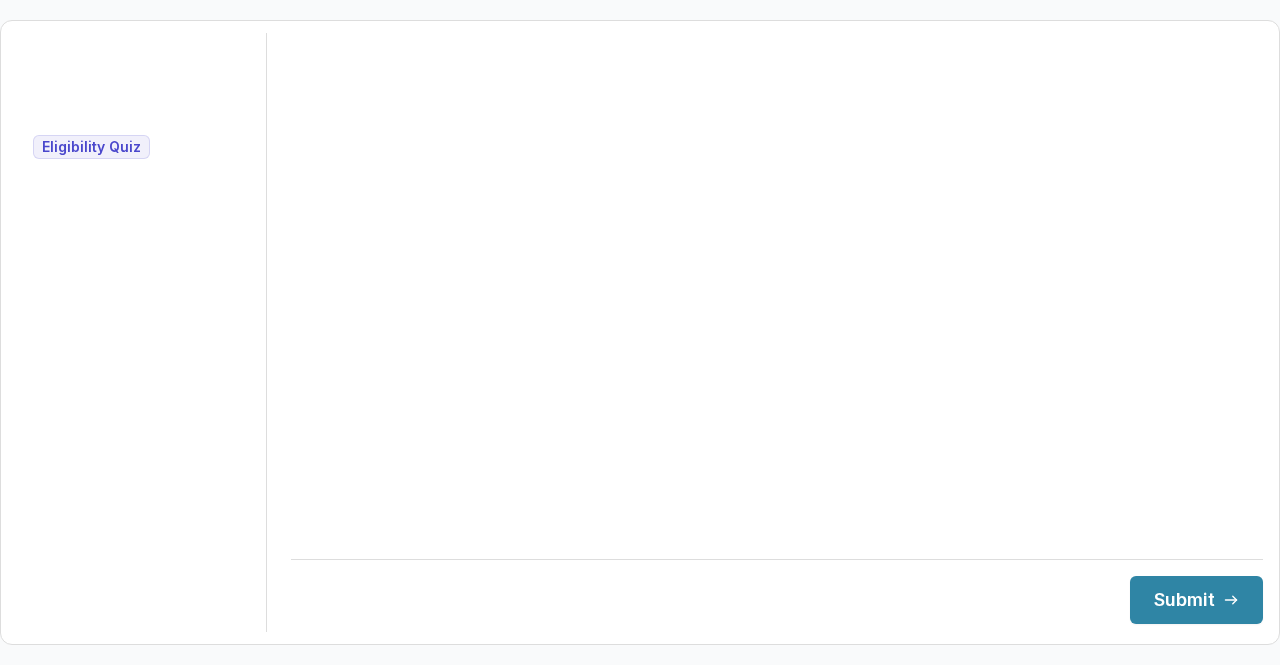 scroll, scrollTop: 0, scrollLeft: 0, axis: both 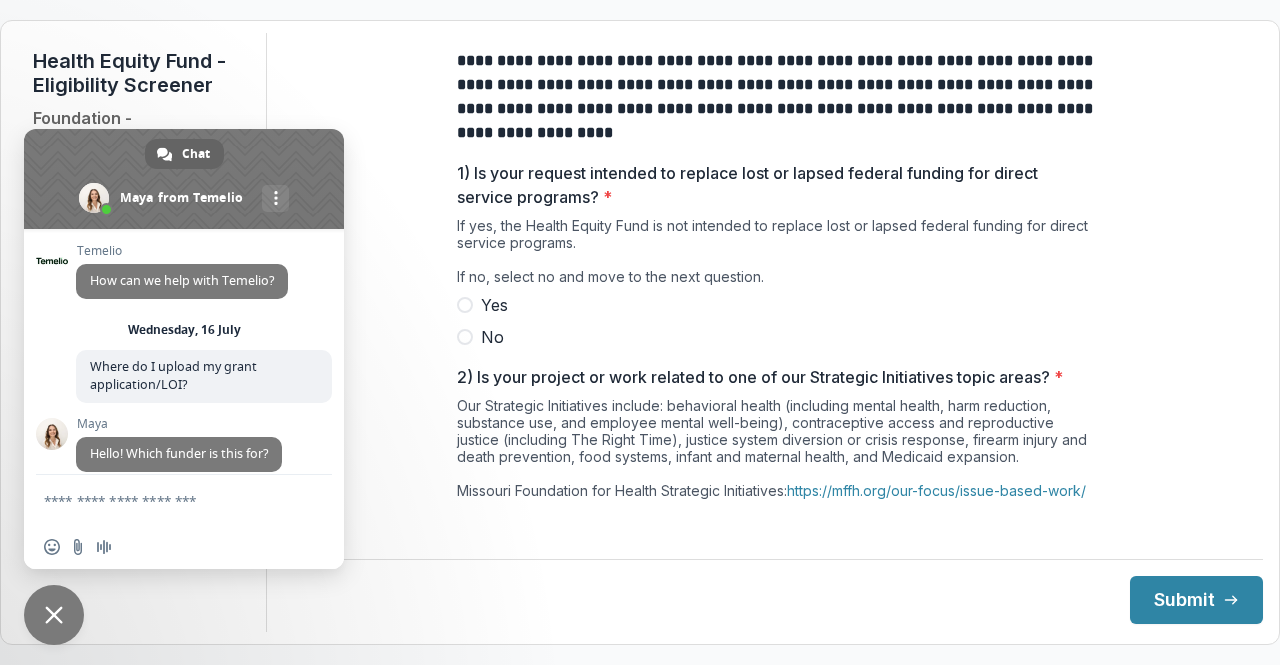 click at bounding box center (164, 500) 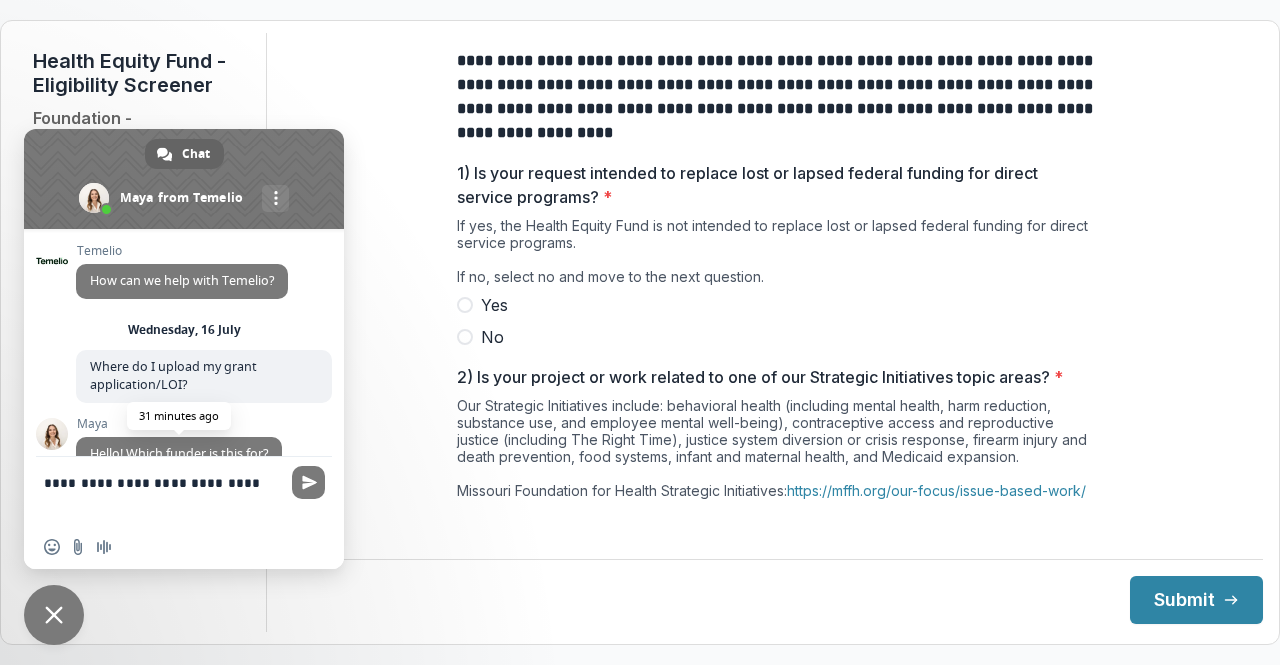 type on "**********" 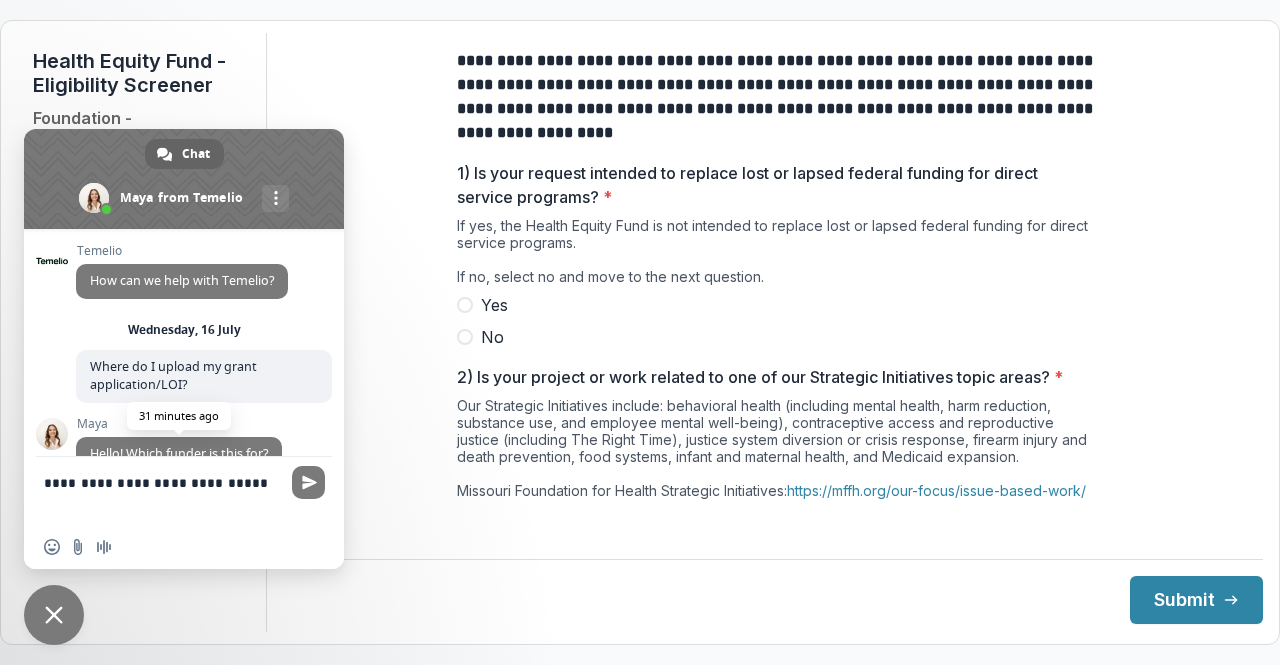 type 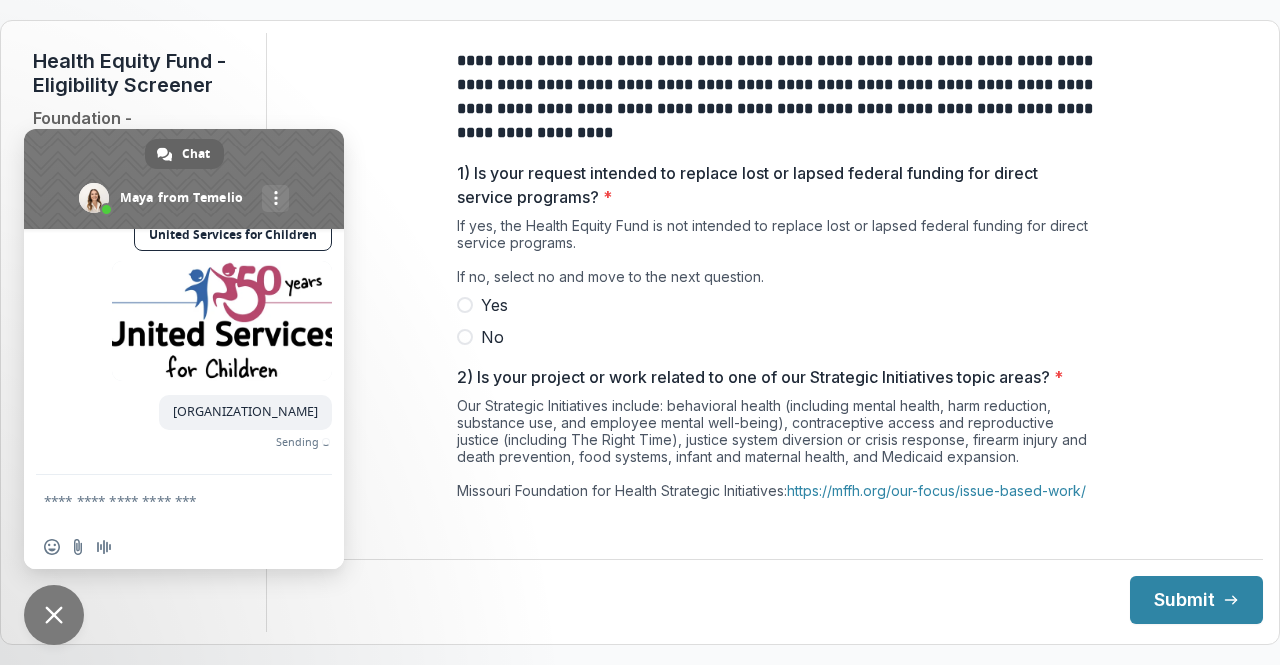 scroll, scrollTop: 877, scrollLeft: 0, axis: vertical 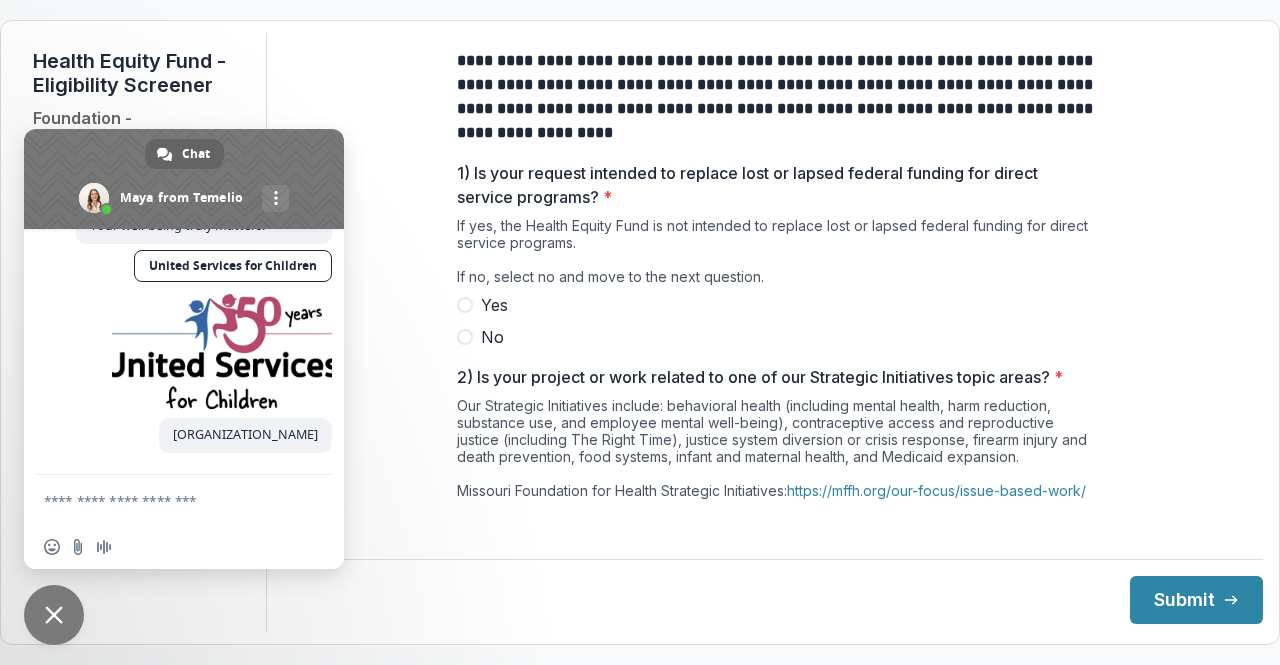click at bounding box center [54, 615] 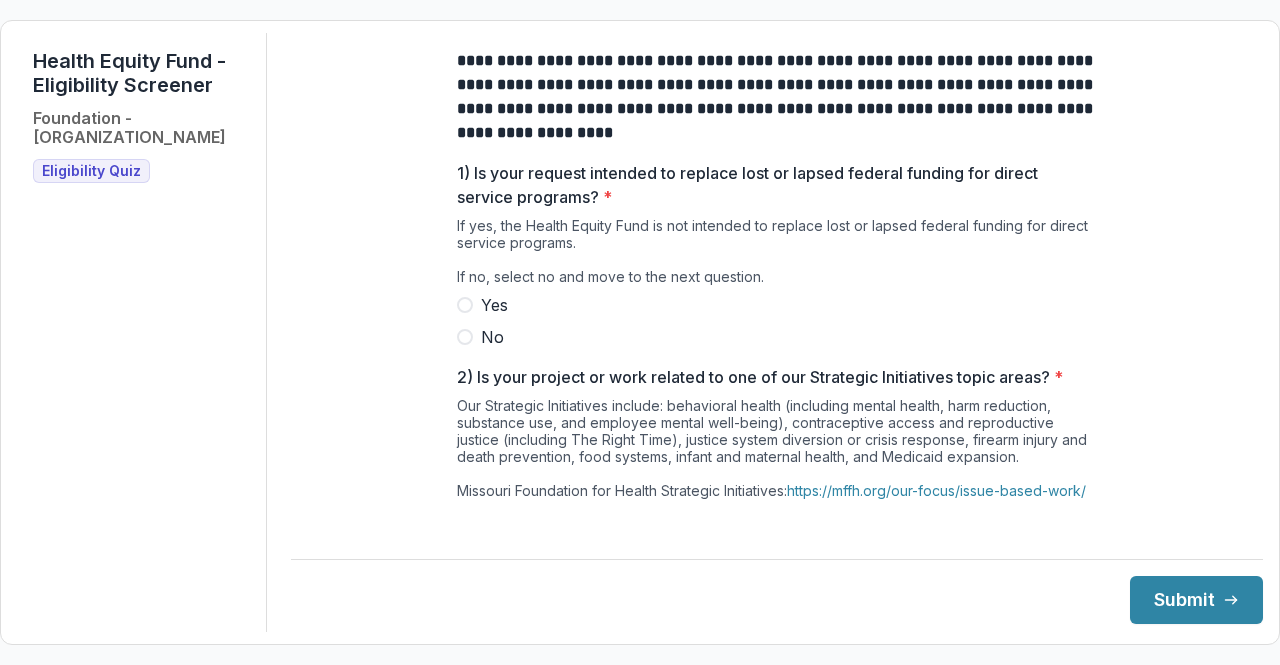 click at bounding box center [465, 337] 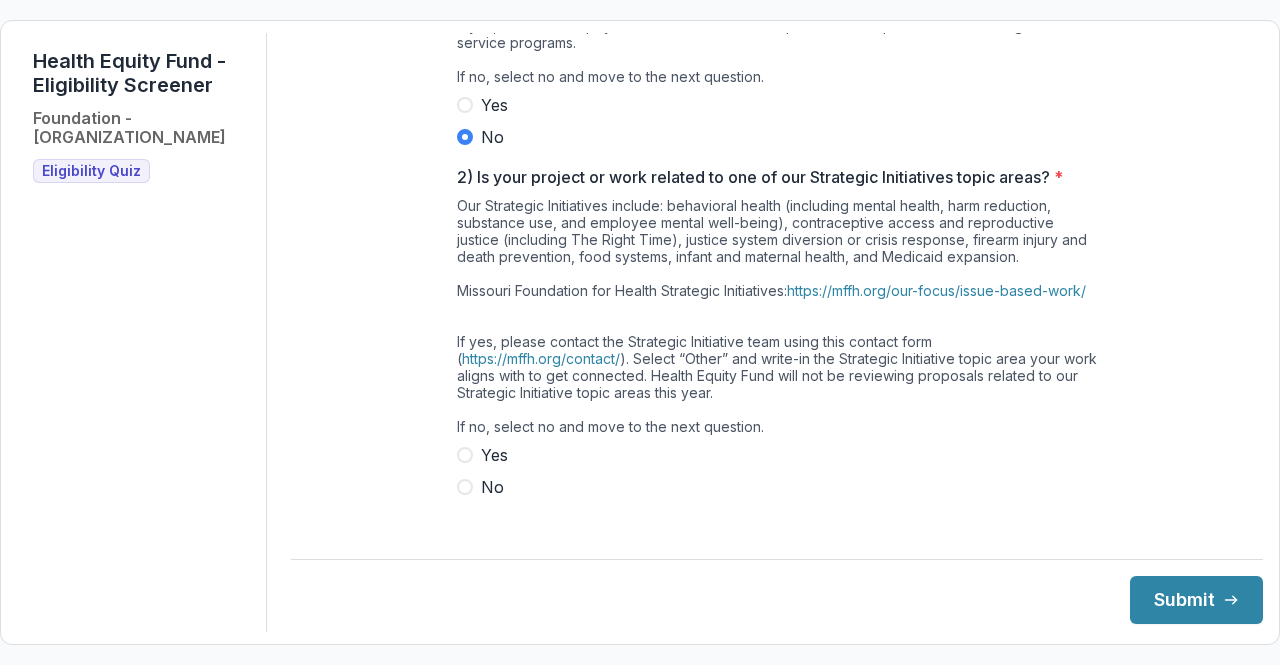 scroll, scrollTop: 400, scrollLeft: 0, axis: vertical 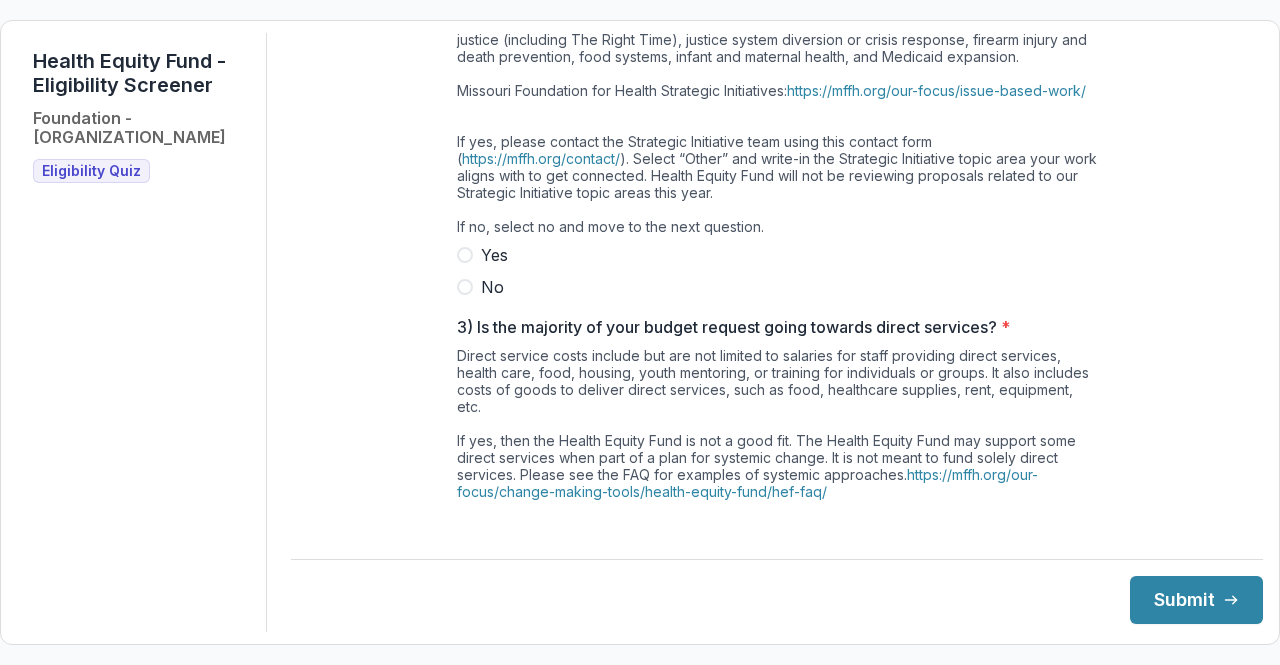 click at bounding box center (465, 287) 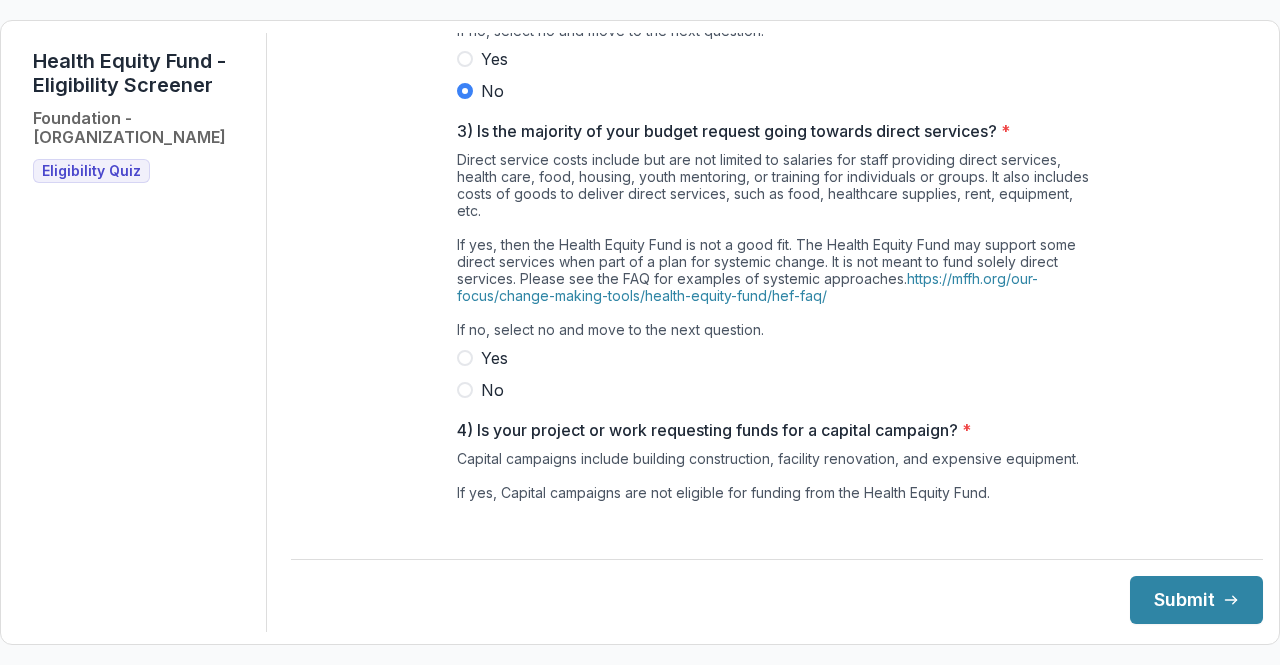 scroll, scrollTop: 600, scrollLeft: 0, axis: vertical 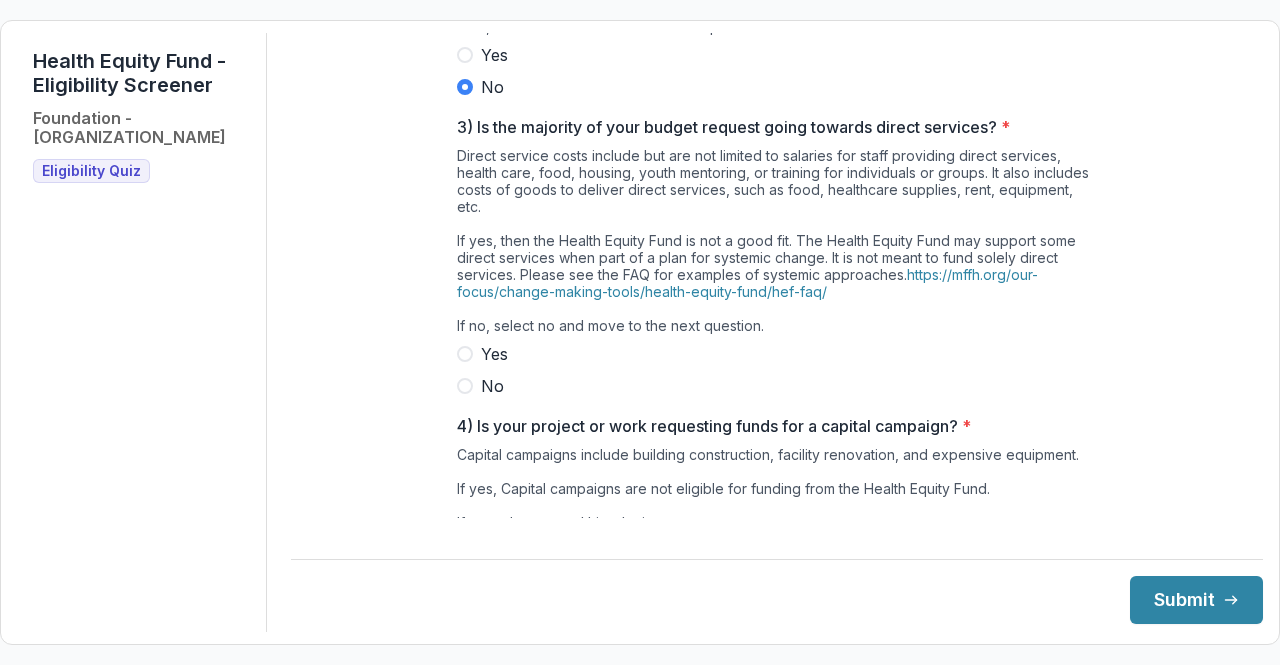 click on "No" at bounding box center (777, 386) 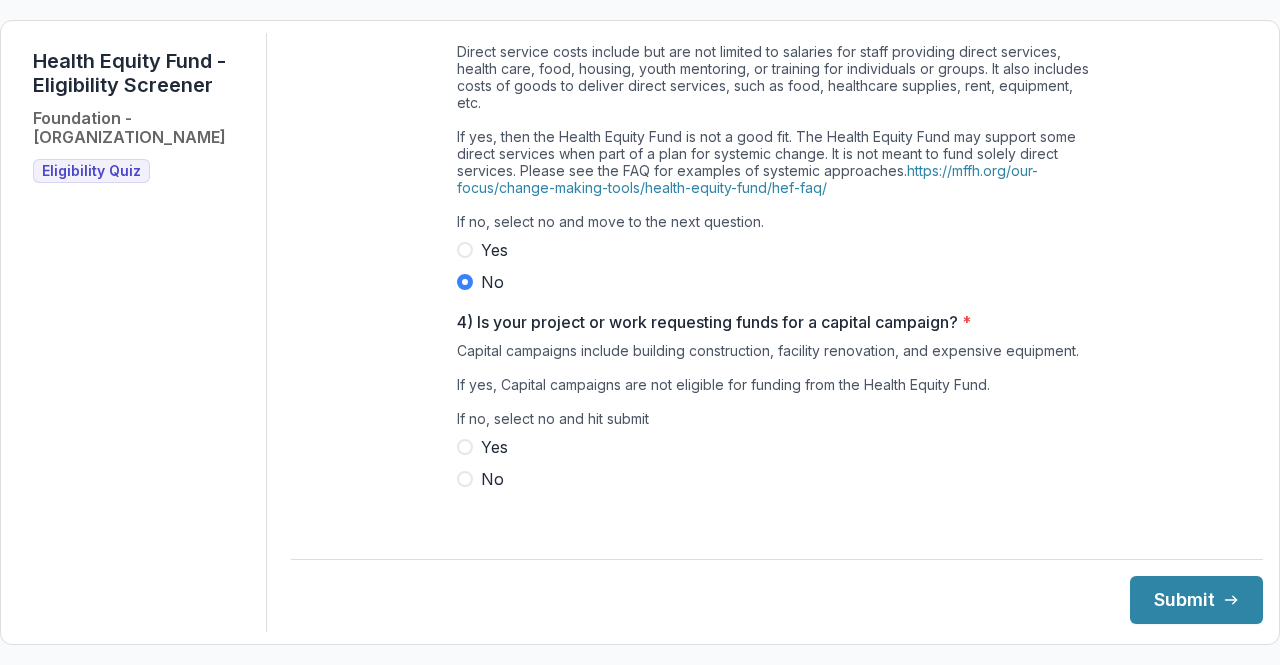 scroll, scrollTop: 714, scrollLeft: 0, axis: vertical 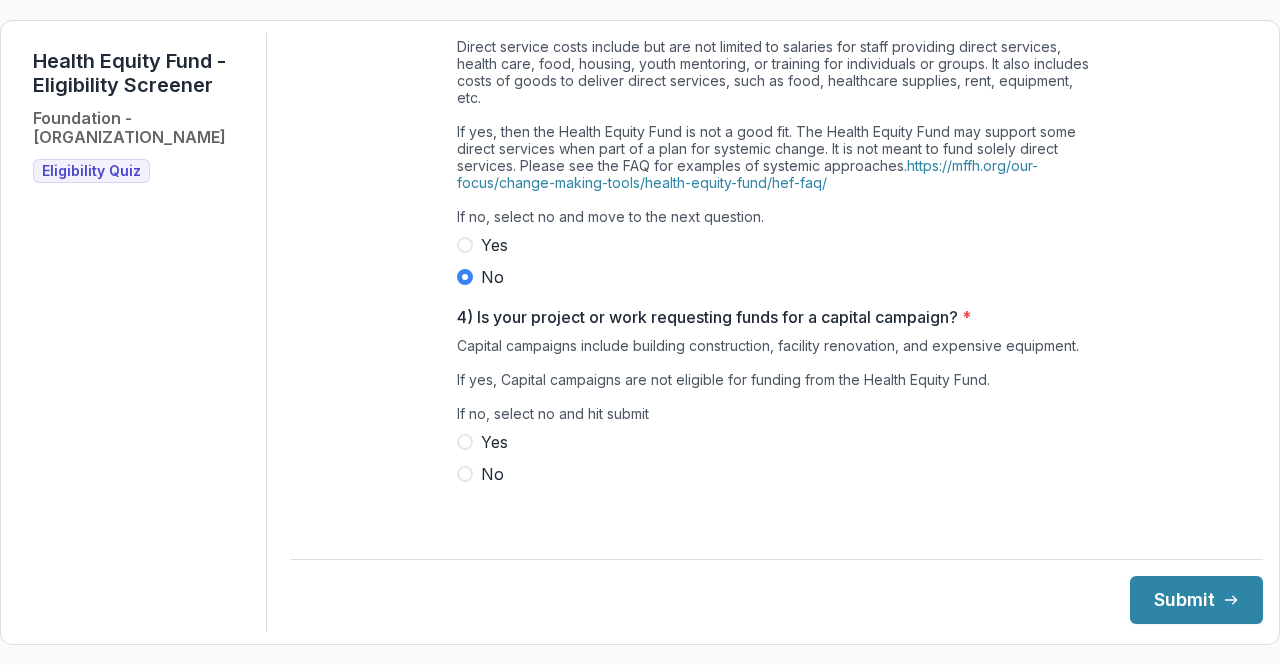 click at bounding box center [465, 474] 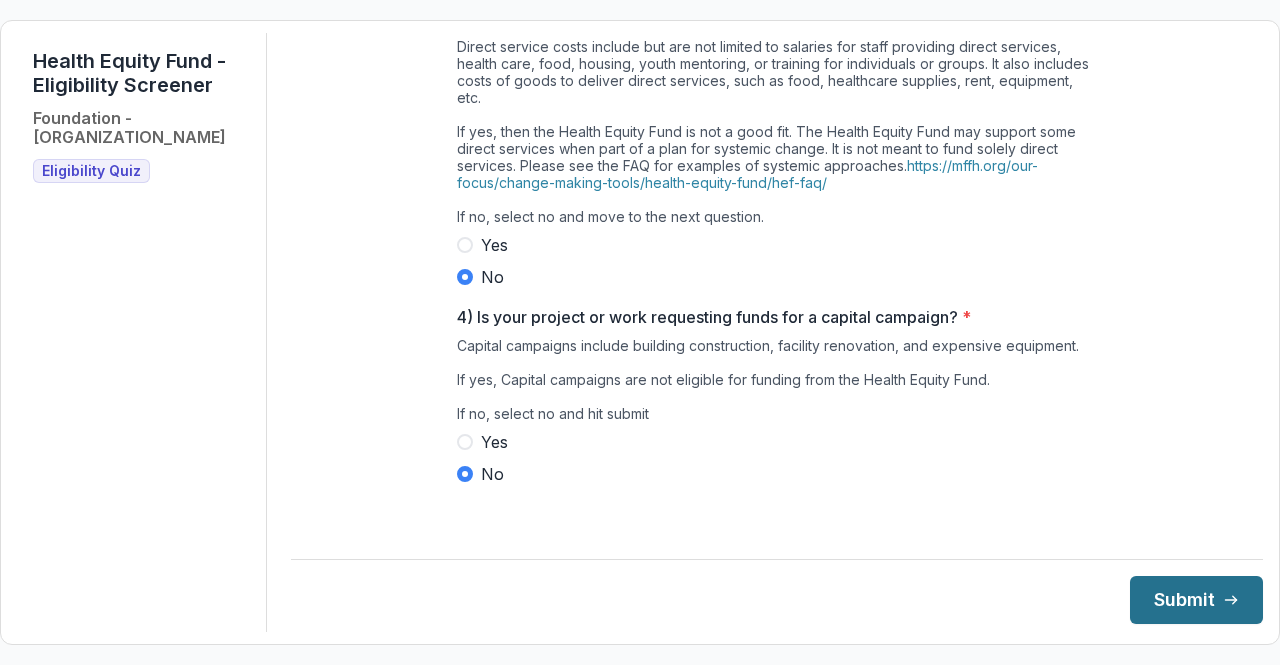 click on "Submit" at bounding box center (1196, 600) 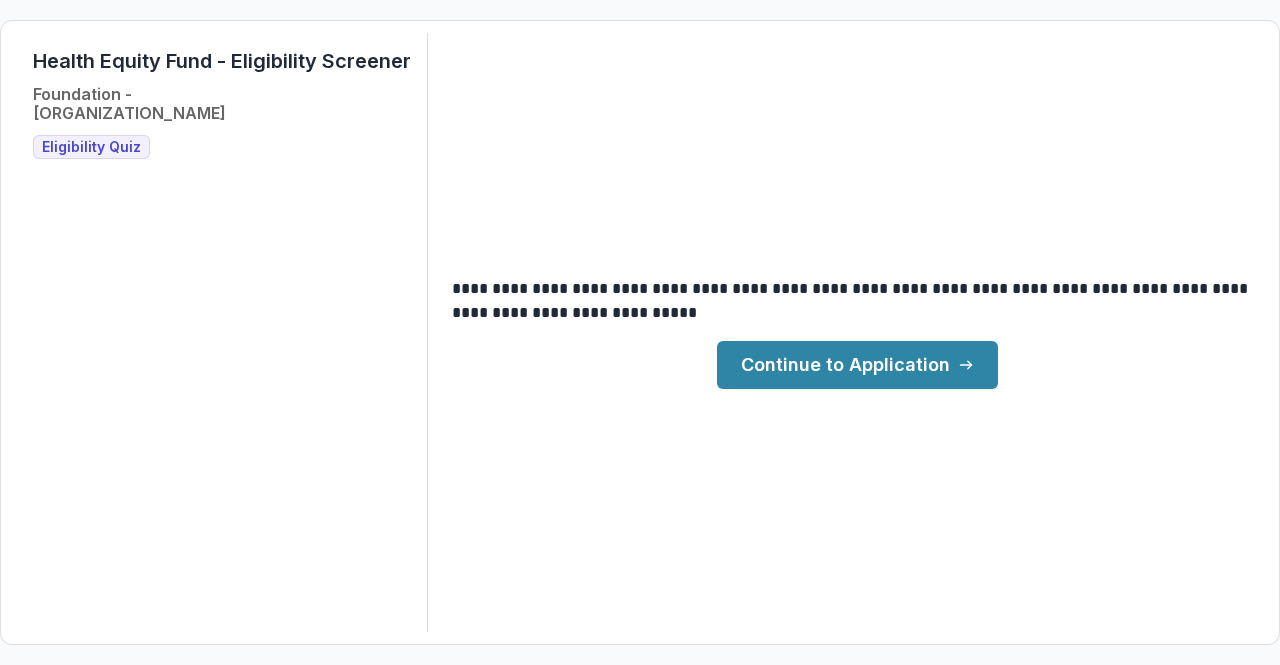 click on "Continue to Application" at bounding box center [857, 365] 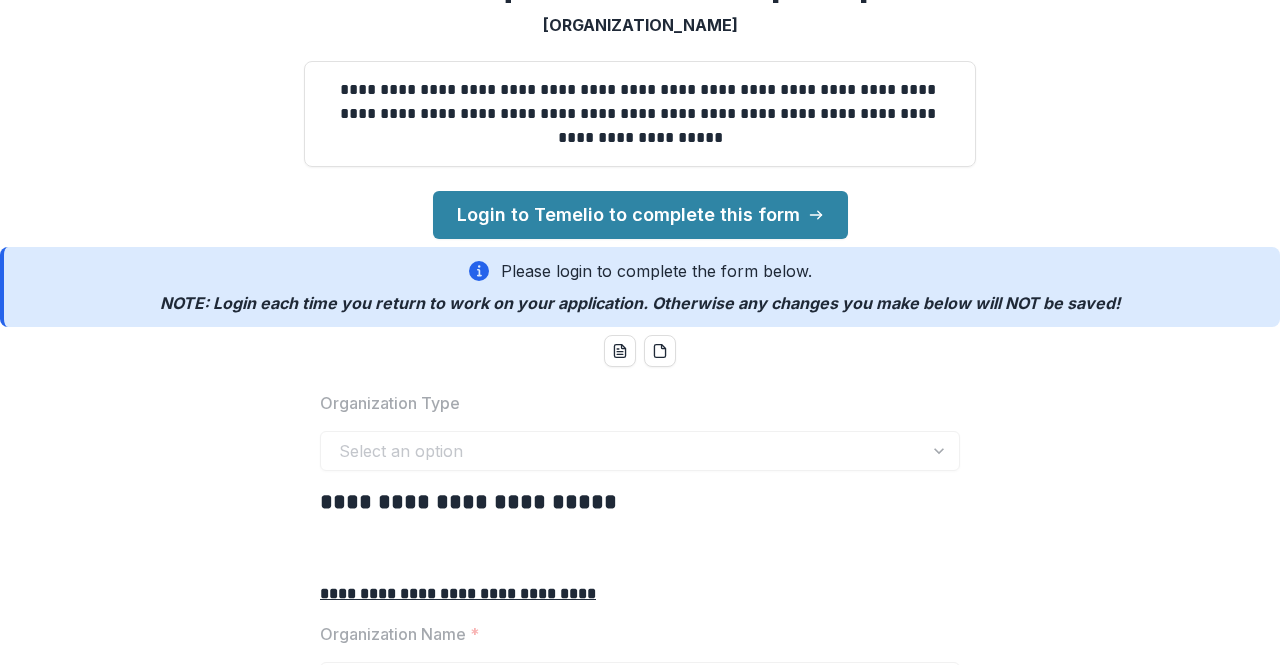 scroll, scrollTop: 100, scrollLeft: 0, axis: vertical 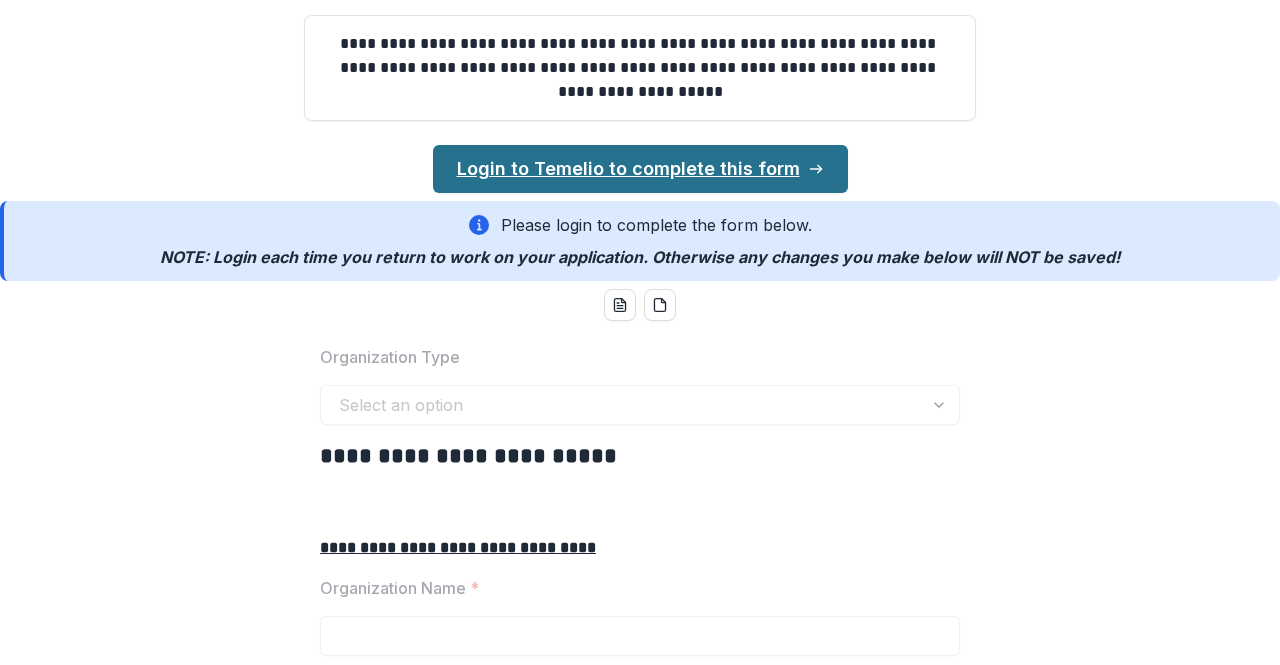 click on "Login to Temelio to complete this form" at bounding box center [640, 169] 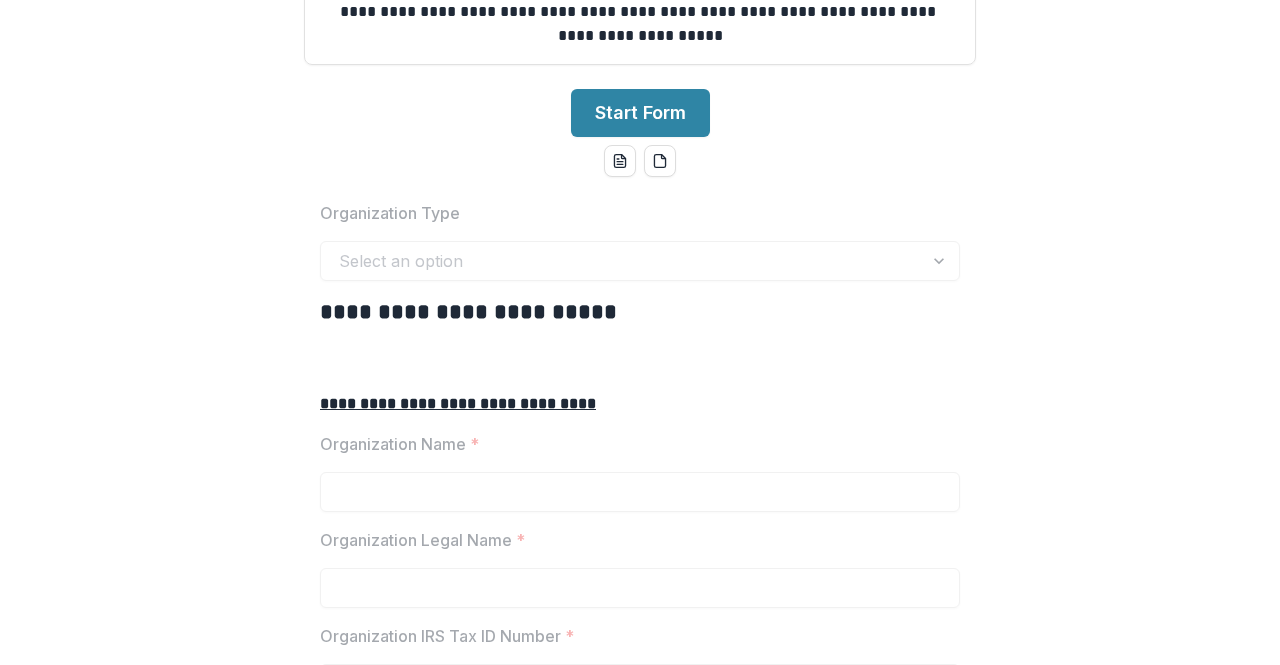 scroll, scrollTop: 200, scrollLeft: 0, axis: vertical 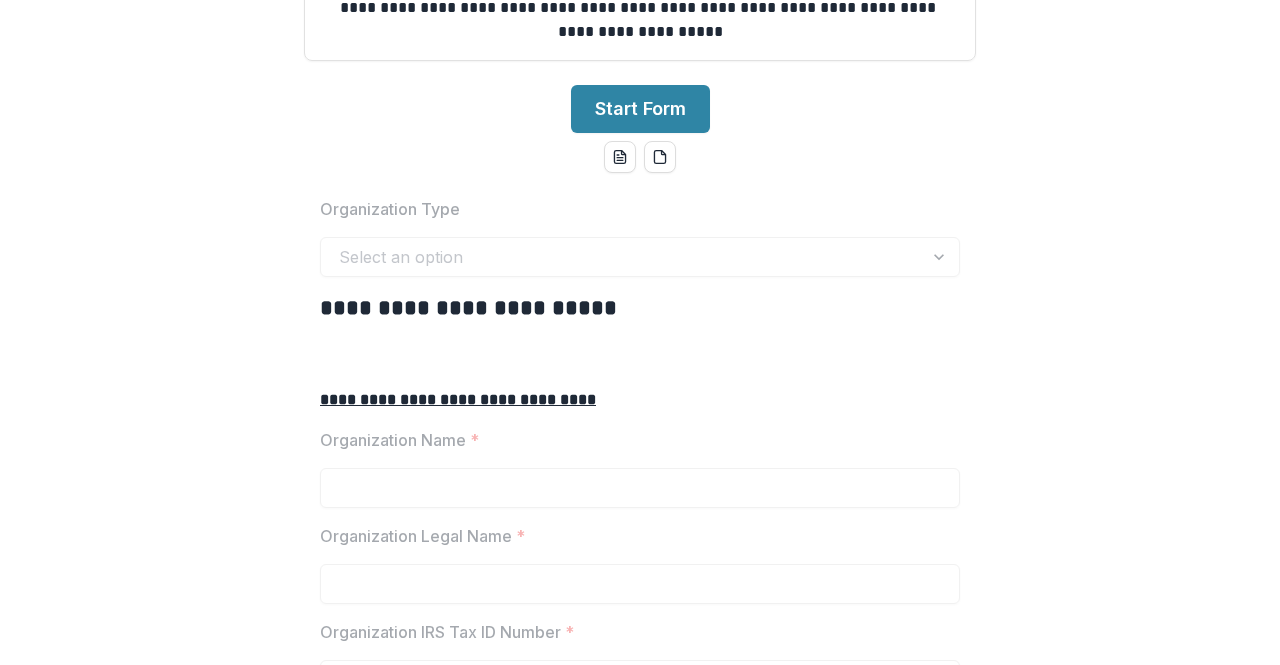click on "Select an option" at bounding box center [640, 257] 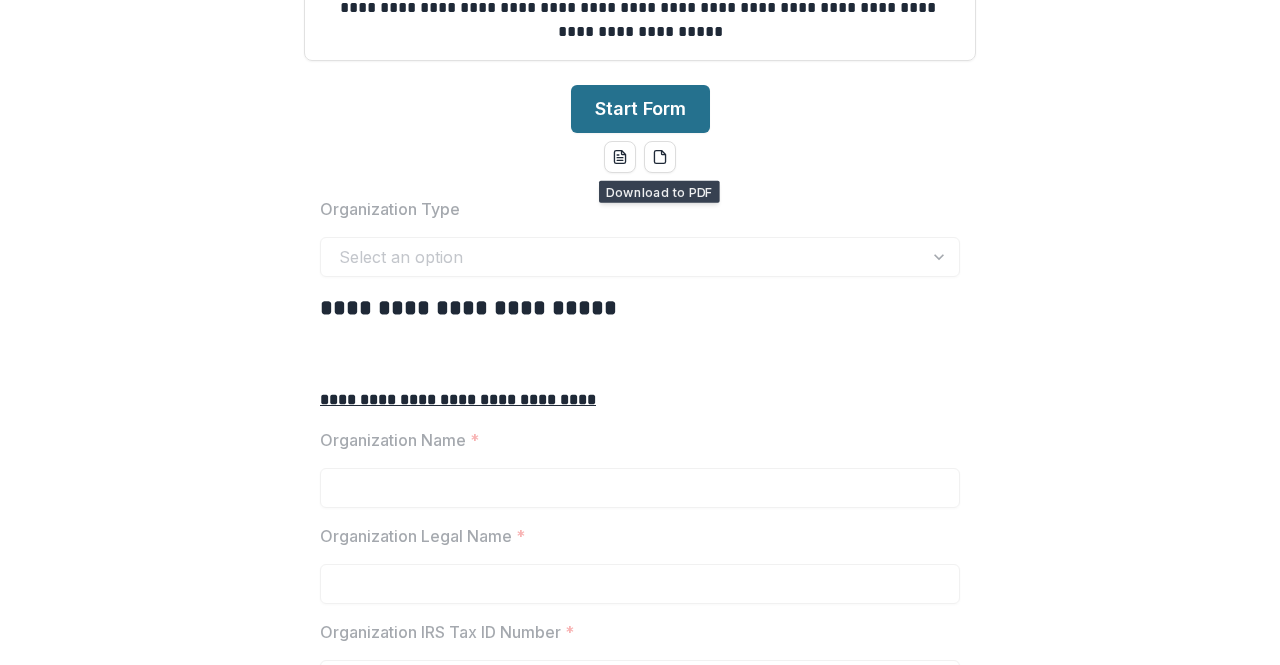 click on "Start Form" at bounding box center [640, 109] 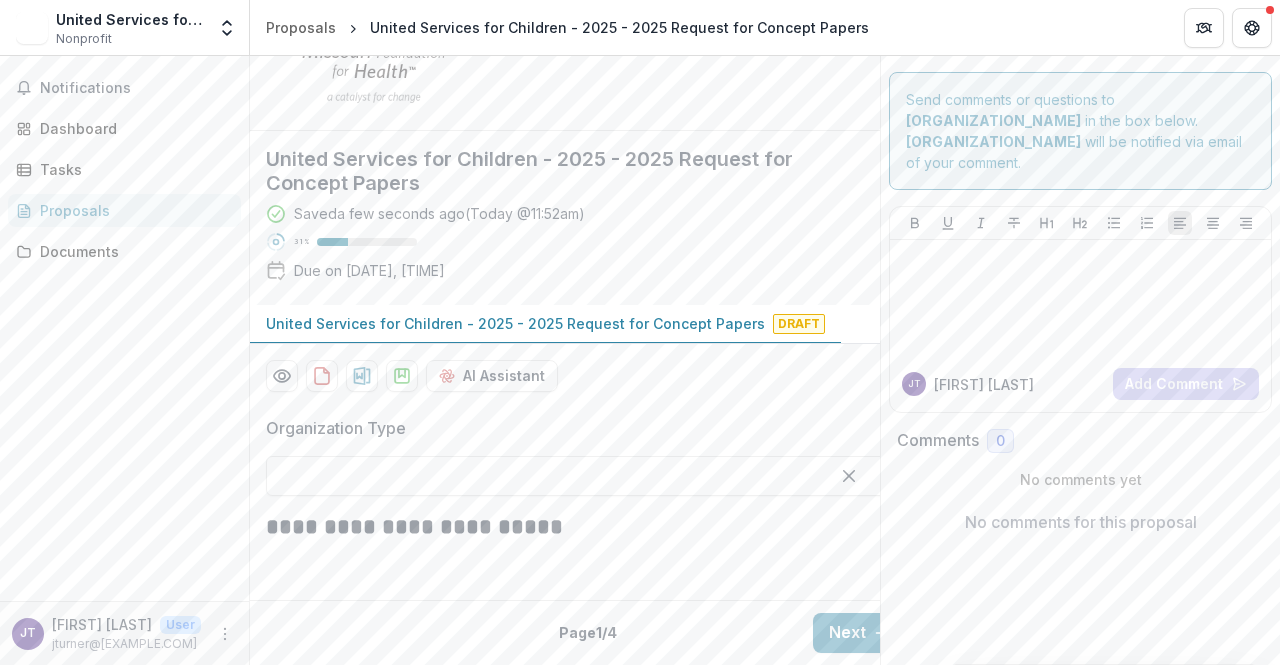 scroll, scrollTop: 300, scrollLeft: 0, axis: vertical 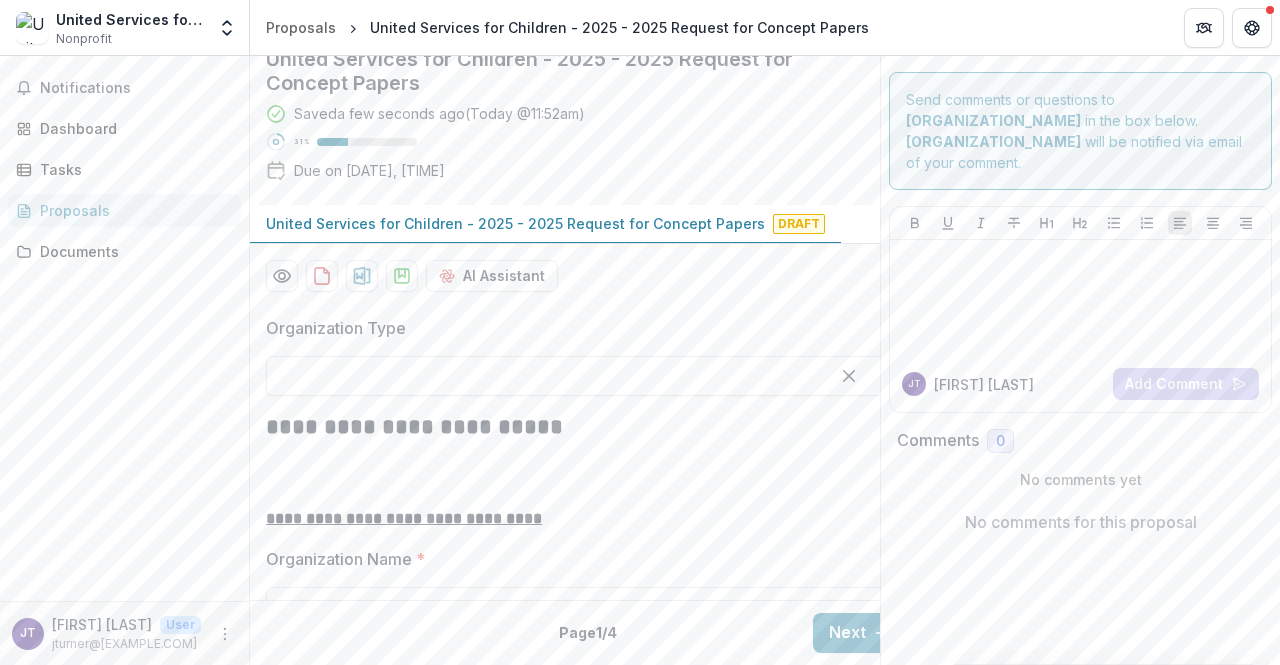 click at bounding box center (548, 376) 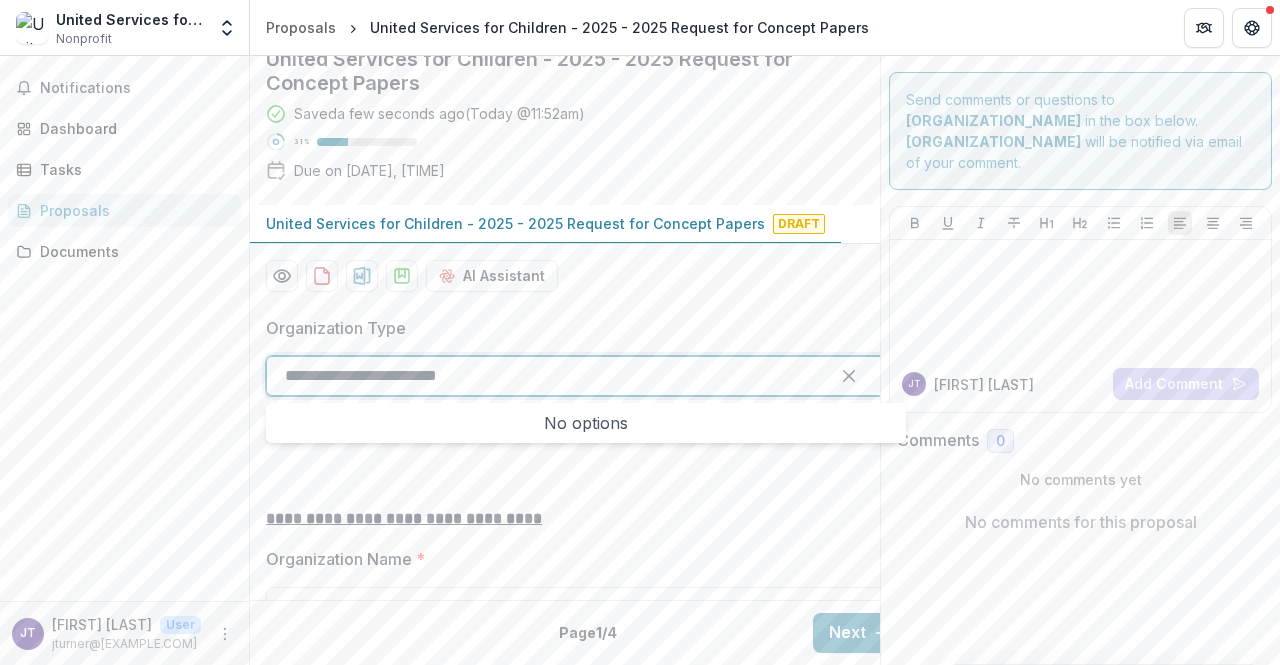 type on "**********" 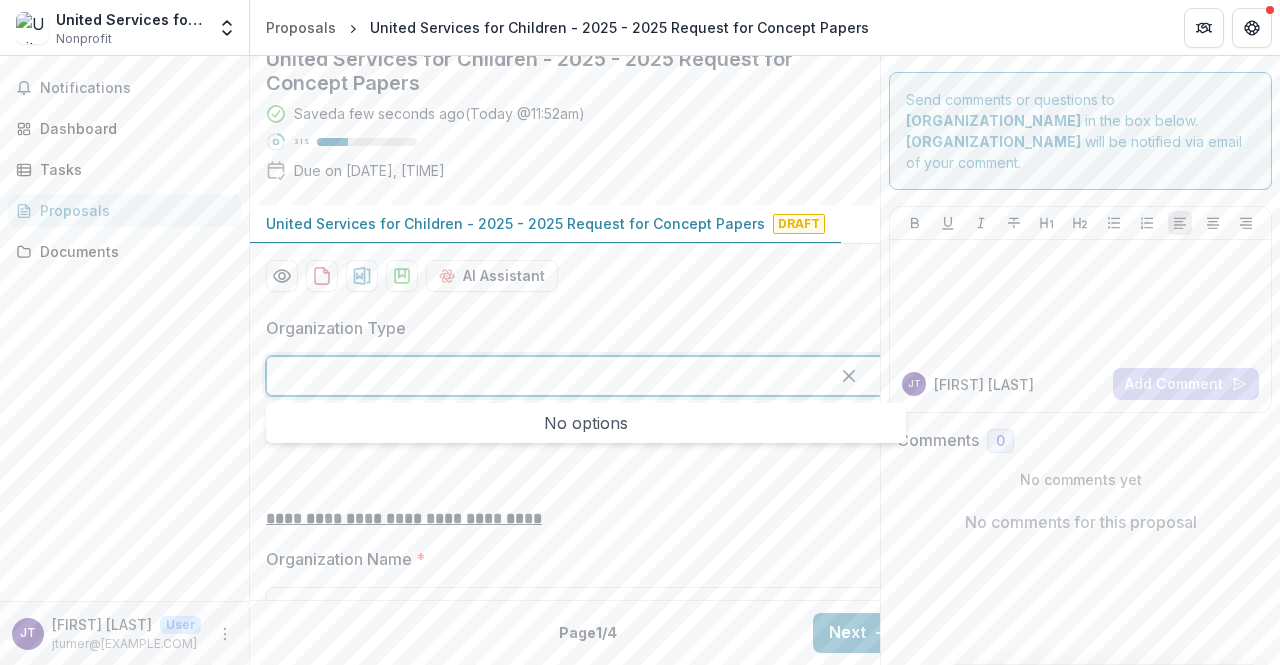 click on "Organization Type" at bounding box center (580, 328) 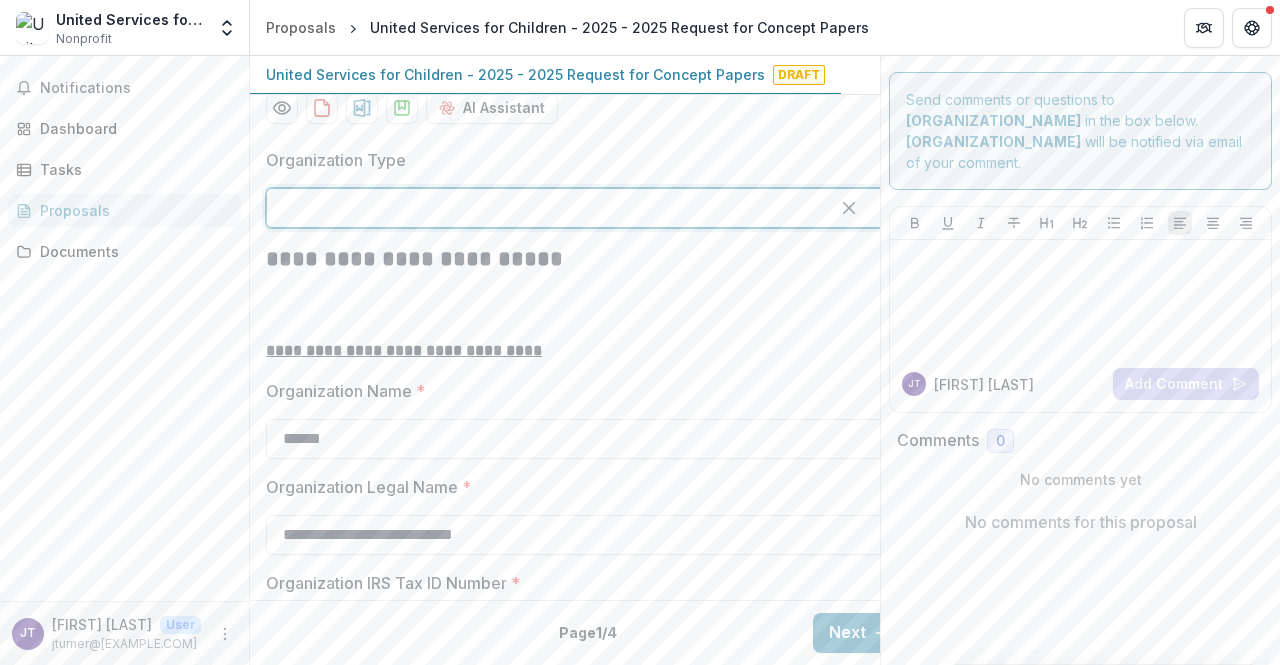 scroll, scrollTop: 500, scrollLeft: 0, axis: vertical 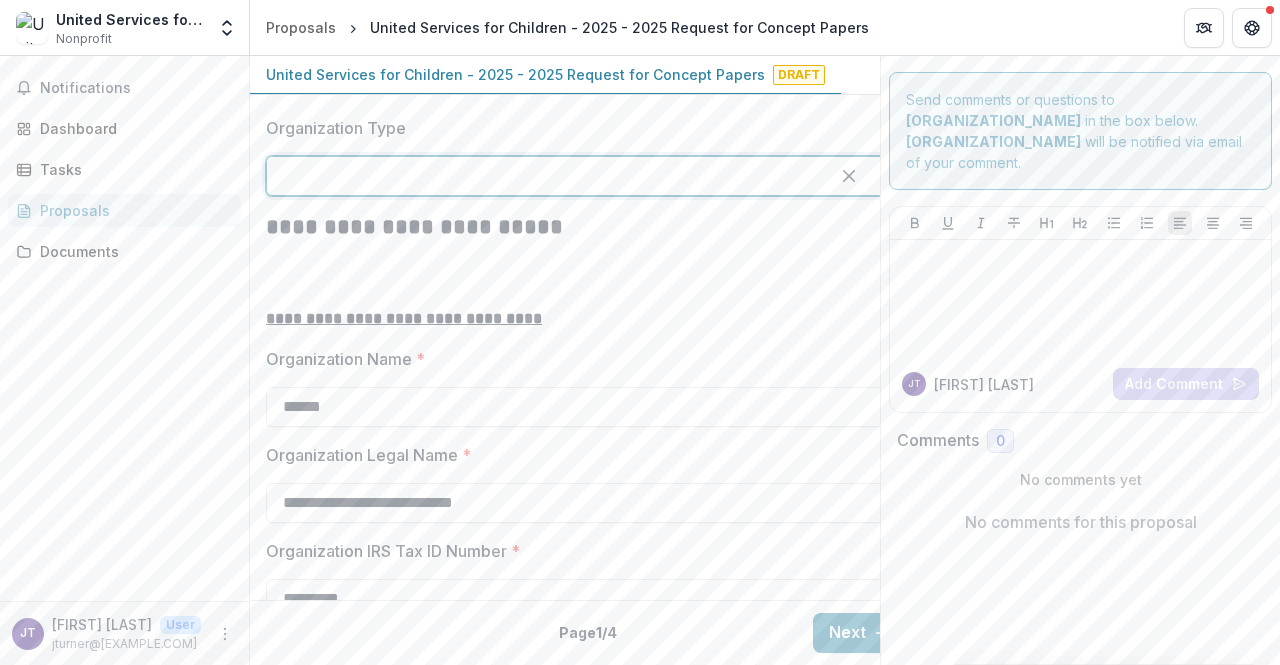 click at bounding box center (548, 176) 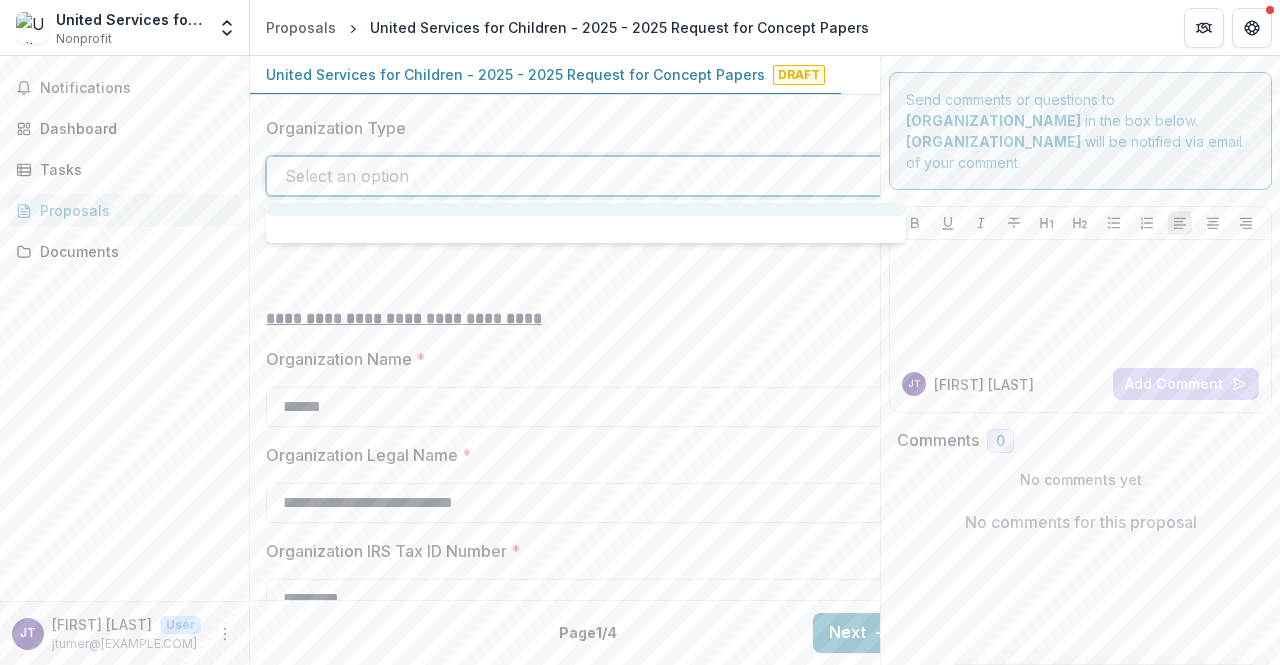 click at bounding box center [568, 176] 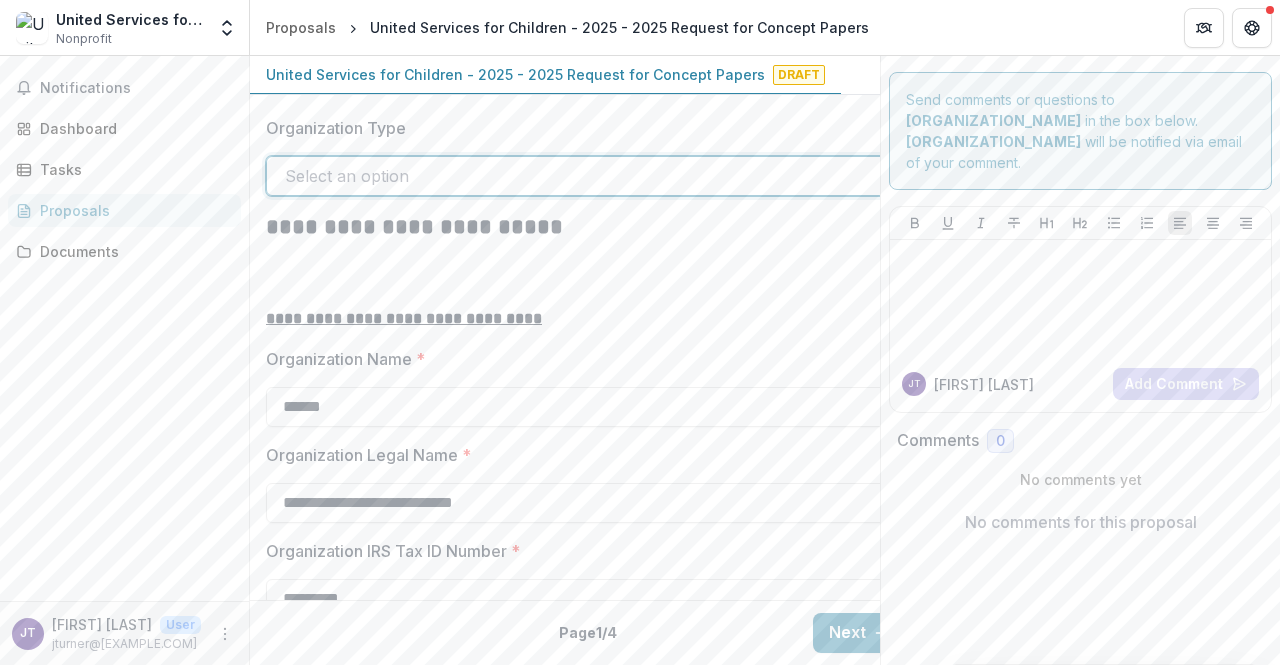 click at bounding box center [568, 176] 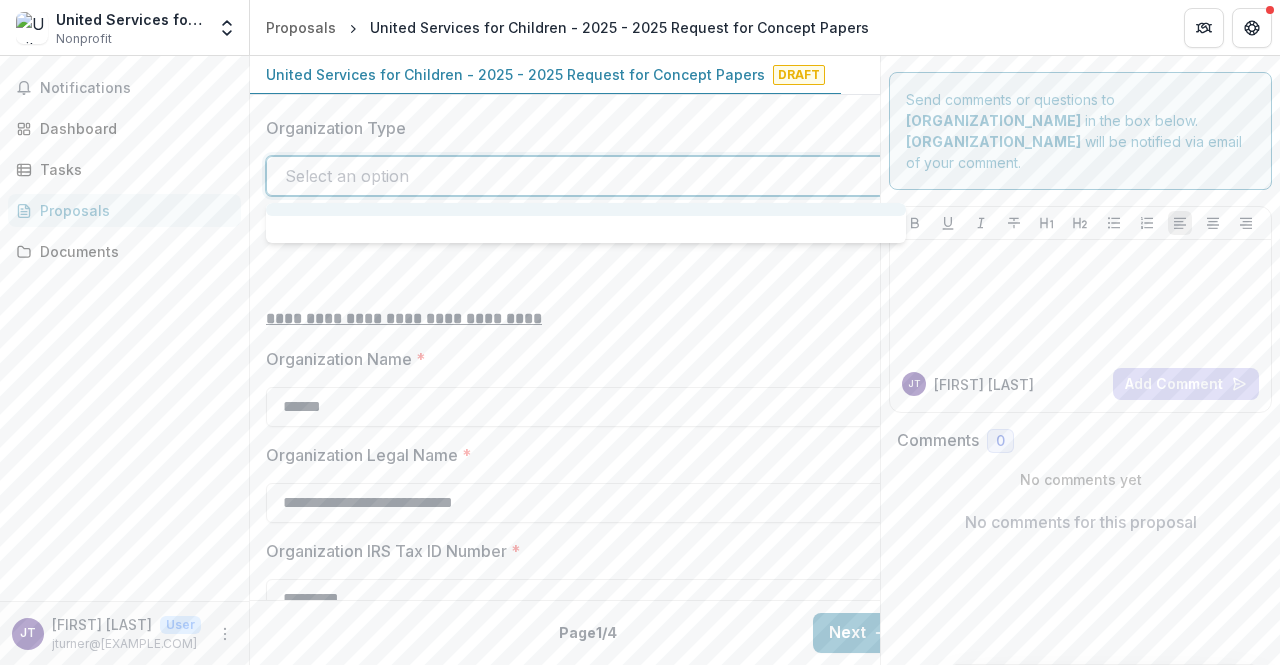 click at bounding box center (568, 176) 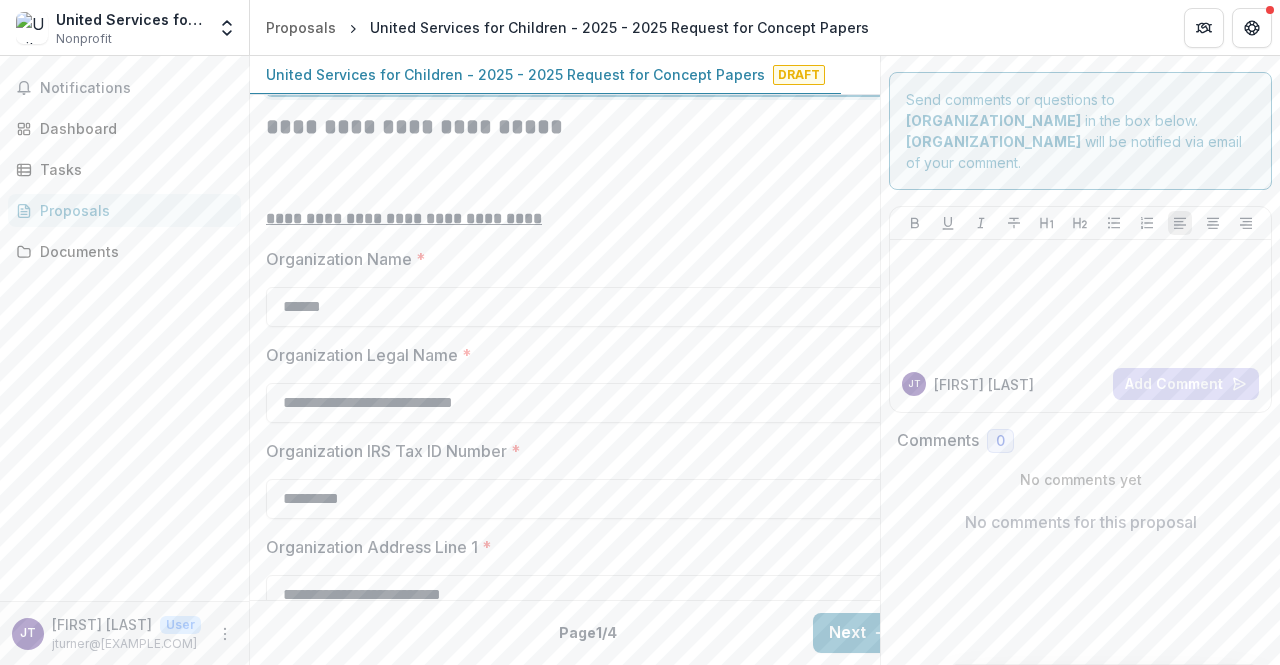 scroll, scrollTop: 700, scrollLeft: 0, axis: vertical 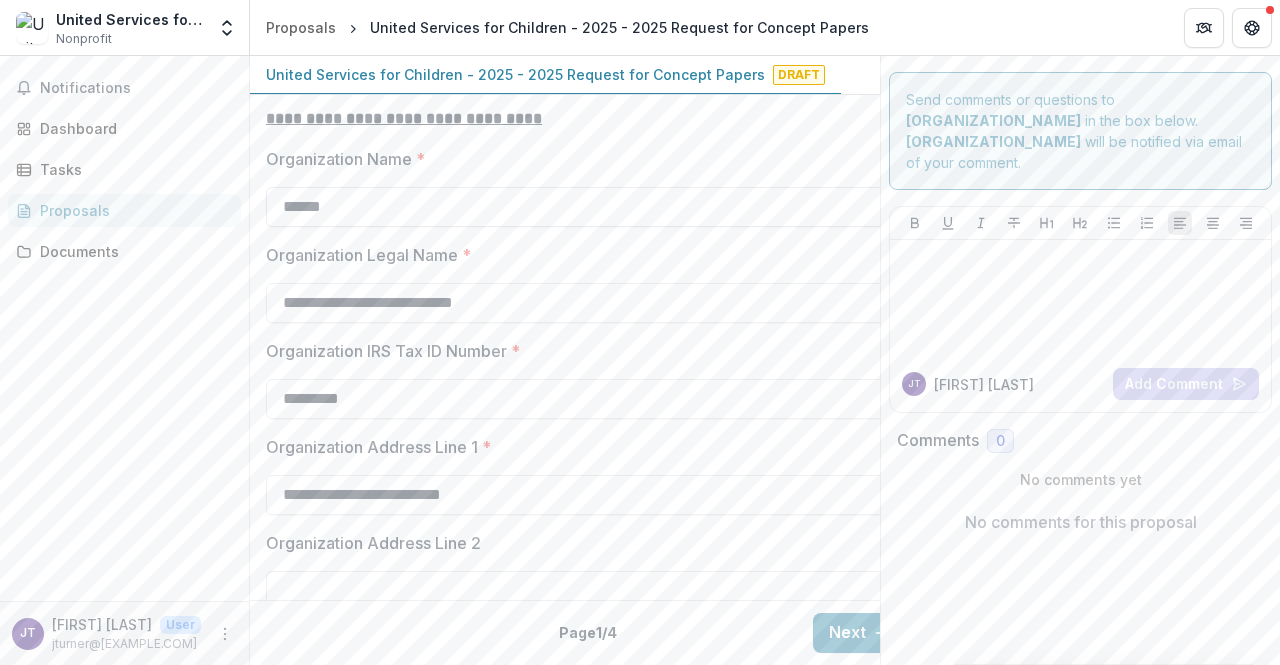 click on "******" at bounding box center [586, 207] 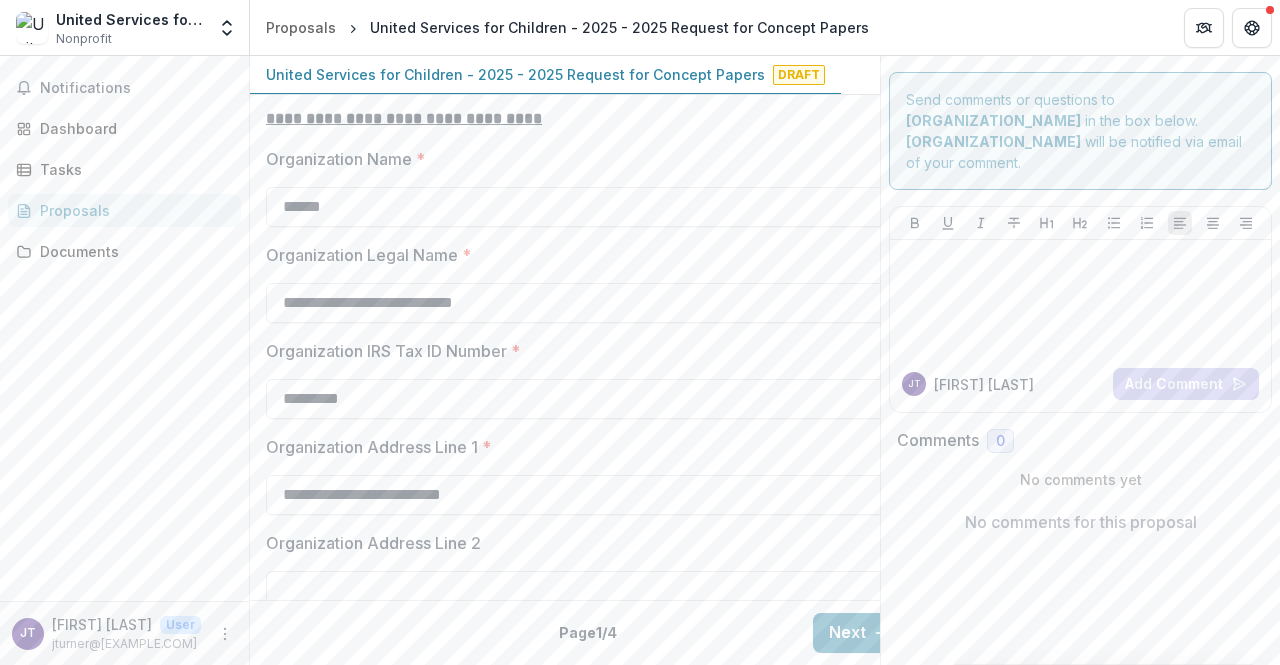 type on "**********" 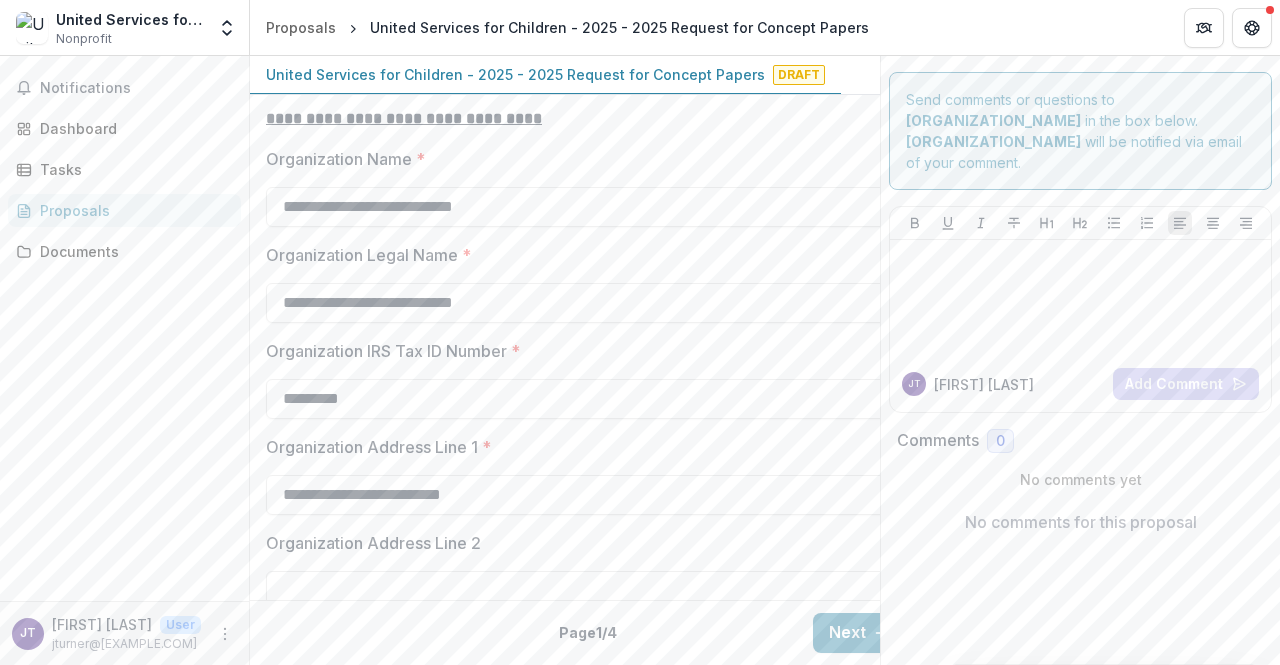 type on "**********" 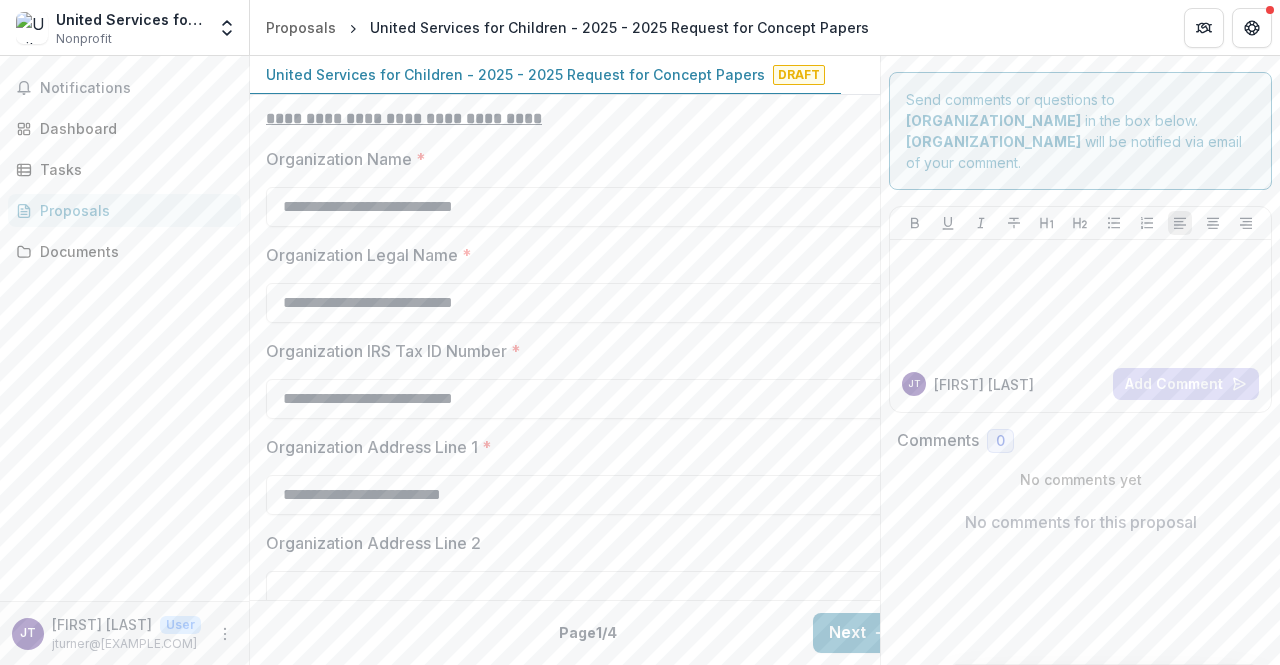 type on "**********" 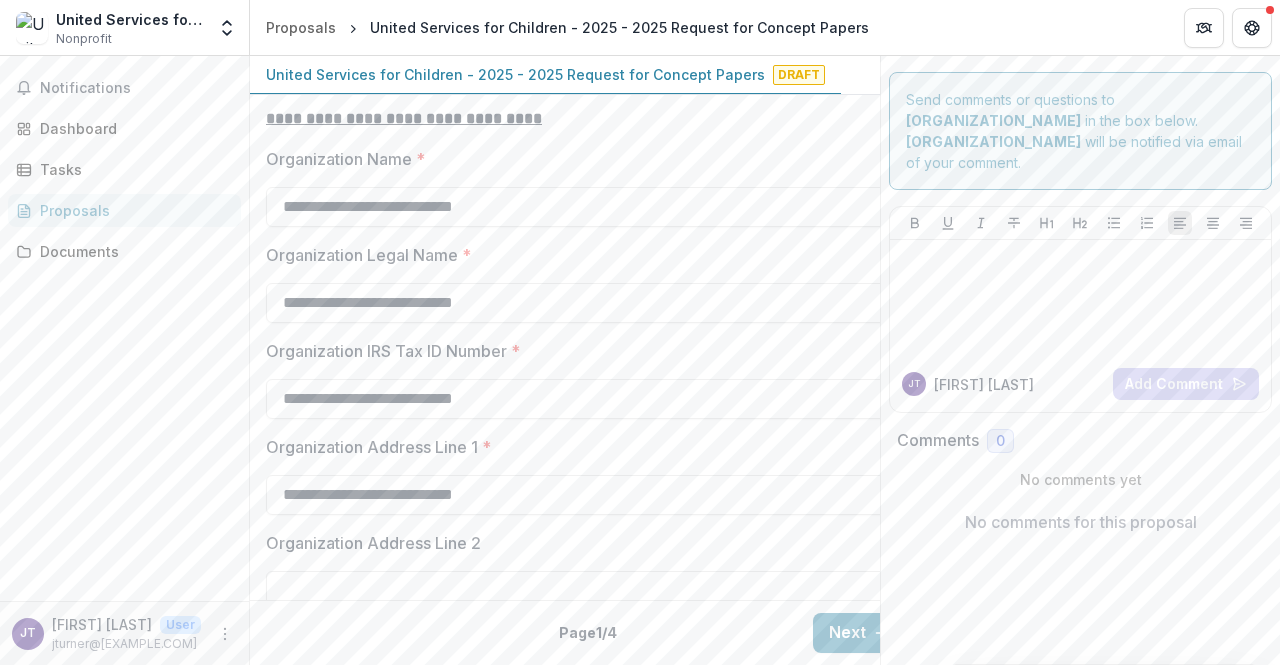 type on "**********" 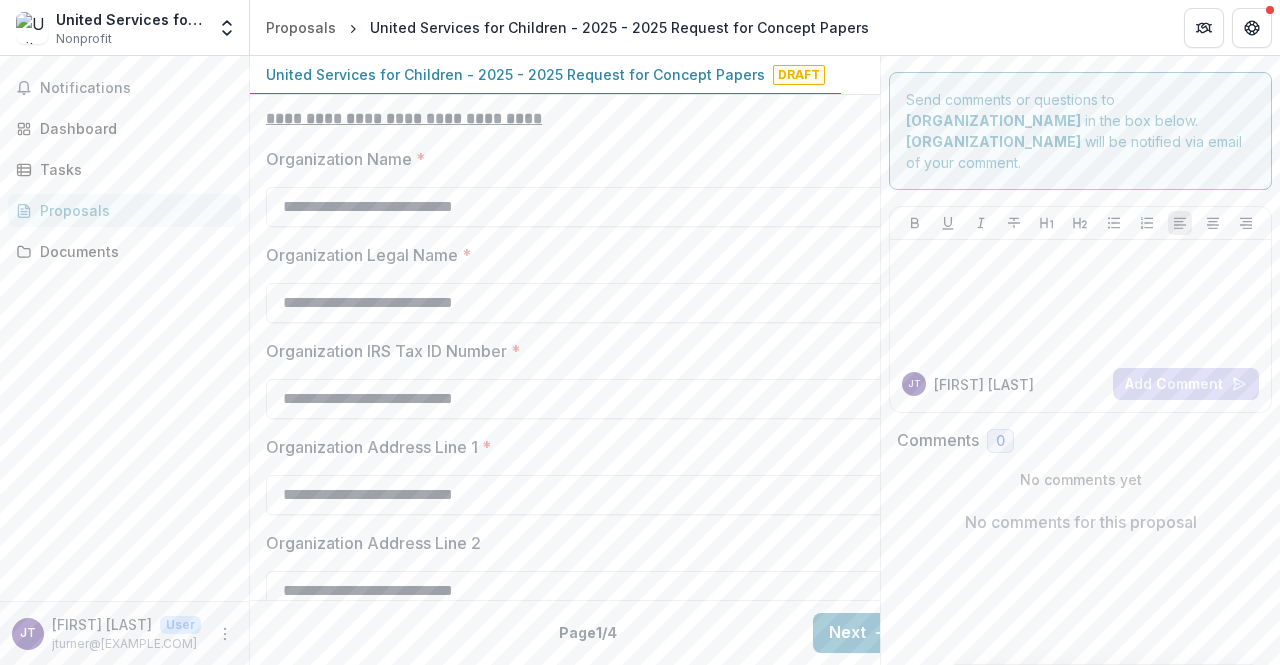 type on "**********" 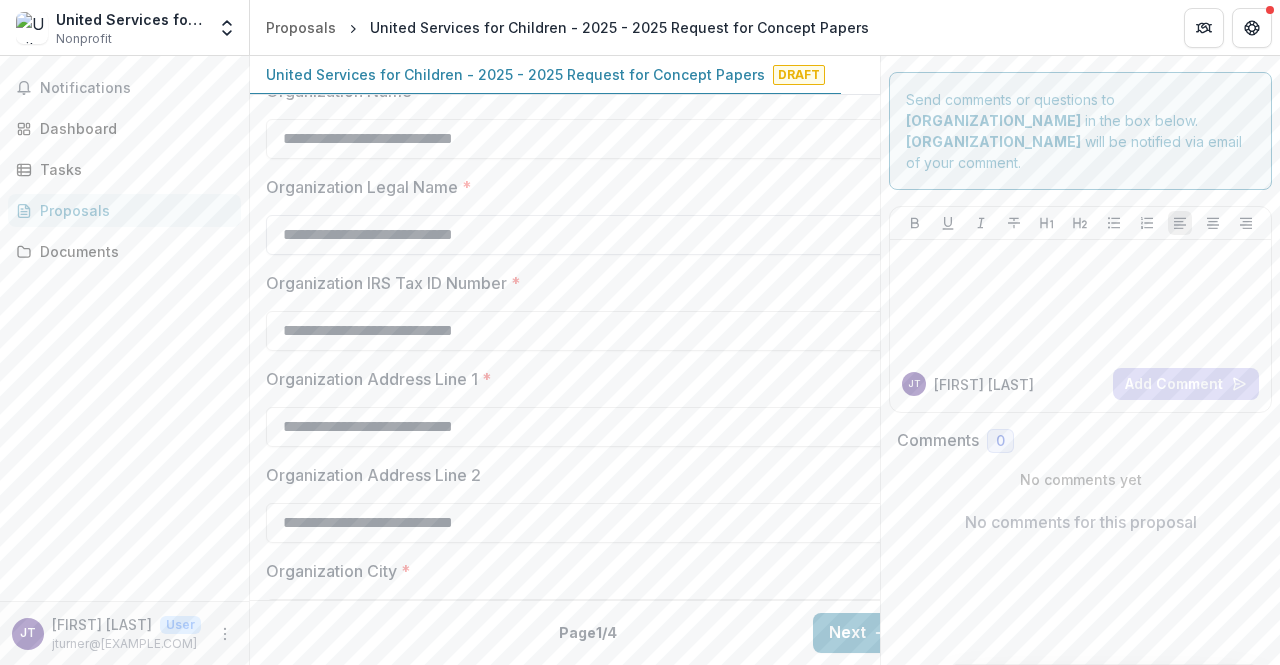 scroll, scrollTop: 800, scrollLeft: 0, axis: vertical 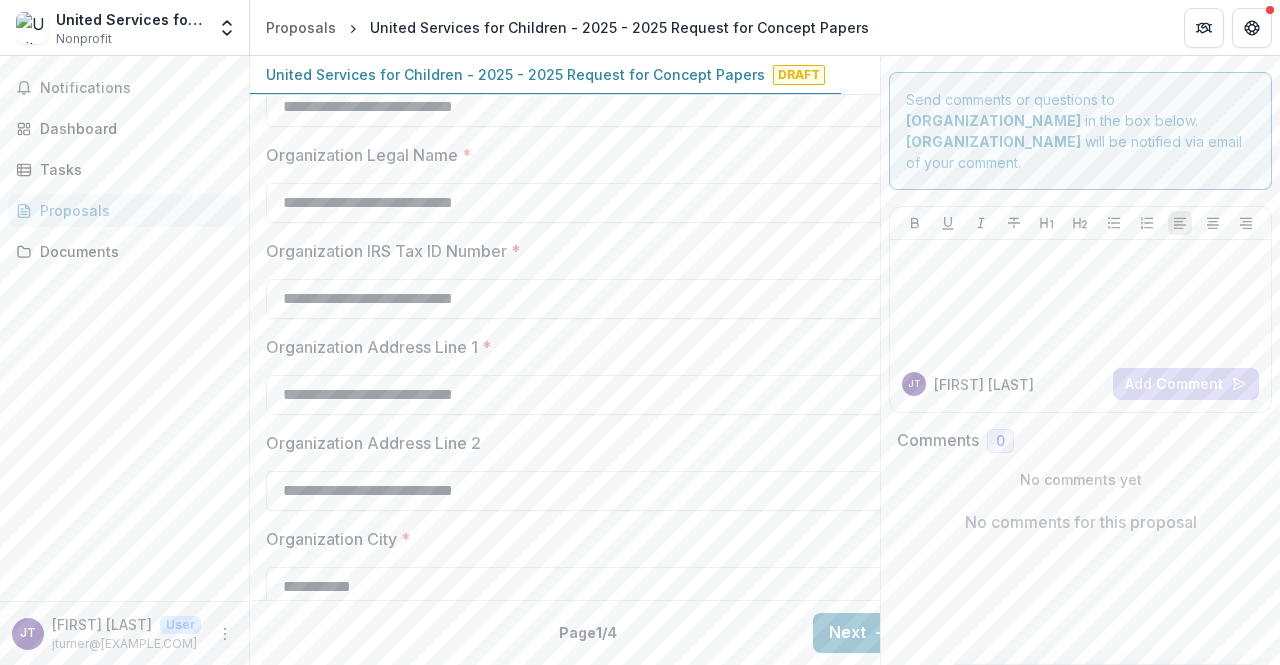 drag, startPoint x: 298, startPoint y: 293, endPoint x: 216, endPoint y: 287, distance: 82.219215 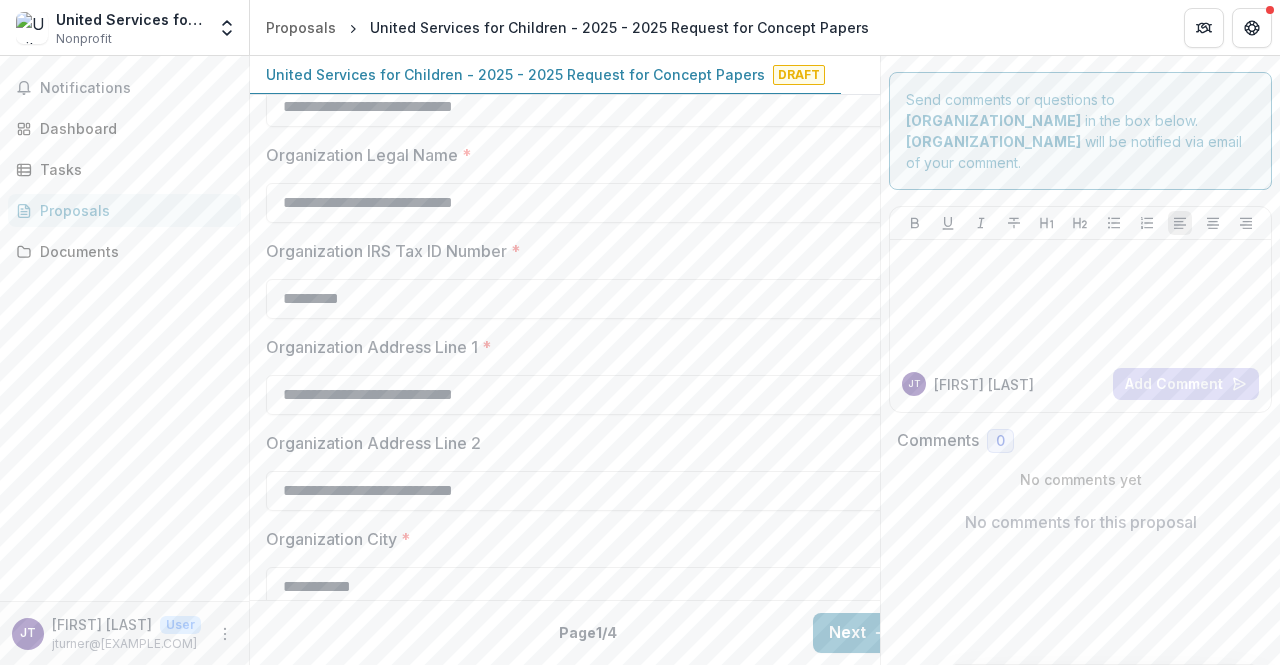 type on "*********" 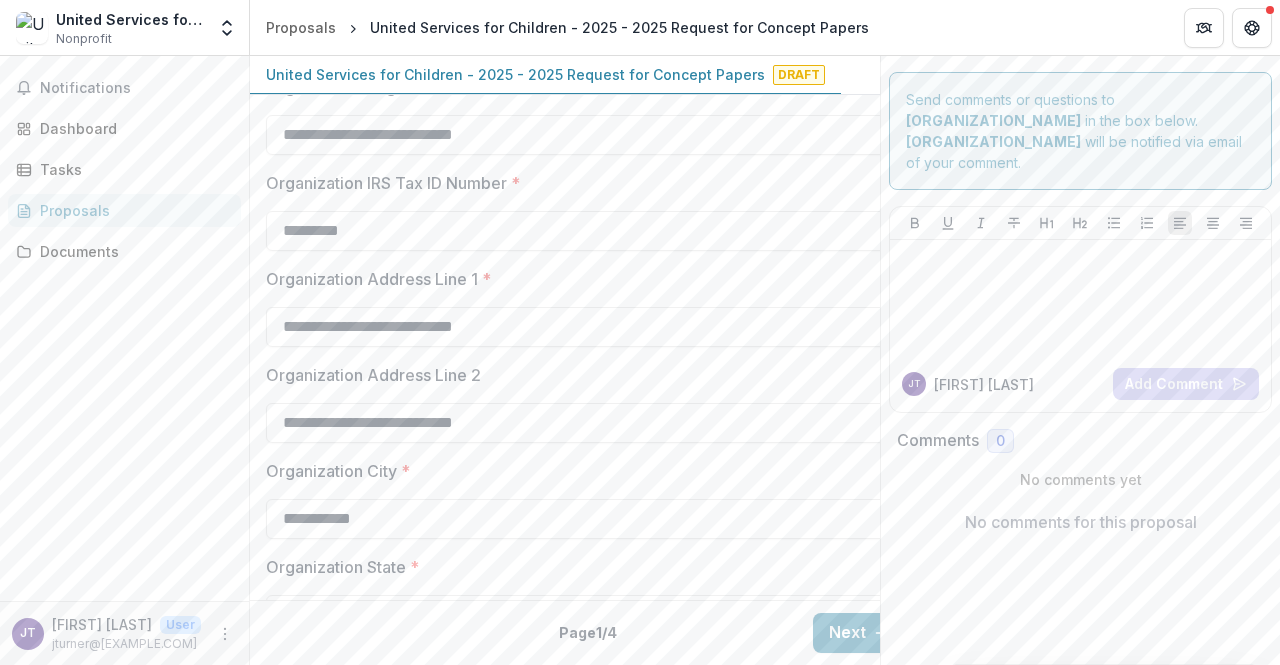 scroll, scrollTop: 900, scrollLeft: 0, axis: vertical 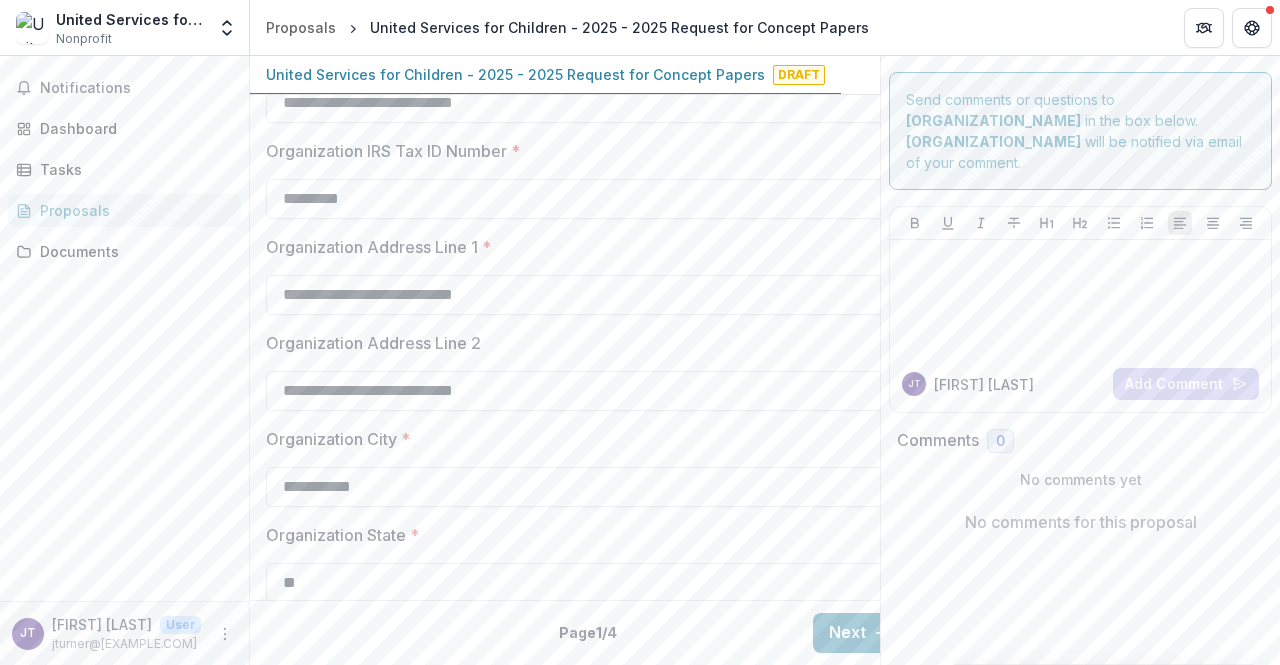 drag, startPoint x: 414, startPoint y: 295, endPoint x: 246, endPoint y: 294, distance: 168.00298 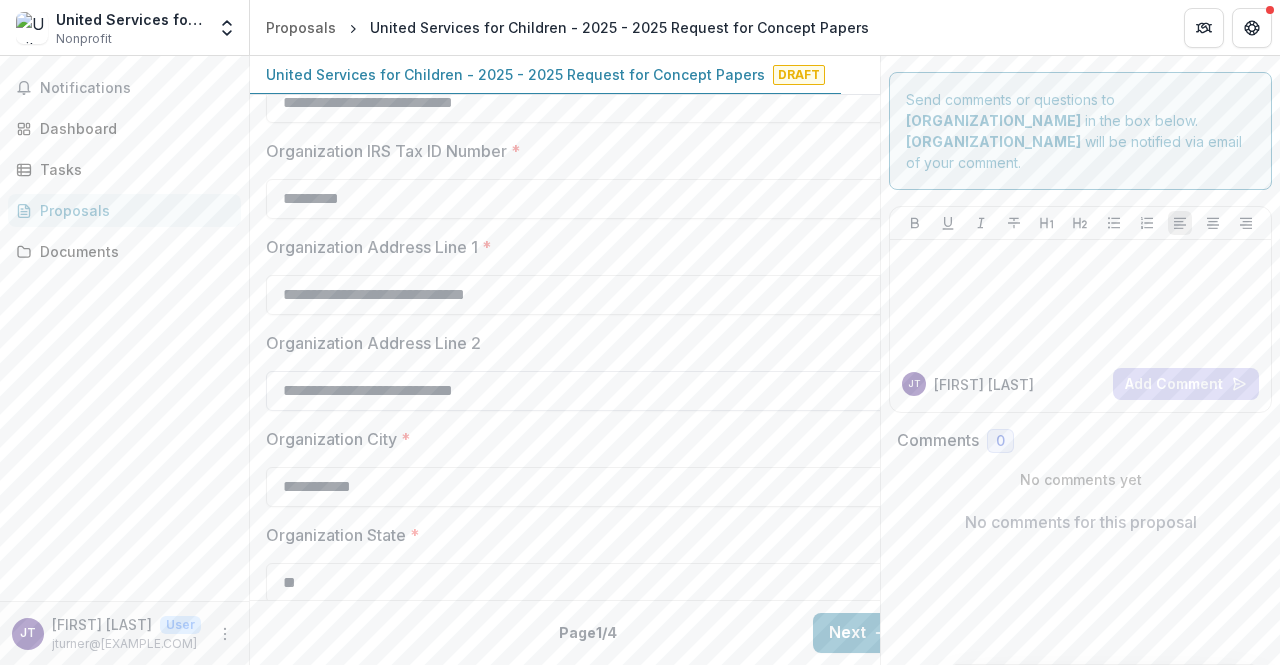 type on "**********" 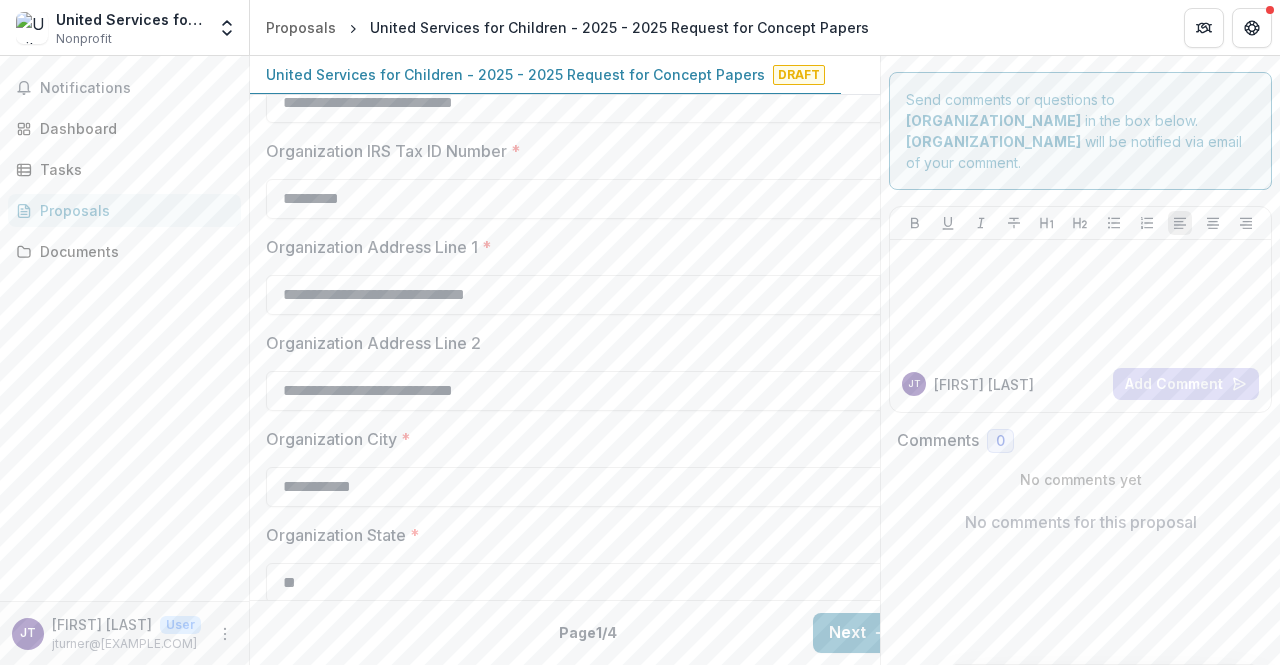 drag, startPoint x: 270, startPoint y: 385, endPoint x: 242, endPoint y: 387, distance: 28.071337 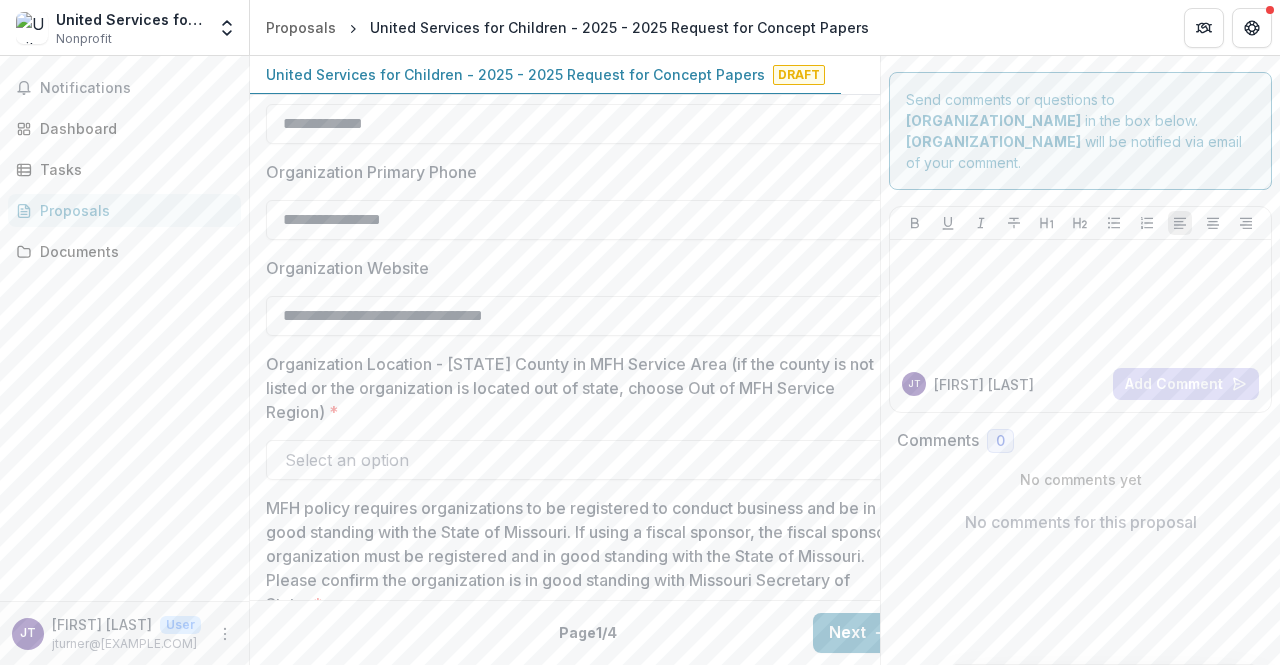 scroll, scrollTop: 1600, scrollLeft: 0, axis: vertical 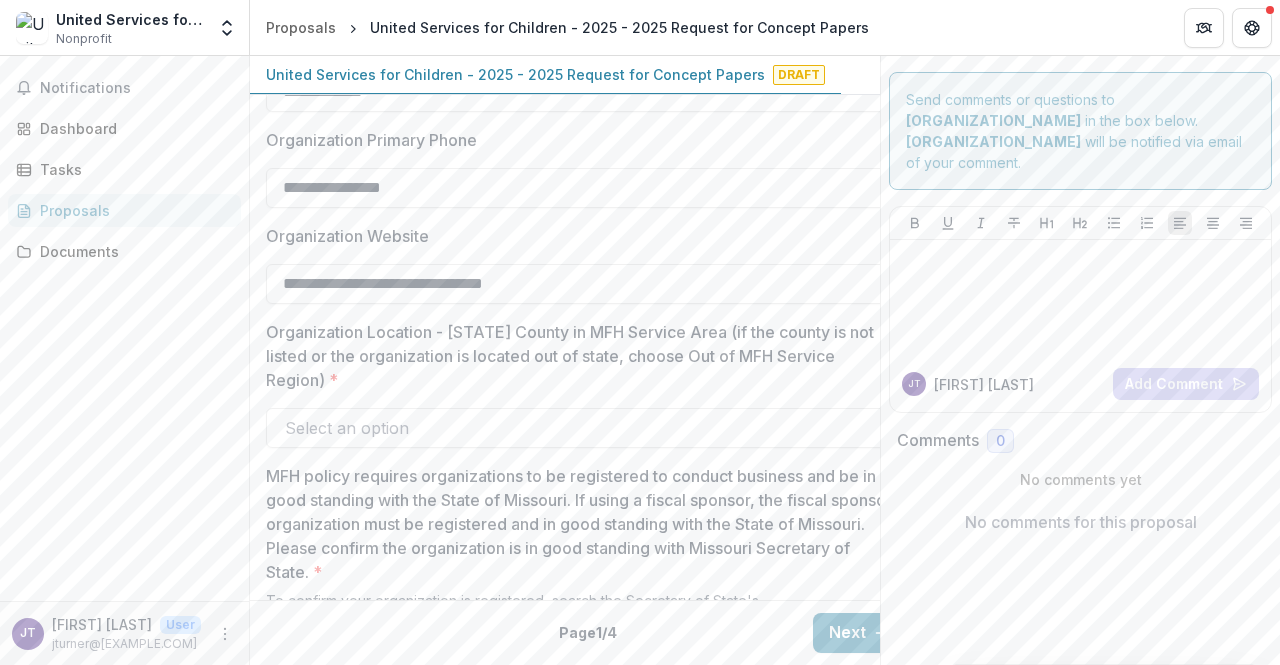 type 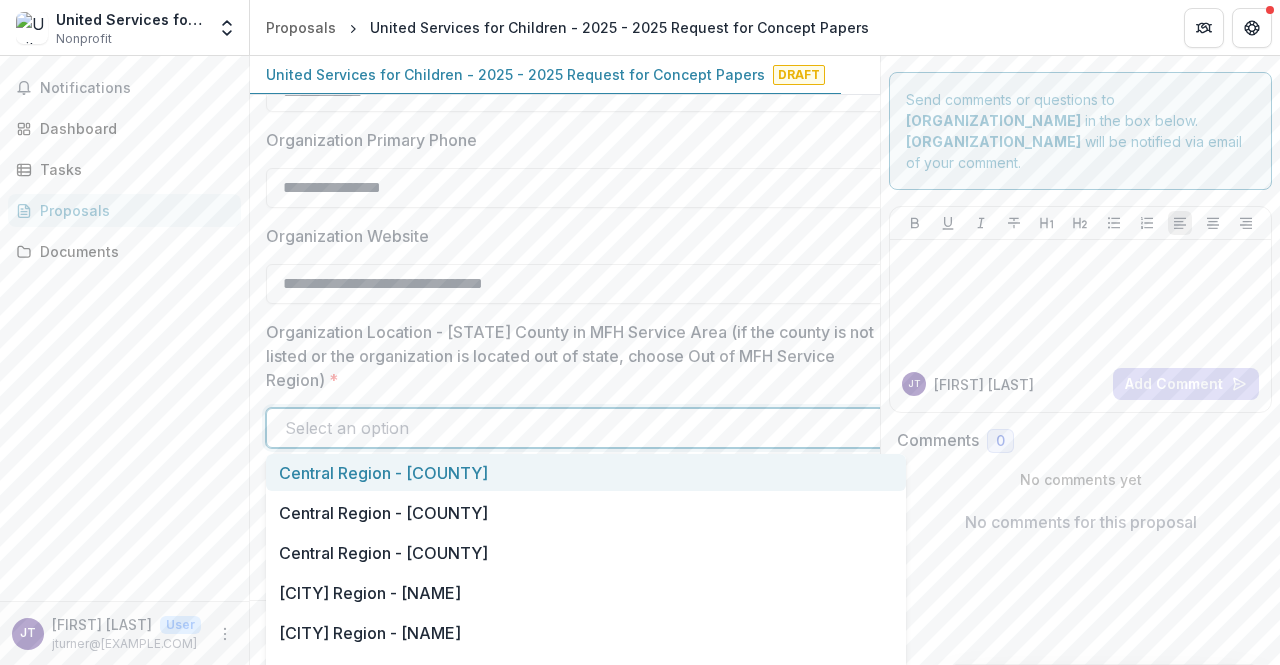 click at bounding box center (568, 428) 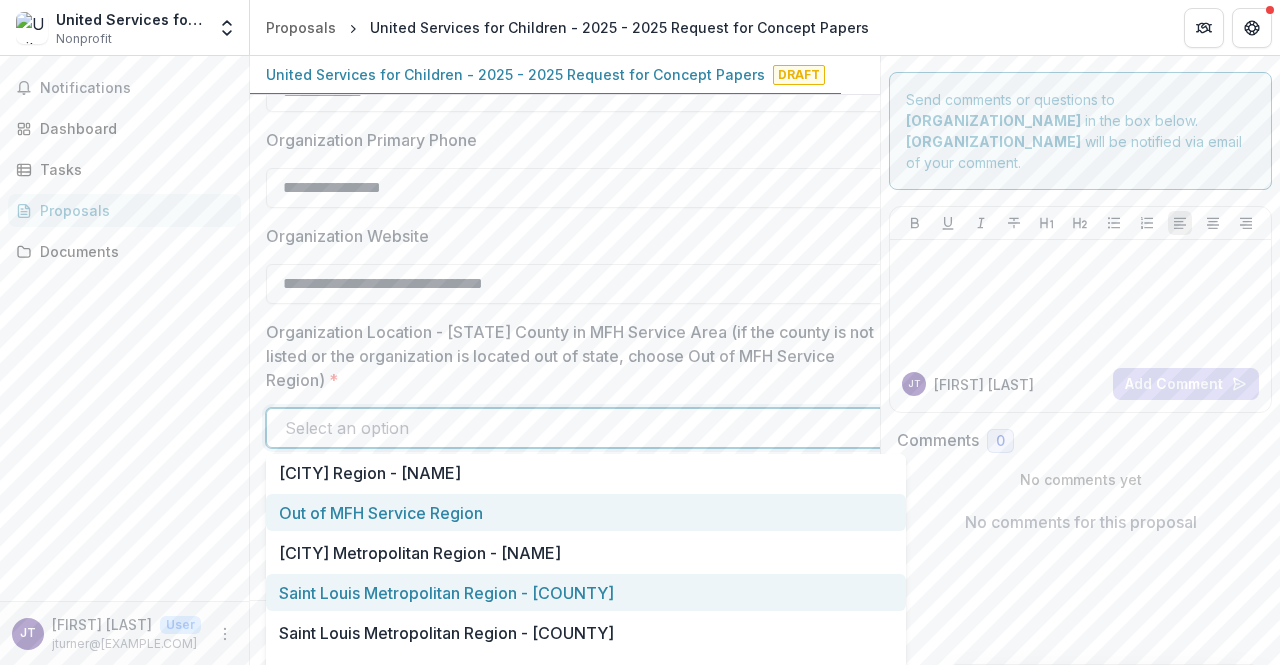 scroll, scrollTop: 1500, scrollLeft: 0, axis: vertical 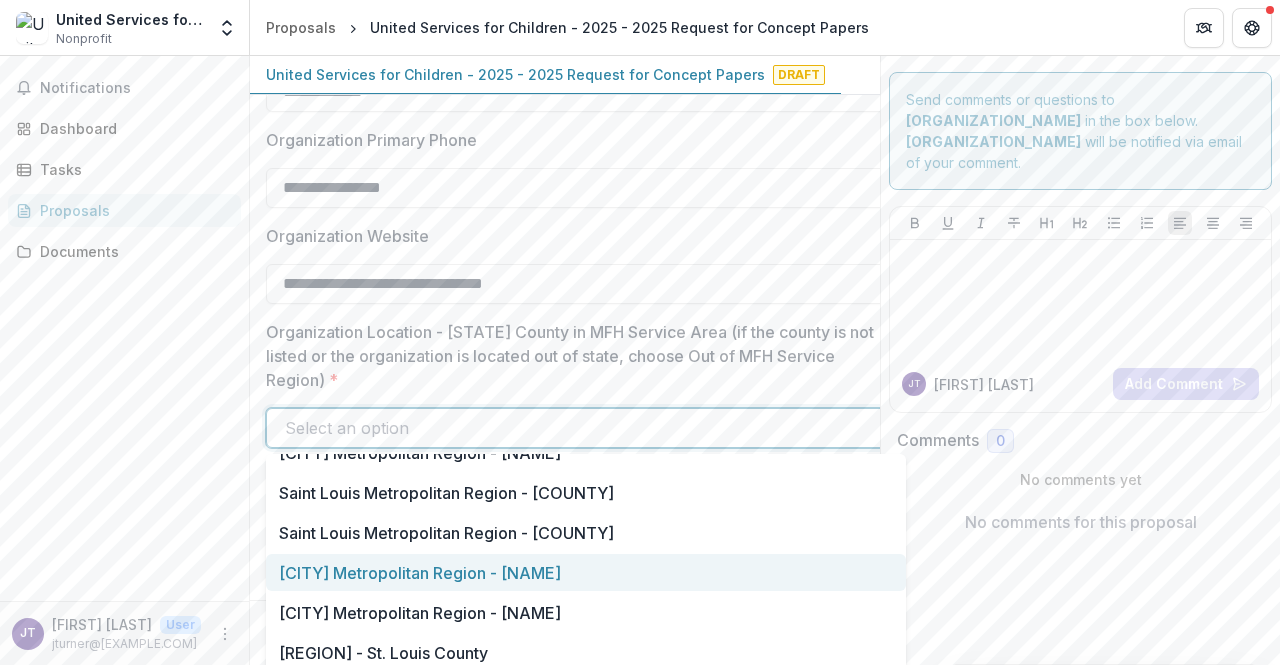 click on "[CITY] Metropolitan Region - [NAME]" at bounding box center (586, 572) 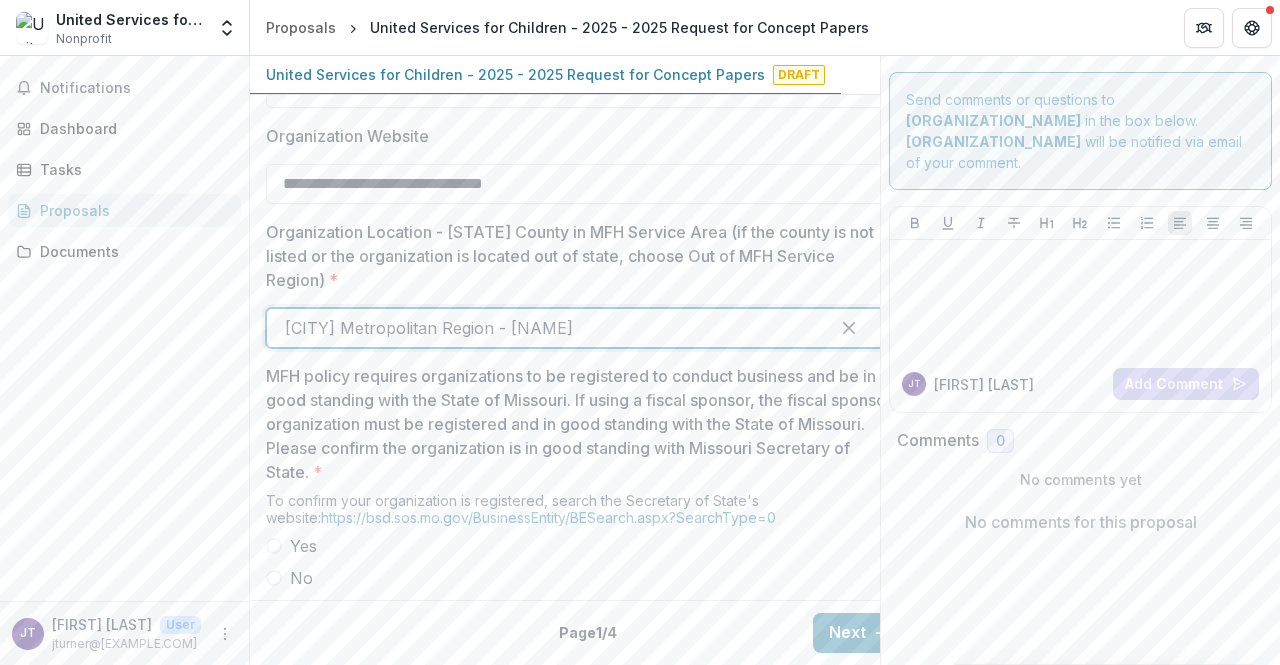 scroll, scrollTop: 1800, scrollLeft: 0, axis: vertical 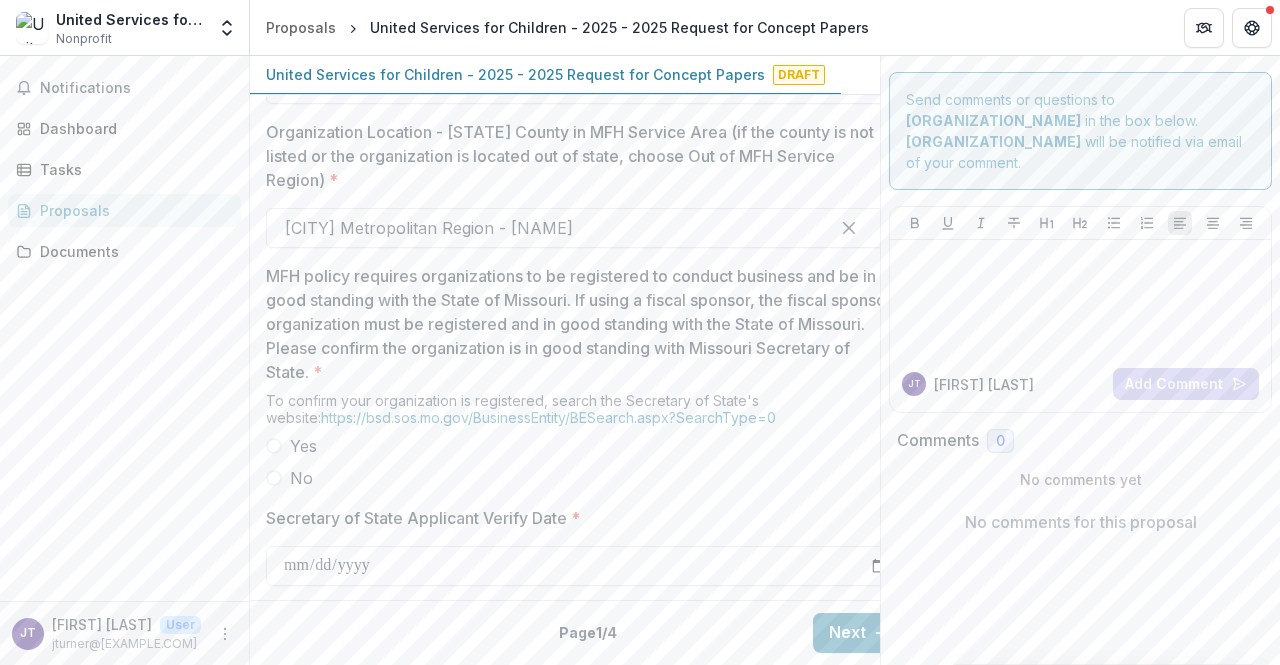 click at bounding box center [274, 446] 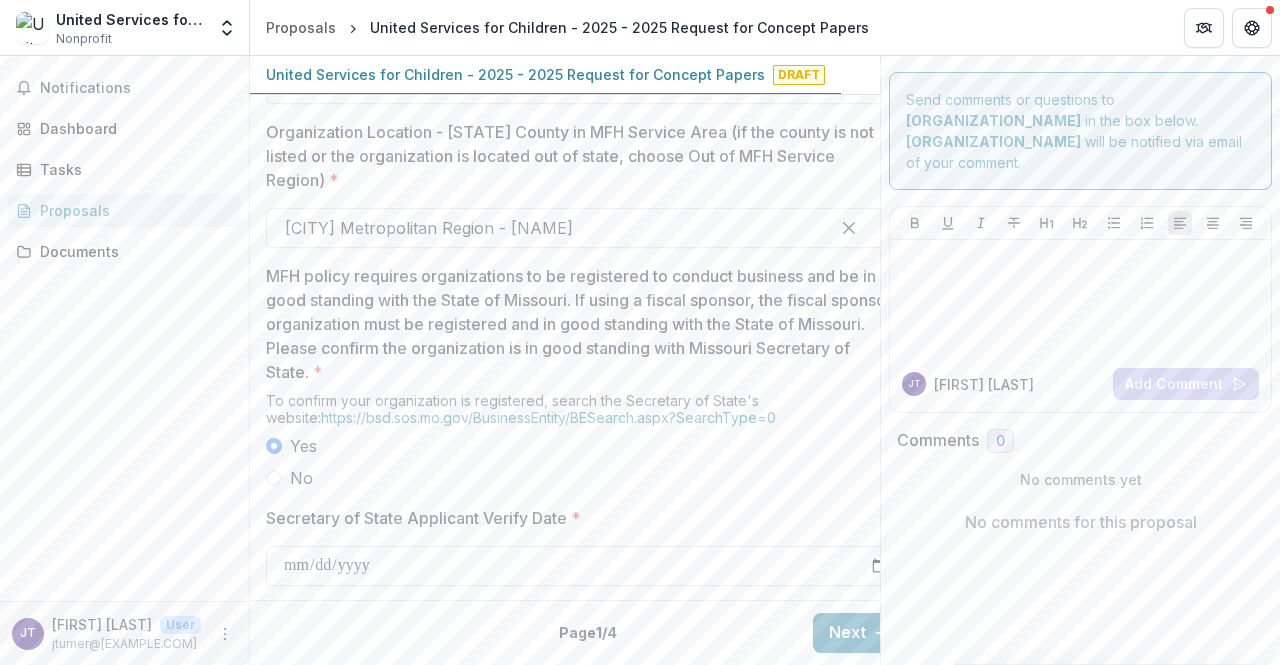 scroll, scrollTop: 1900, scrollLeft: 0, axis: vertical 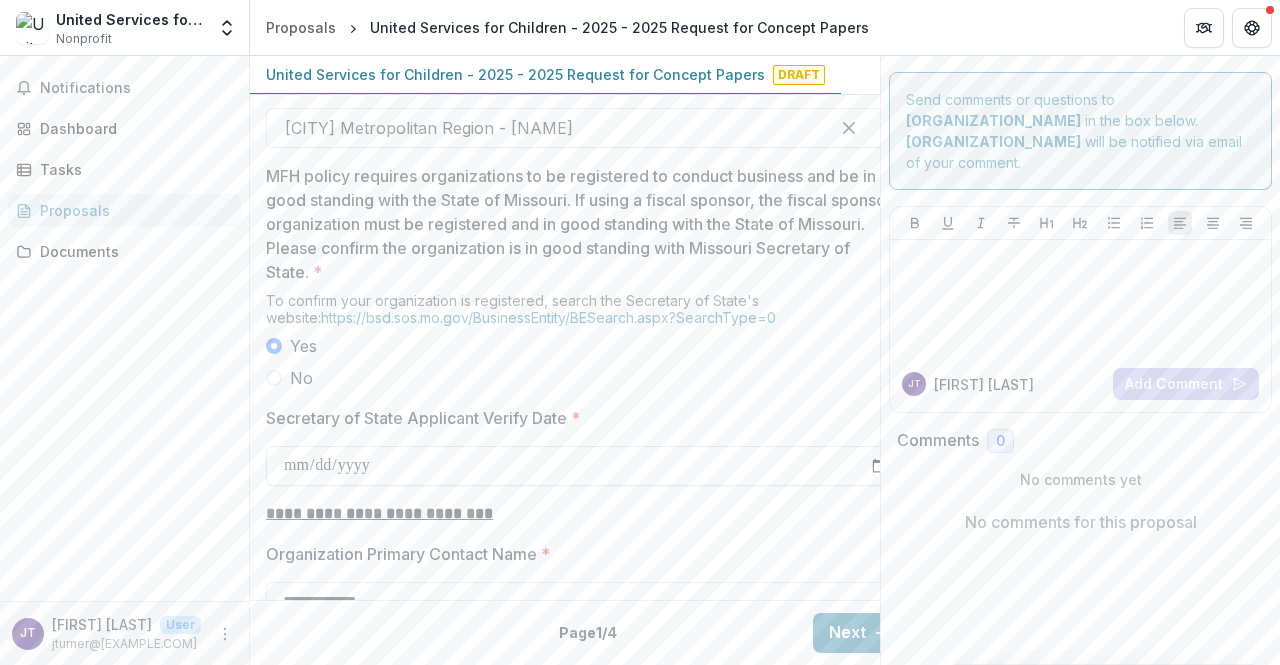 click on "Secretary of State Applicant Verify Date *" at bounding box center (586, 466) 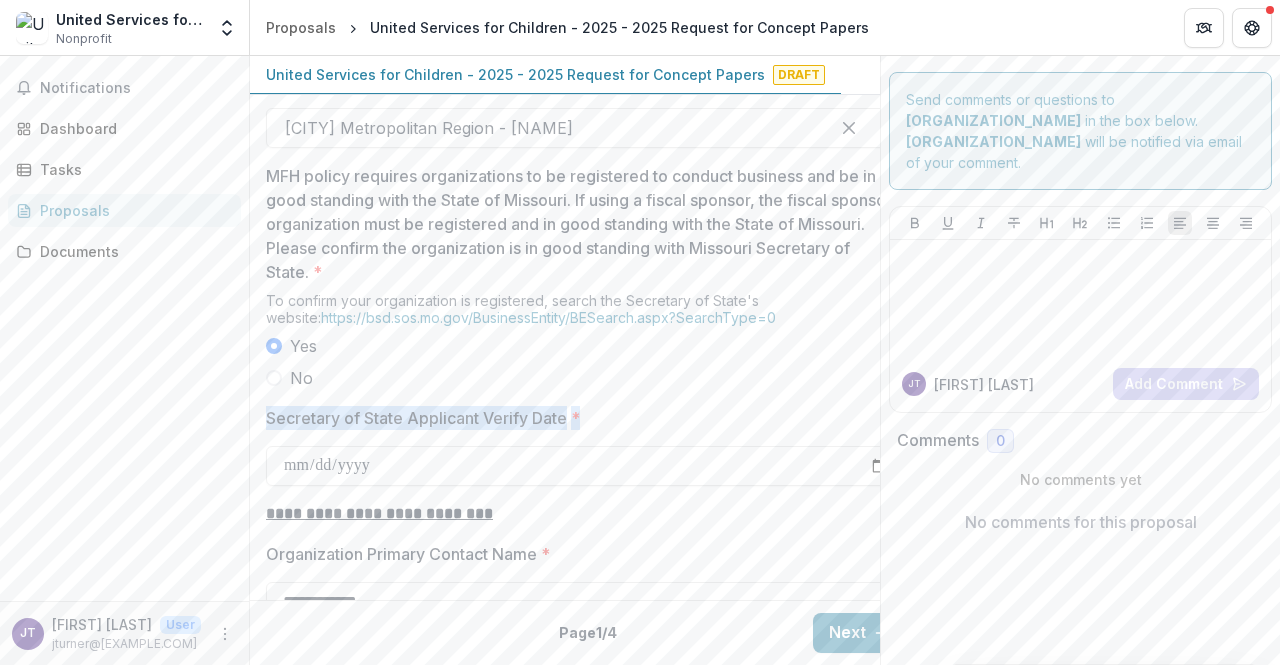 drag, startPoint x: 510, startPoint y: 410, endPoint x: 258, endPoint y: 411, distance: 252.00198 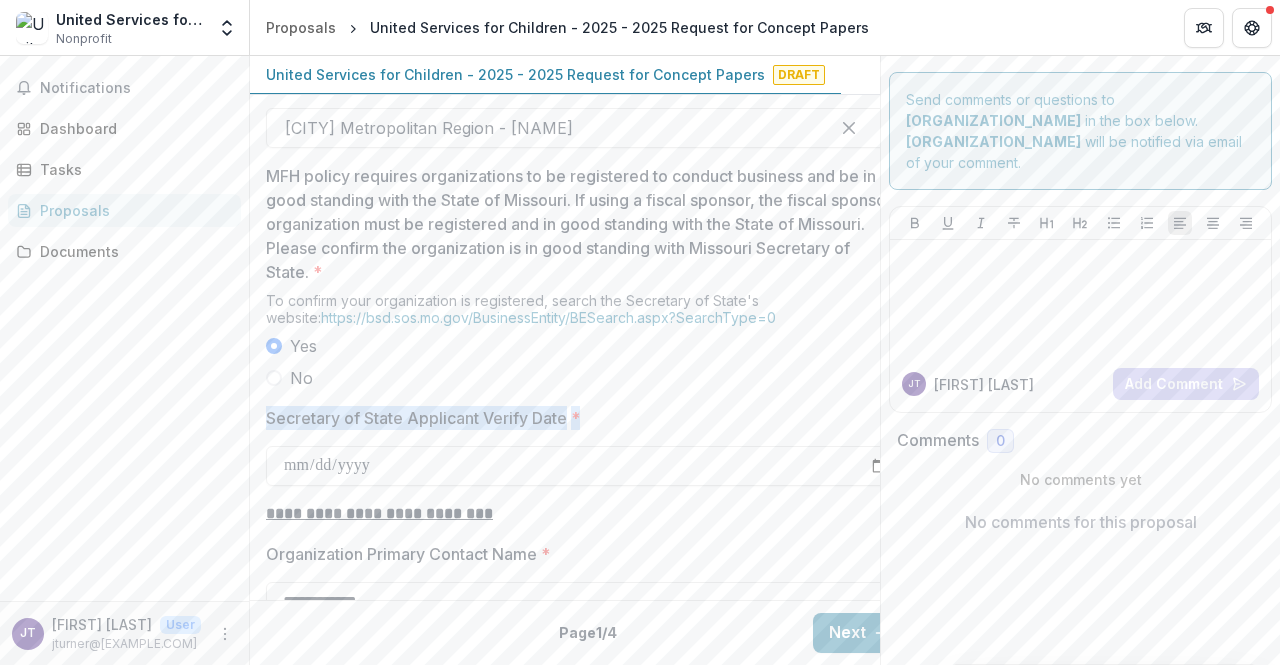 click on "**********" at bounding box center (586, 13) 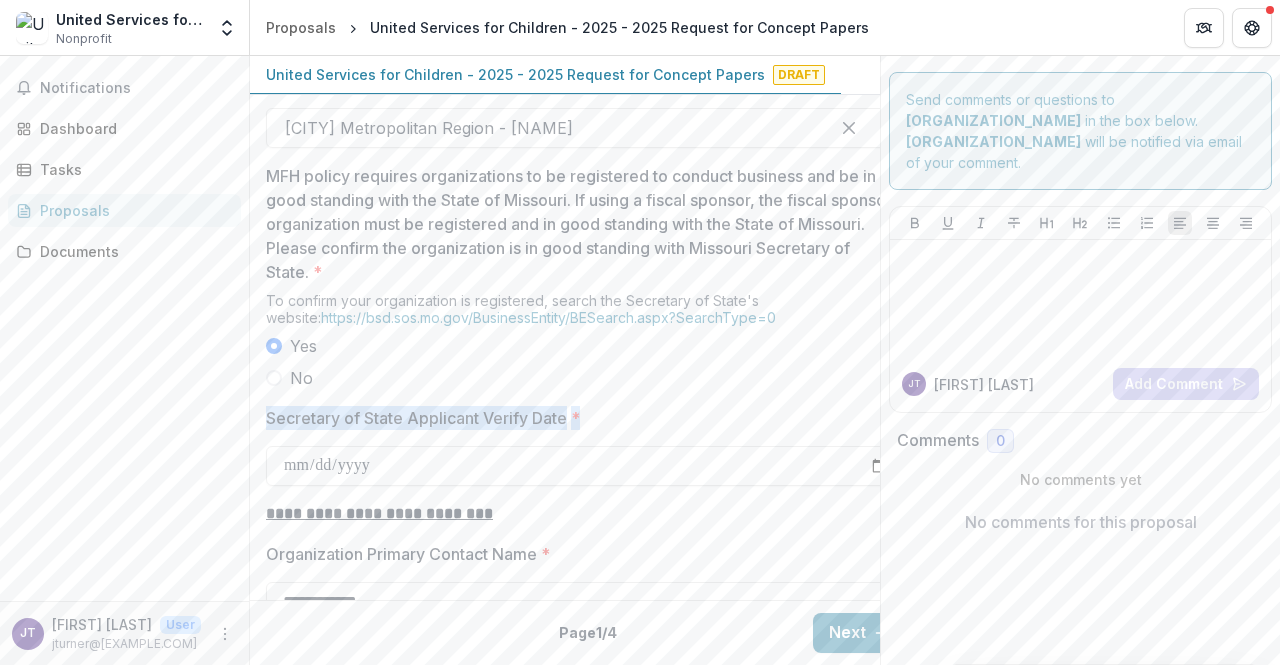 copy on "Secretary of State Applicant Verify Date *" 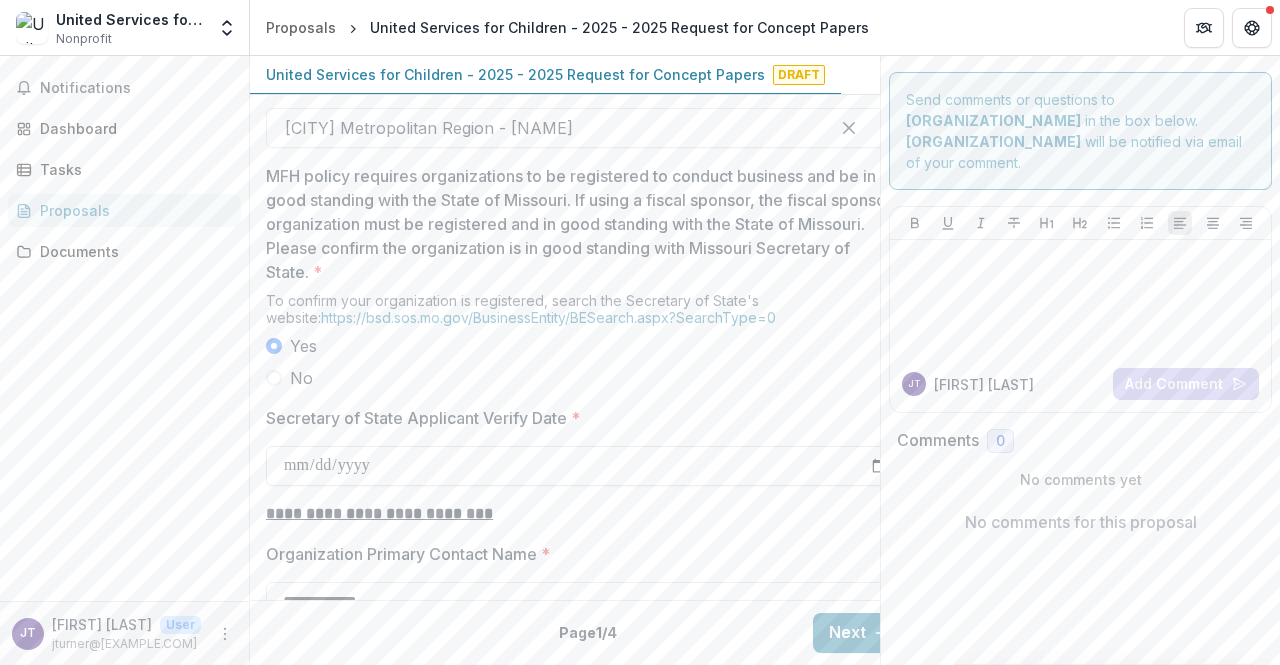 click on "Secretary of State Applicant Verify Date *" at bounding box center [586, 466] 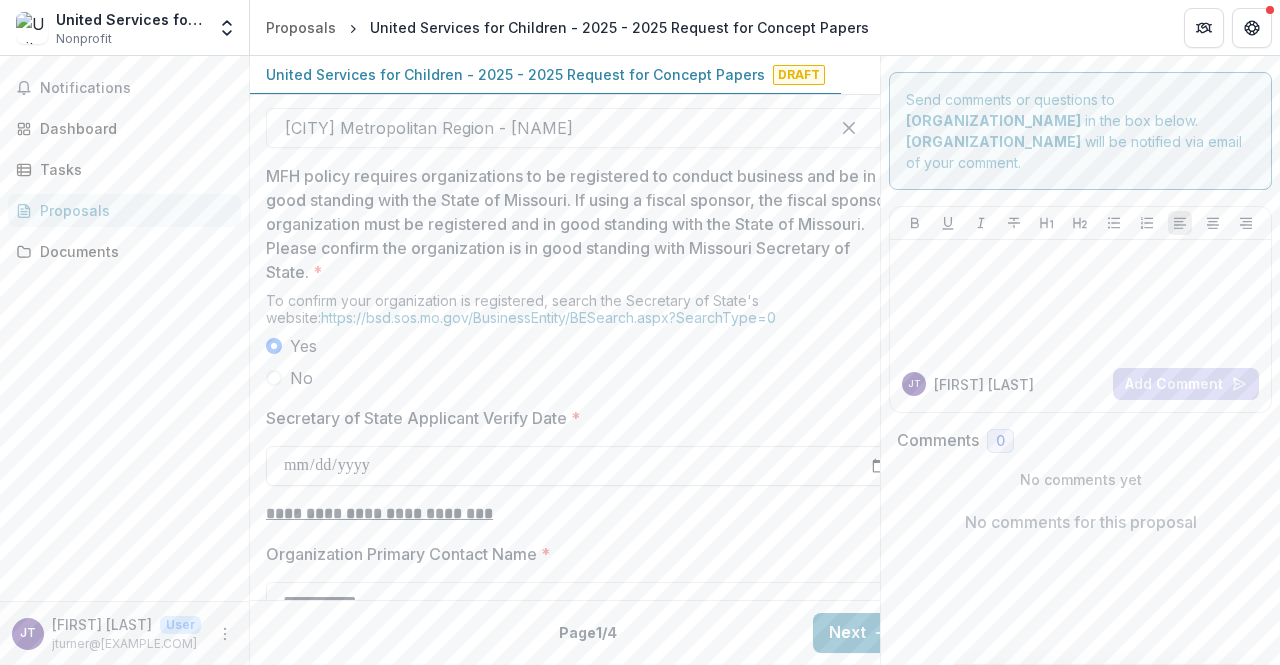 type on "**********" 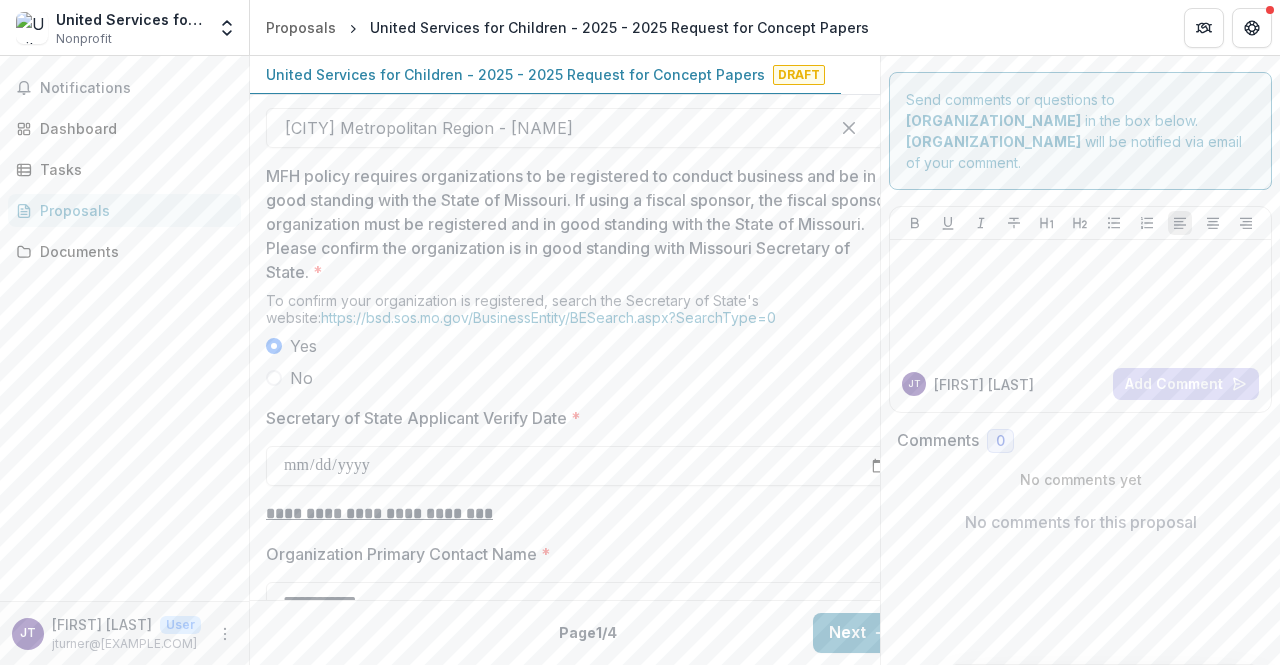 click on "Yes No" at bounding box center (586, 362) 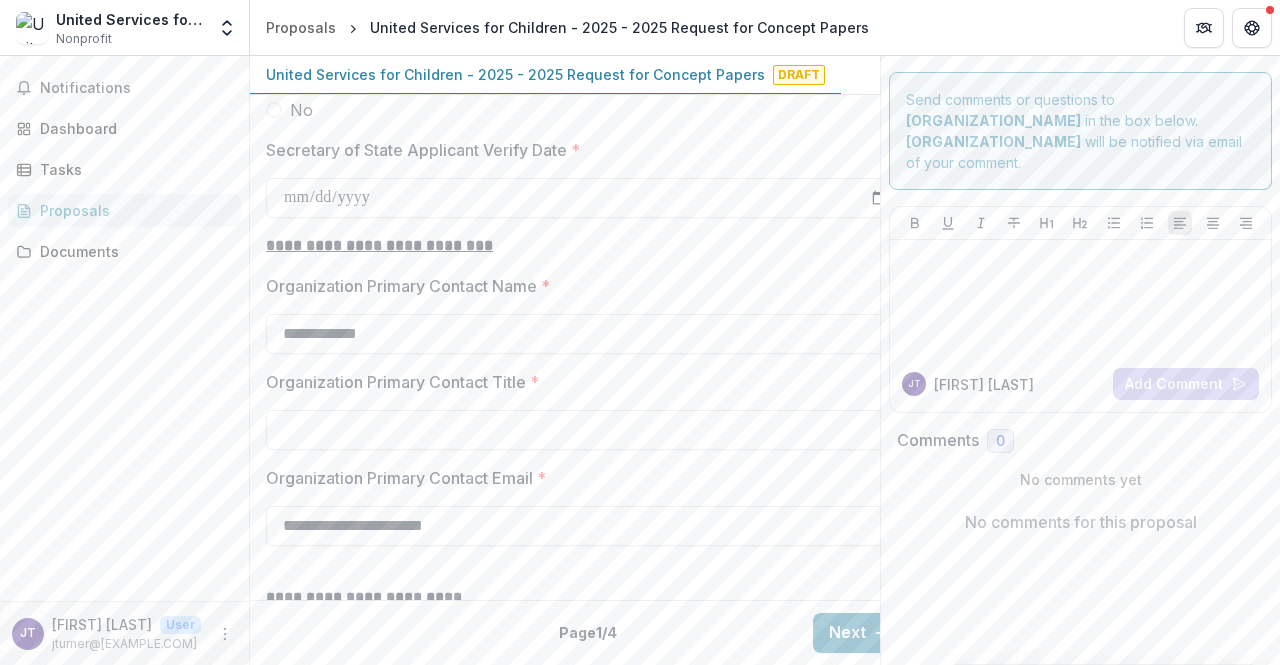 scroll, scrollTop: 2200, scrollLeft: 0, axis: vertical 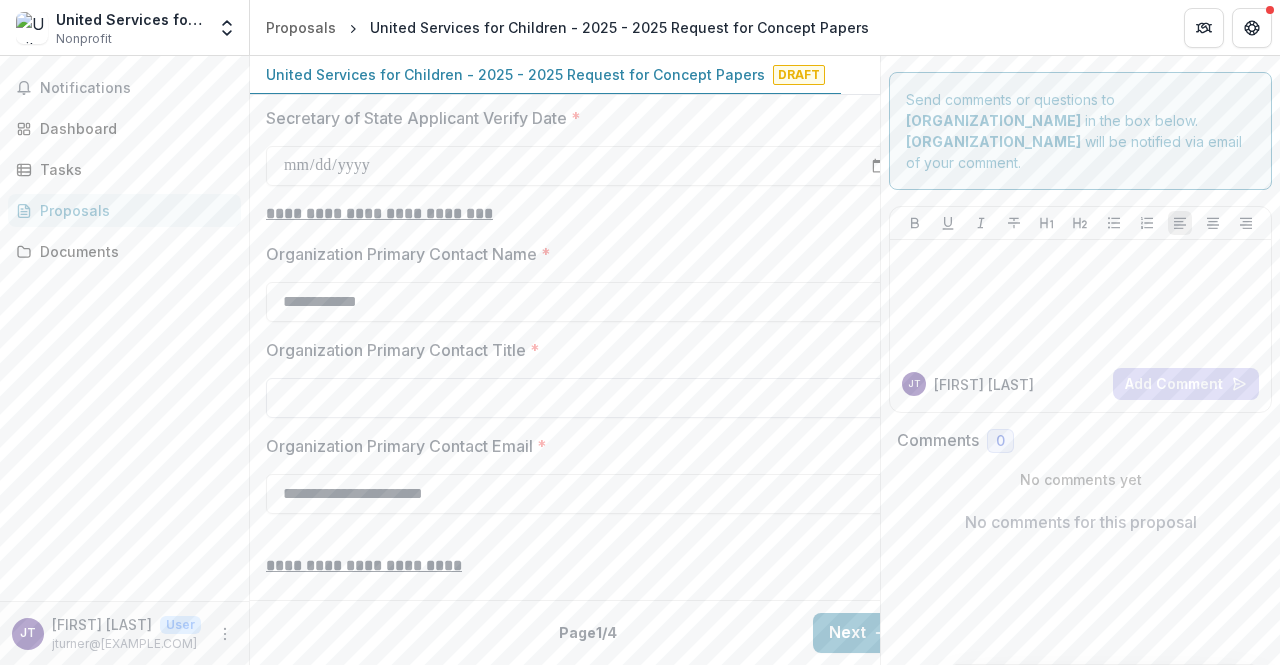 click on "Organization Primary Contact Title *" at bounding box center (586, 398) 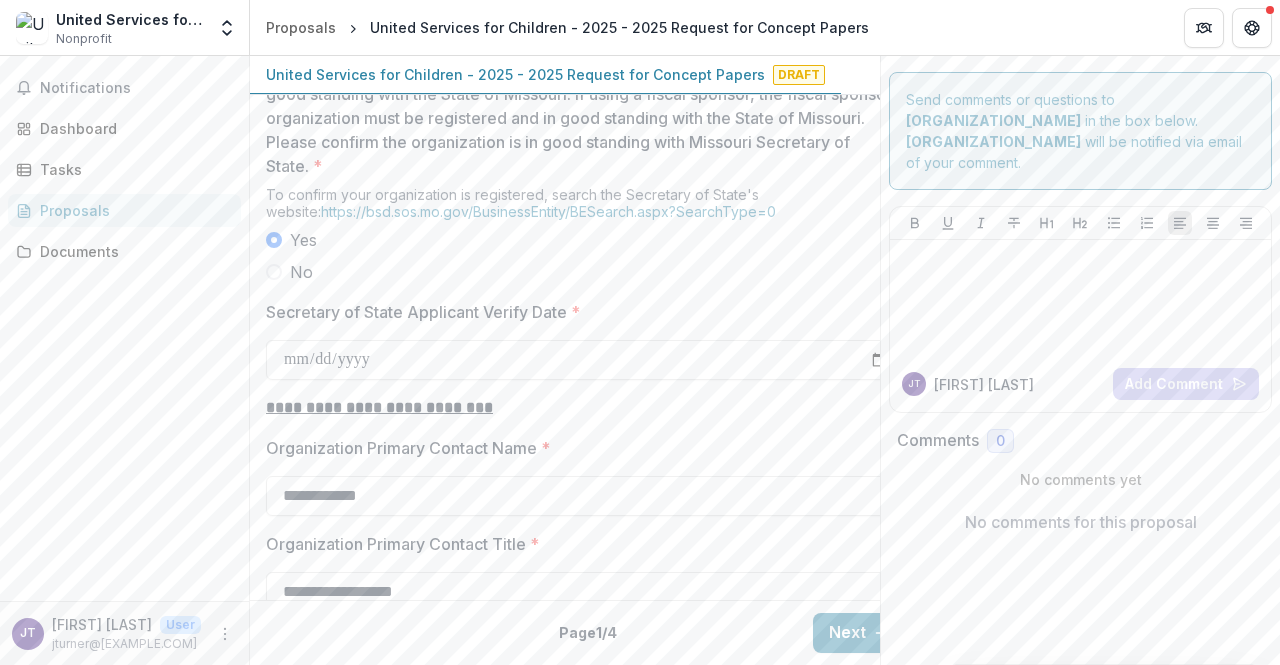 scroll, scrollTop: 2100, scrollLeft: 0, axis: vertical 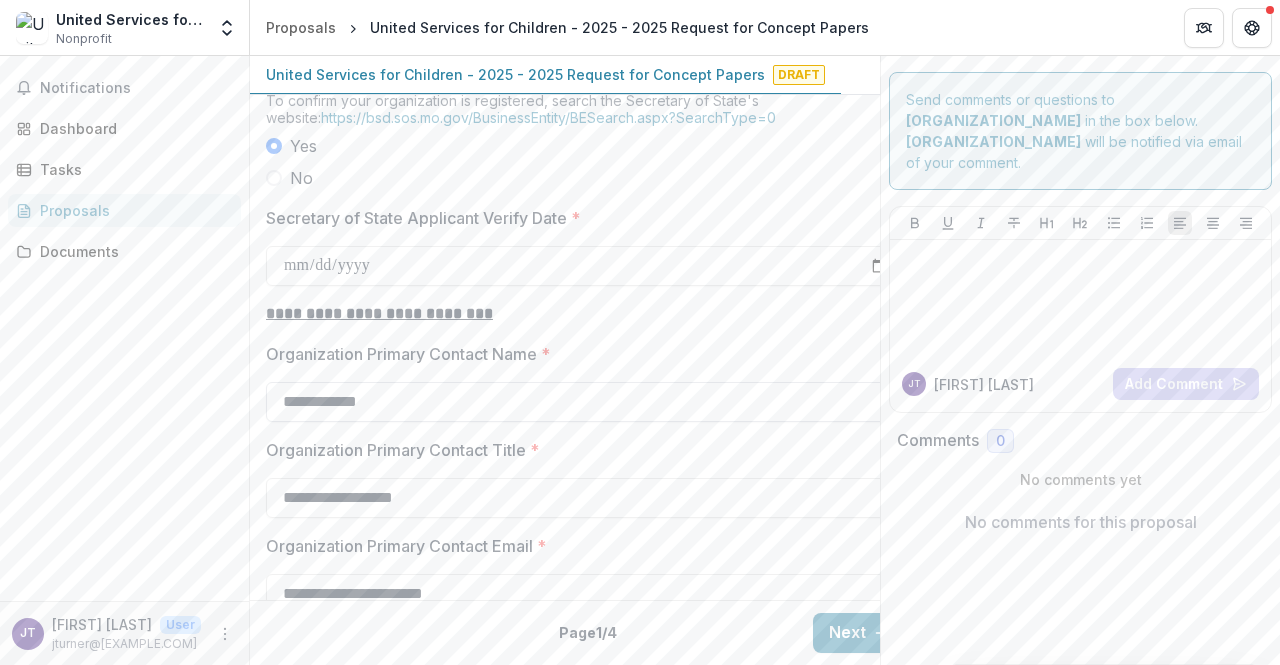 type on "**********" 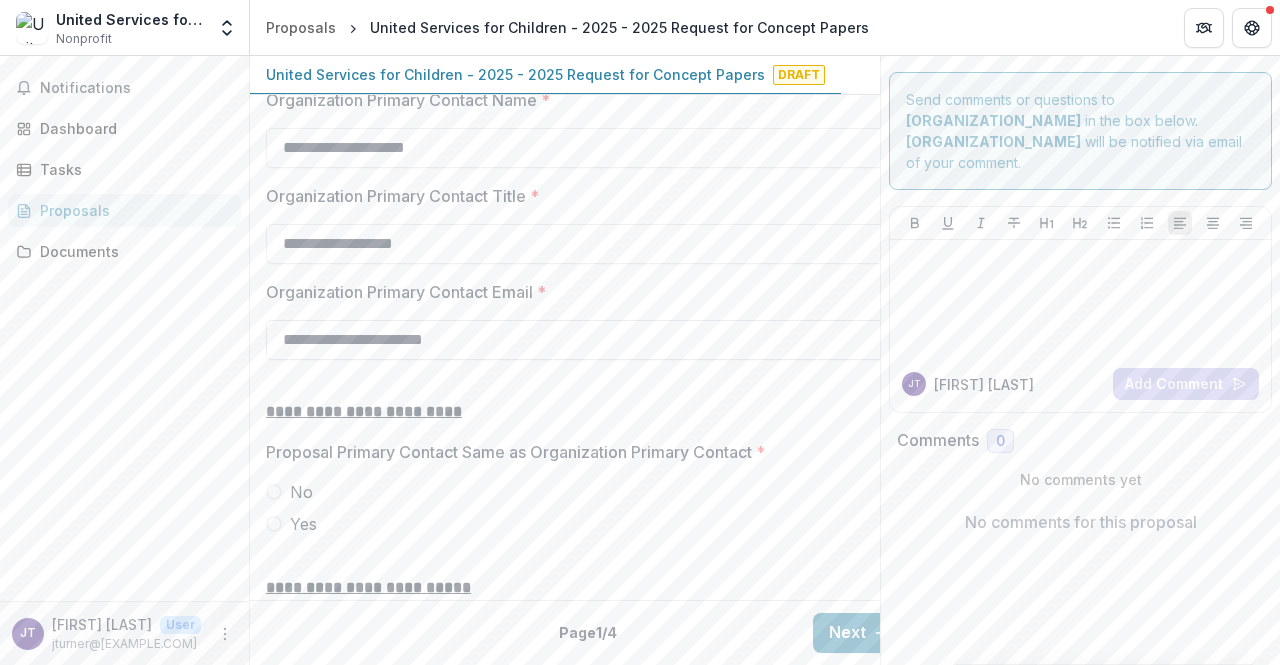 scroll, scrollTop: 2400, scrollLeft: 0, axis: vertical 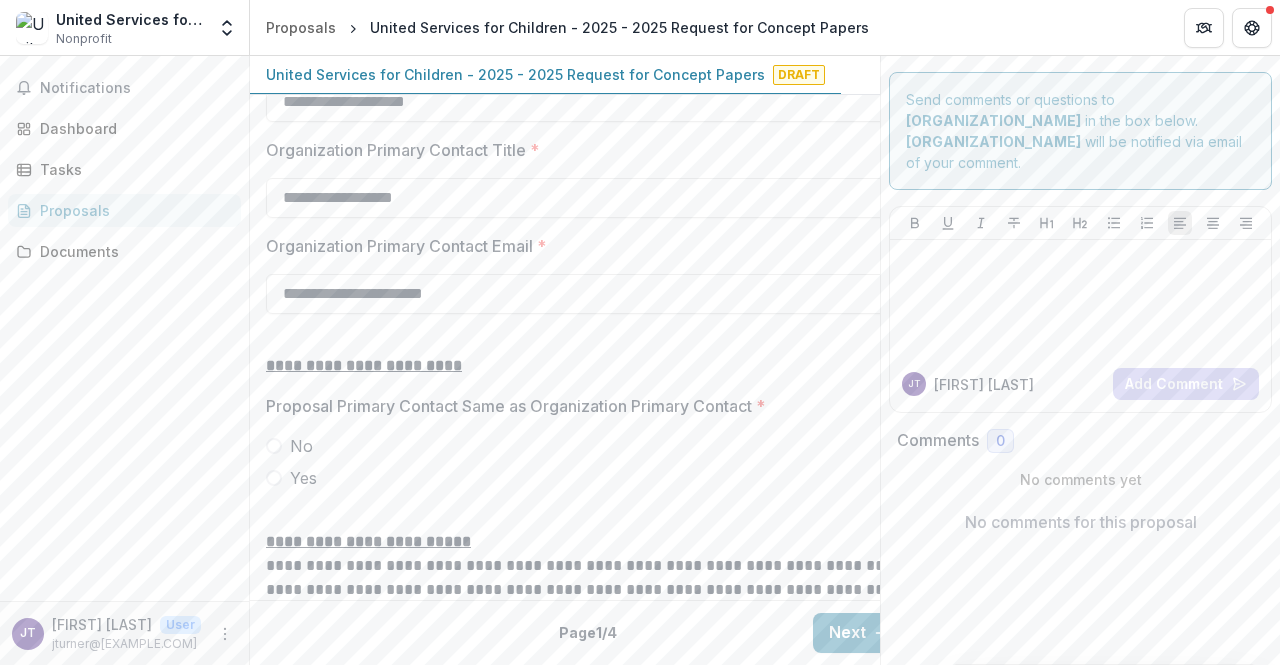 type on "**********" 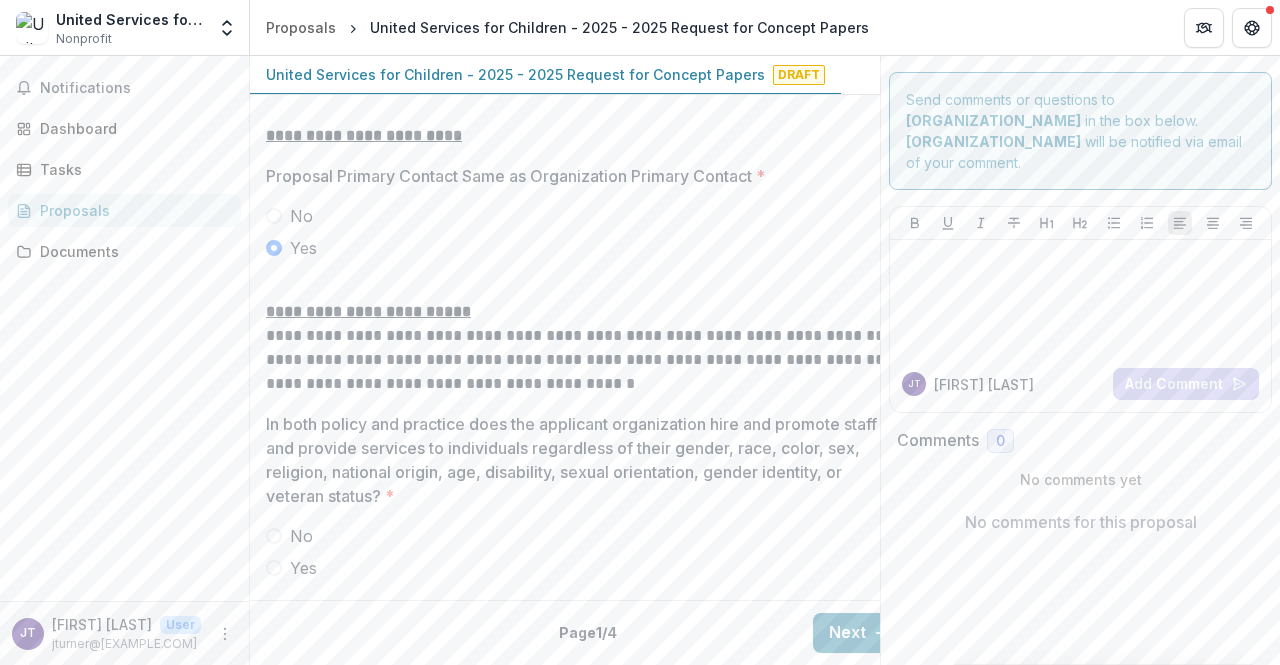 scroll, scrollTop: 2646, scrollLeft: 0, axis: vertical 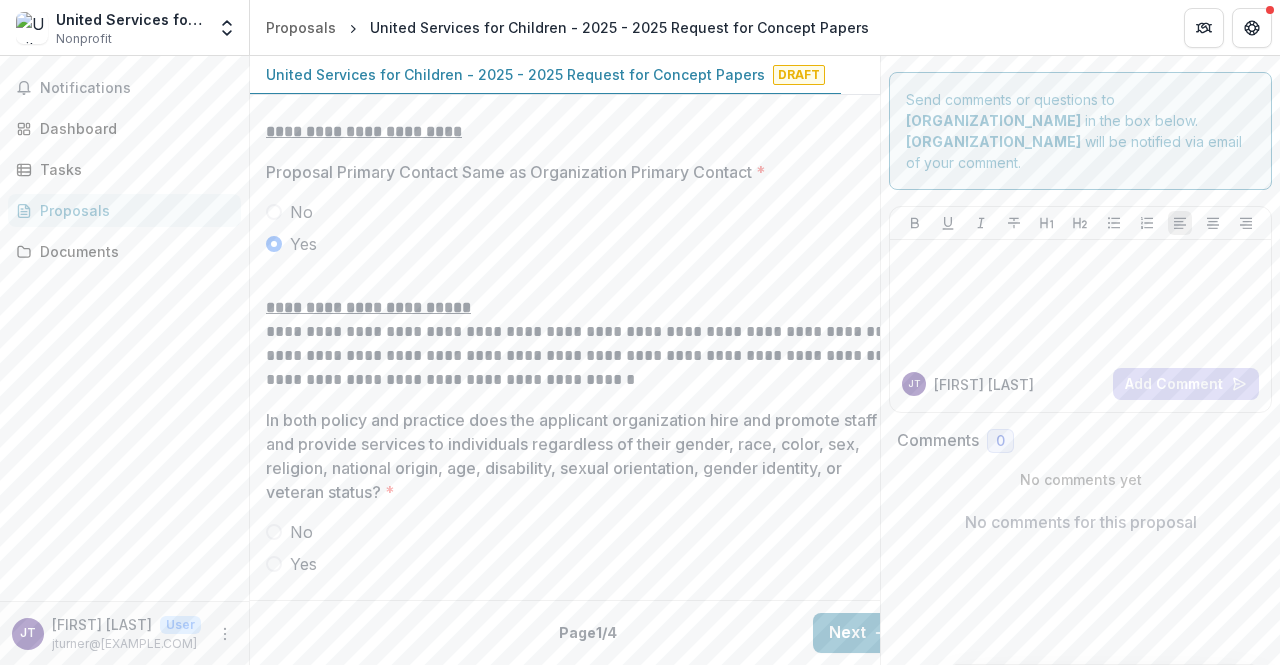 click on "In both policy and practice does the applicant organization hire and promote staff and provide services to individuals regardless of their gender, race, color, sex, religion, national origin, age, disability, sexual orientation, gender identity, or veteran status?  *" at bounding box center [580, 456] 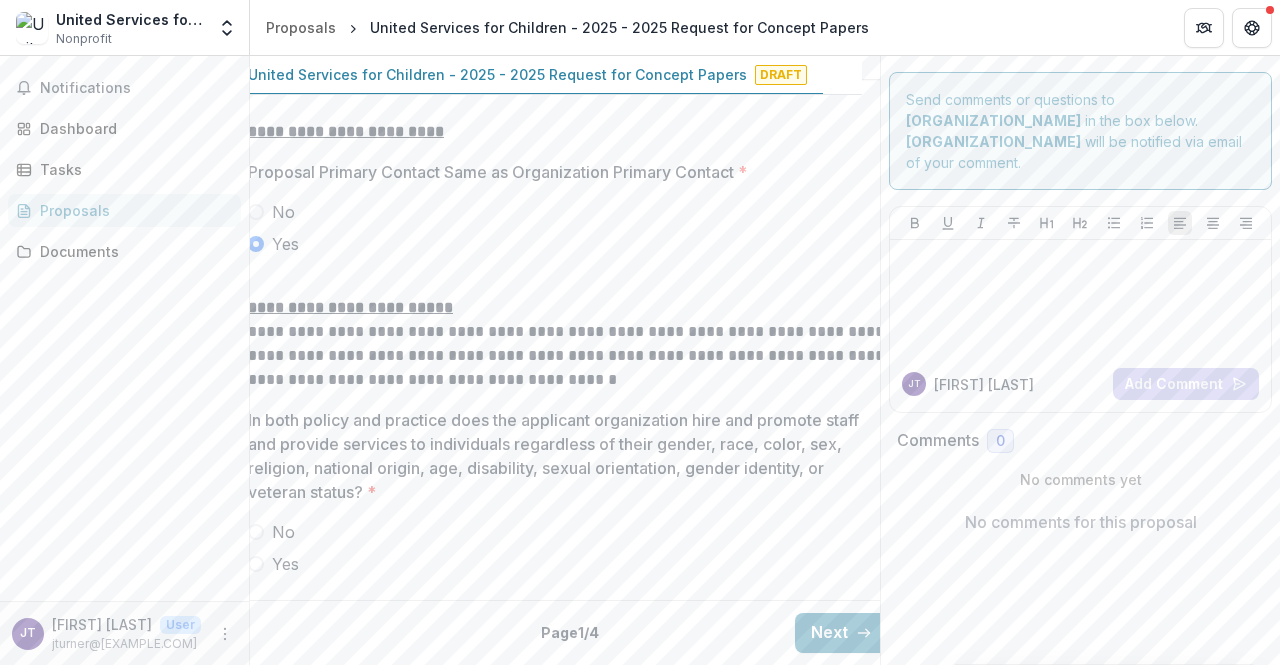 scroll, scrollTop: 2646, scrollLeft: 0, axis: vertical 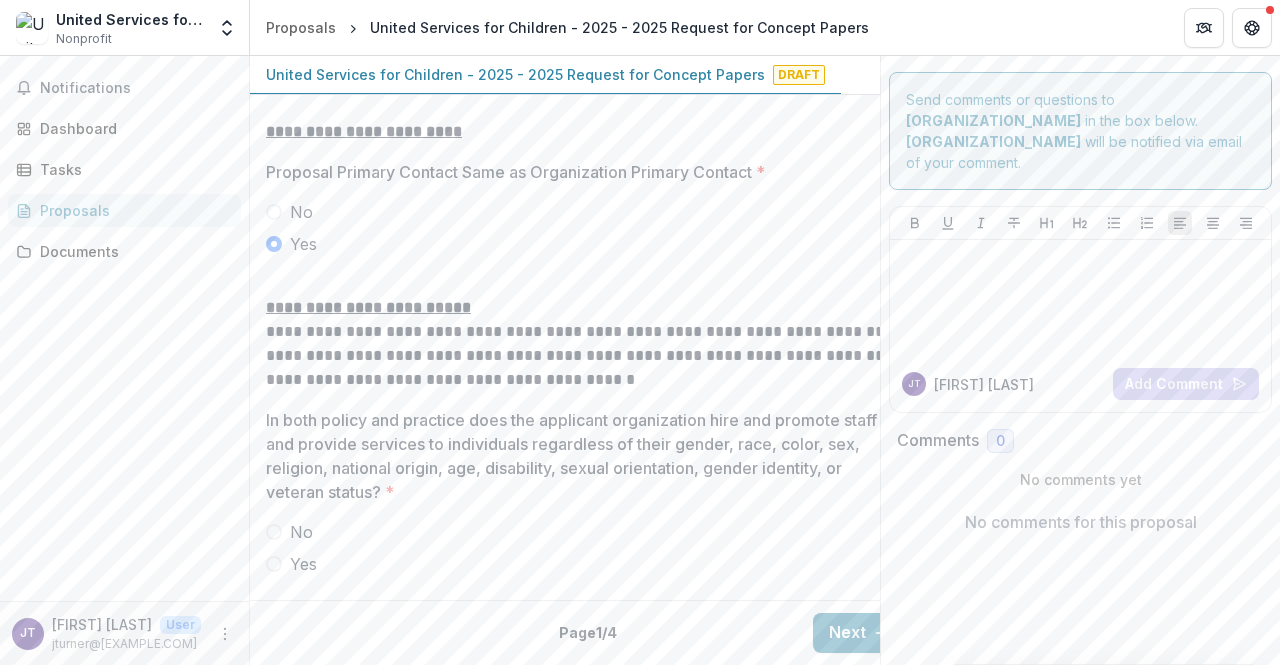 click at bounding box center [274, 564] 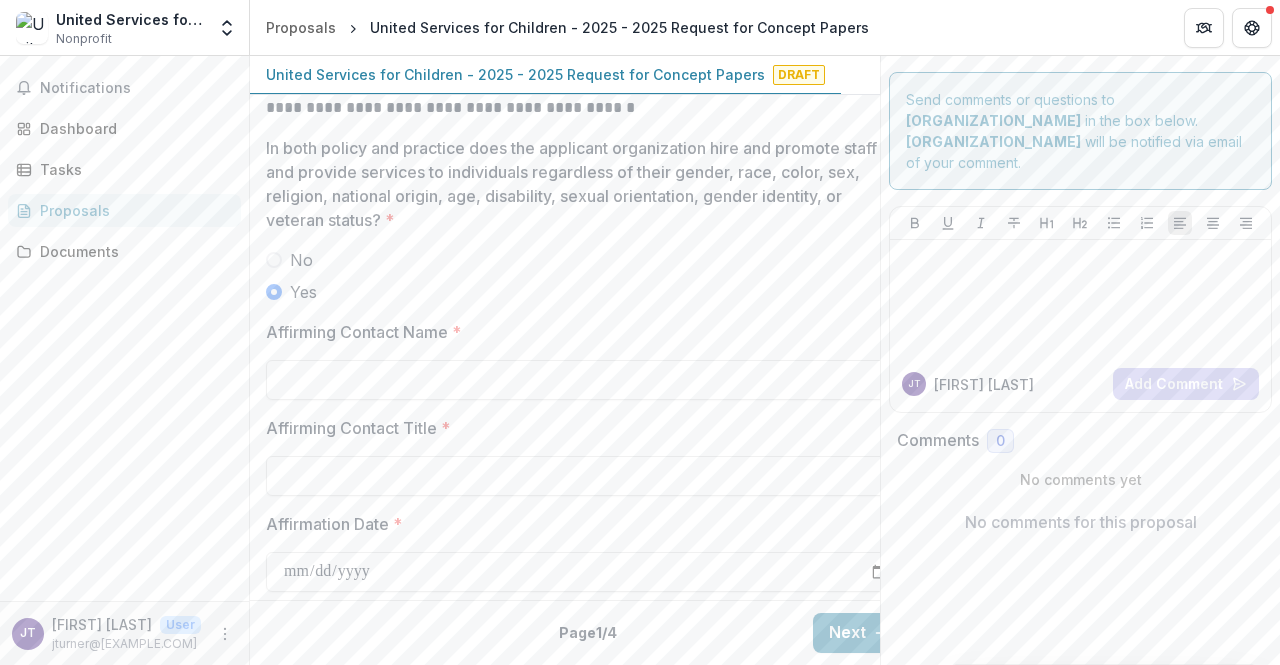 scroll, scrollTop: 2934, scrollLeft: 0, axis: vertical 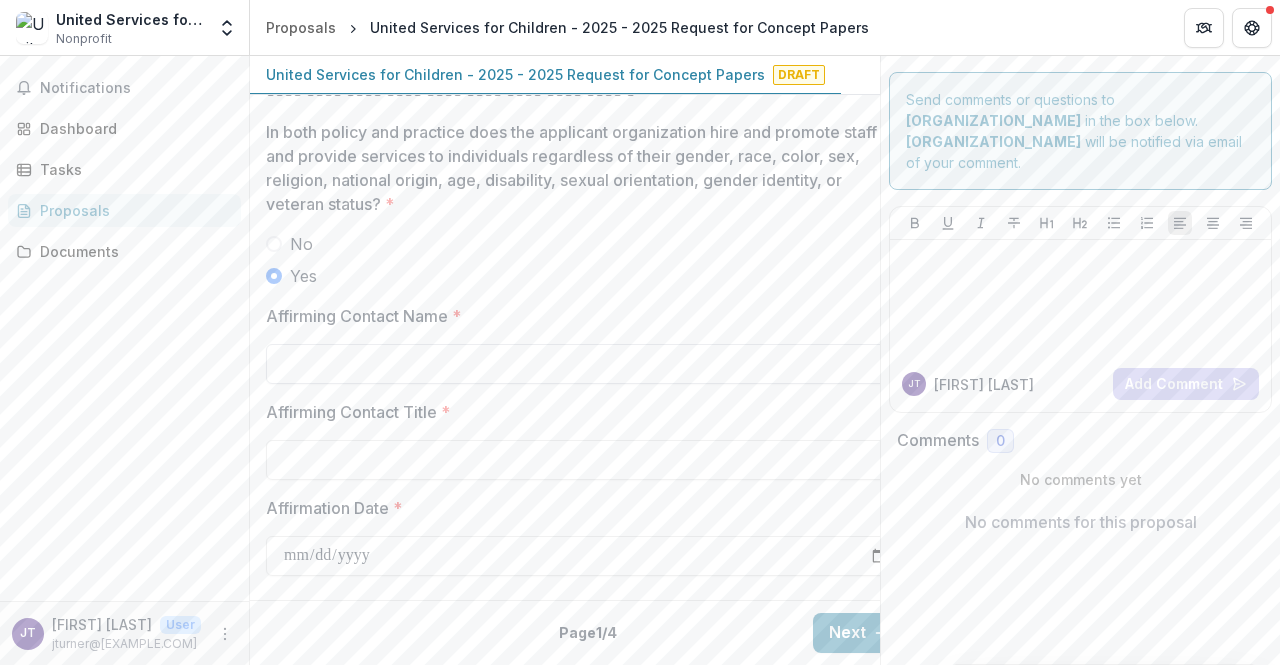click on "Affirming Contact Name *" at bounding box center (586, 364) 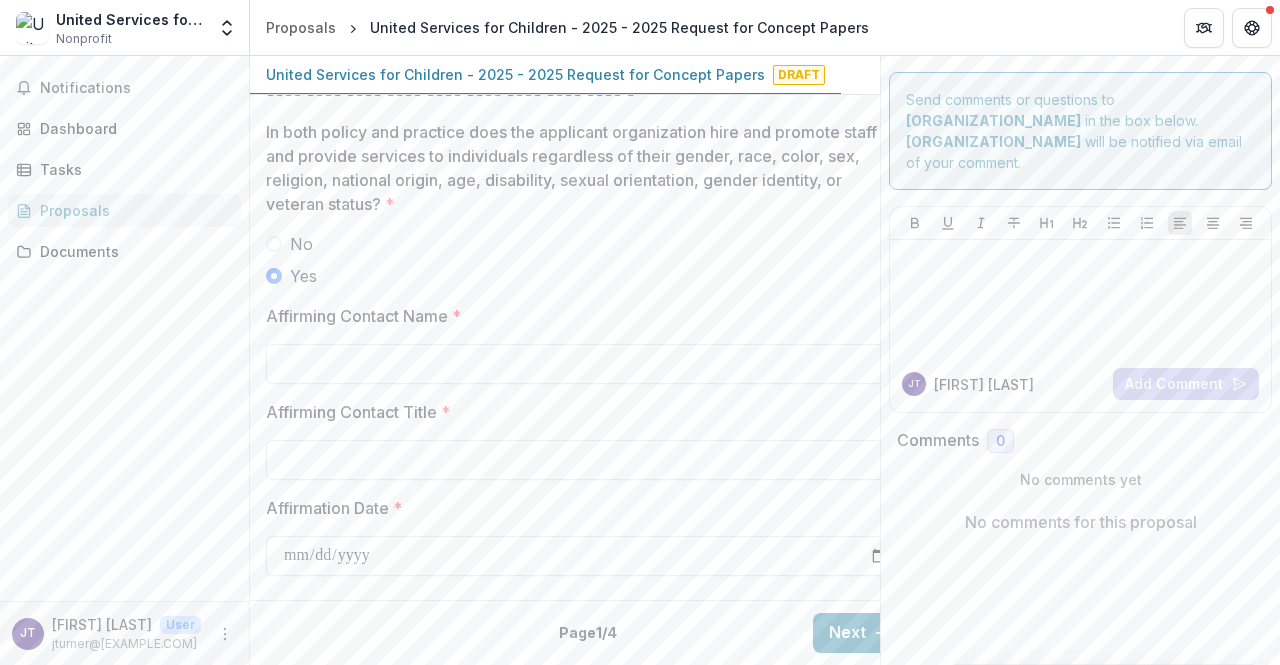 type on "**********" 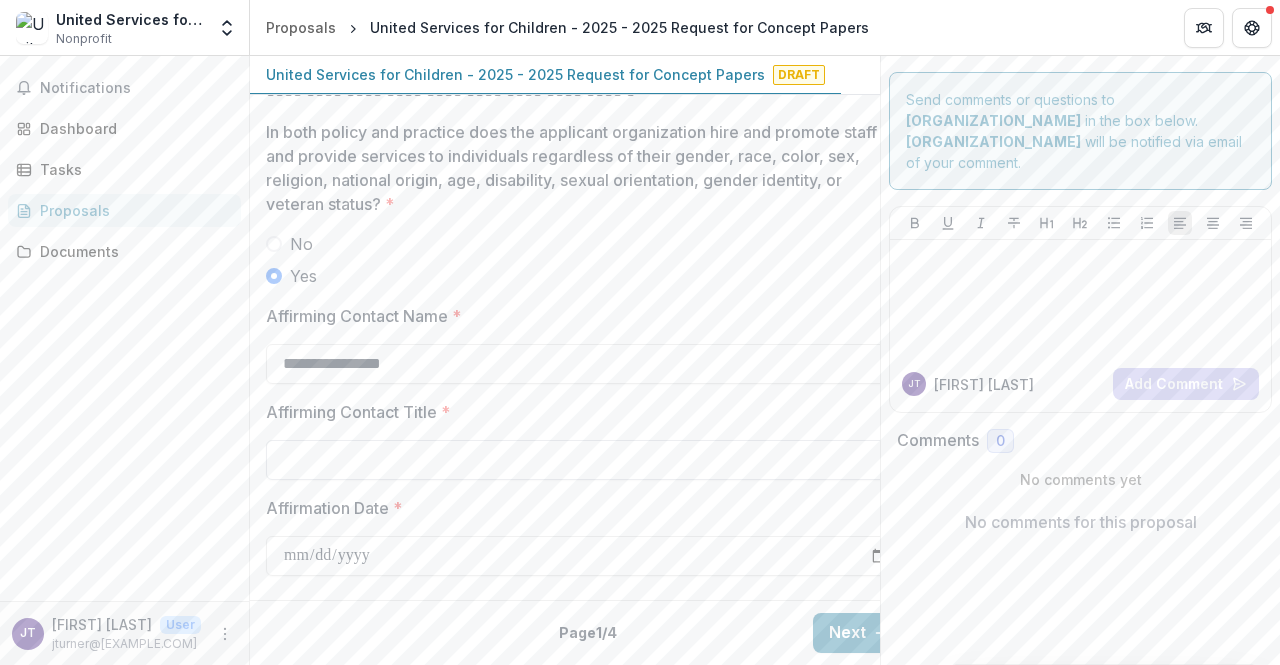 click on "Affirming Contact Title *" at bounding box center [586, 460] 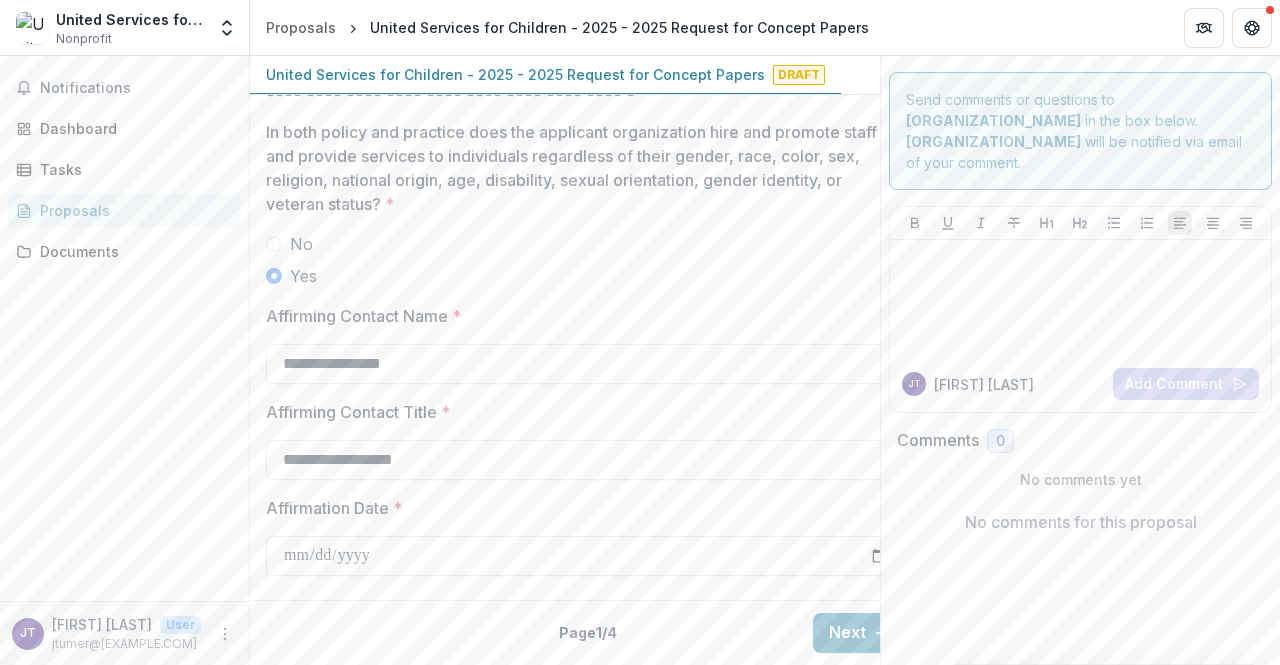 type on "**********" 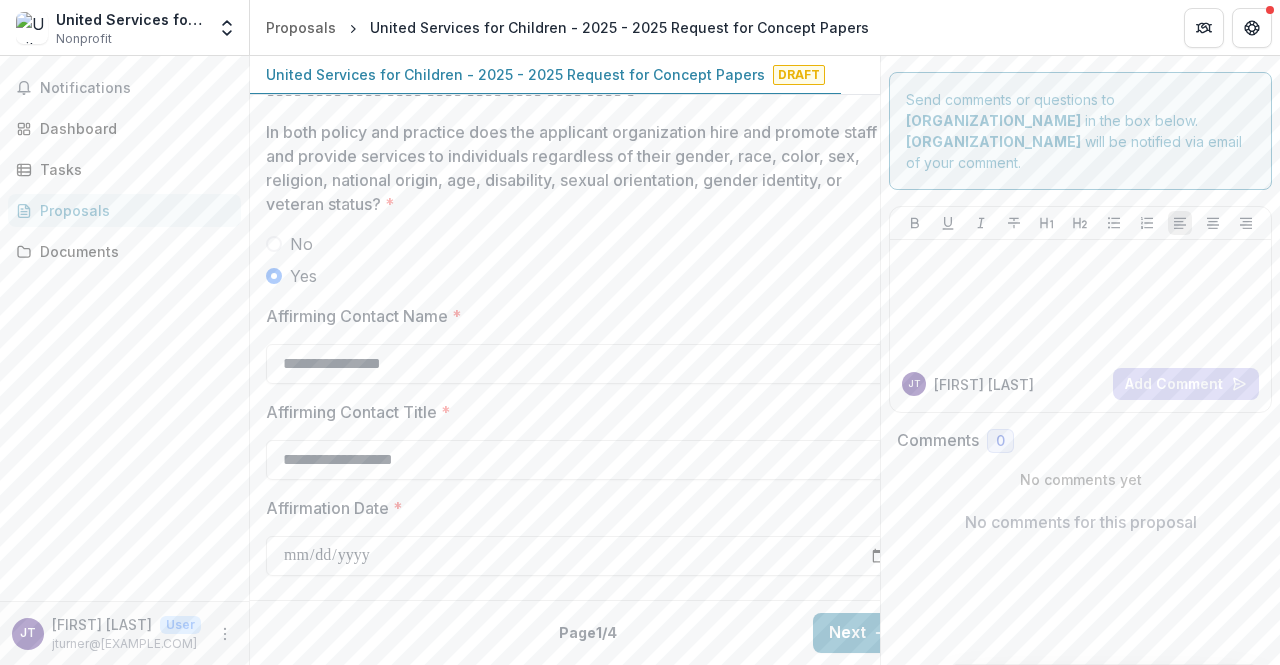type on "**********" 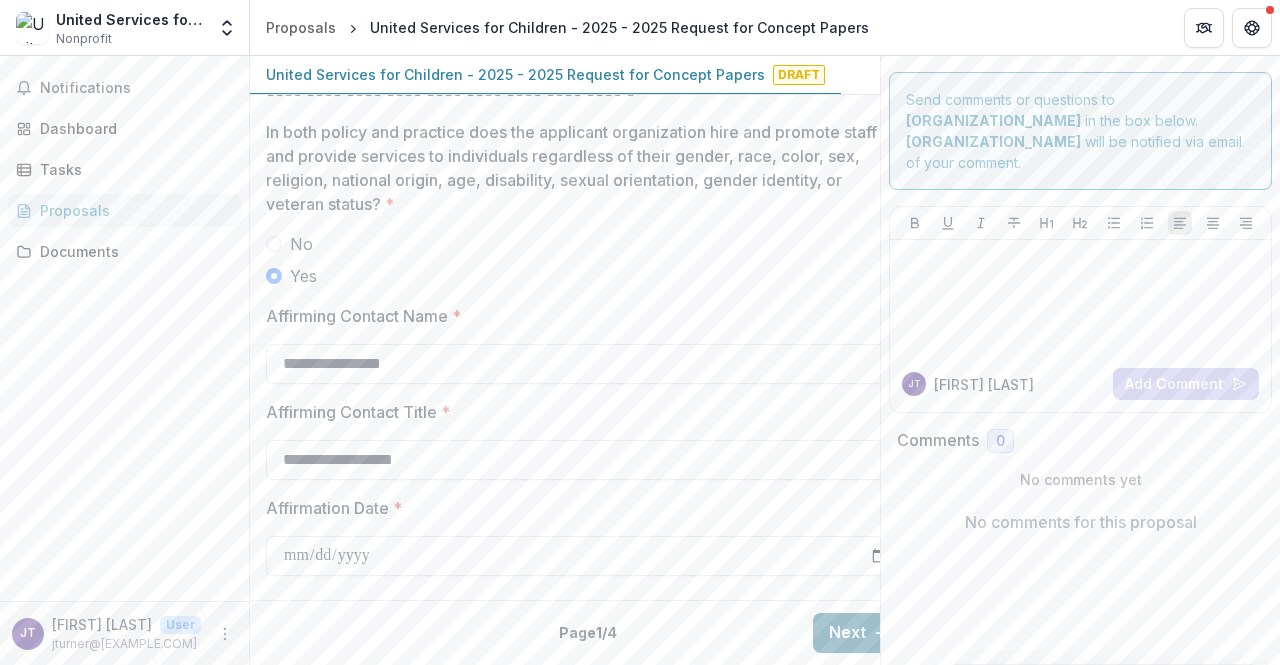click on "Next" at bounding box center (859, 633) 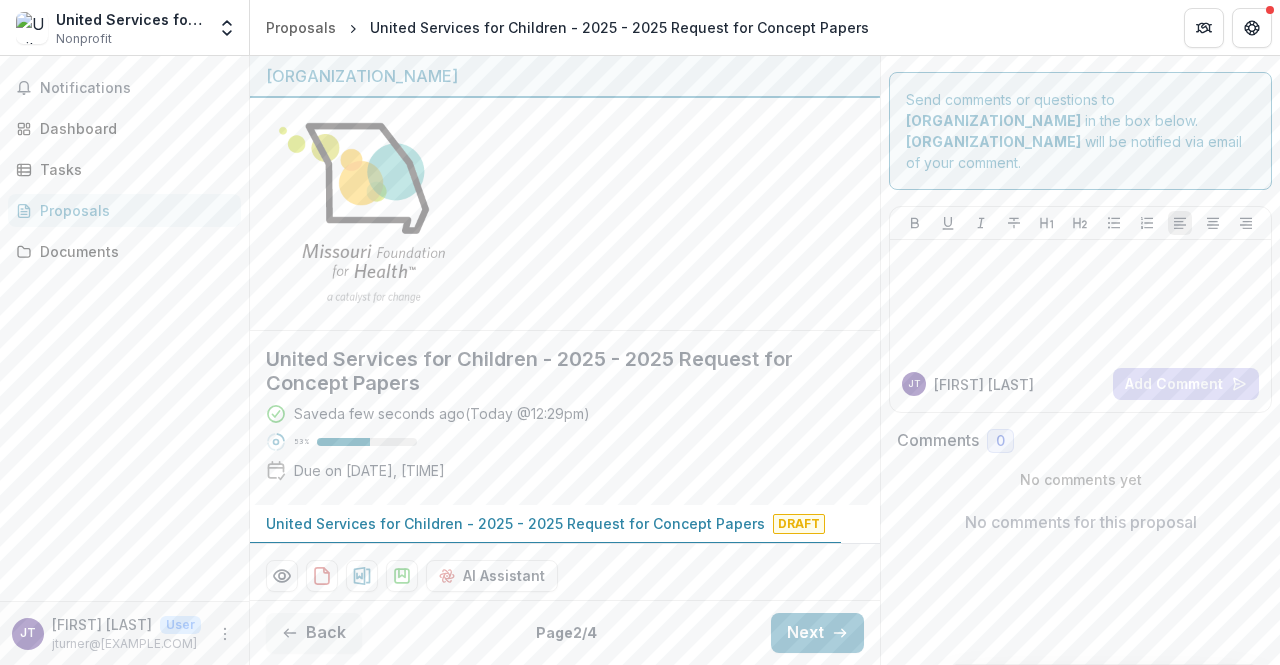 scroll, scrollTop: 180, scrollLeft: 0, axis: vertical 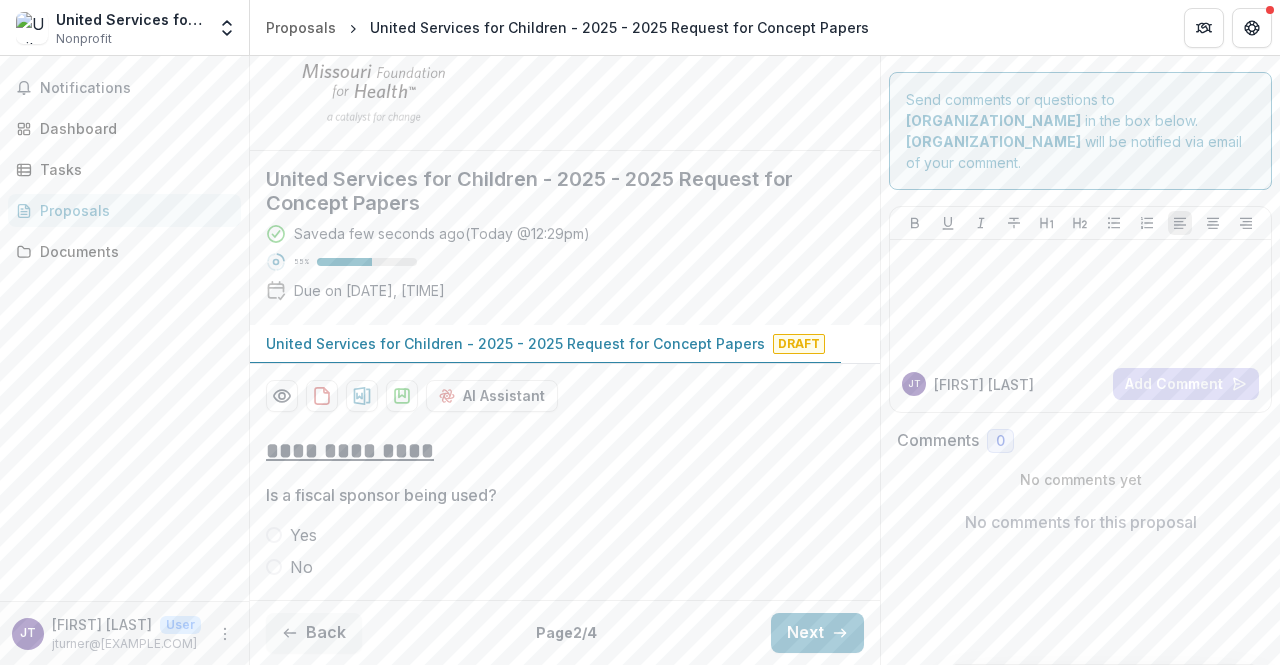 drag, startPoint x: 274, startPoint y: 561, endPoint x: 288, endPoint y: 555, distance: 15.231546 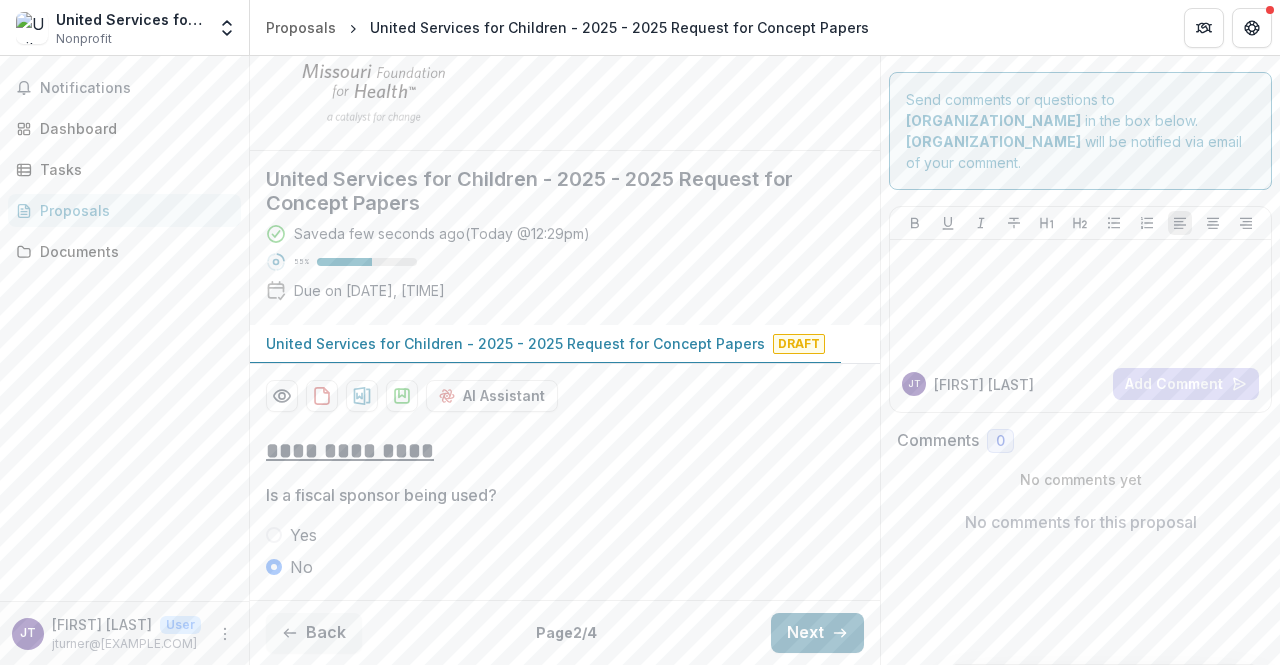 click on "Next" at bounding box center [817, 633] 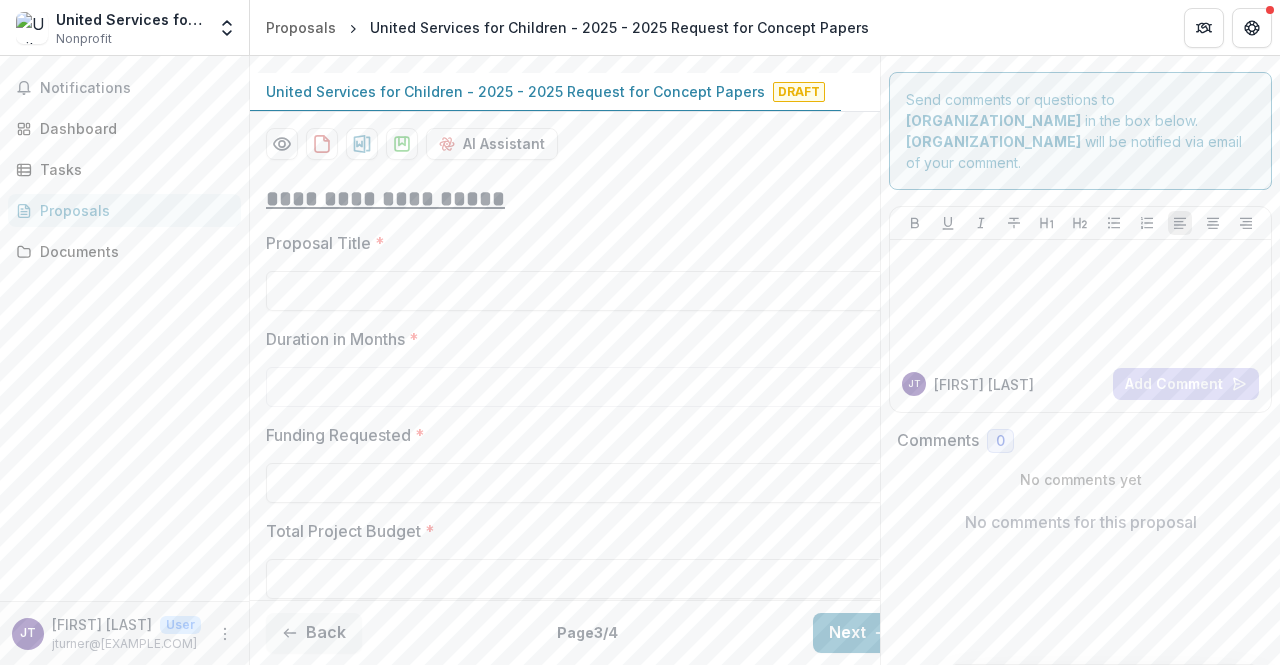 scroll, scrollTop: 400, scrollLeft: 0, axis: vertical 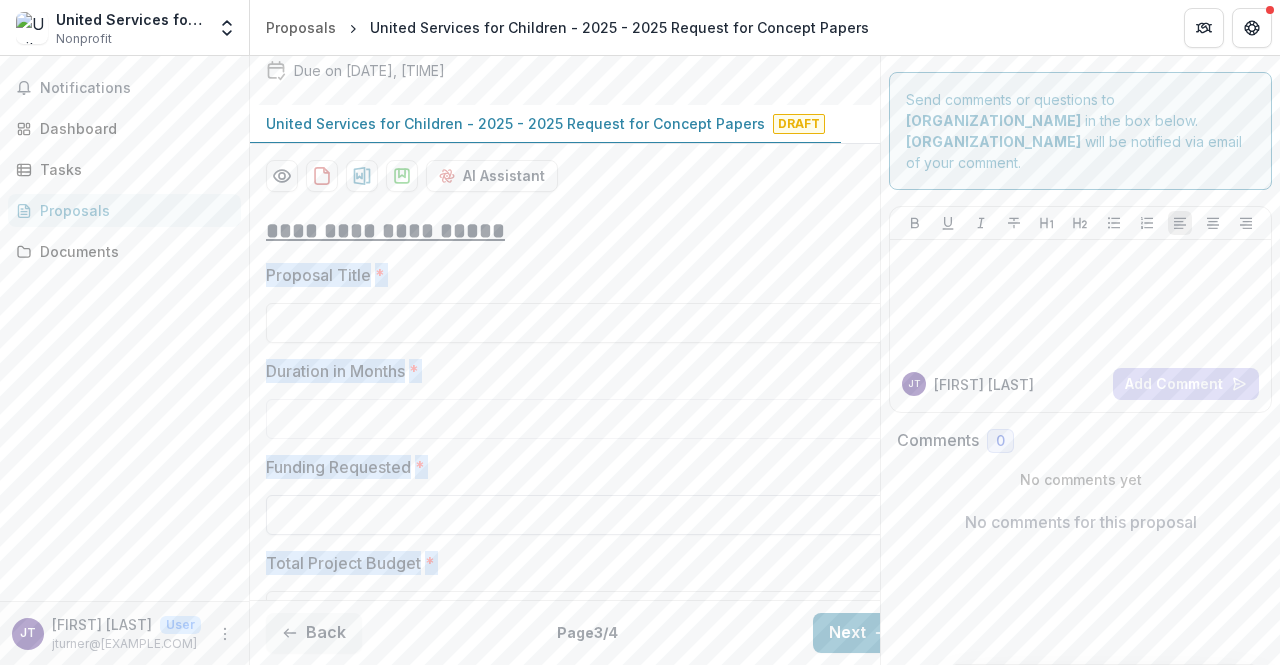 drag, startPoint x: 262, startPoint y: 267, endPoint x: 542, endPoint y: 511, distance: 371.39737 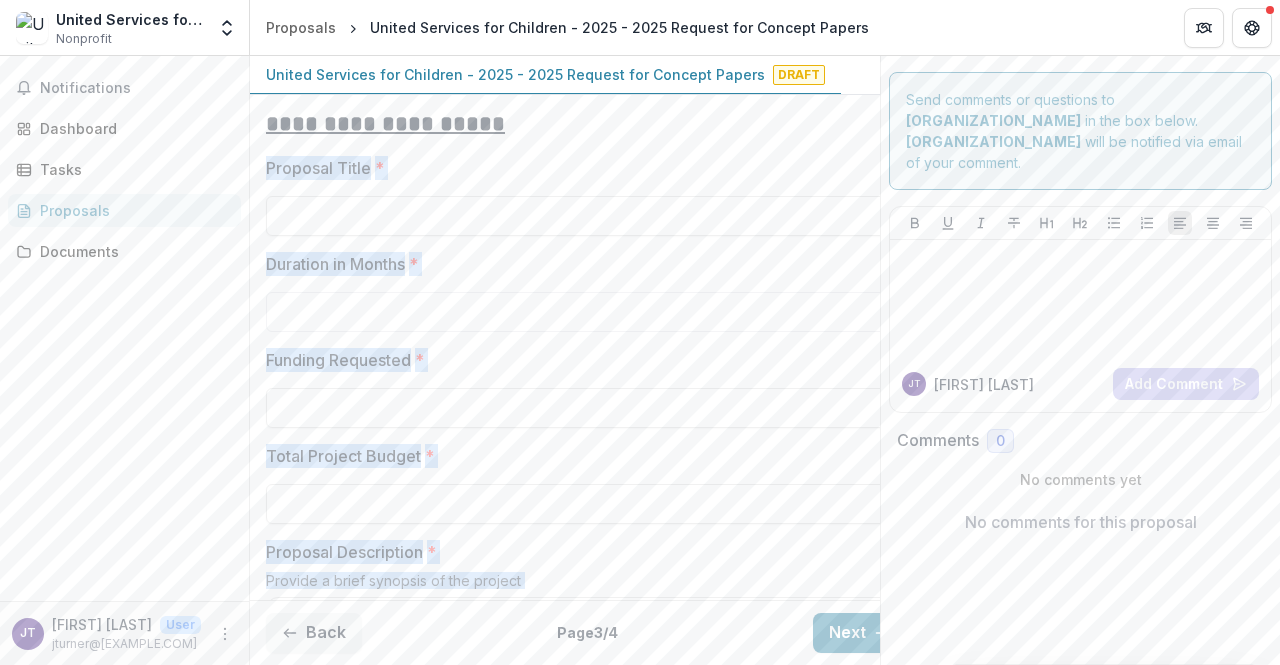 scroll, scrollTop: 600, scrollLeft: 0, axis: vertical 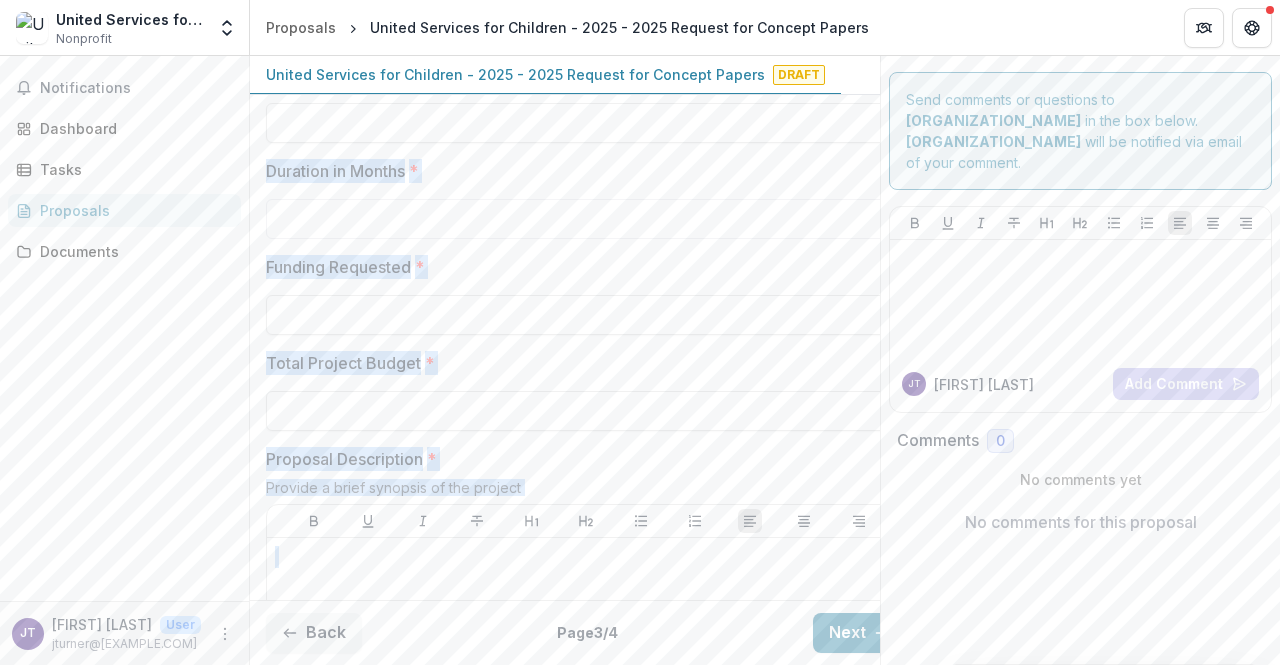 copy on "Proposal Title * Duration in Months * Funding Requested * Total Project Budget * Proposal Description * Provide a brief synopsis of the project Missouri Counties in MFH Service Region where the project will serve * To see the MFH Service Region, click here:  https://mffh.org/the-foundation/where-we-work/ Select... Is your project or work focused on one or more of the following systems change approaches? https://mffh.org/wp-content/uploads/2025/06/HEF-Glossary-.pdf Please select all that apply: Pilot models to create long-term change Field or sector-wide capacity building to engage in systemic change Cross-sector coalition building or strengthening Community organizing or mobilizing community members Advocacy Other Please select all criteria which describe your proposal a) Connected: Partnerships (formal or informal) that will strengthen an existing network or build a network that needs to exist but doesn't yet.
b) Community-driven: The work is driven by those most negatively impacted by the issue. The ..." 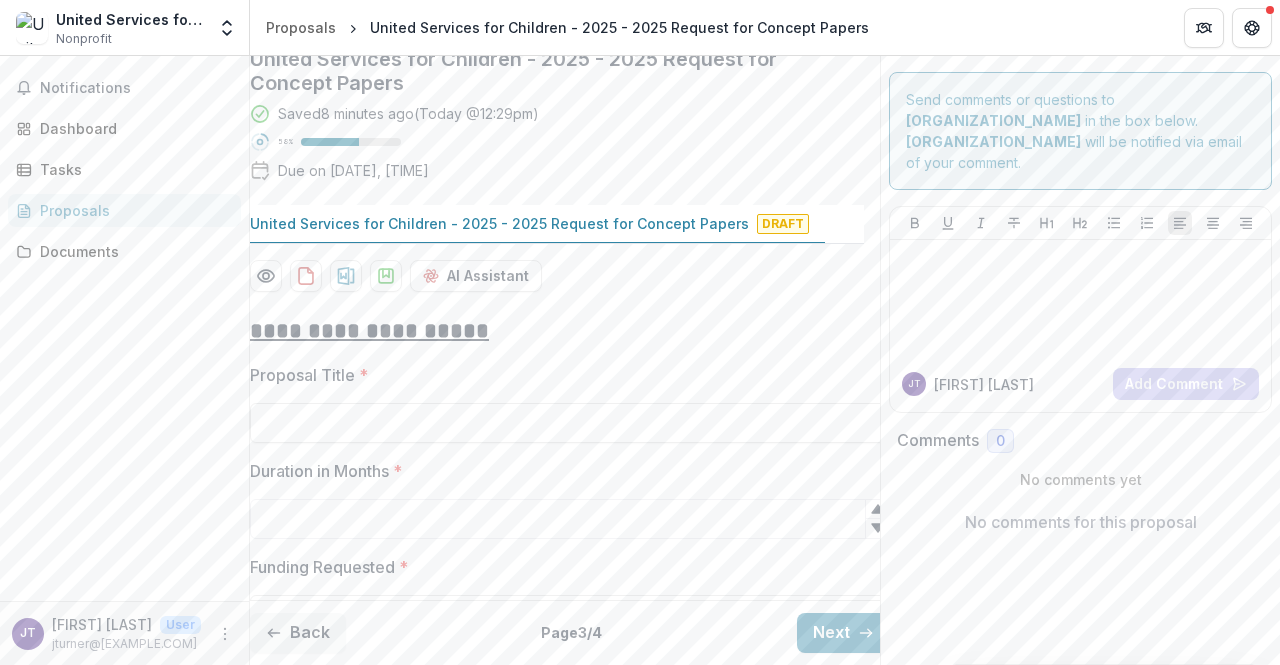 scroll, scrollTop: 400, scrollLeft: 16, axis: both 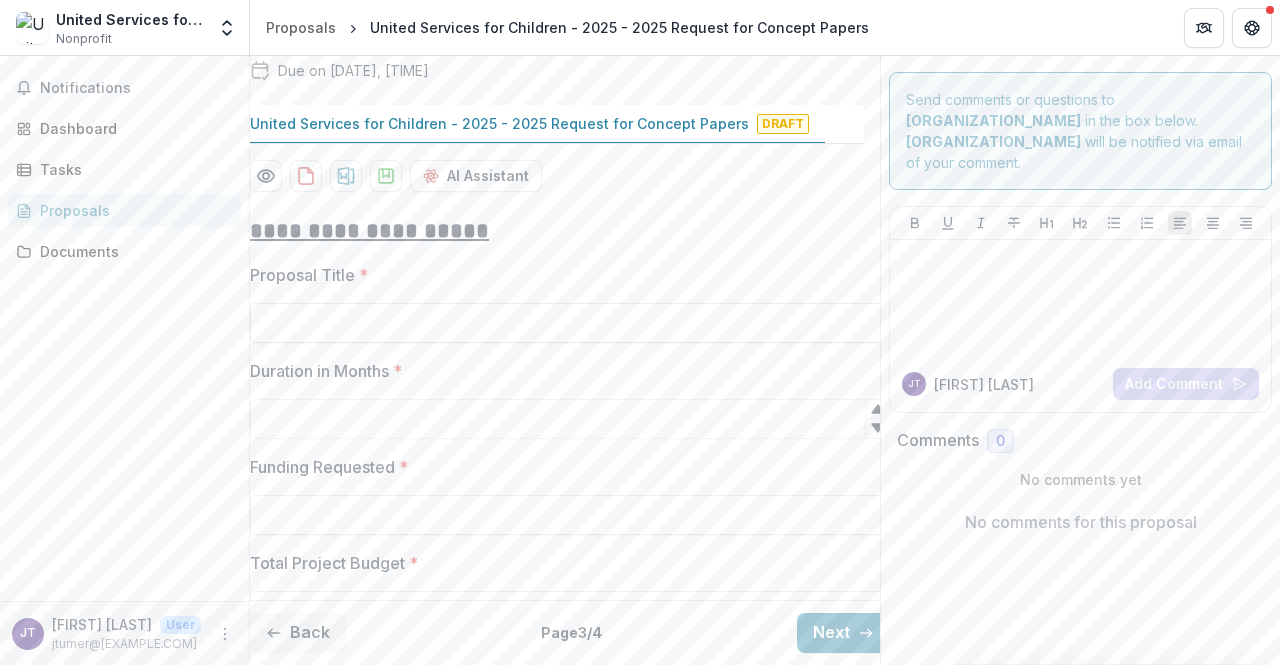 click on "Proposal Title *" at bounding box center [570, 323] 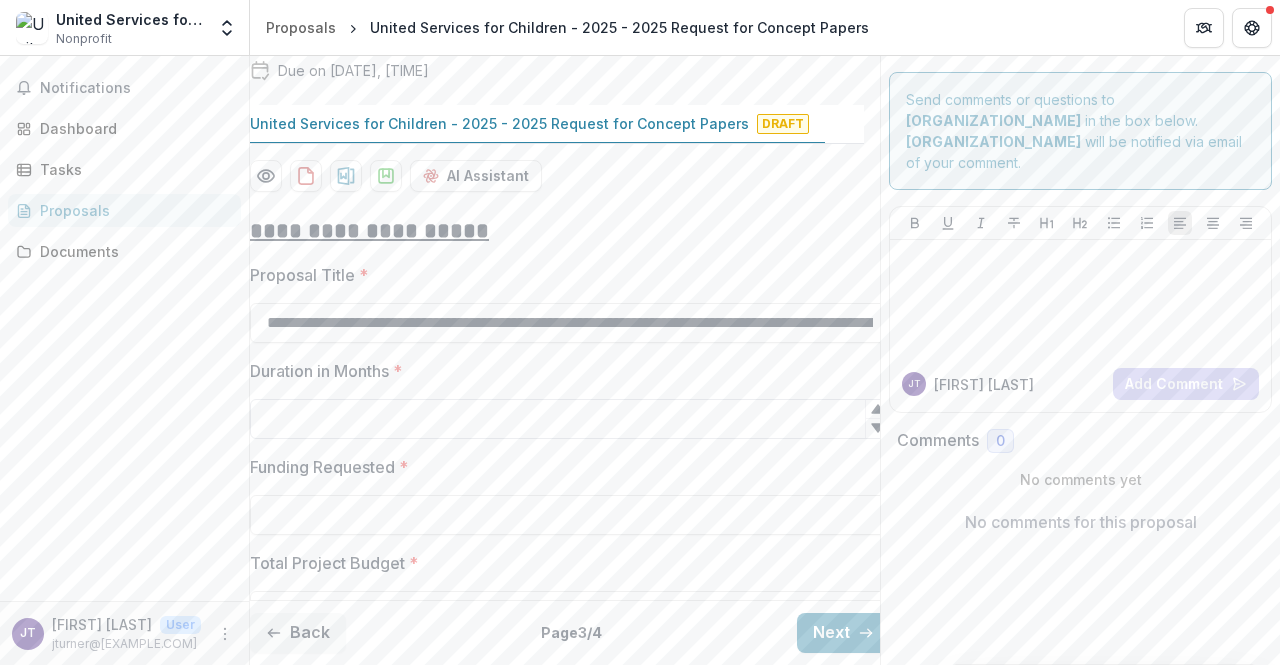 scroll, scrollTop: 0, scrollLeft: 296, axis: horizontal 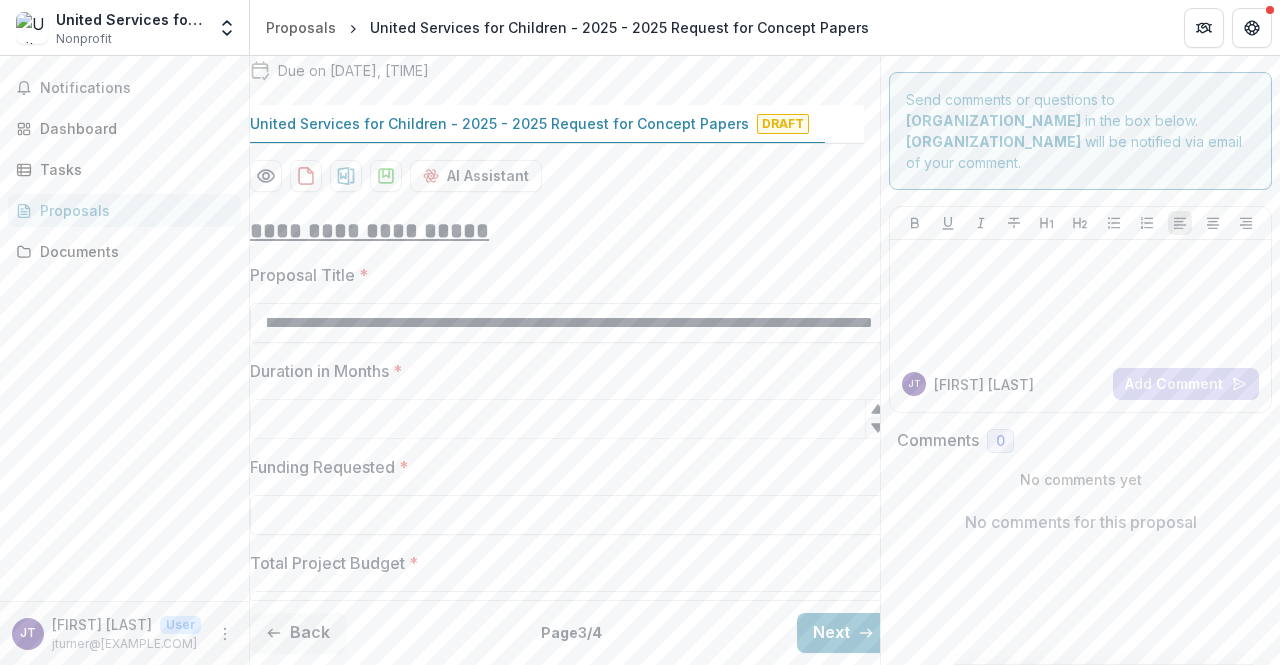 type on "**********" 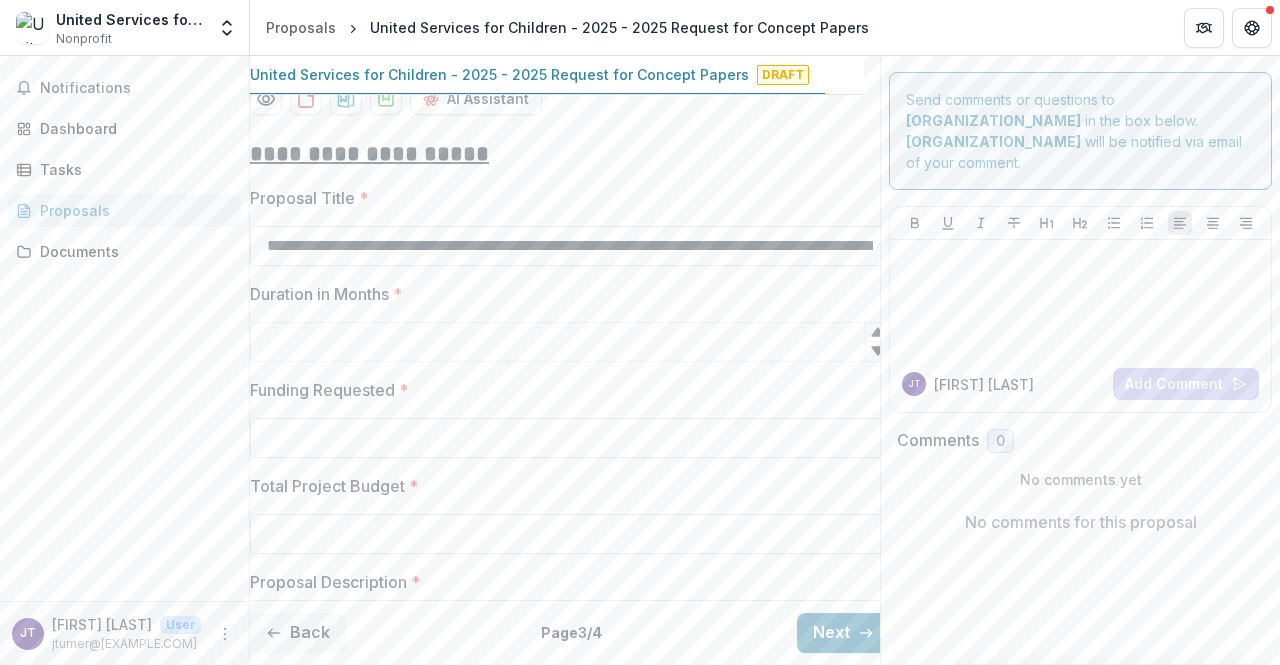 scroll, scrollTop: 500, scrollLeft: 16, axis: both 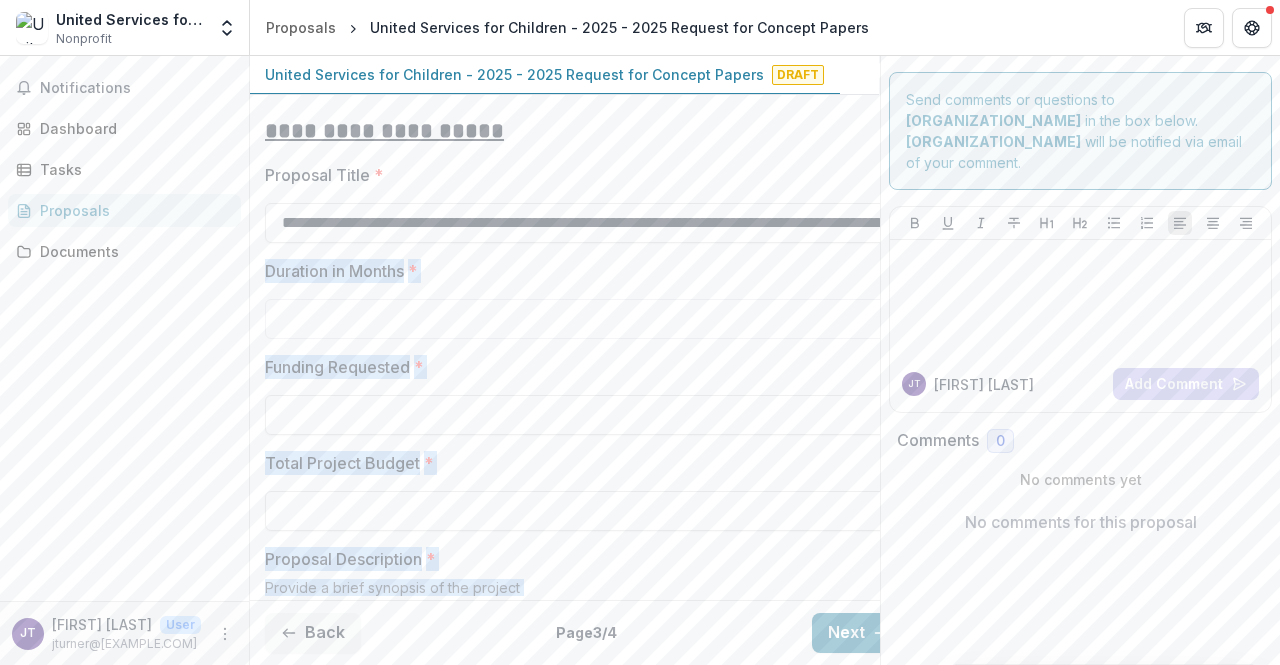 drag, startPoint x: 252, startPoint y: 267, endPoint x: 507, endPoint y: 549, distance: 380.196 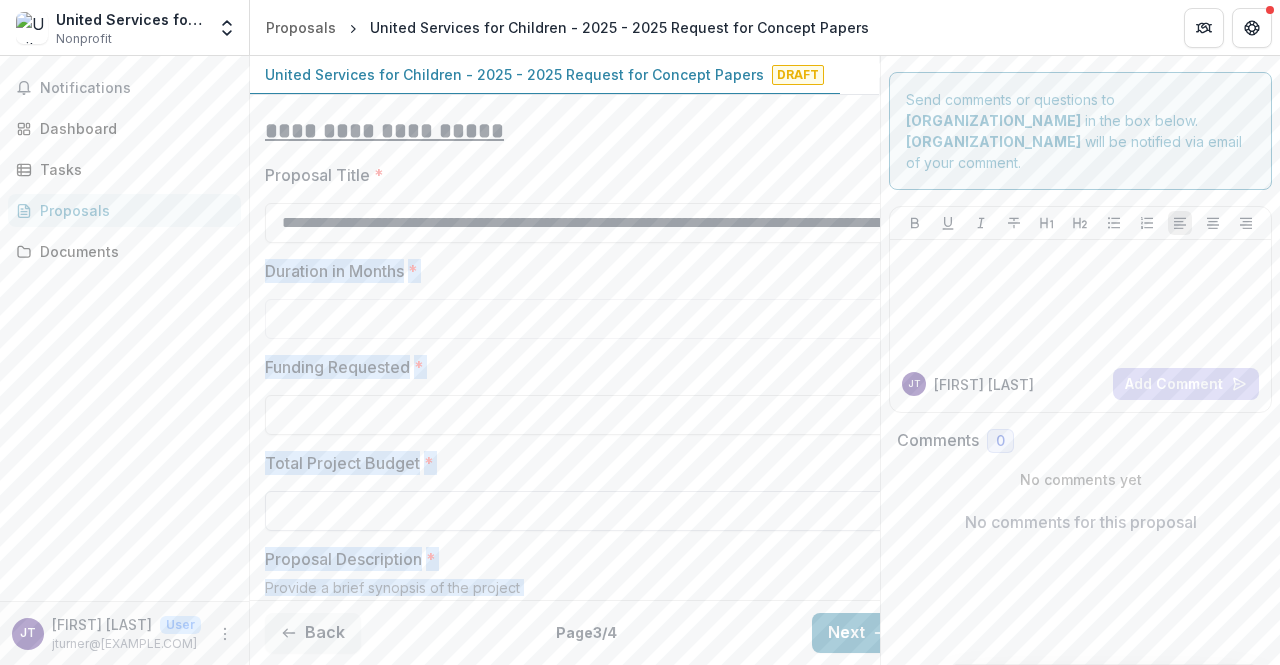 scroll, scrollTop: 700, scrollLeft: 1, axis: both 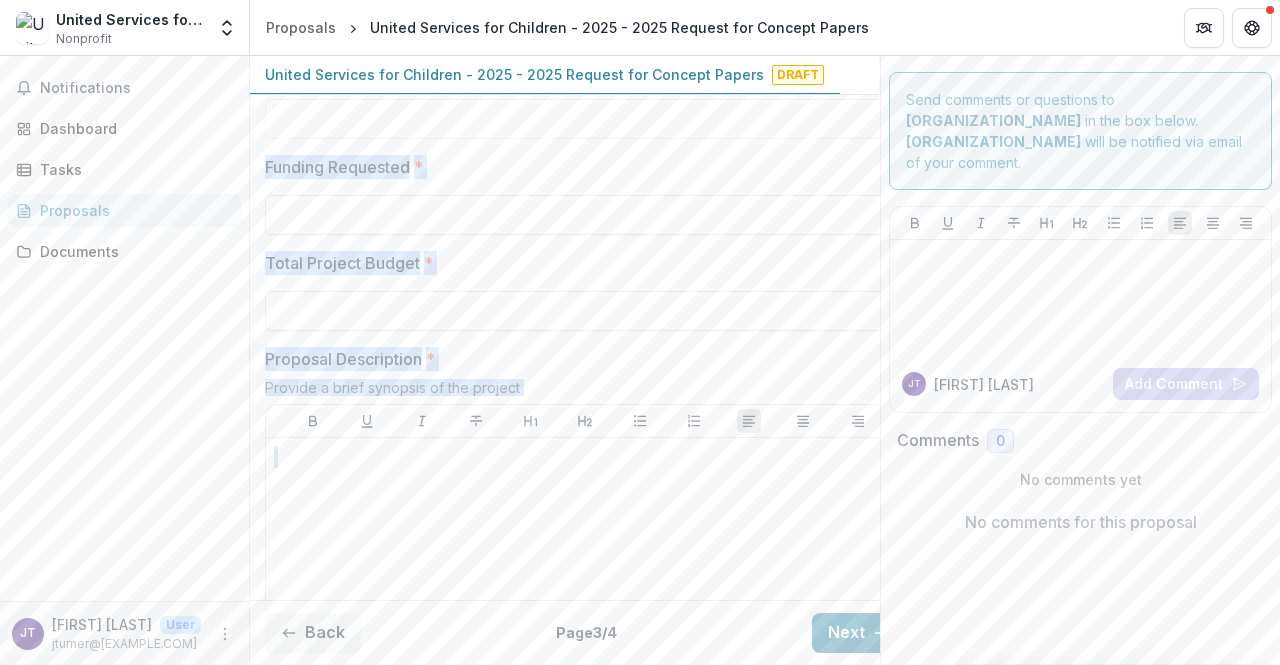 copy on "Duration in Months * Funding Requested * Total Project Budget * Proposal Description * Provide a brief synopsis of the project [STATE] Counties in MFH Service Region where the project will serve * To see the MFH Service Region, click here:  https://mffh.org/the-foundation/where-we-work/ Select... Is your project or work focused on one or more of the following systems change approaches? https://mffh.org/wp-content/uploads/2025/06/HEF-Glossary-.pdf Please select all that apply: Pilot models to create long-term change Field or sector-wide capacity building to engage in systemic change Cross-sector coalition building or strengthening Community organizing or mobilizing community members Advocacy Other Please select all criteria which describe your proposal a) Connected: Partnerships (formal or informal) that will strengthen an existing network or build a network that needs to exist but doesn't yet.
b) Community-driven: The work is driven by those most negatively impacted by the issue. The work is done in c..." 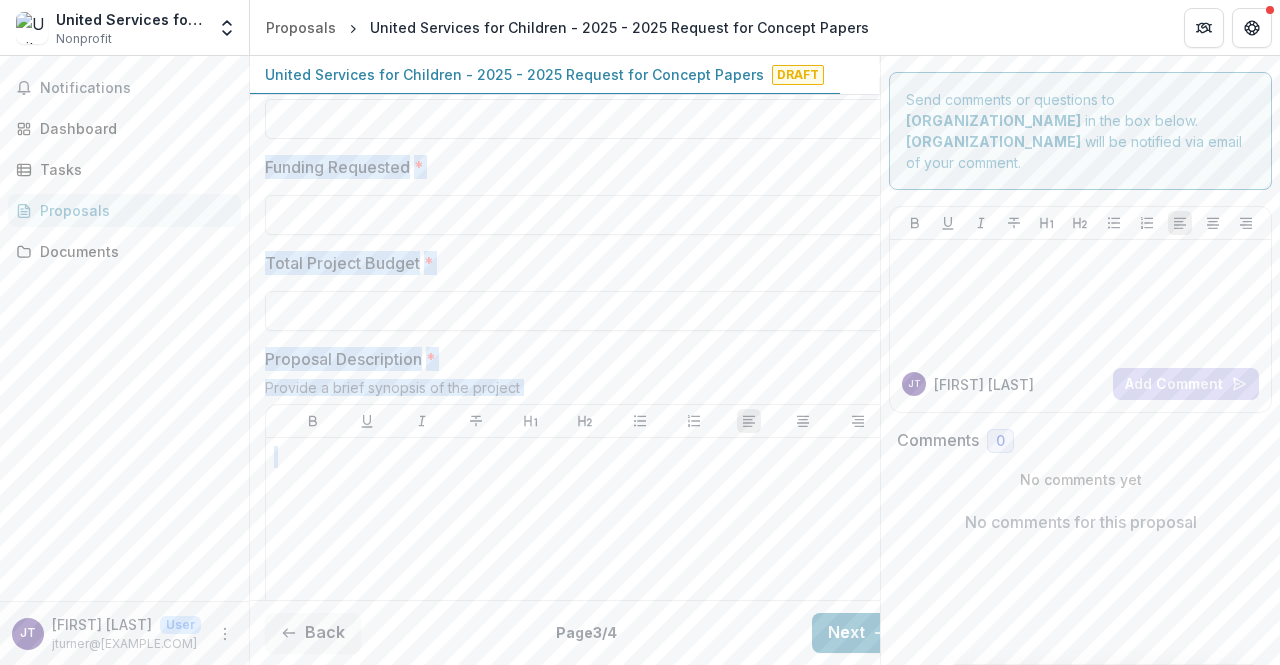 click on "Duration in Months *" at bounding box center (585, 119) 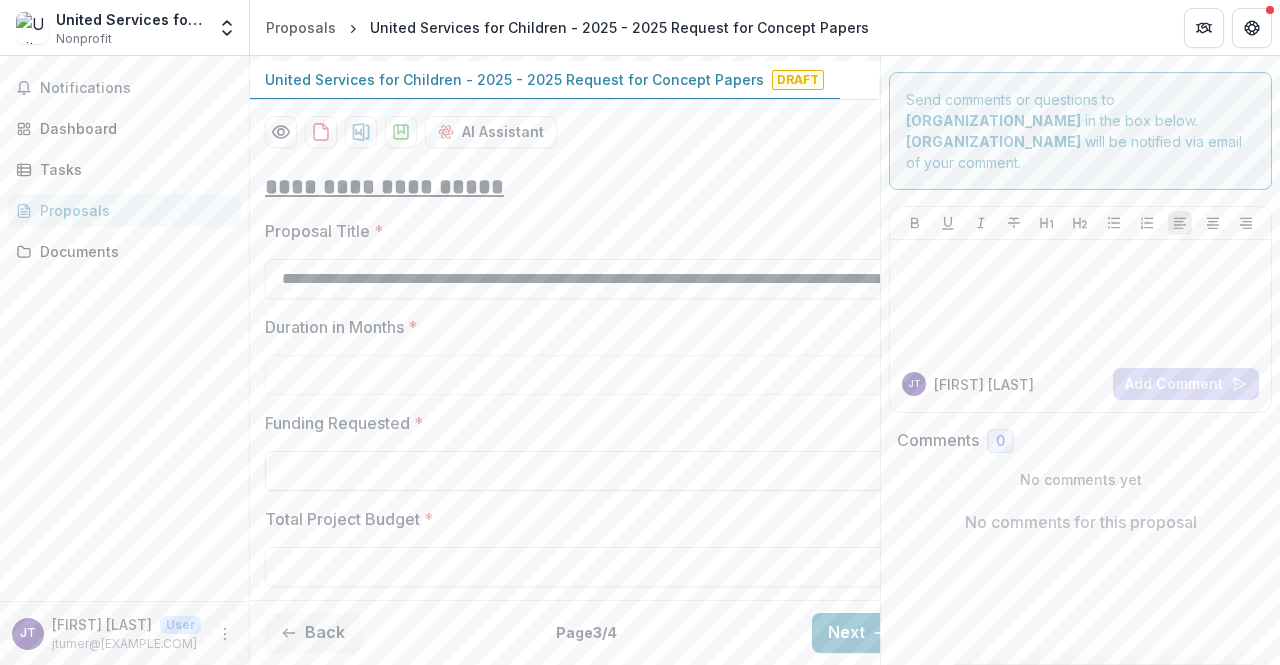 scroll, scrollTop: 400, scrollLeft: 1, axis: both 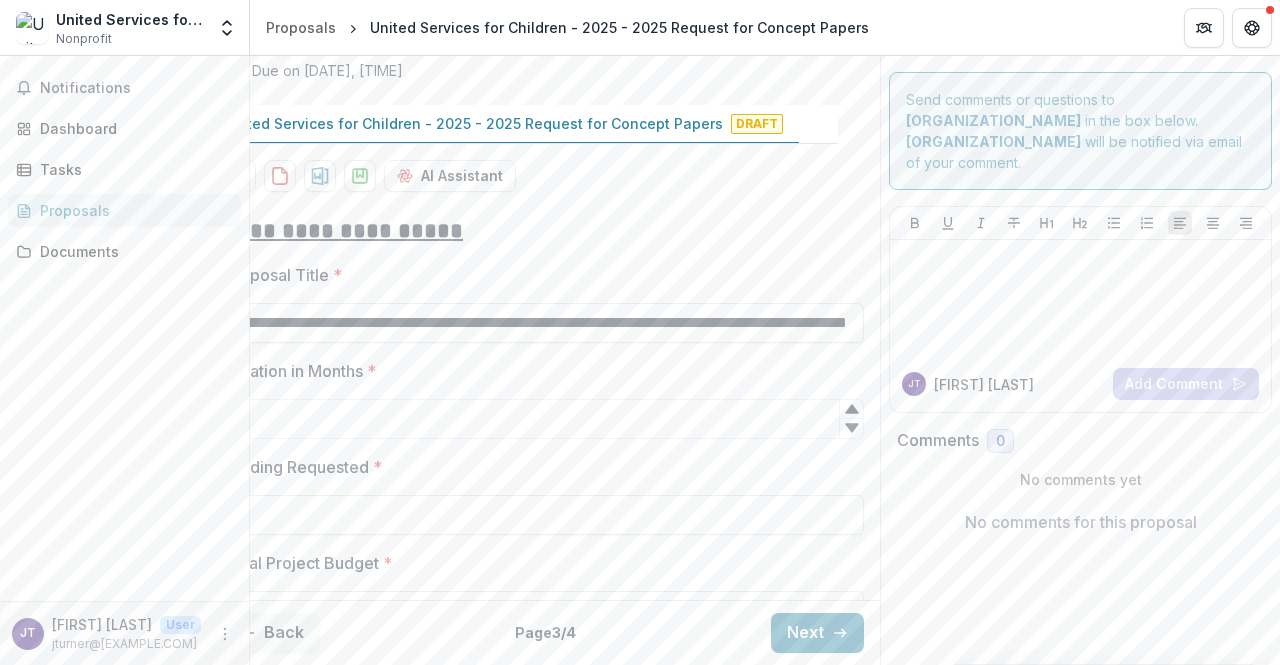 drag, startPoint x: 278, startPoint y: 319, endPoint x: 948, endPoint y: 313, distance: 670.02686 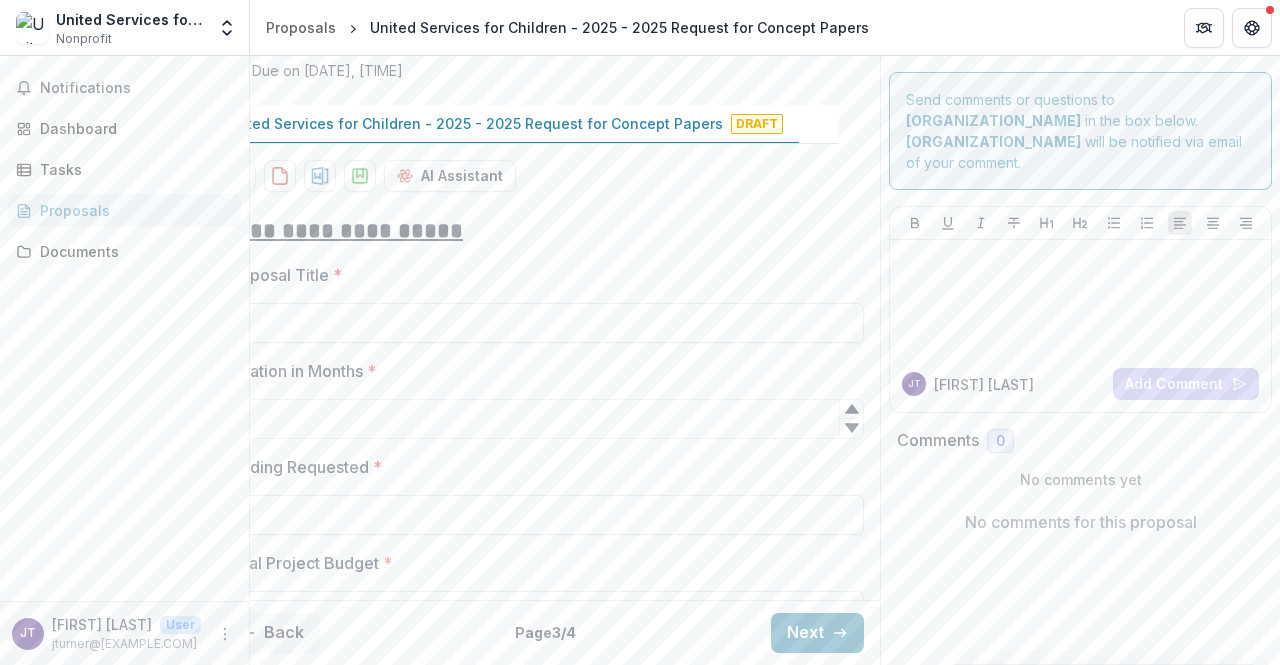 scroll, scrollTop: 400, scrollLeft: 32, axis: both 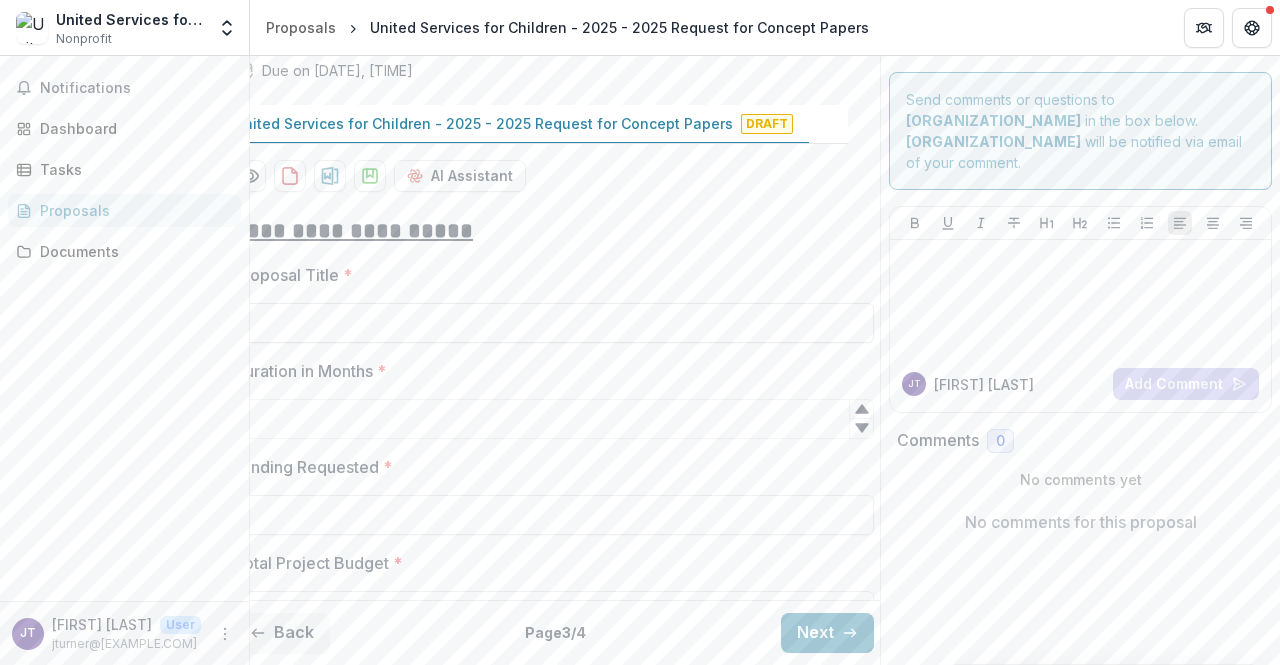 paste on "**********" 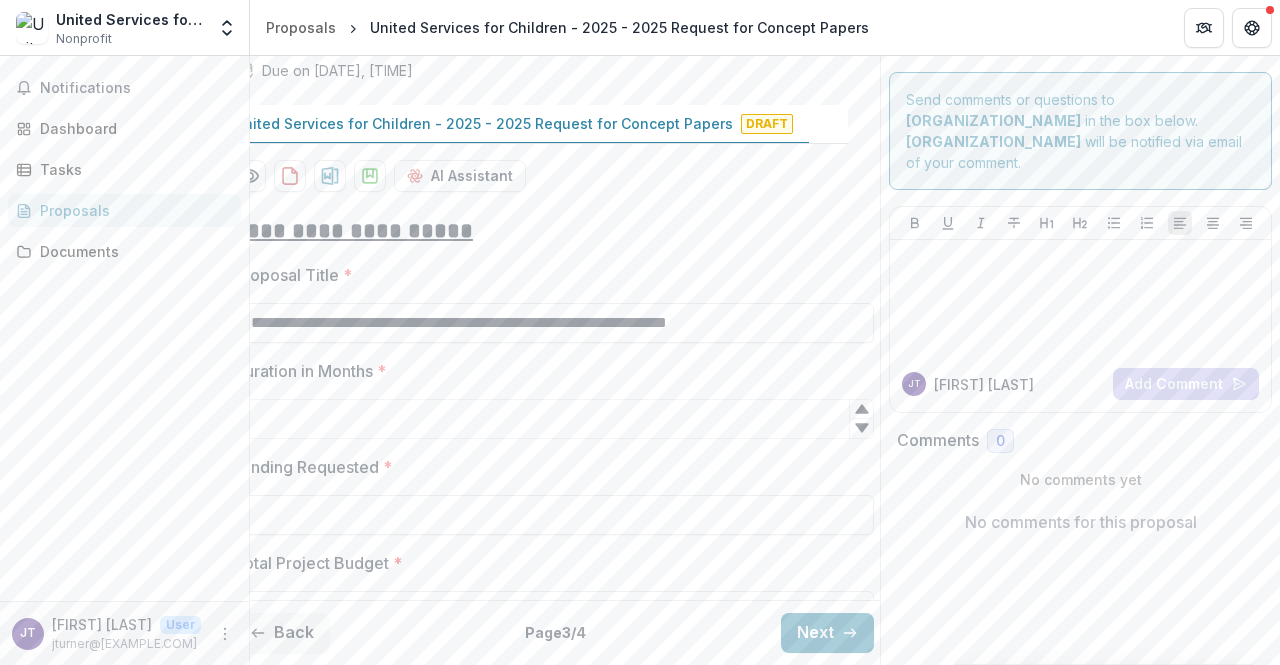 scroll, scrollTop: 400, scrollLeft: 0, axis: vertical 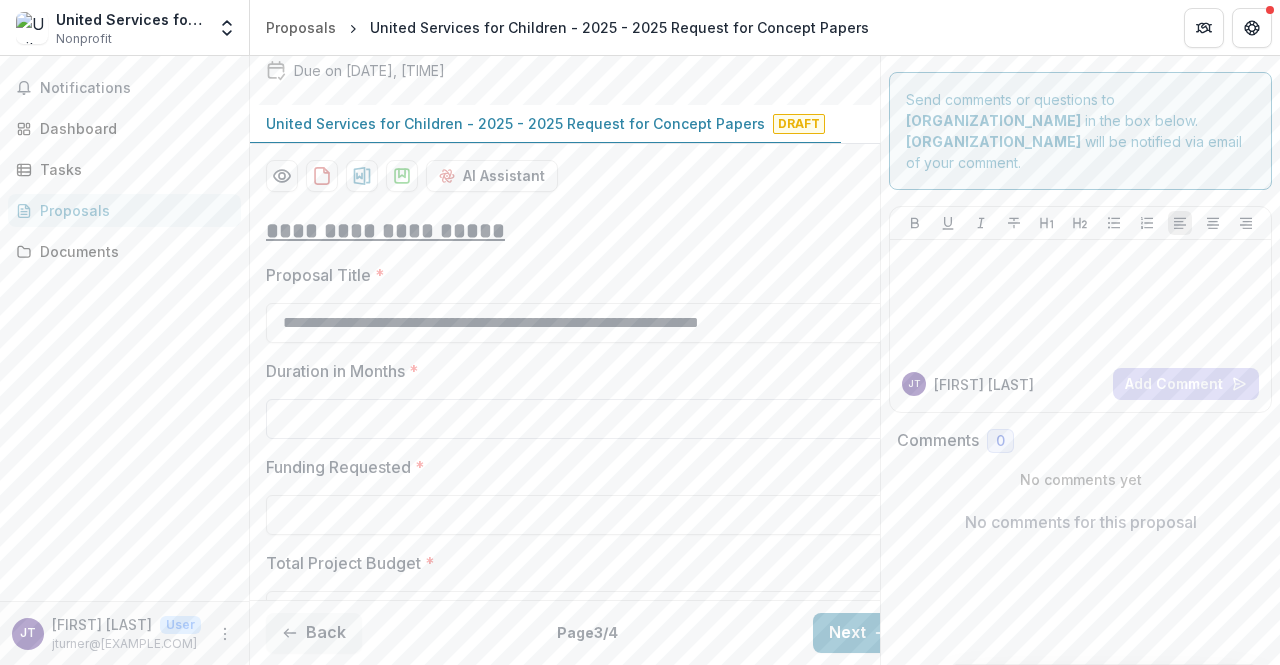 type on "**********" 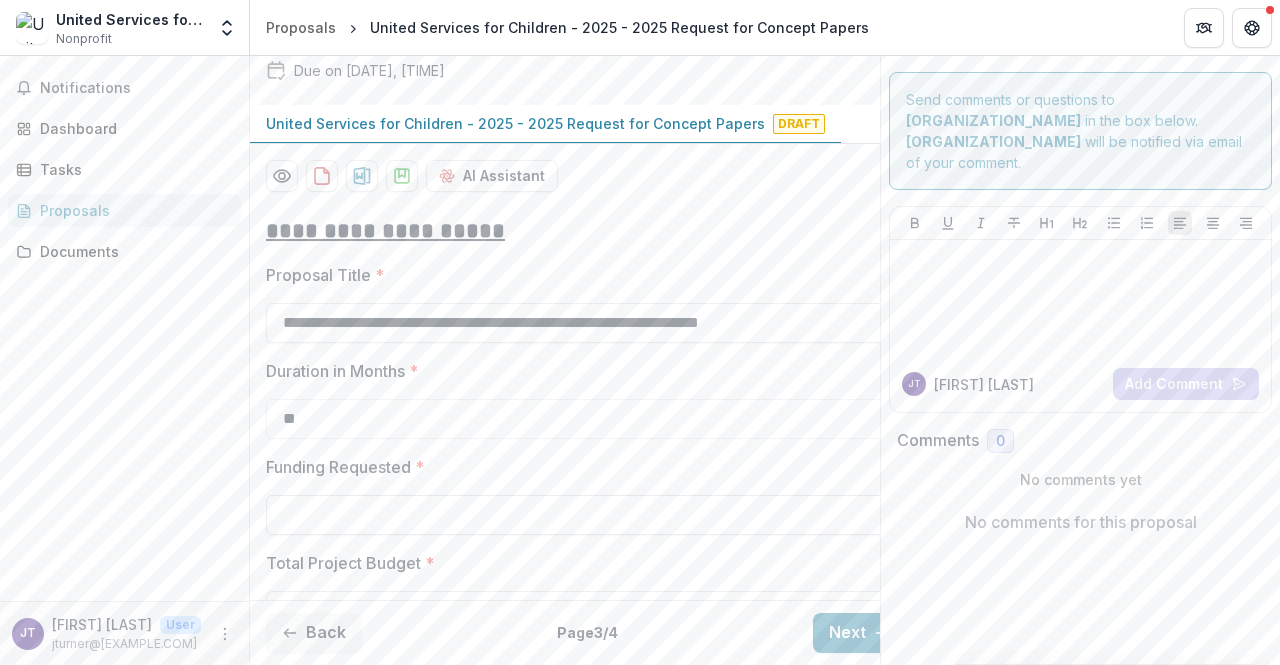 type on "**" 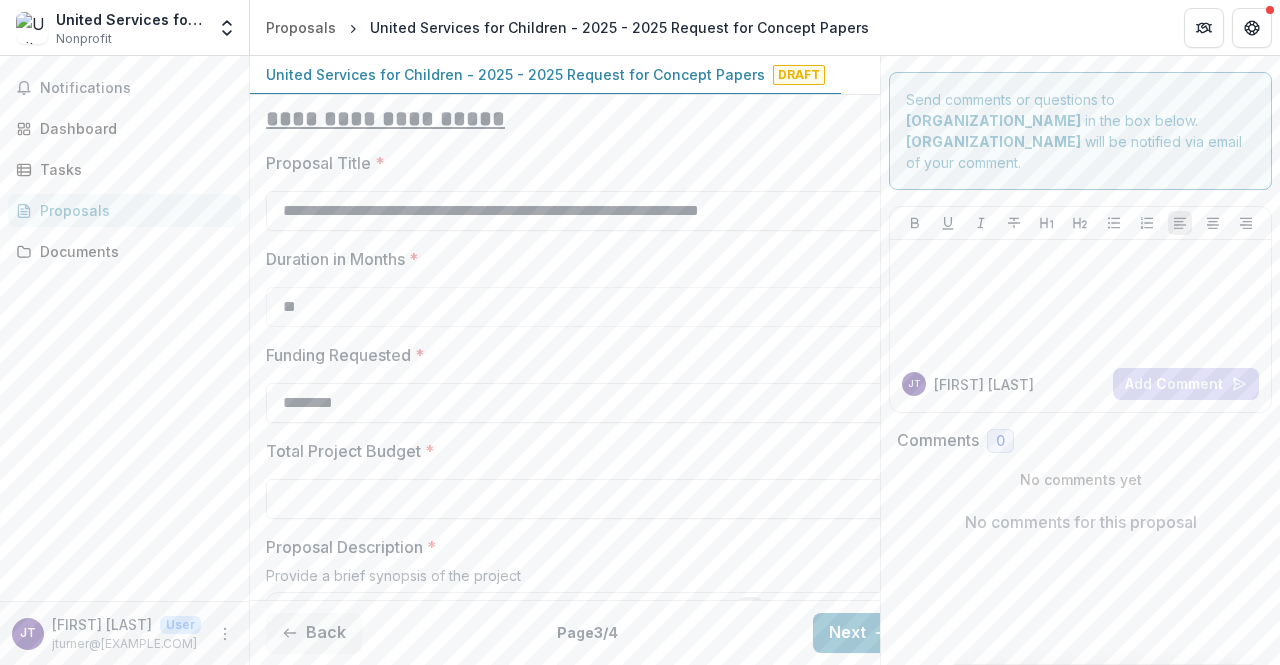 scroll, scrollTop: 600, scrollLeft: 0, axis: vertical 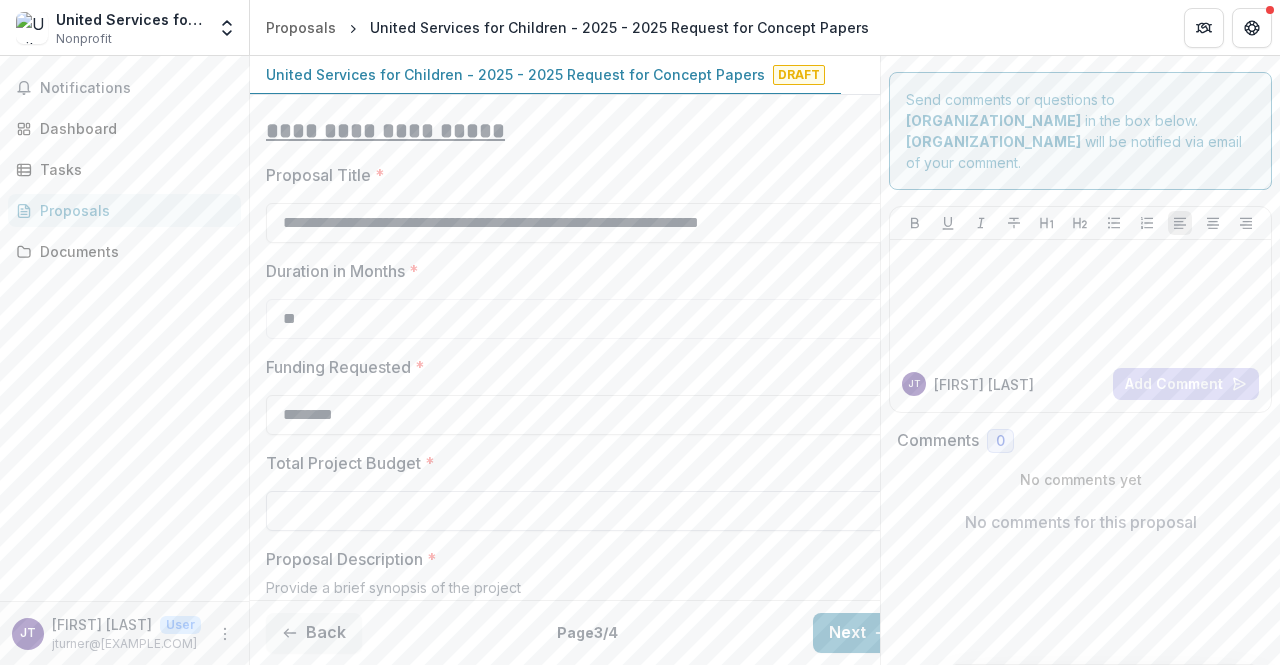 click on "********" at bounding box center [586, 415] 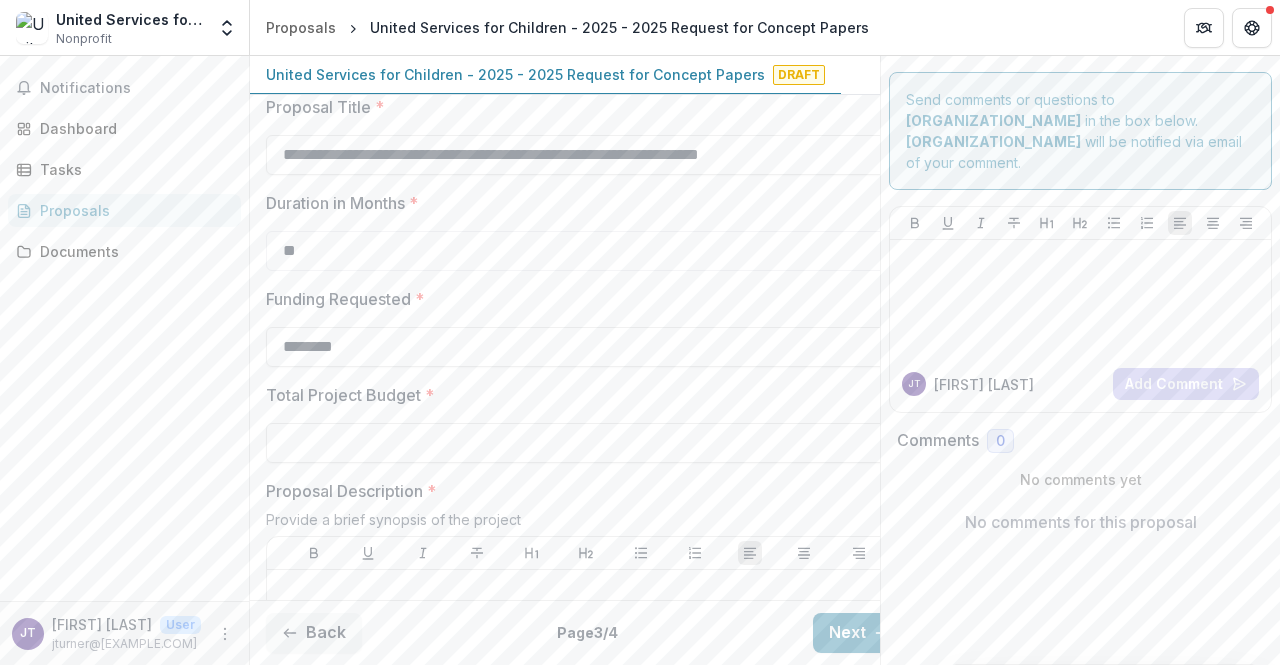 scroll, scrollTop: 600, scrollLeft: 0, axis: vertical 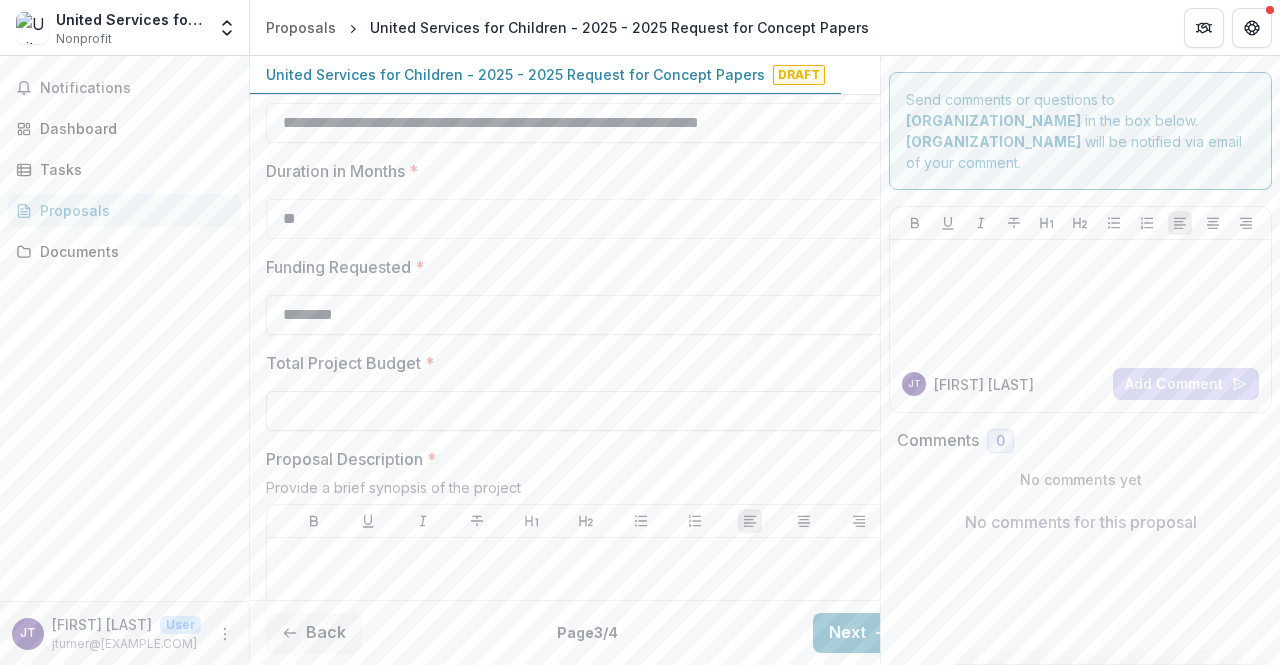 type on "********" 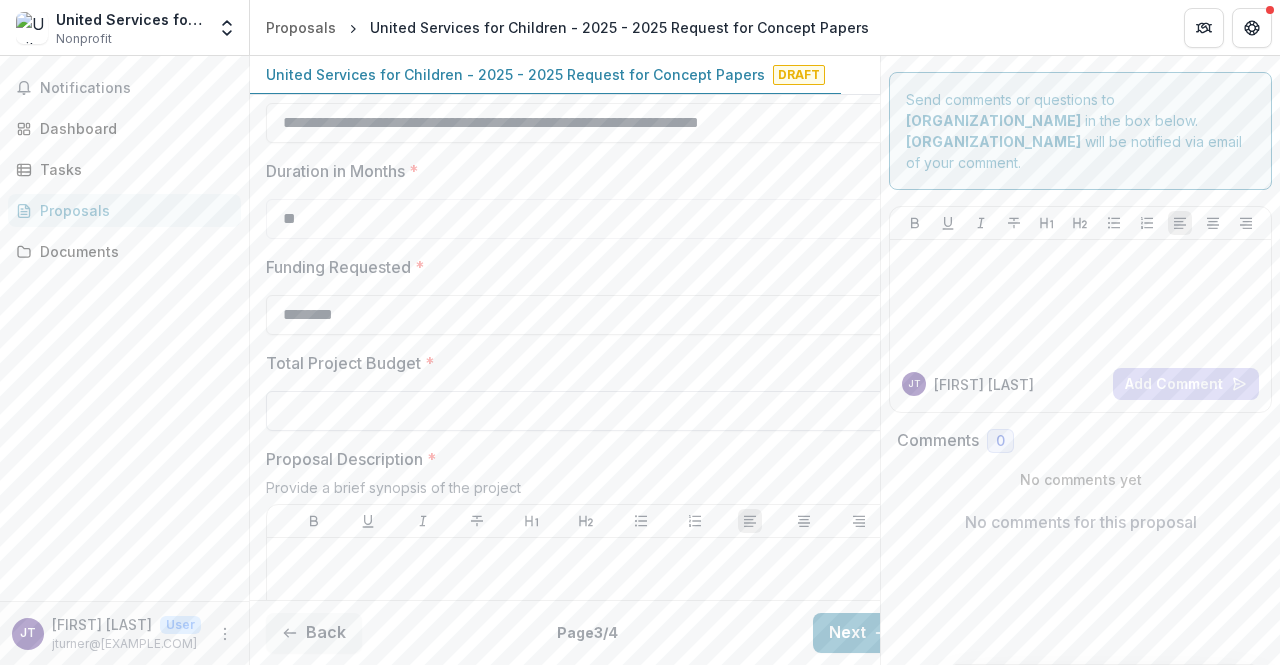 paste on "********" 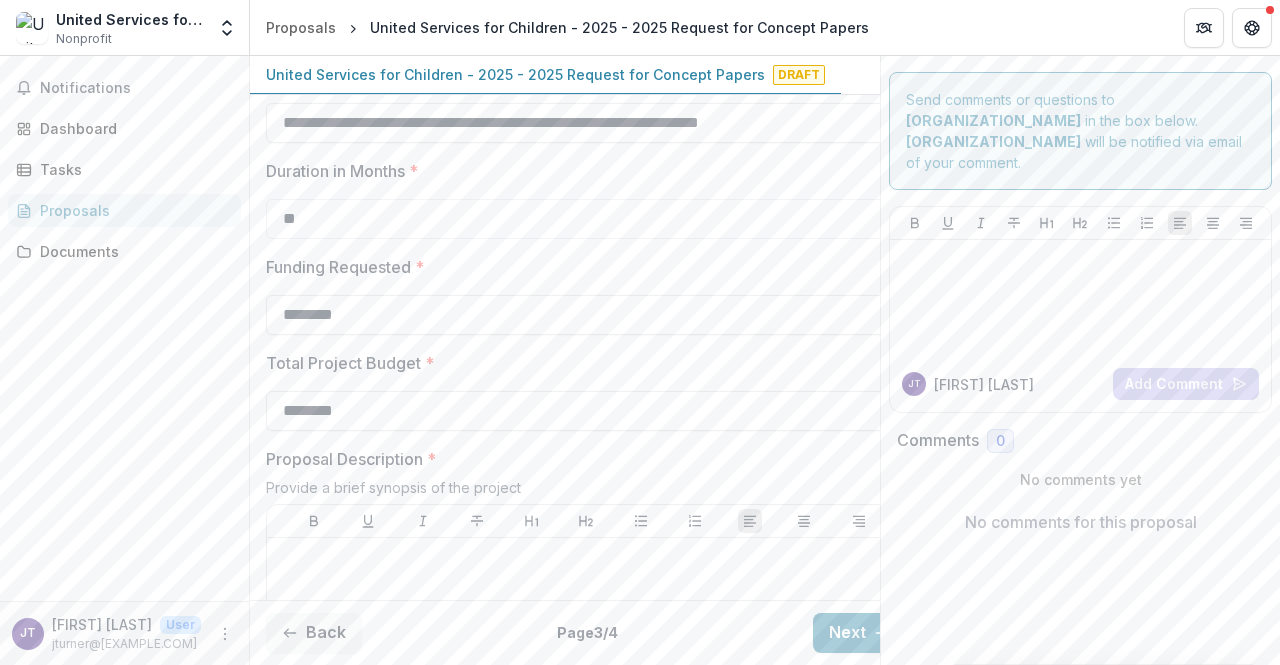 scroll, scrollTop: 700, scrollLeft: 0, axis: vertical 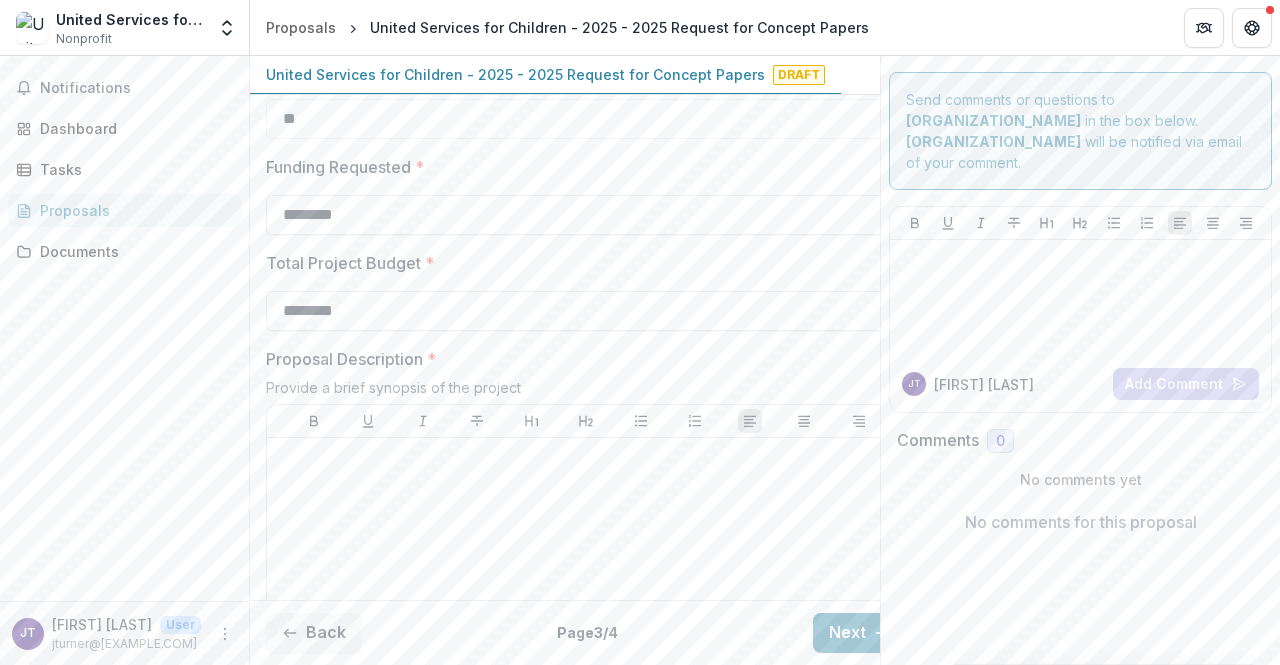 type on "********" 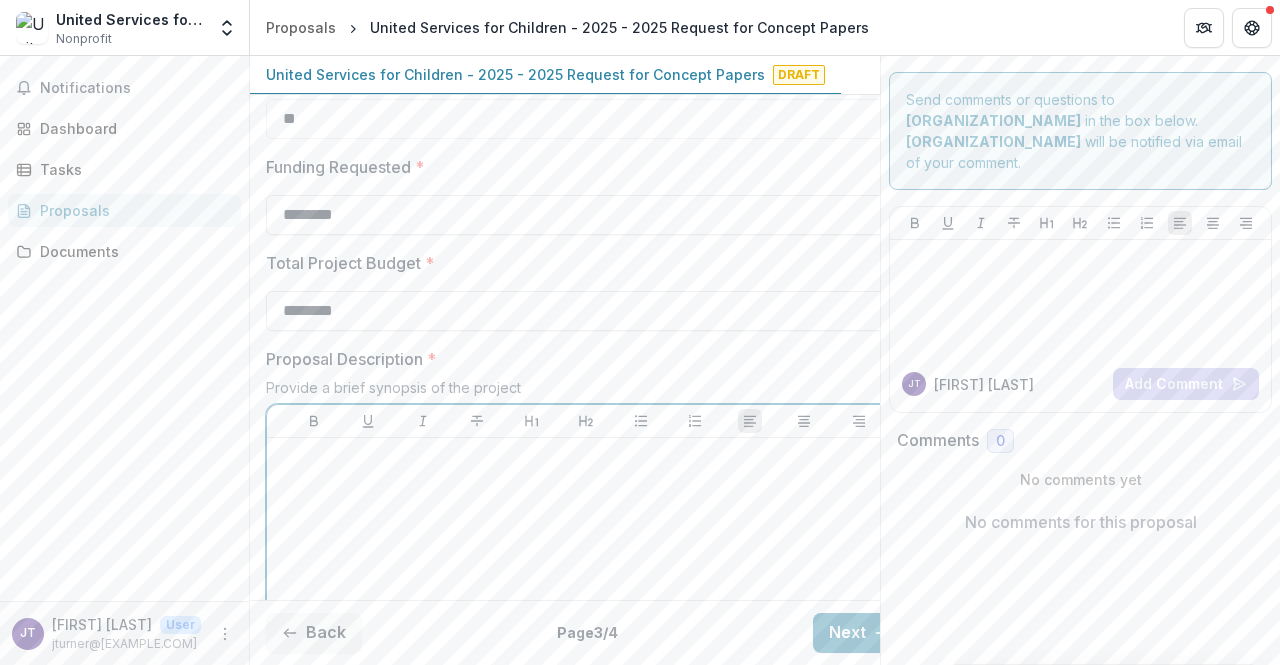 click at bounding box center (586, 596) 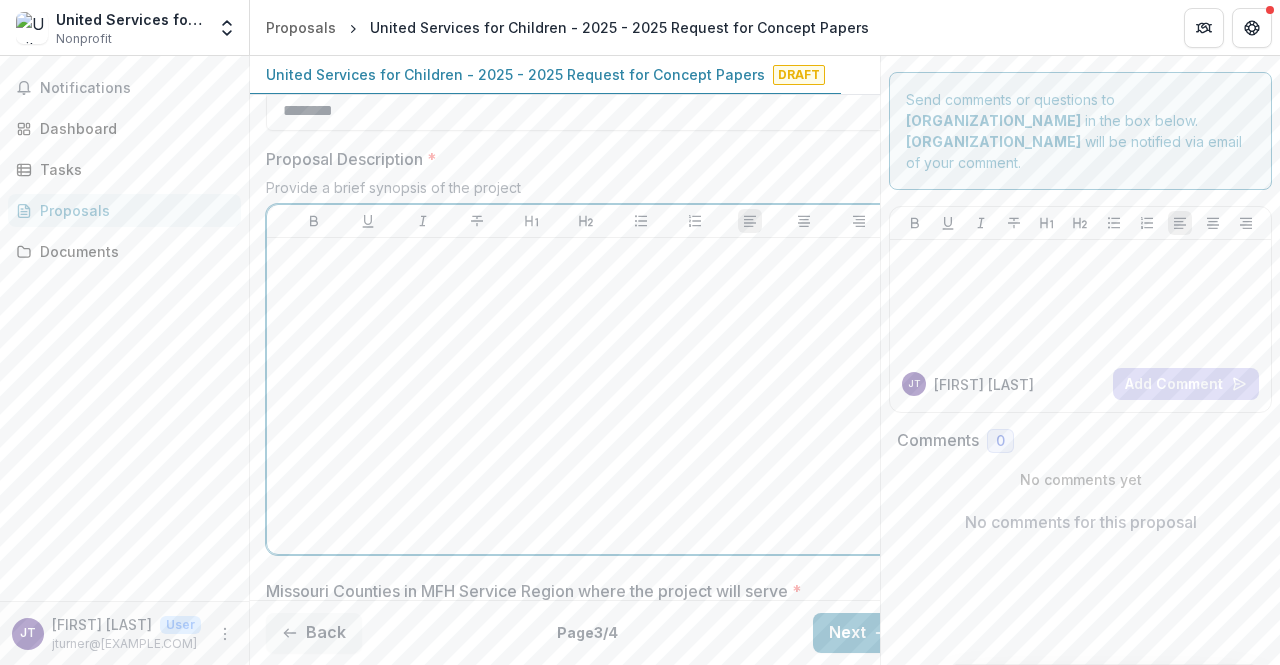 scroll, scrollTop: 700, scrollLeft: 0, axis: vertical 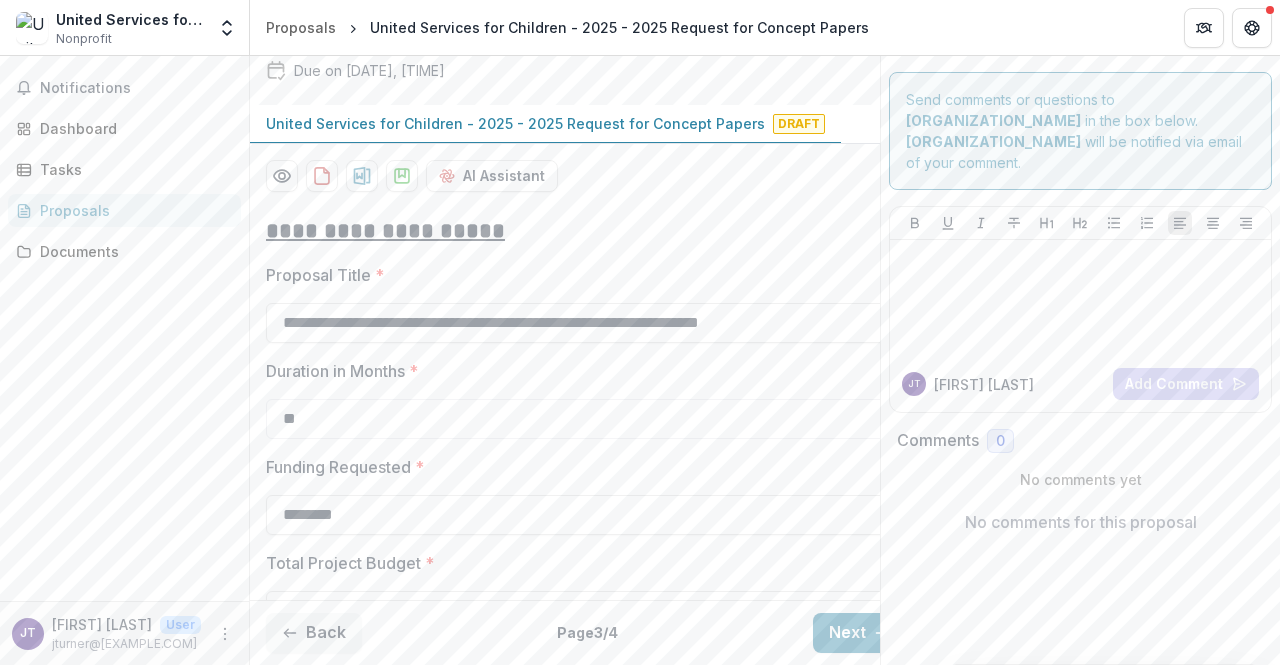 drag, startPoint x: 836, startPoint y: 323, endPoint x: 262, endPoint y: 321, distance: 574.0035 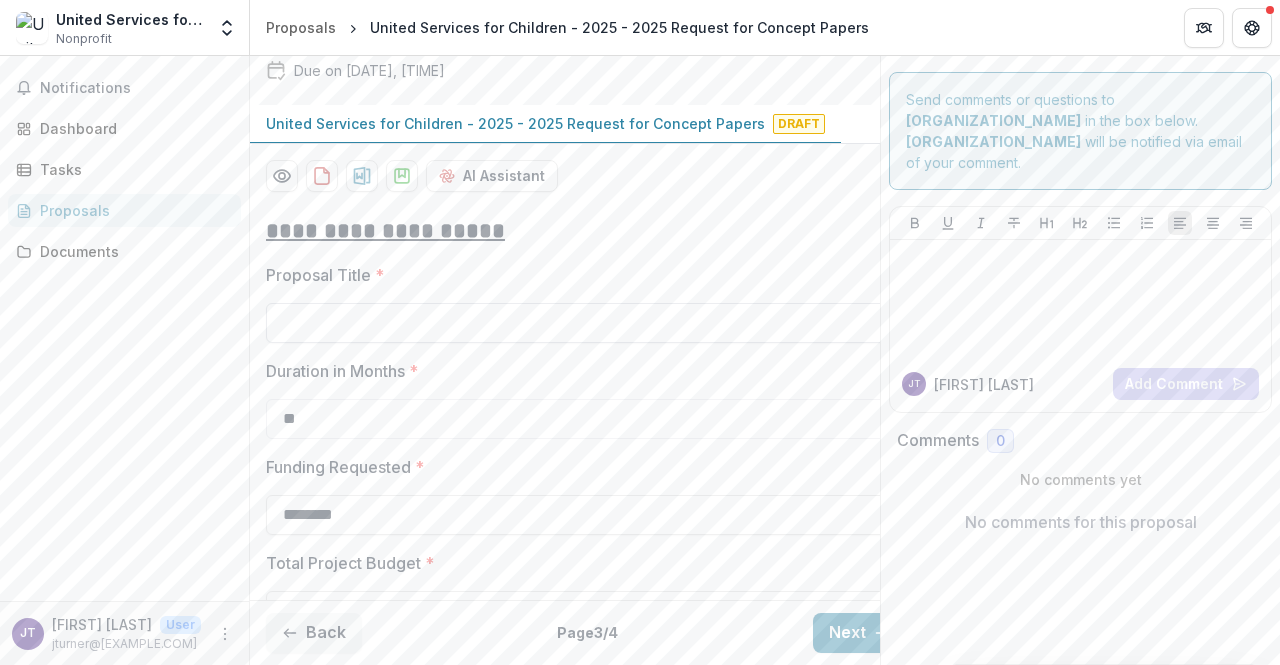 paste on "**********" 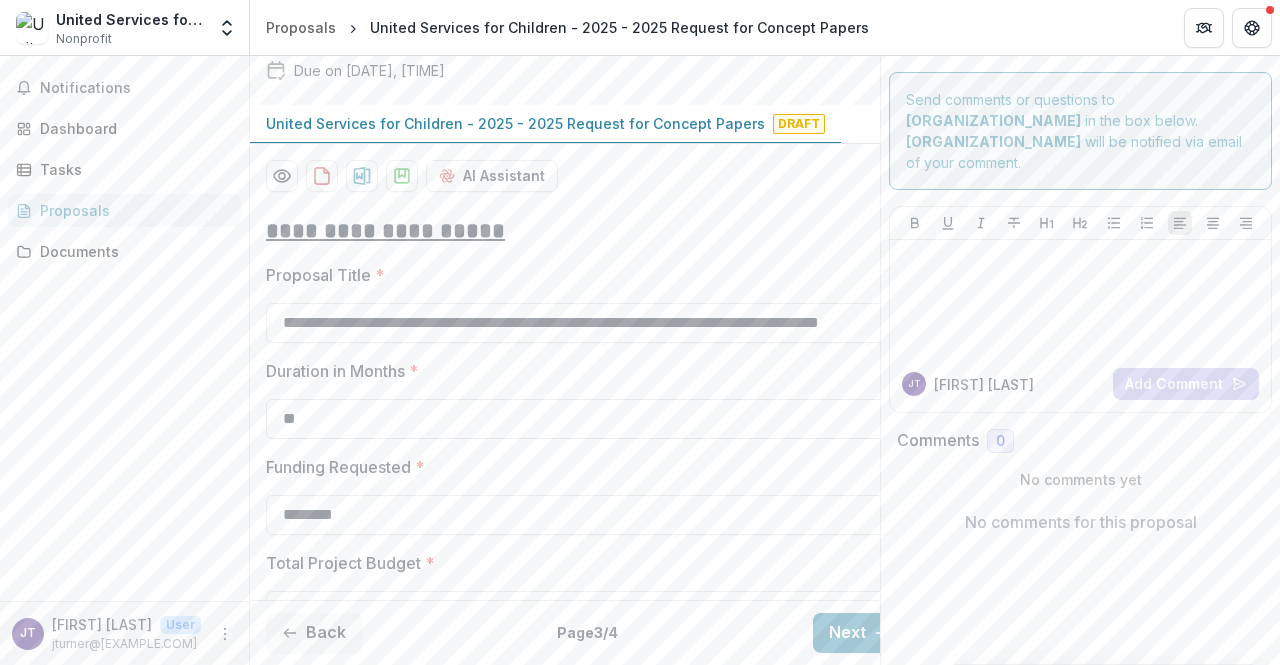 scroll, scrollTop: 0, scrollLeft: 62, axis: horizontal 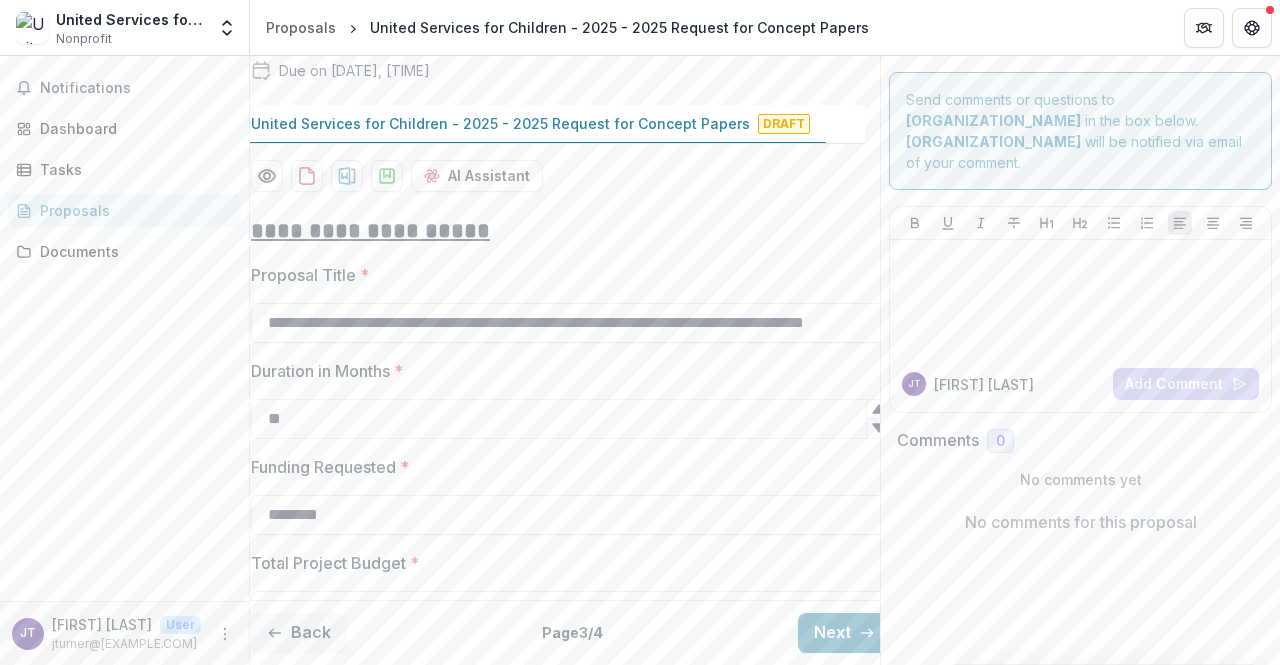 type on "**********" 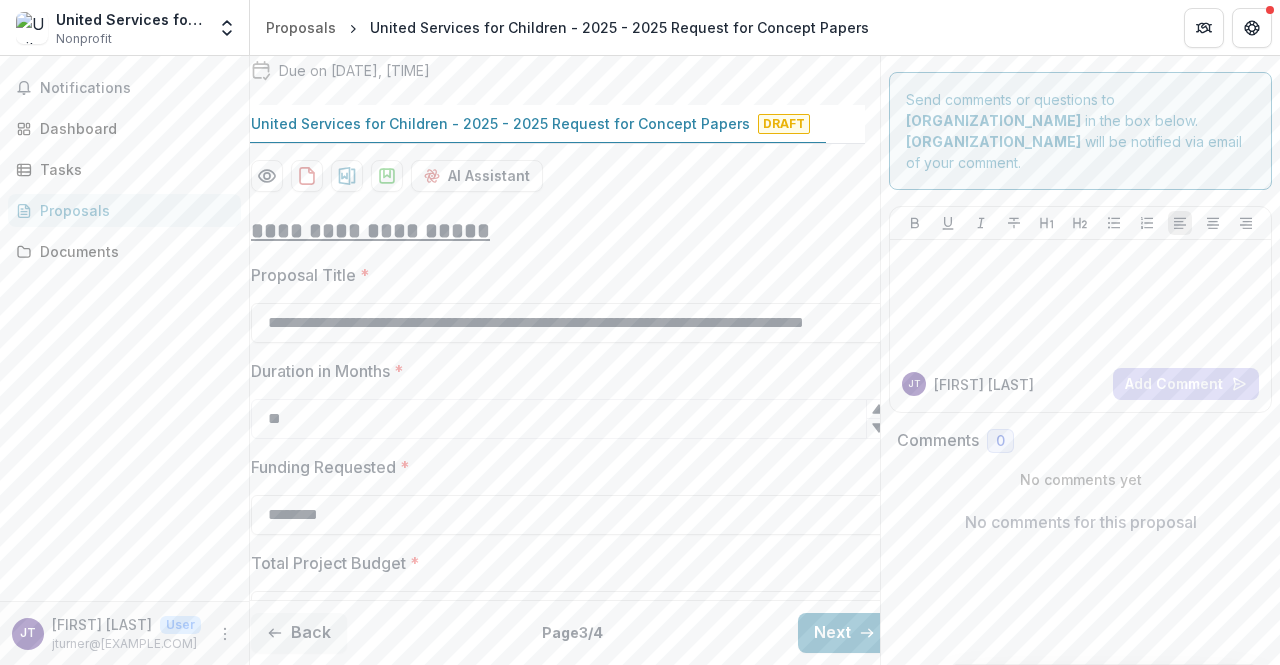 scroll, scrollTop: 0, scrollLeft: 0, axis: both 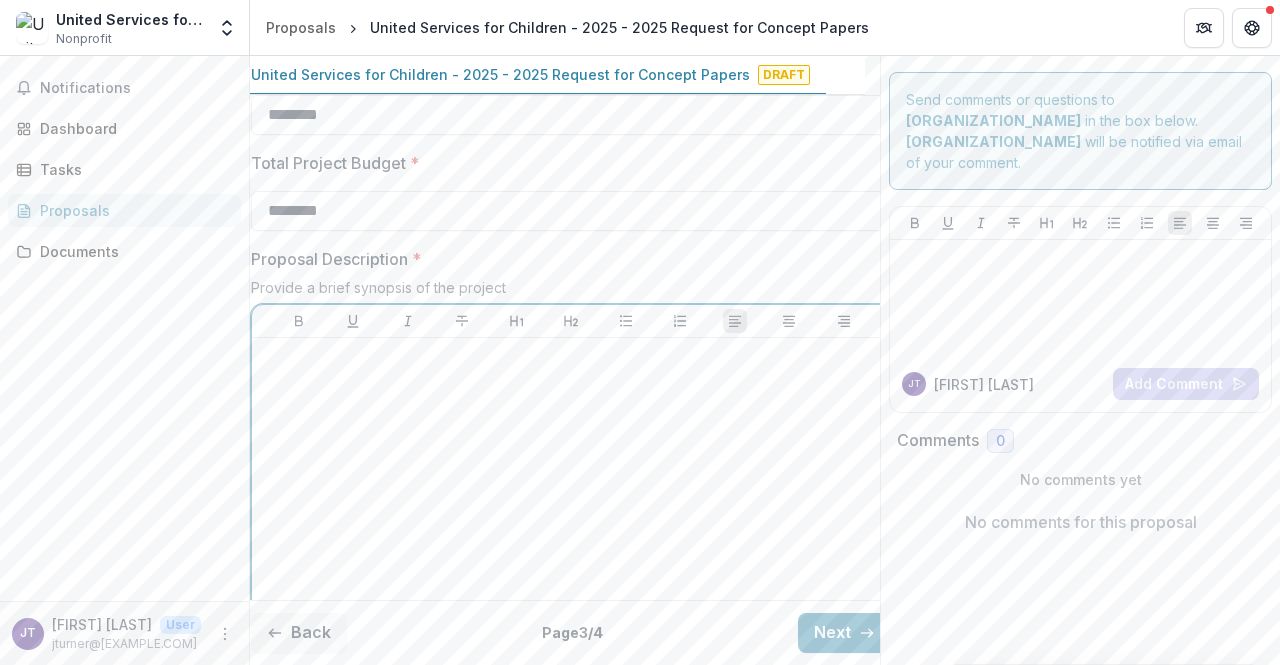click at bounding box center (571, 496) 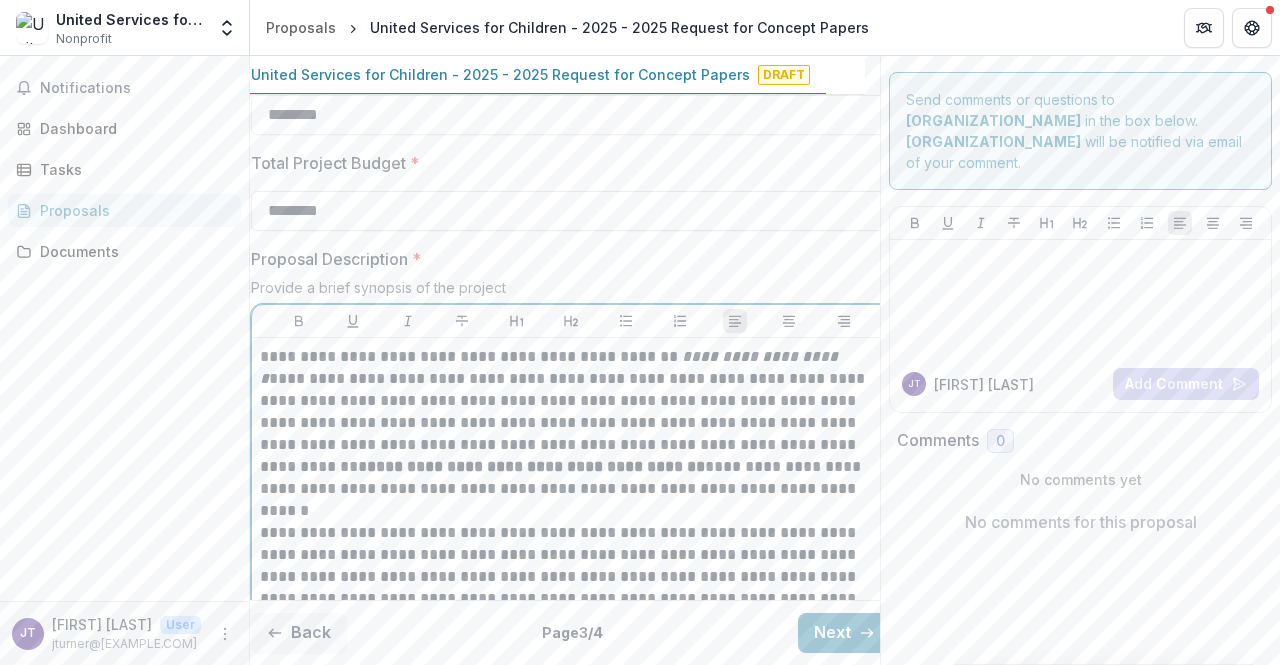 scroll, scrollTop: 850, scrollLeft: 15, axis: both 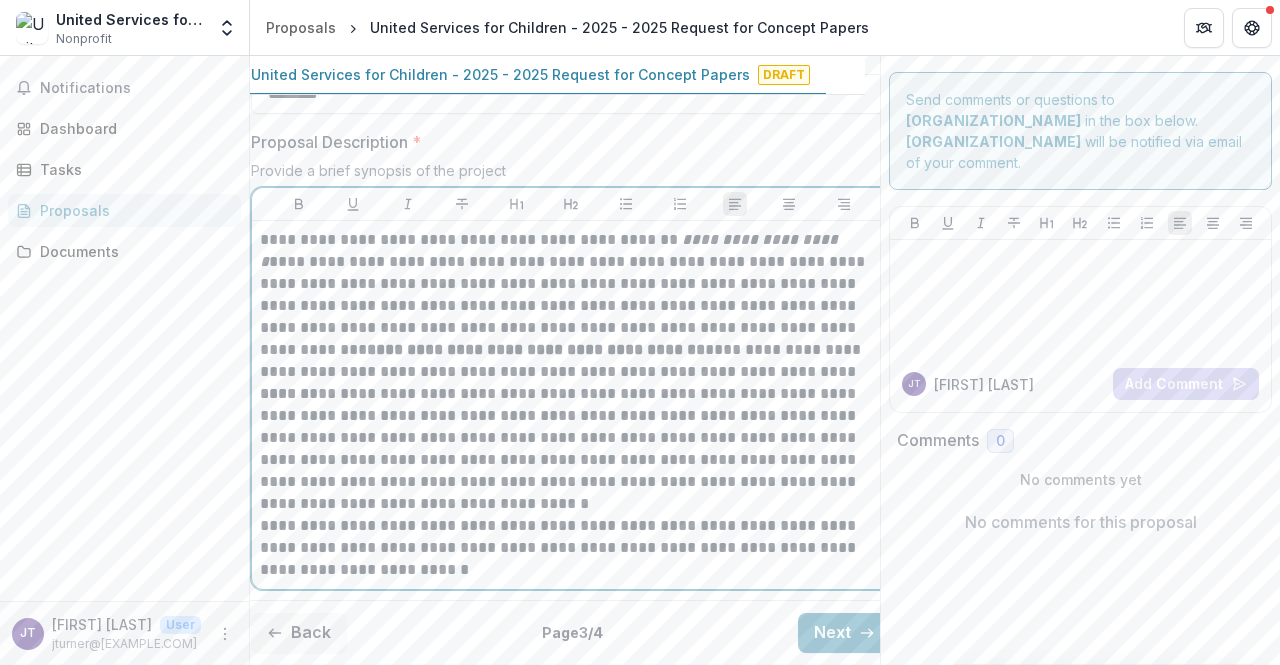 click on "**********" at bounding box center [571, 449] 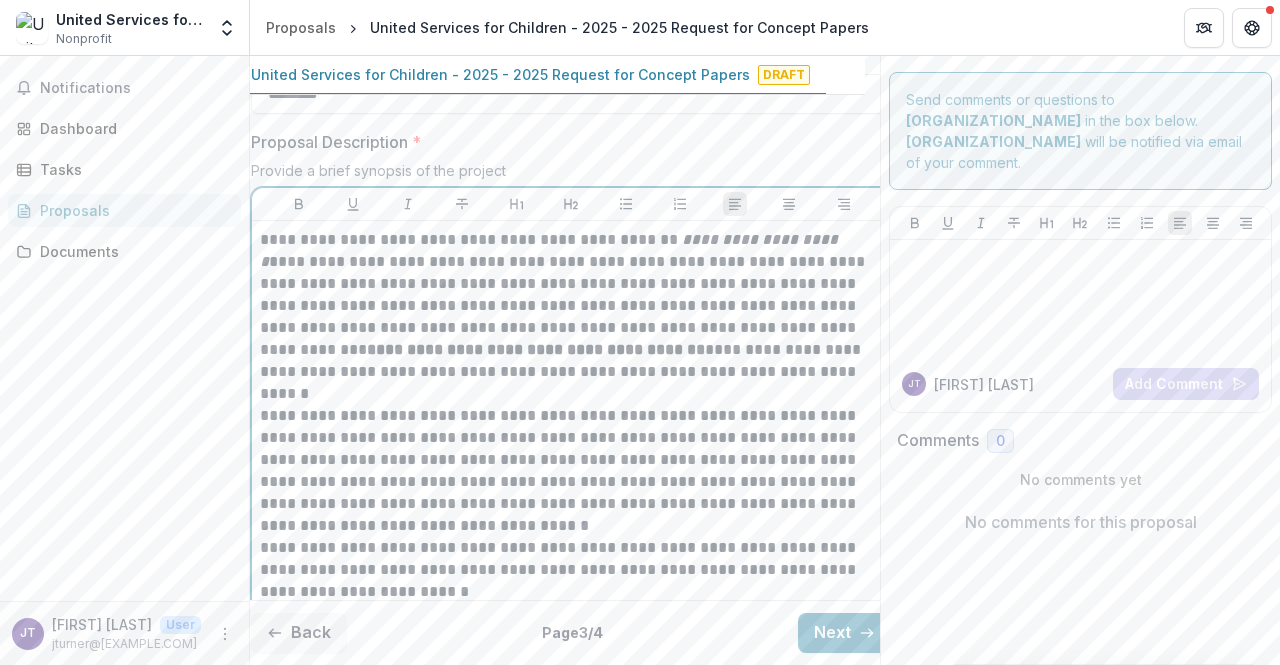 click on "**********" at bounding box center [571, 471] 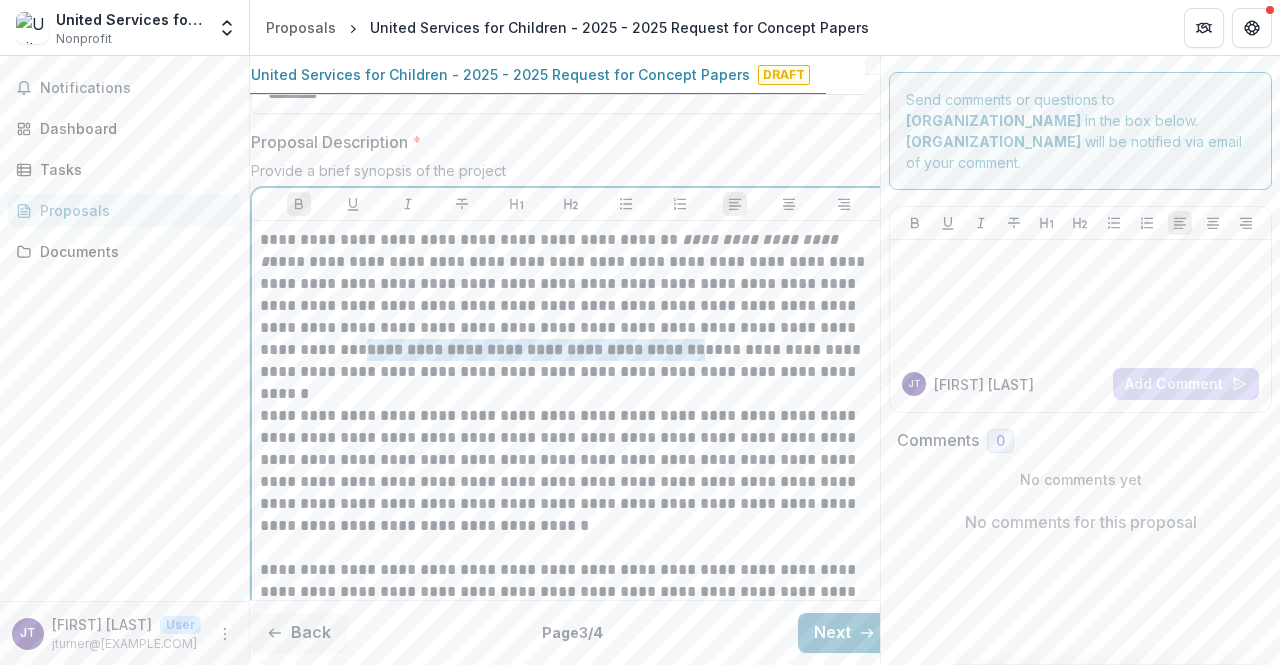 drag, startPoint x: 675, startPoint y: 348, endPoint x: 332, endPoint y: 351, distance: 343.01312 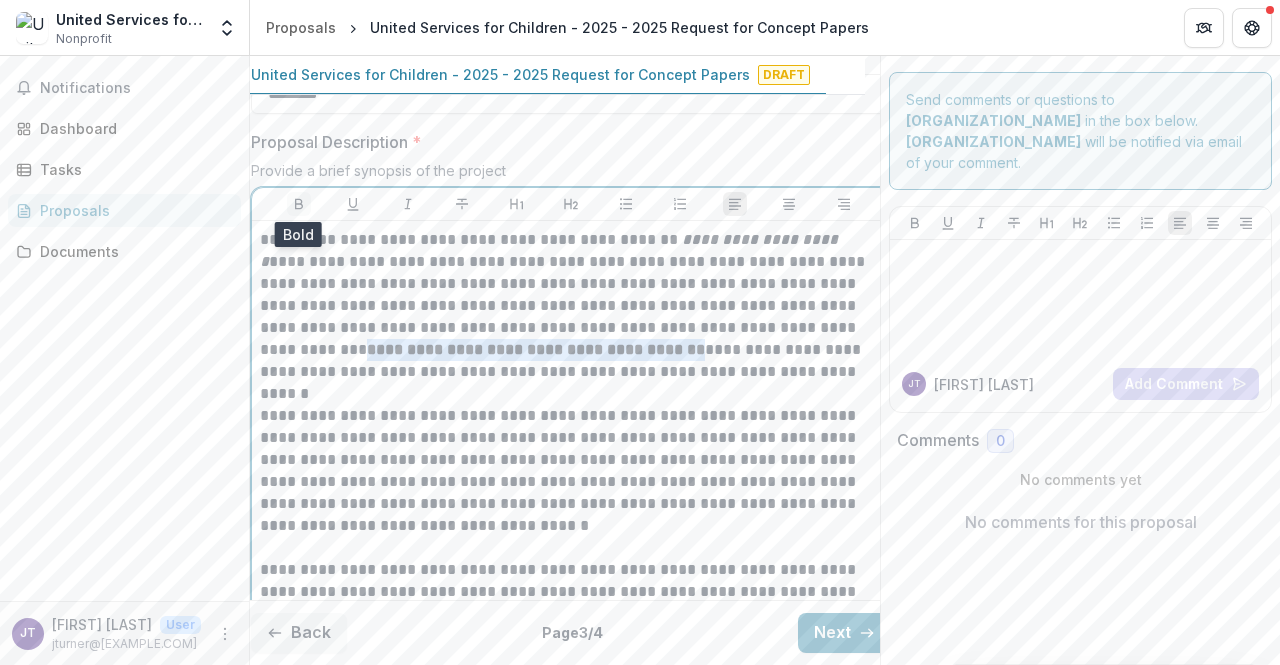 click 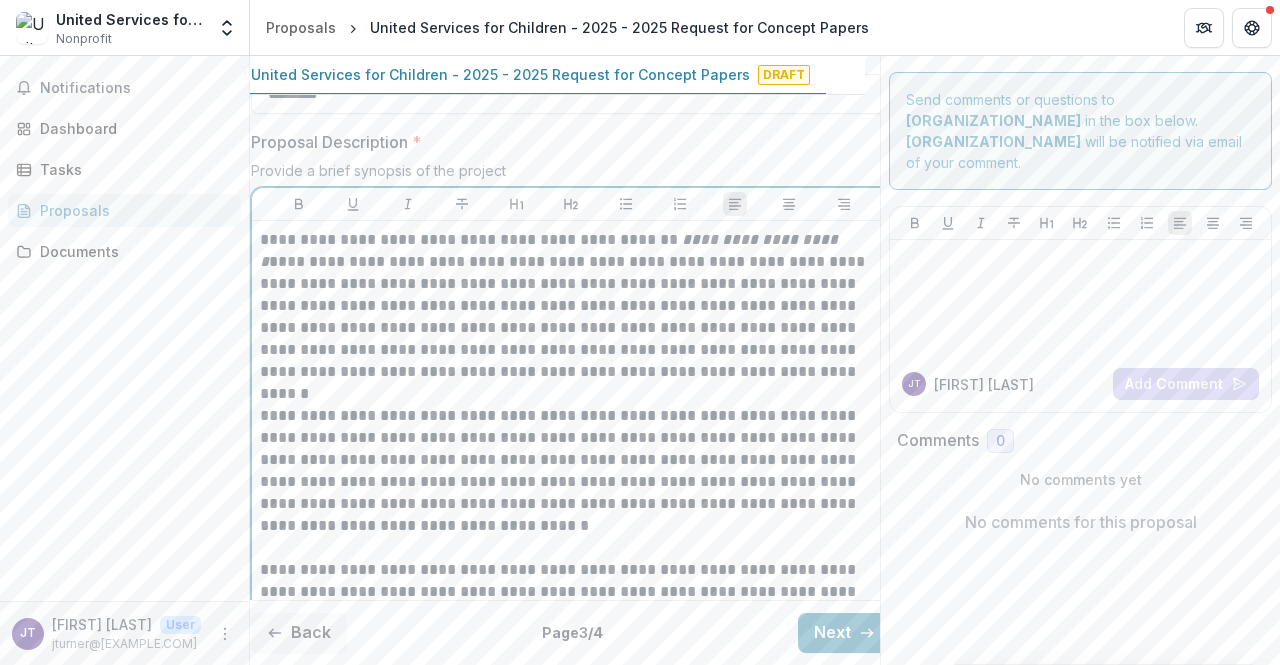 click on "**********" at bounding box center (571, 306) 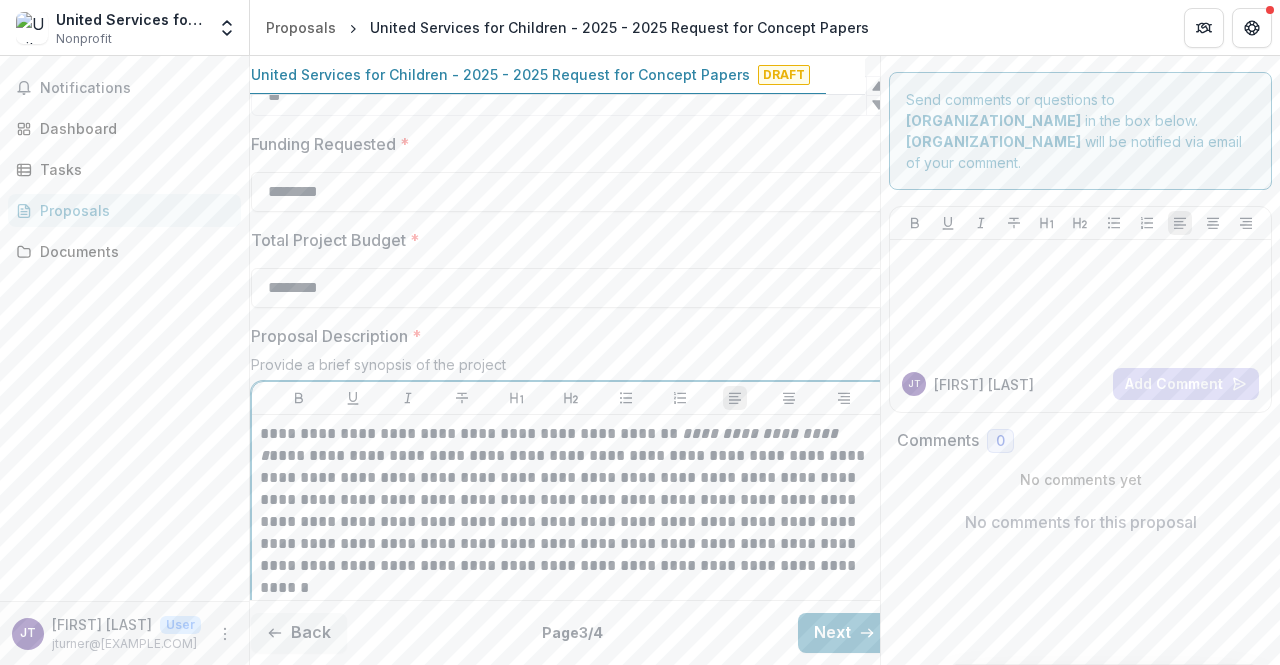 scroll, scrollTop: 717, scrollLeft: 15, axis: both 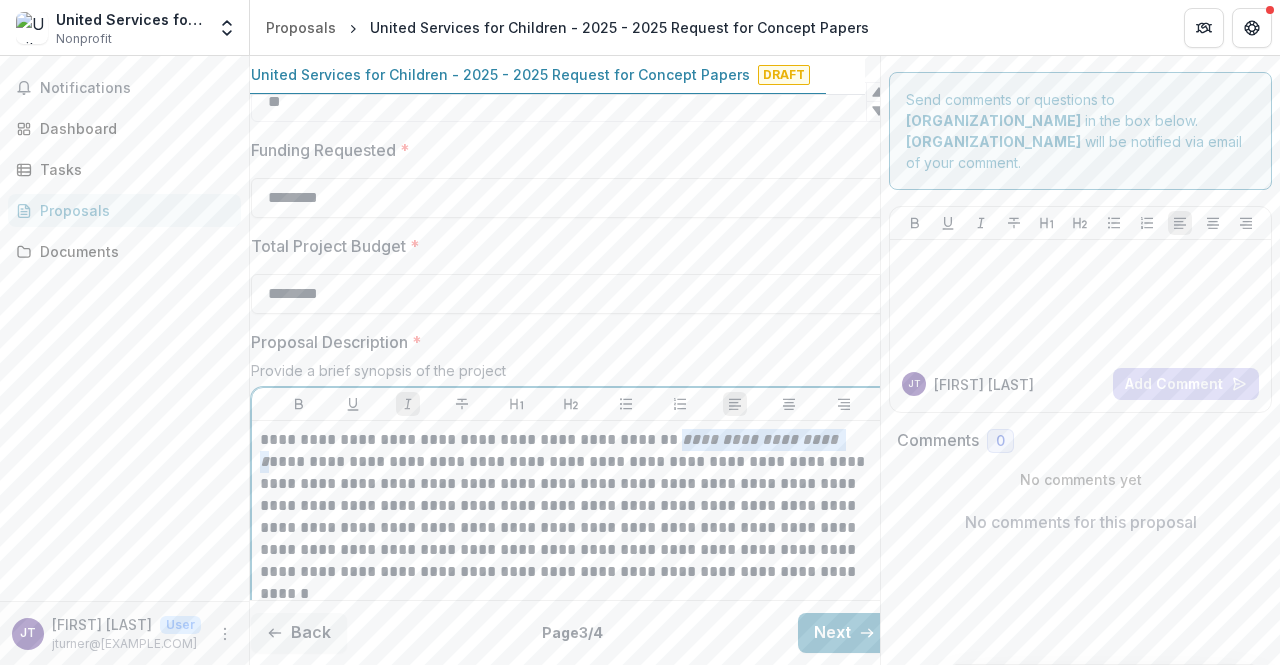 drag, startPoint x: 666, startPoint y: 439, endPoint x: 820, endPoint y: 444, distance: 154.08115 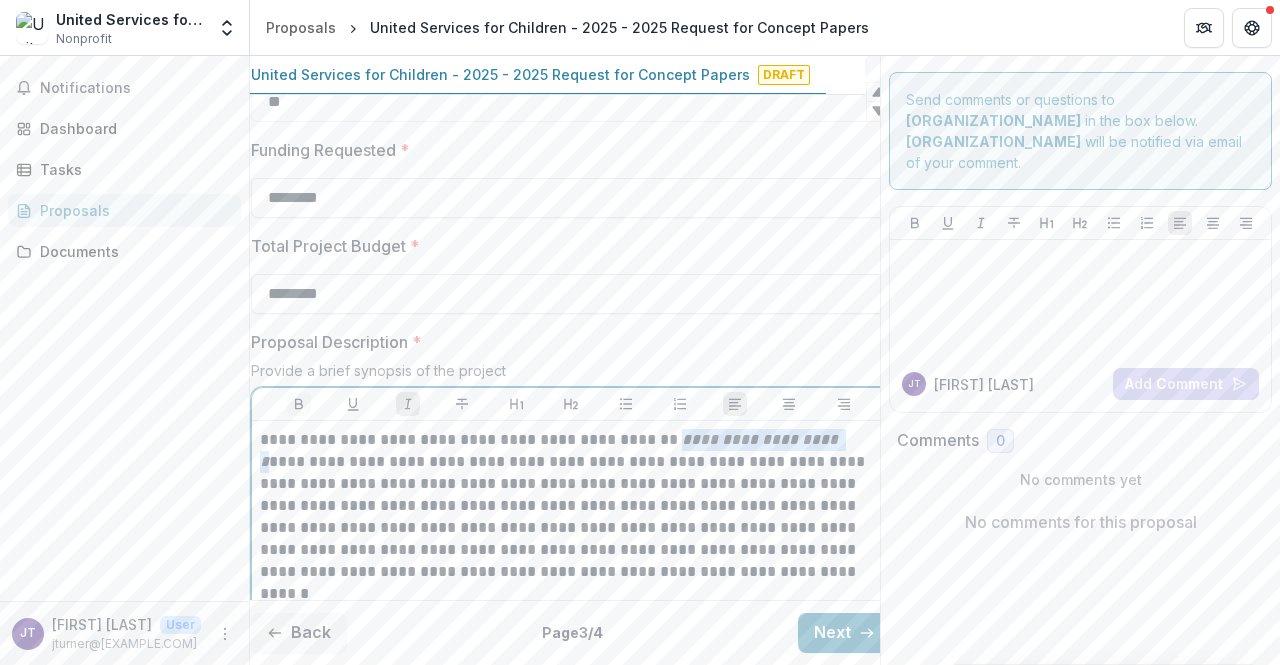 click at bounding box center (299, 404) 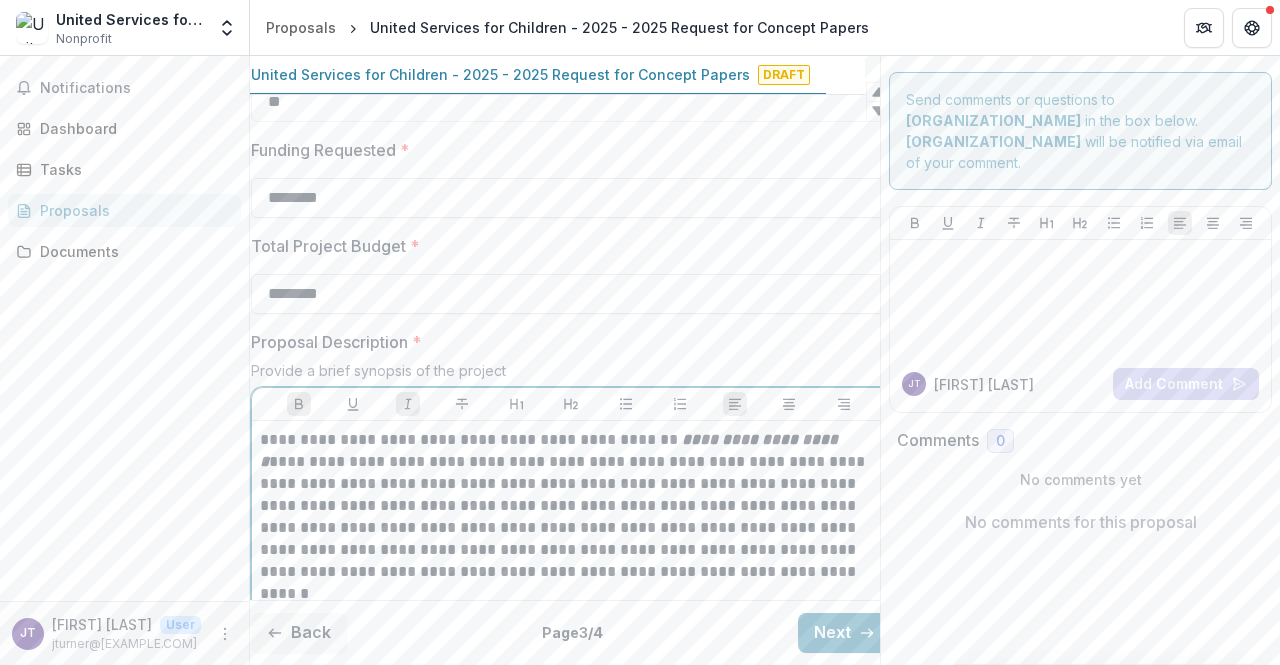 click on "**********" at bounding box center (571, 506) 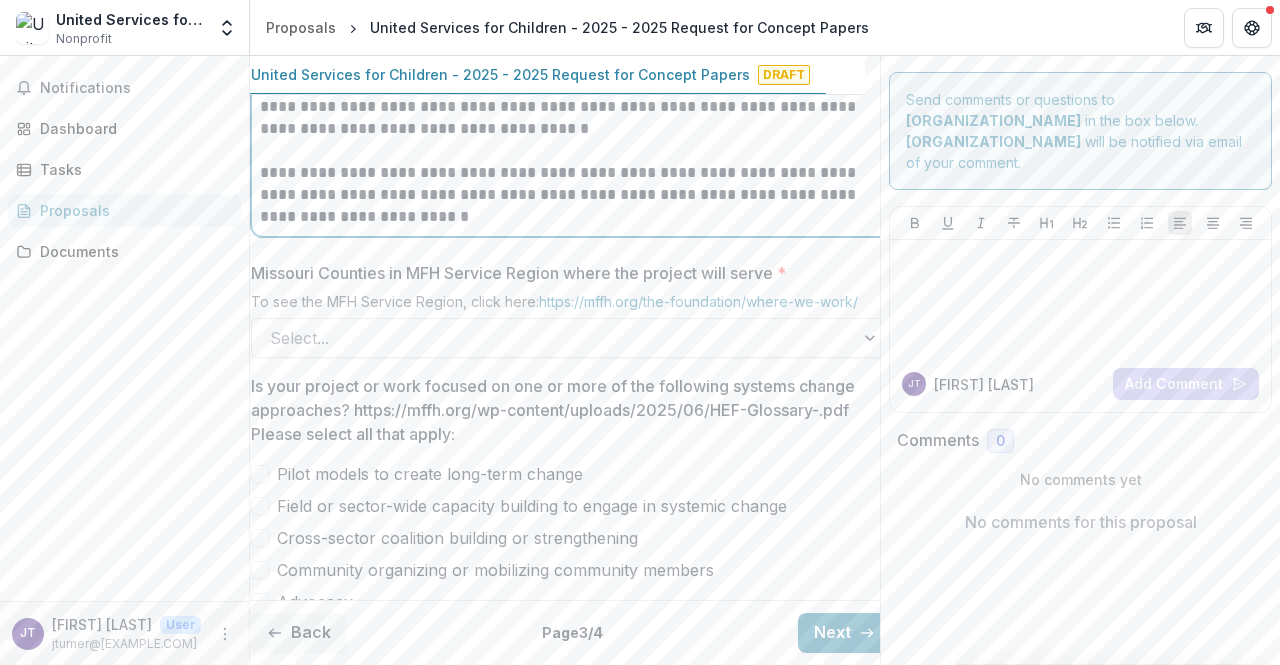scroll, scrollTop: 1317, scrollLeft: 15, axis: both 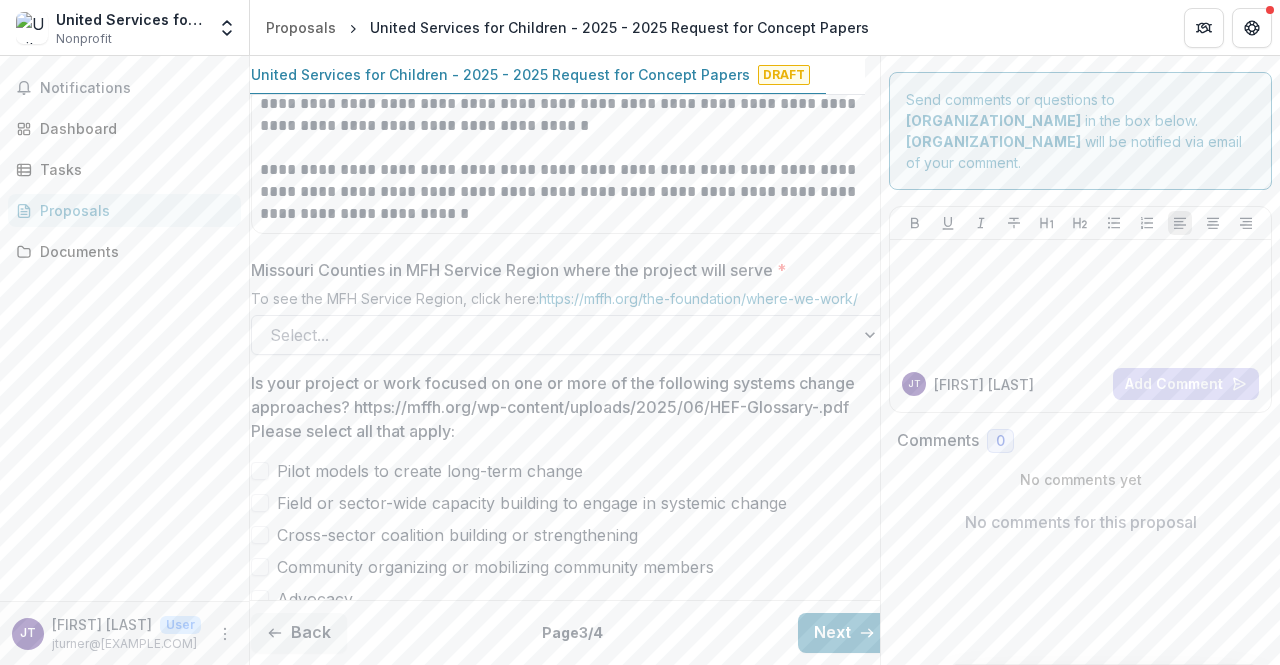 click at bounding box center [553, 335] 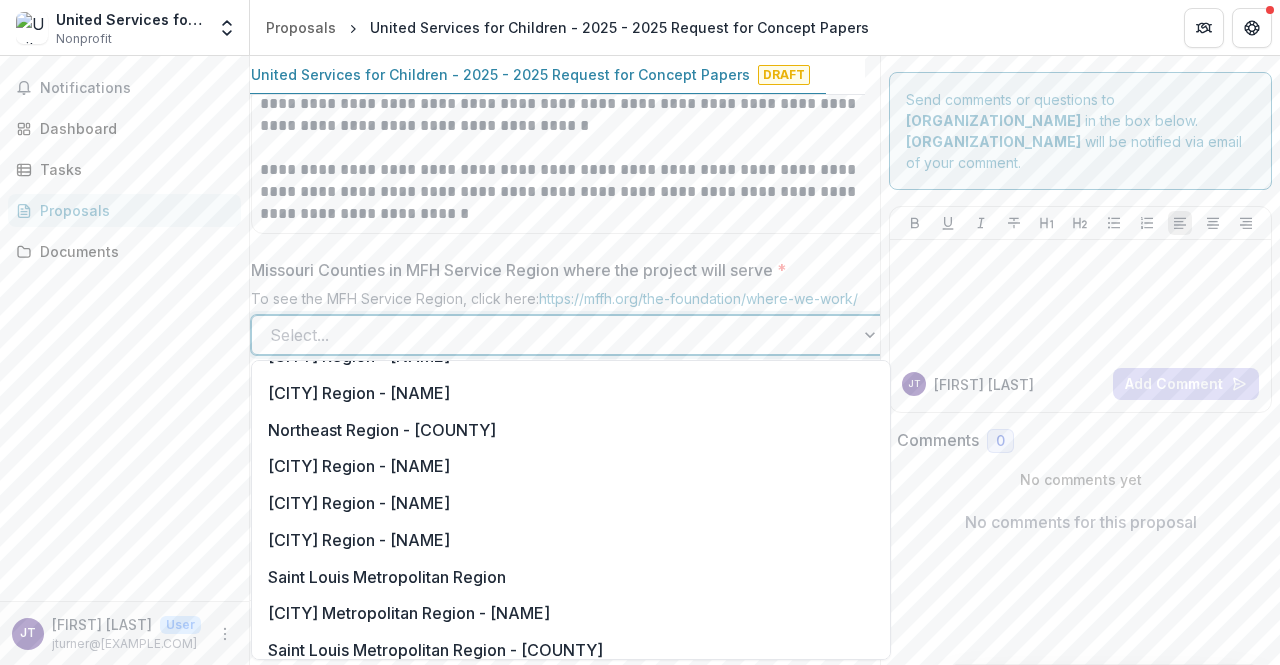 scroll, scrollTop: 1400, scrollLeft: 0, axis: vertical 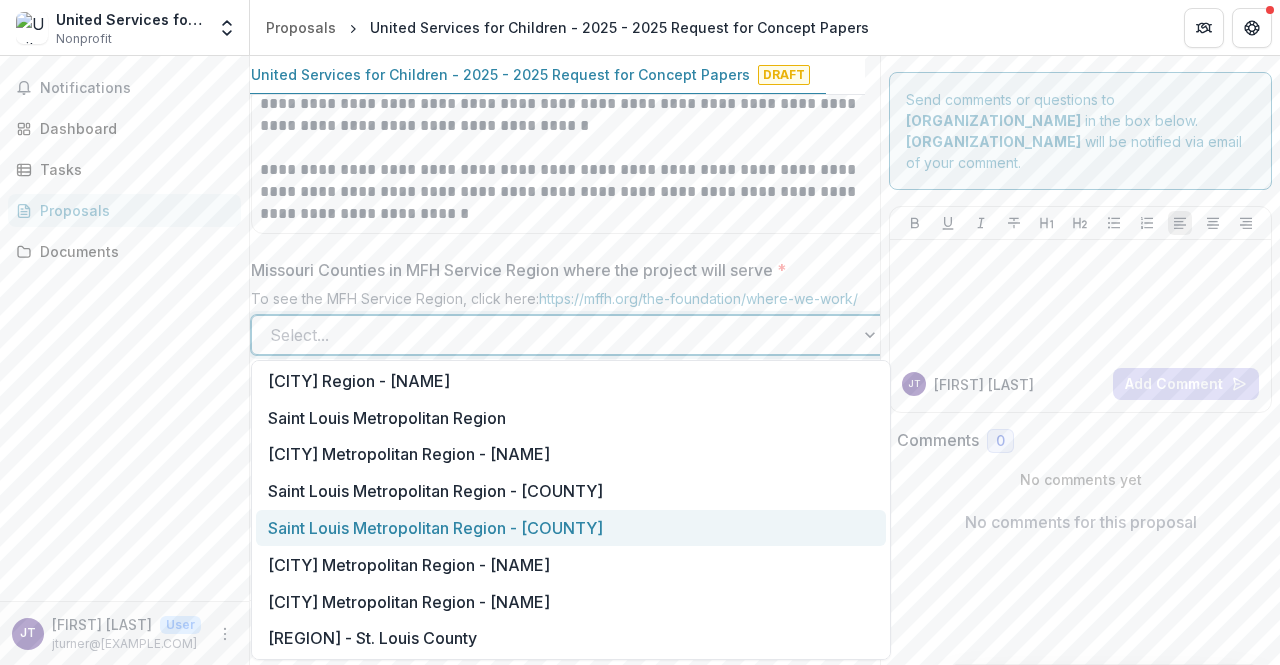 click on "Saint Louis Metropolitan Region - [COUNTY]" at bounding box center (571, 528) 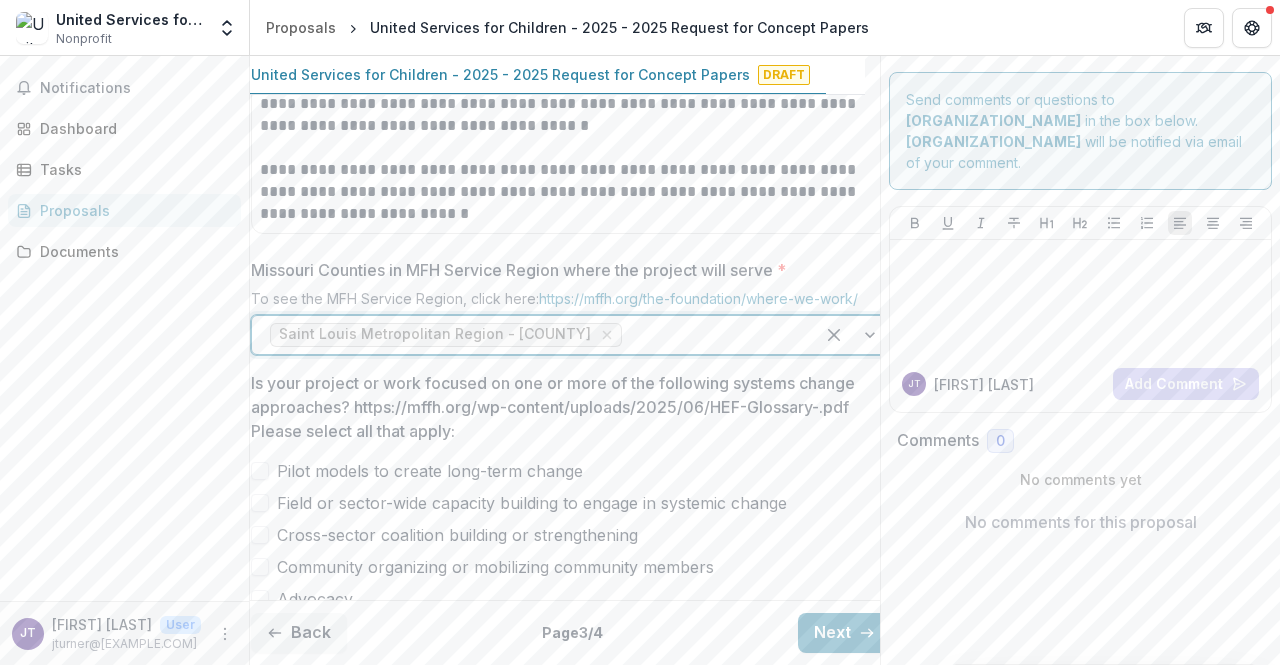 click at bounding box center (711, 335) 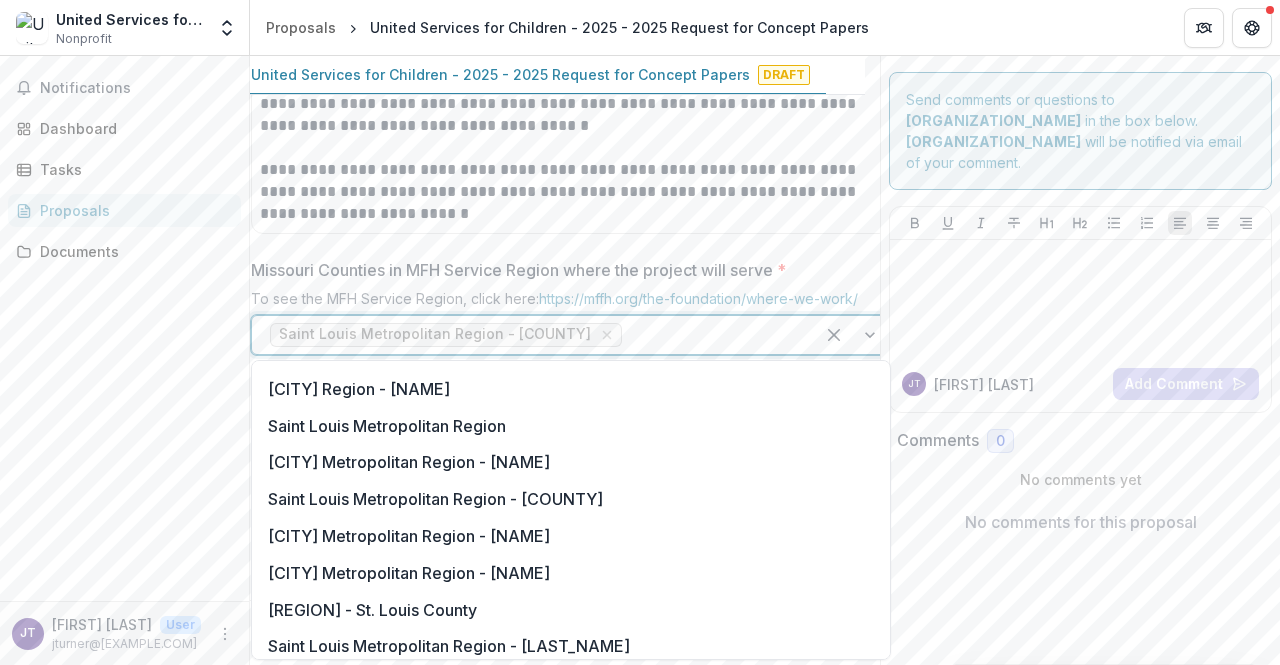 scroll, scrollTop: 1400, scrollLeft: 0, axis: vertical 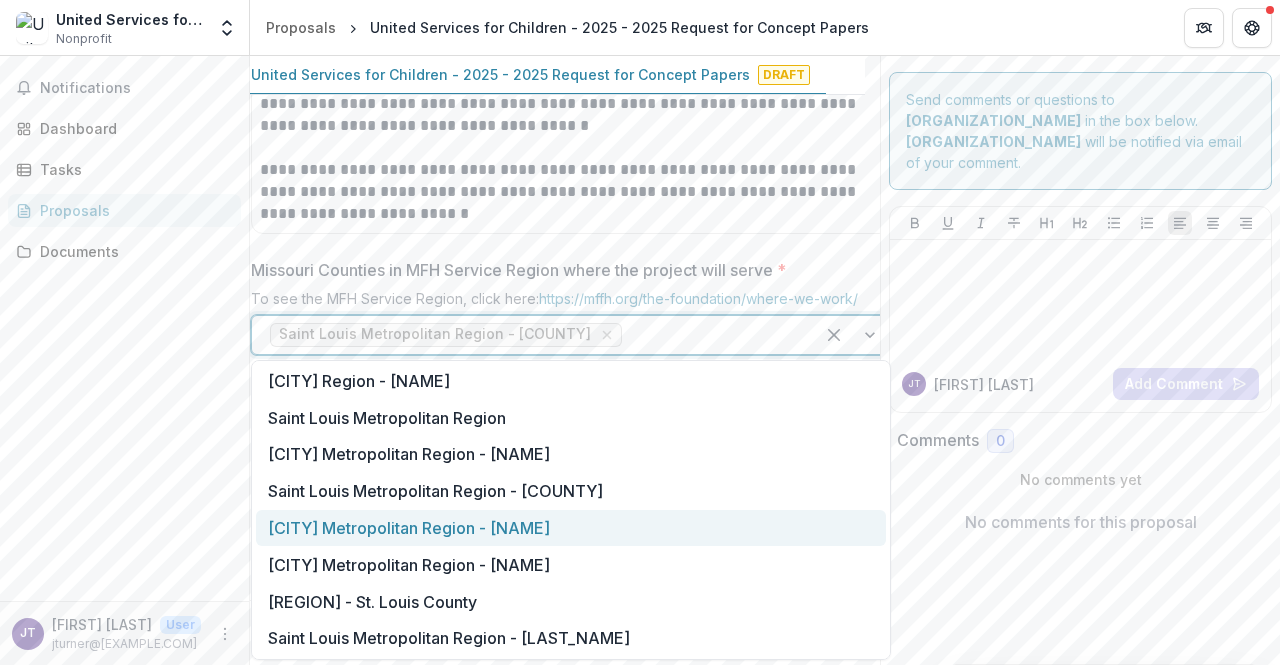 click on "[CITY] Metropolitan Region - [NAME]" at bounding box center (571, 528) 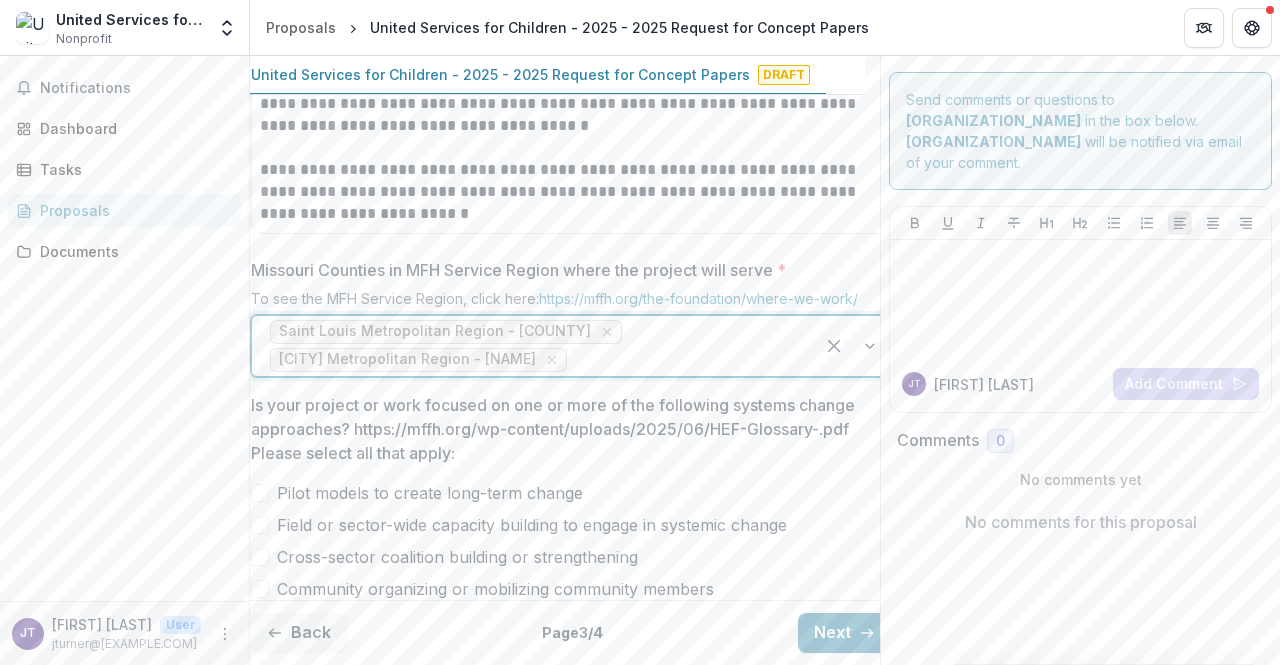 click at bounding box center (683, 360) 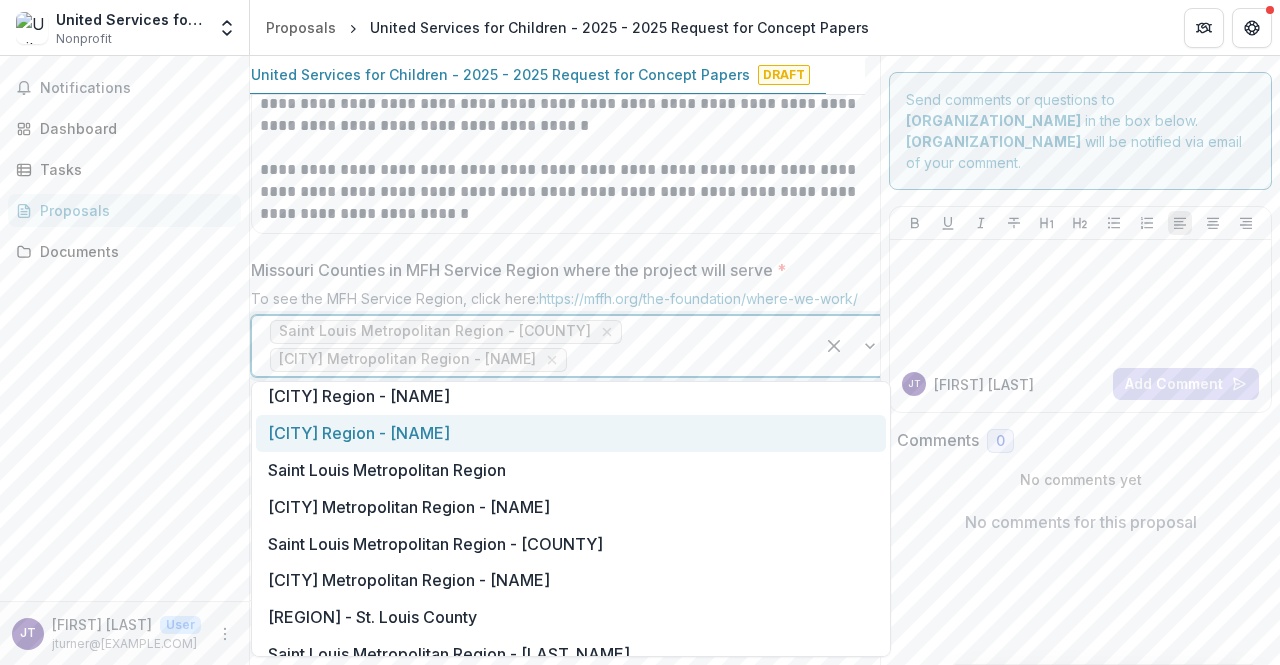 scroll, scrollTop: 1400, scrollLeft: 0, axis: vertical 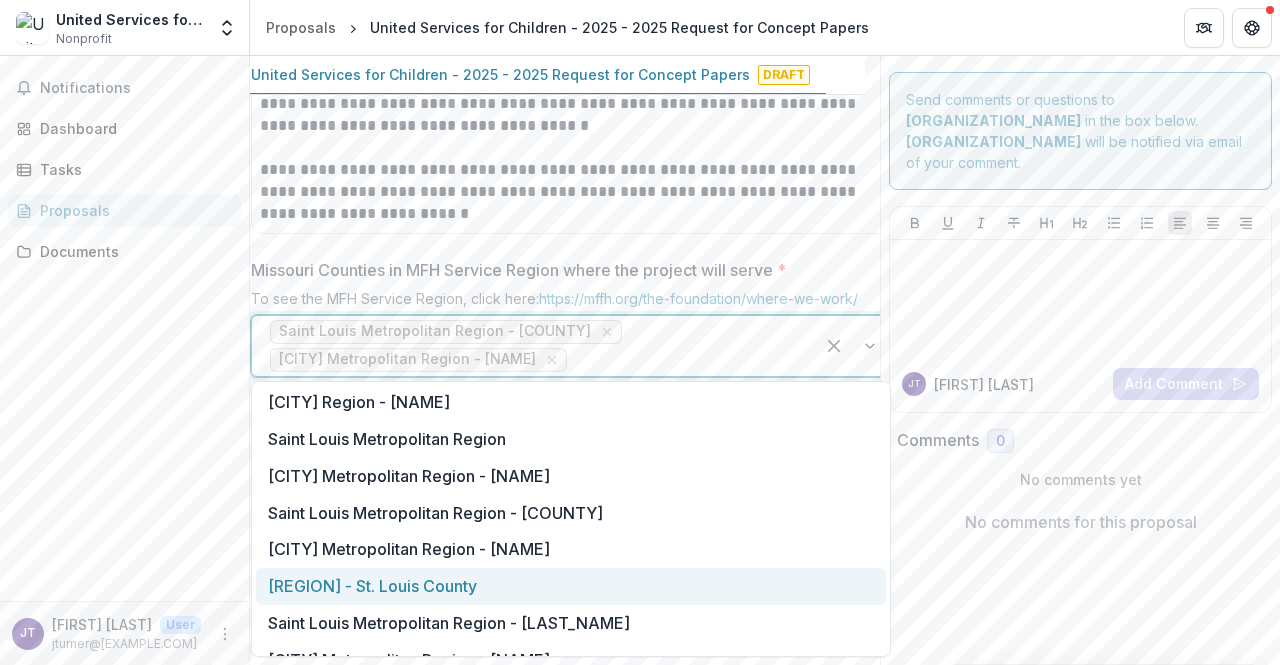 click on "[REGION] - St. Louis County" at bounding box center [571, 586] 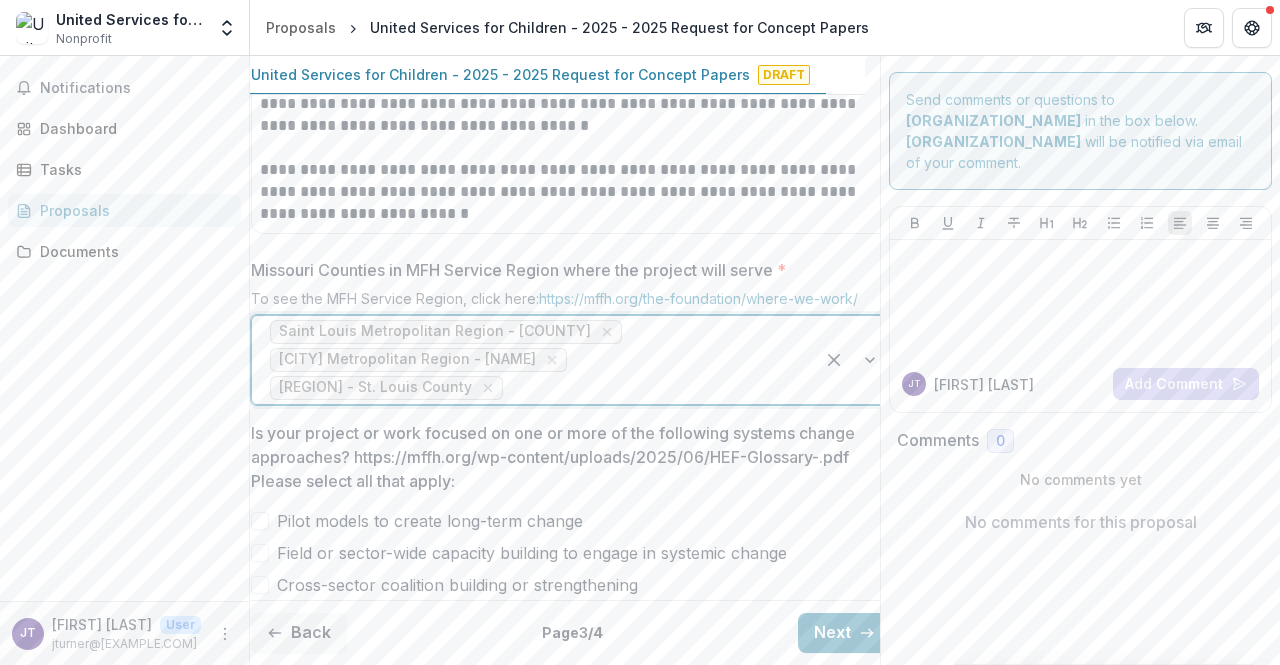 click at bounding box center (651, 388) 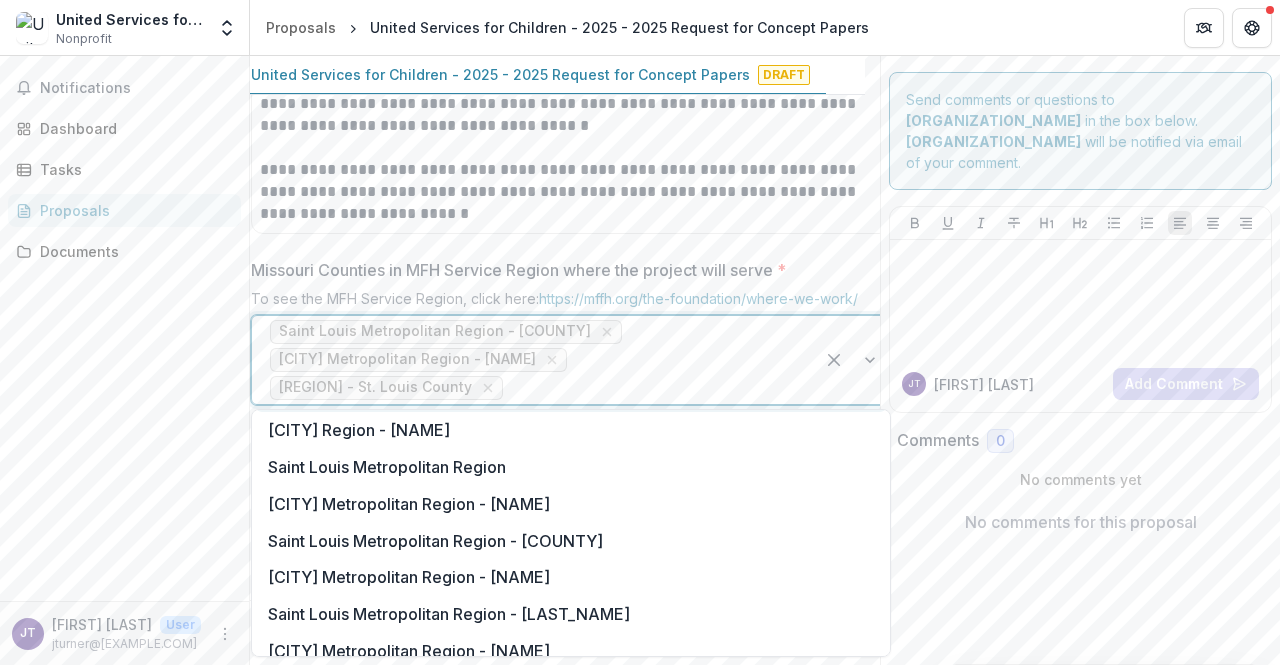 scroll, scrollTop: 1500, scrollLeft: 0, axis: vertical 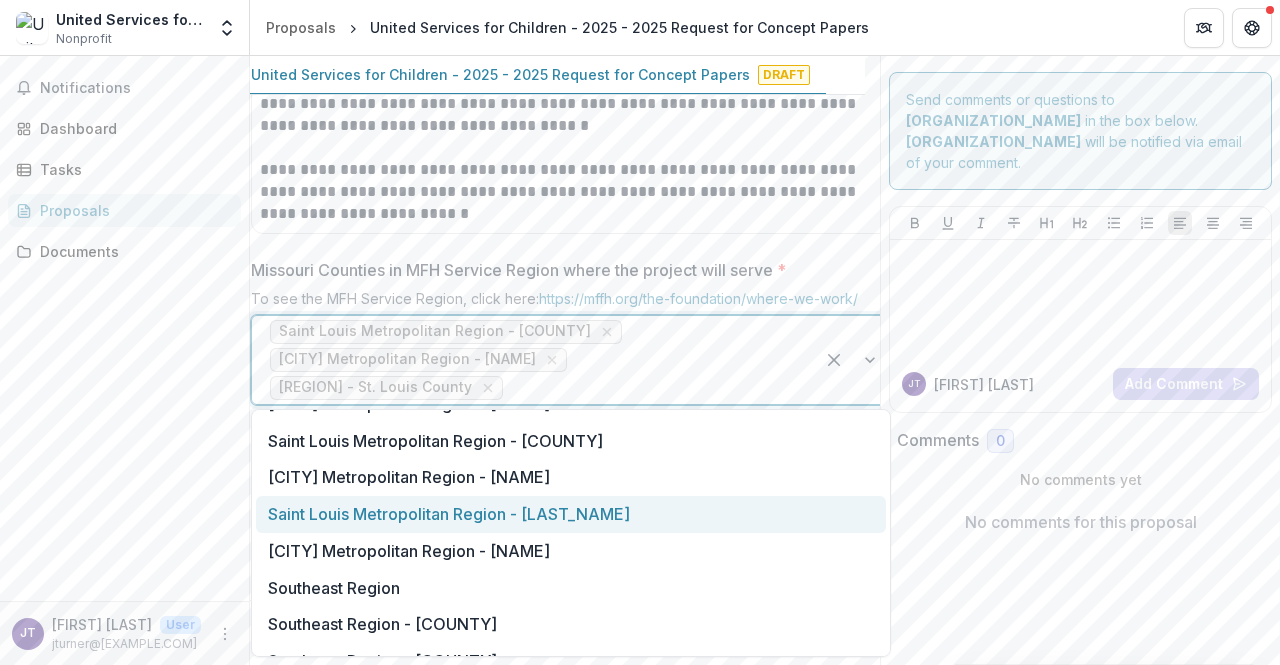 click on "Saint Louis Metropolitan Region - [LAST_NAME]" at bounding box center (571, 514) 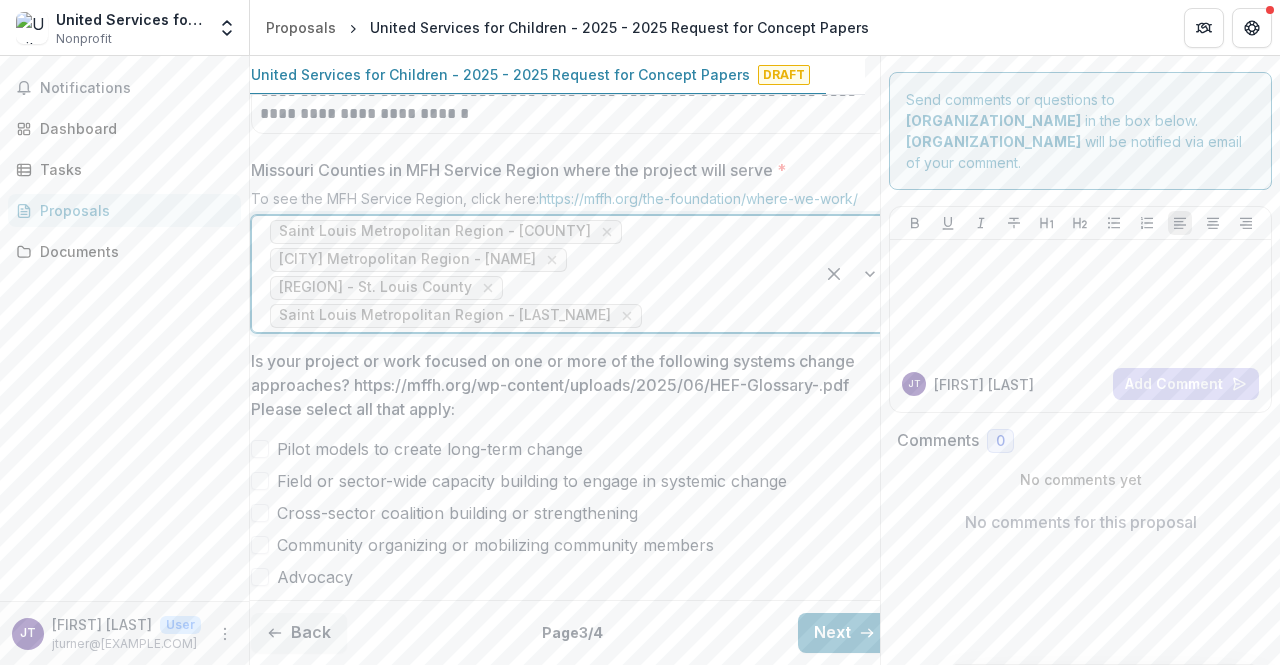 scroll, scrollTop: 1517, scrollLeft: 15, axis: both 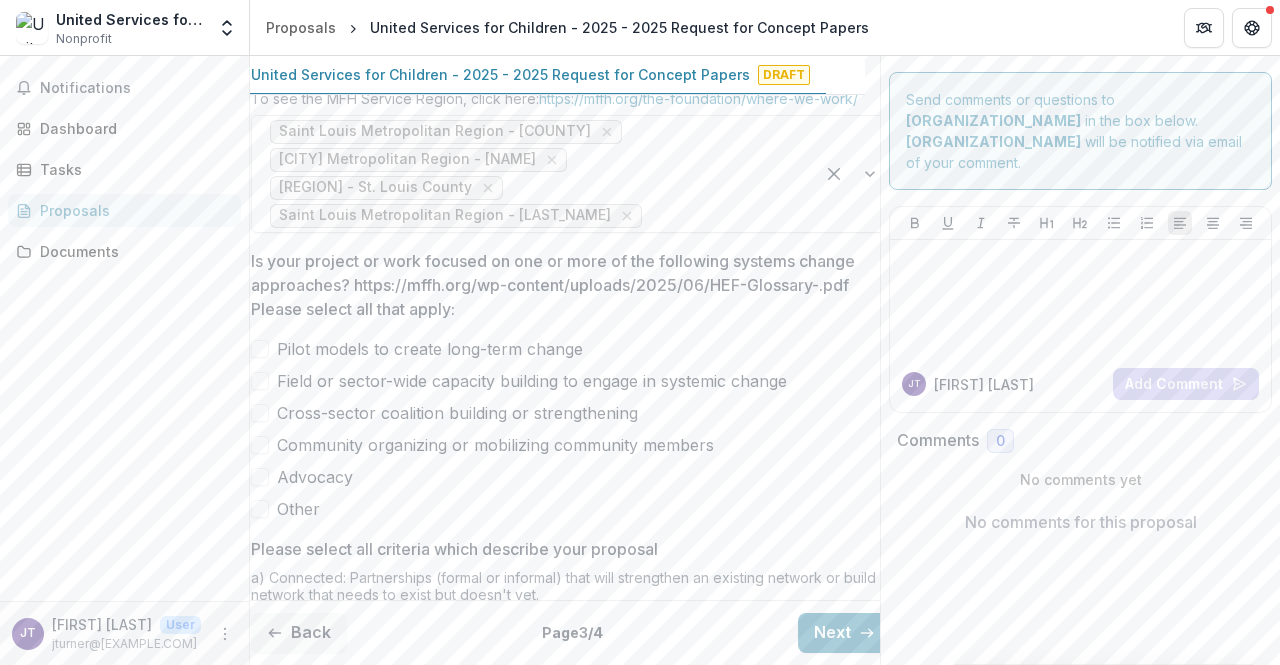 drag, startPoint x: 360, startPoint y: 502, endPoint x: 281, endPoint y: 391, distance: 136.24243 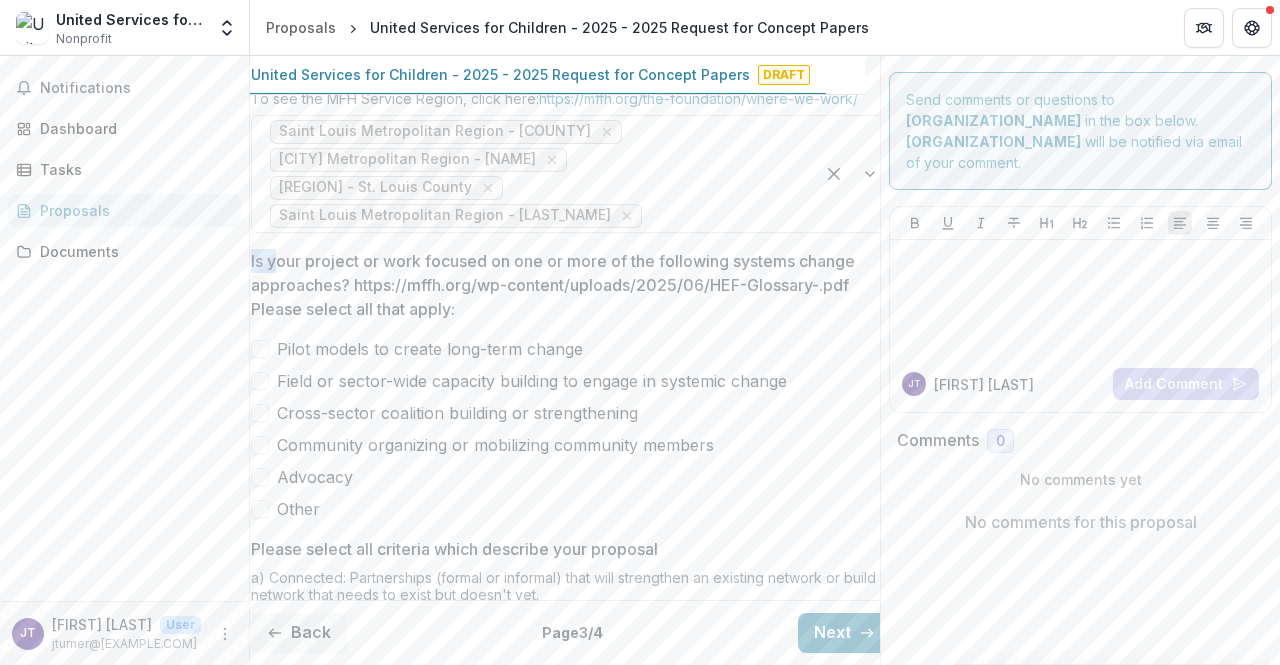 scroll, scrollTop: 1517, scrollLeft: 0, axis: vertical 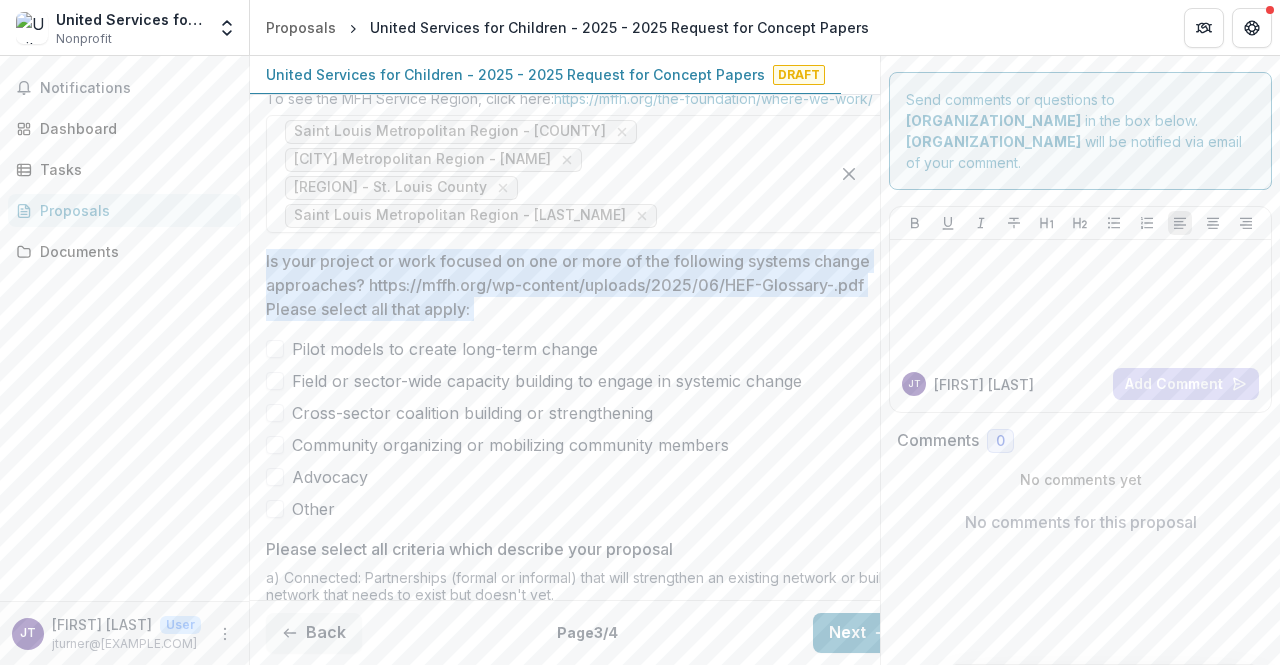 drag, startPoint x: 252, startPoint y: 251, endPoint x: 463, endPoint y: 502, distance: 327.9055 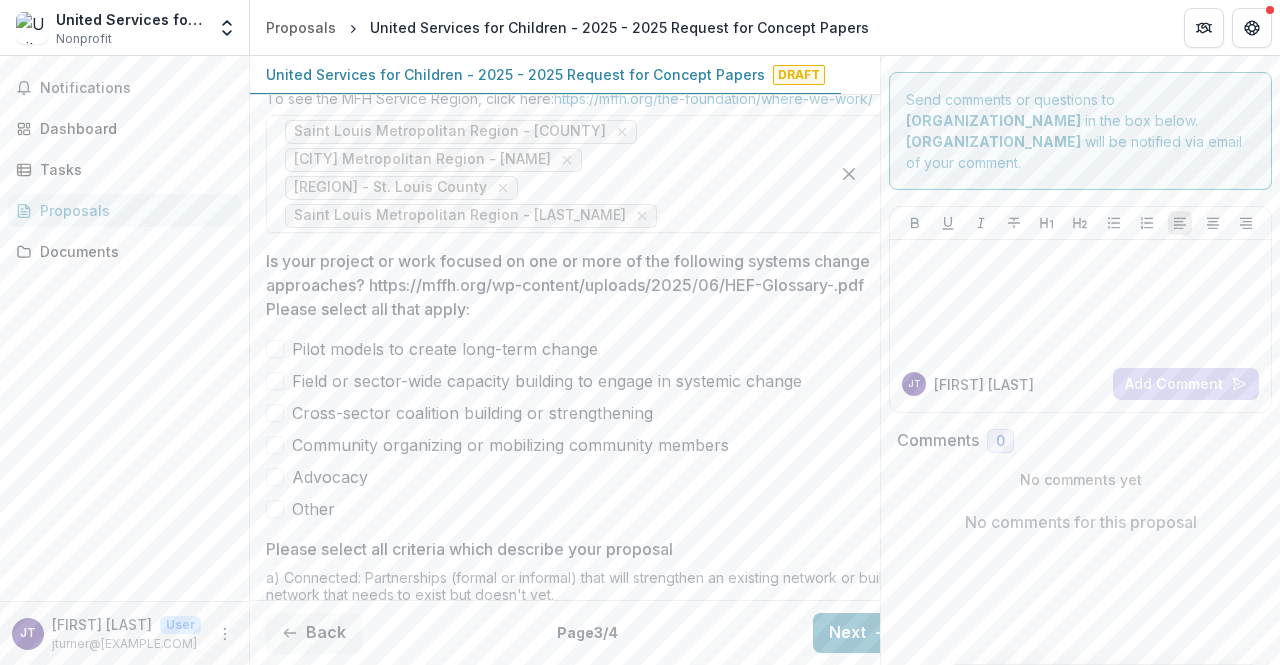 click on "Pilot models to create long-term change" at bounding box center [445, 349] 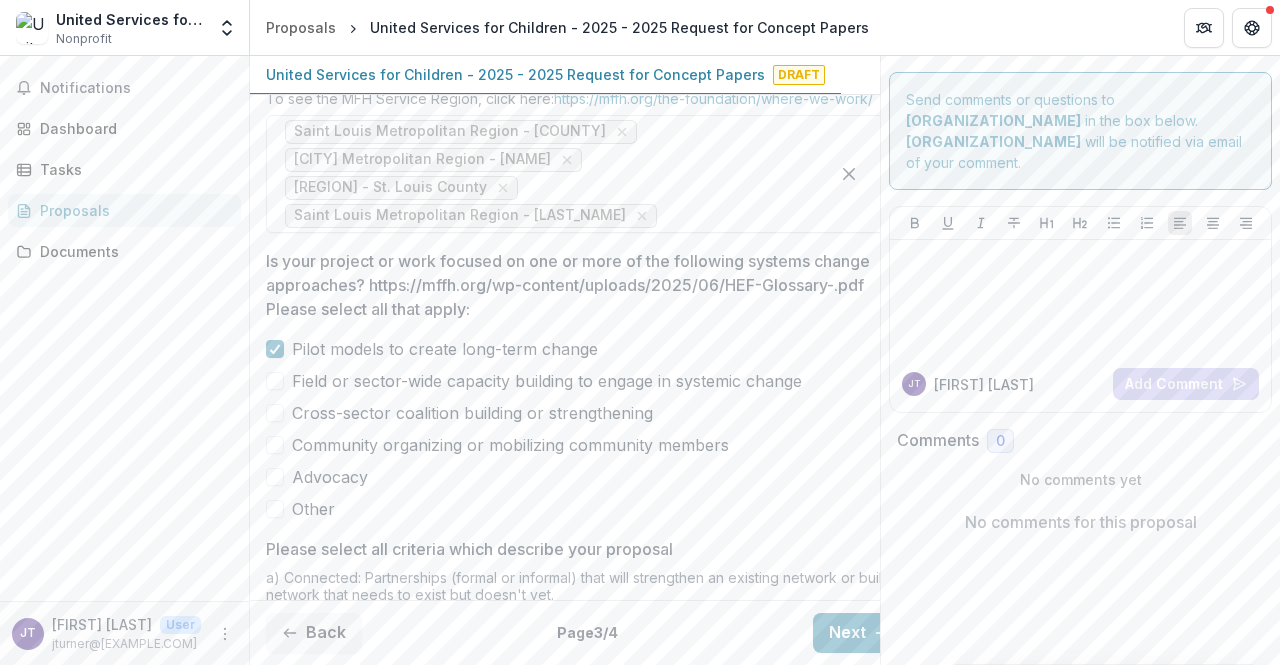 click on "Field or sector-wide capacity building to engage in systemic change" at bounding box center (547, 381) 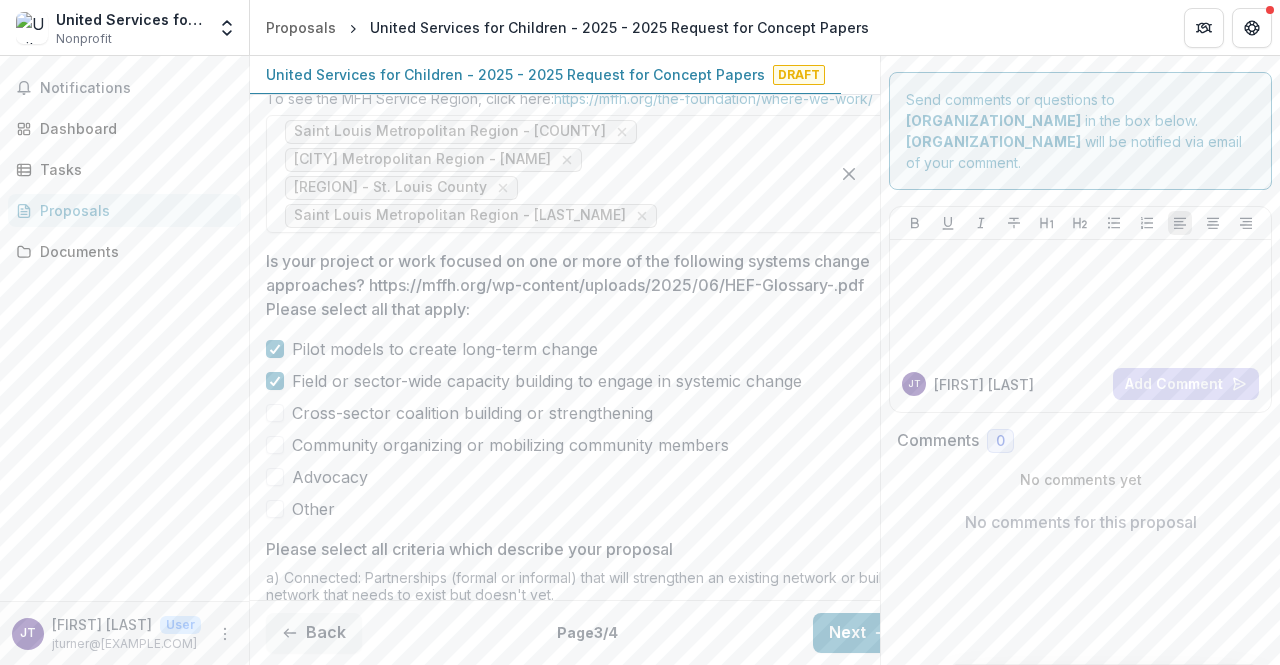click on "Pilot models to create long-term change Field or sector-wide capacity building to engage in systemic change Cross-sector coalition building or strengthening Community organizing or mobilizing community members Advocacy Other" at bounding box center (586, 429) 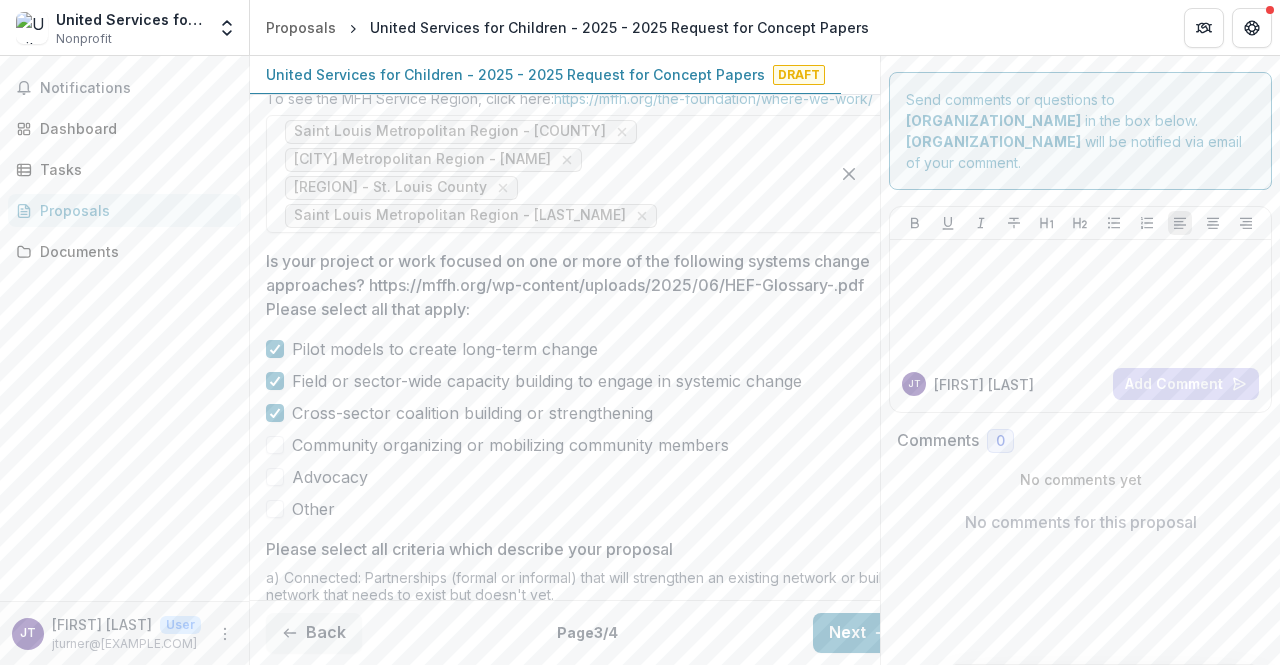 click on "Community organizing or mobilizing community members" at bounding box center (510, 445) 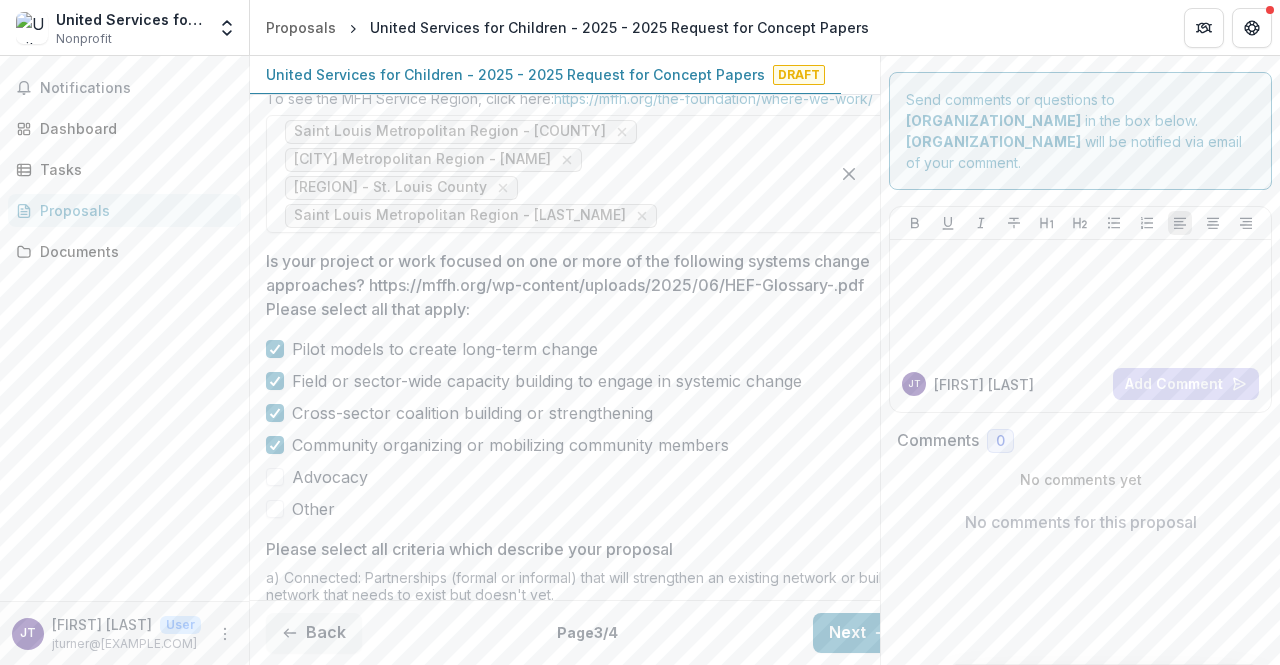click on "Advocacy" at bounding box center (330, 477) 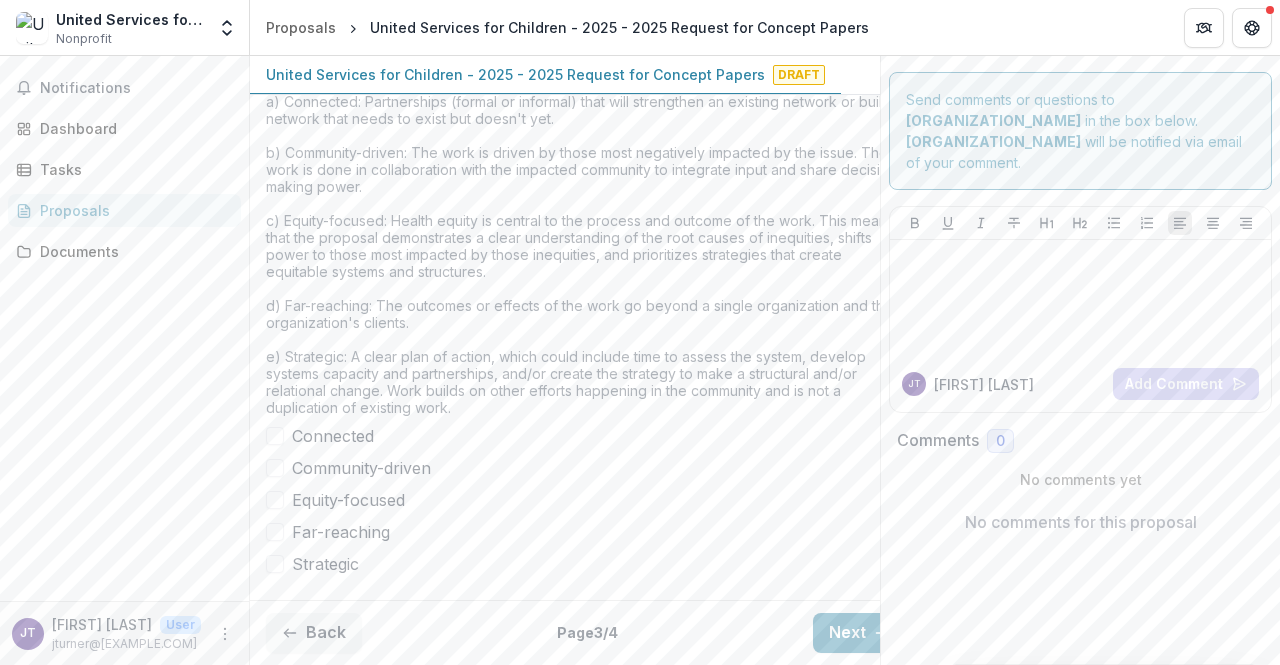 scroll, scrollTop: 1997, scrollLeft: 0, axis: vertical 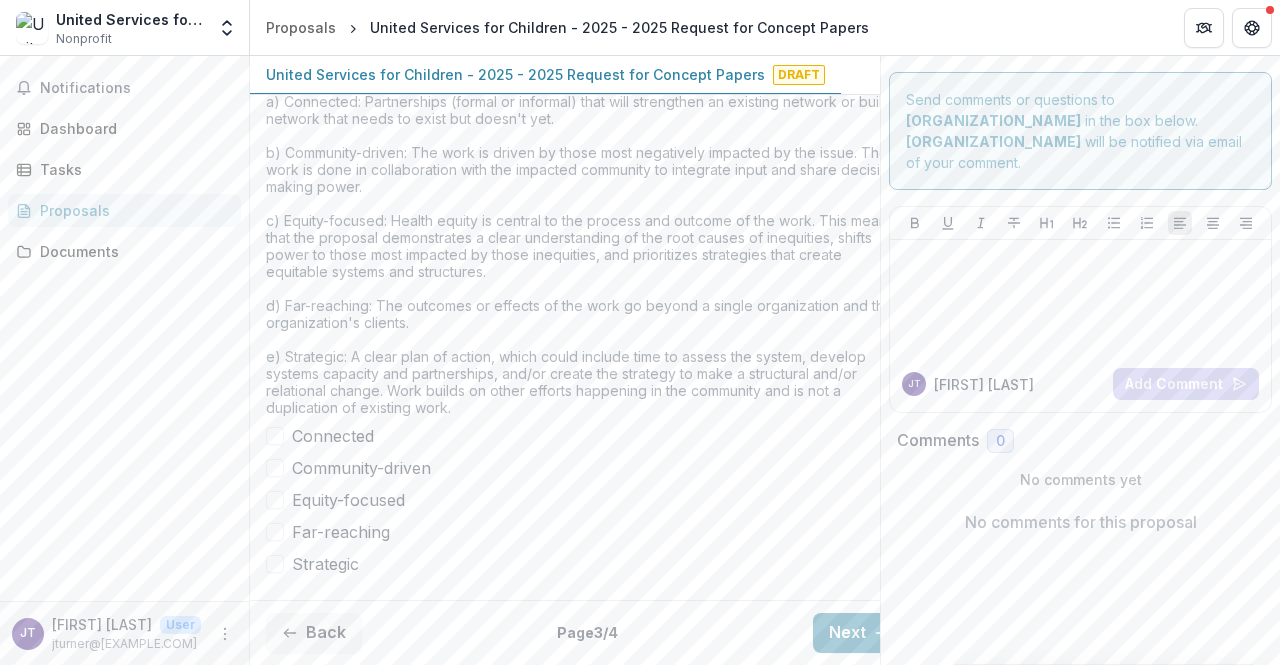 click at bounding box center (275, 436) 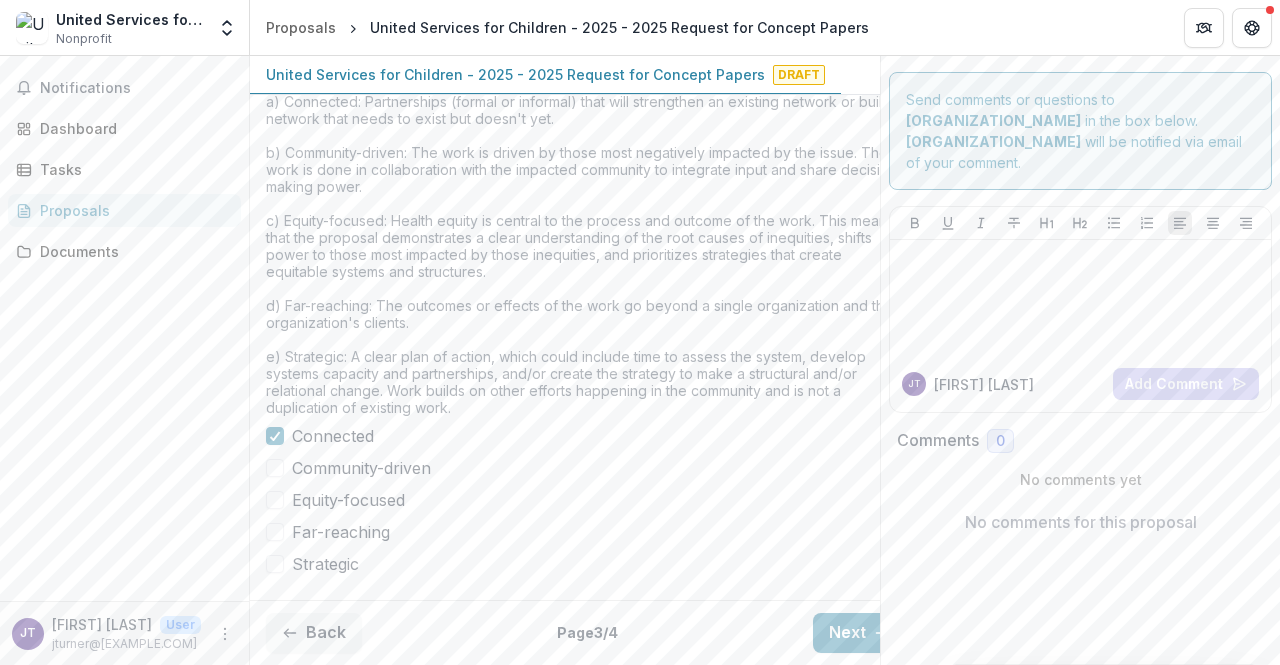 drag, startPoint x: 277, startPoint y: 457, endPoint x: 288, endPoint y: 493, distance: 37.64306 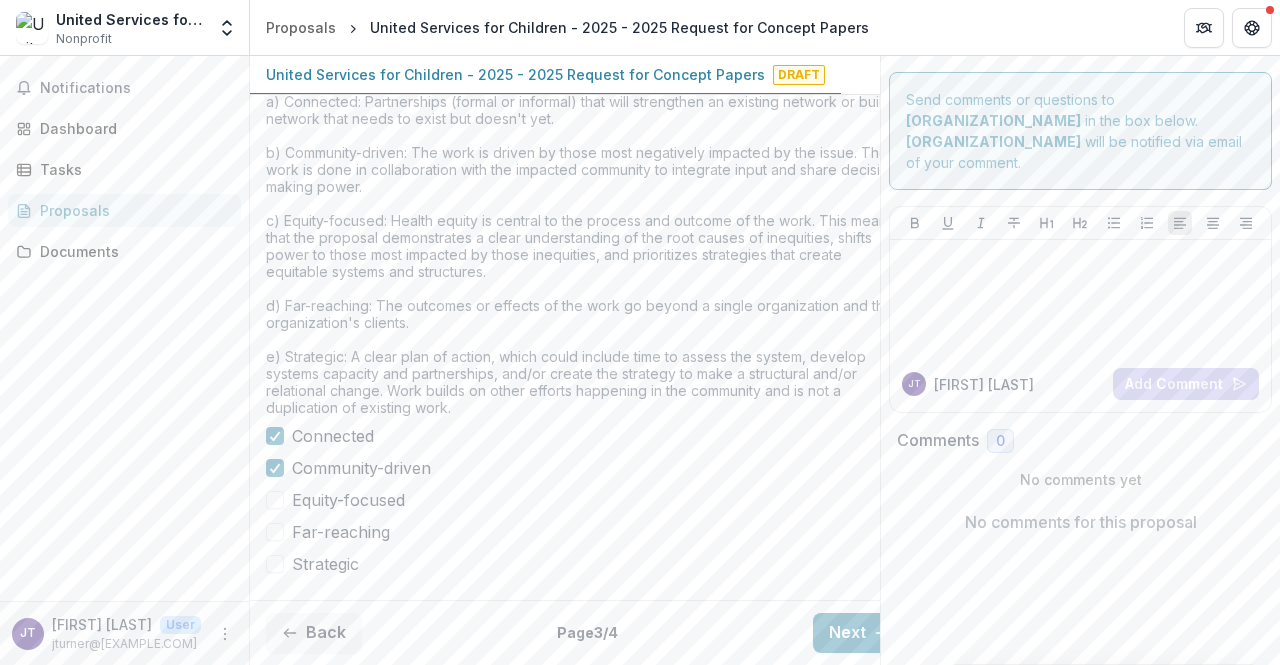 click at bounding box center [275, 500] 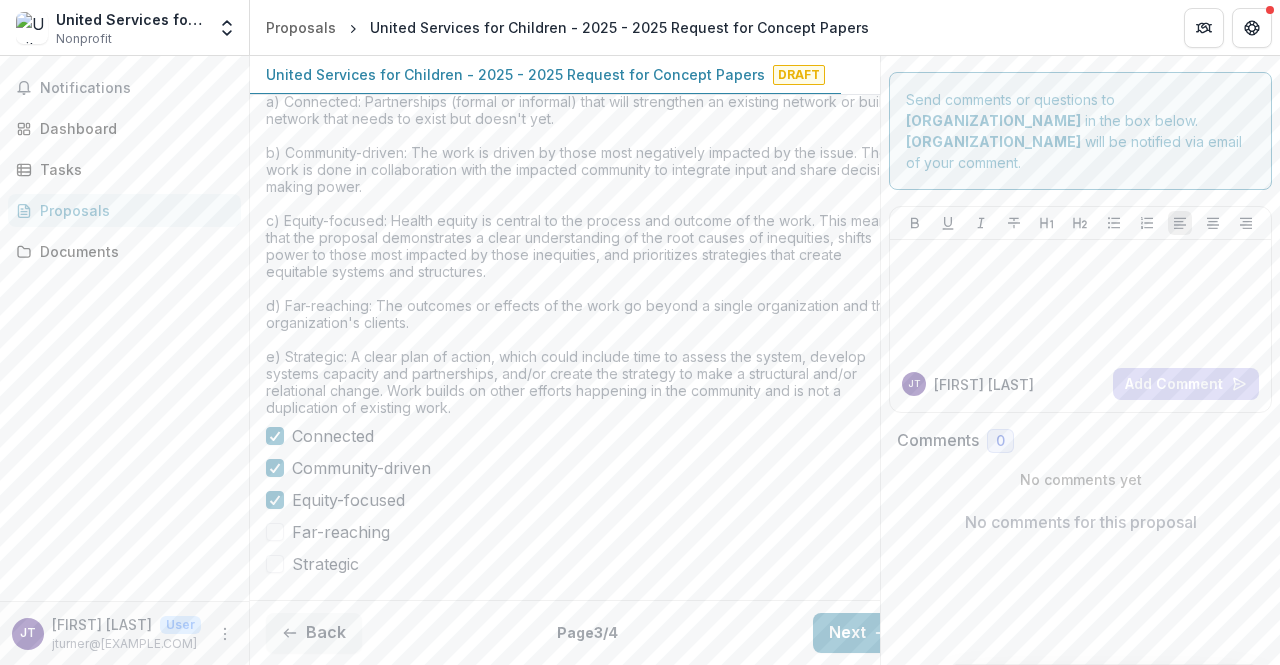 drag, startPoint x: 278, startPoint y: 517, endPoint x: 287, endPoint y: 541, distance: 25.632011 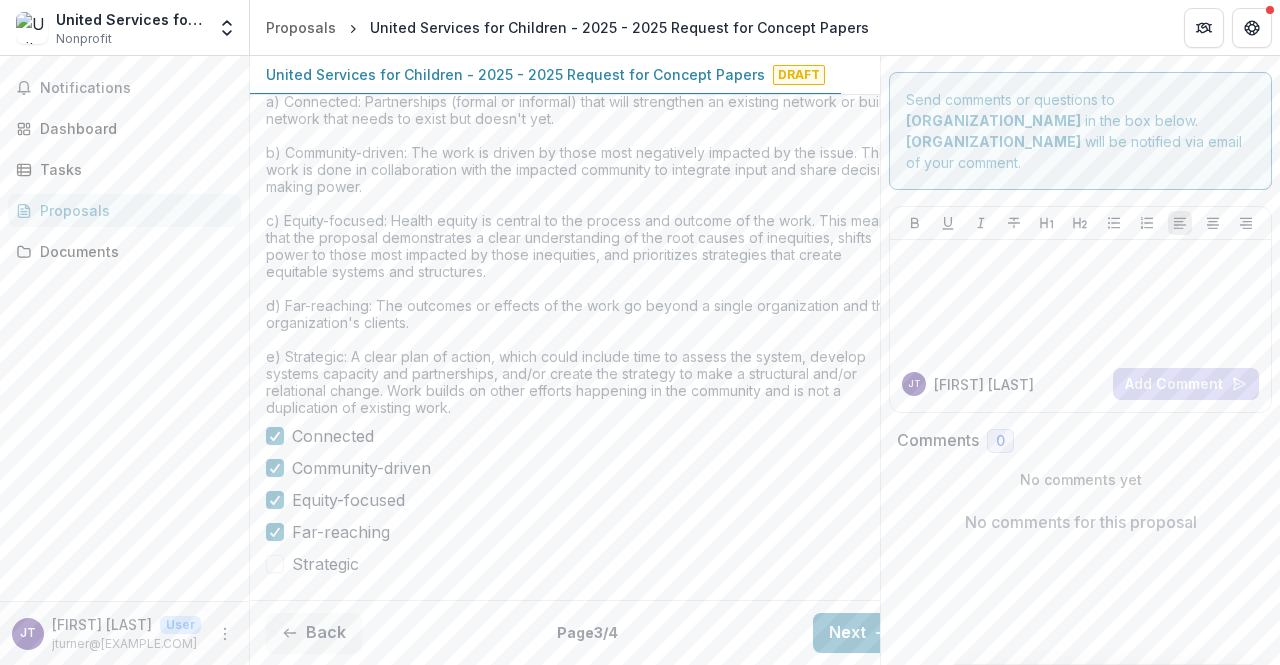 click at bounding box center [275, 564] 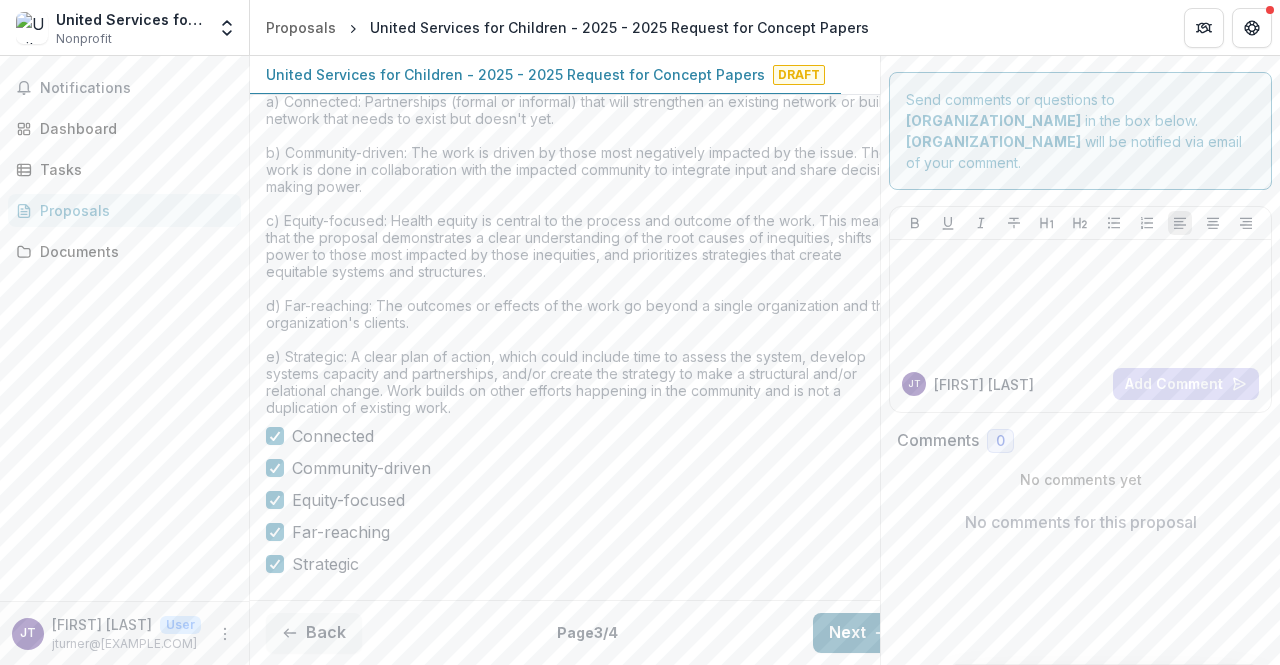 click on "Next" at bounding box center [859, 633] 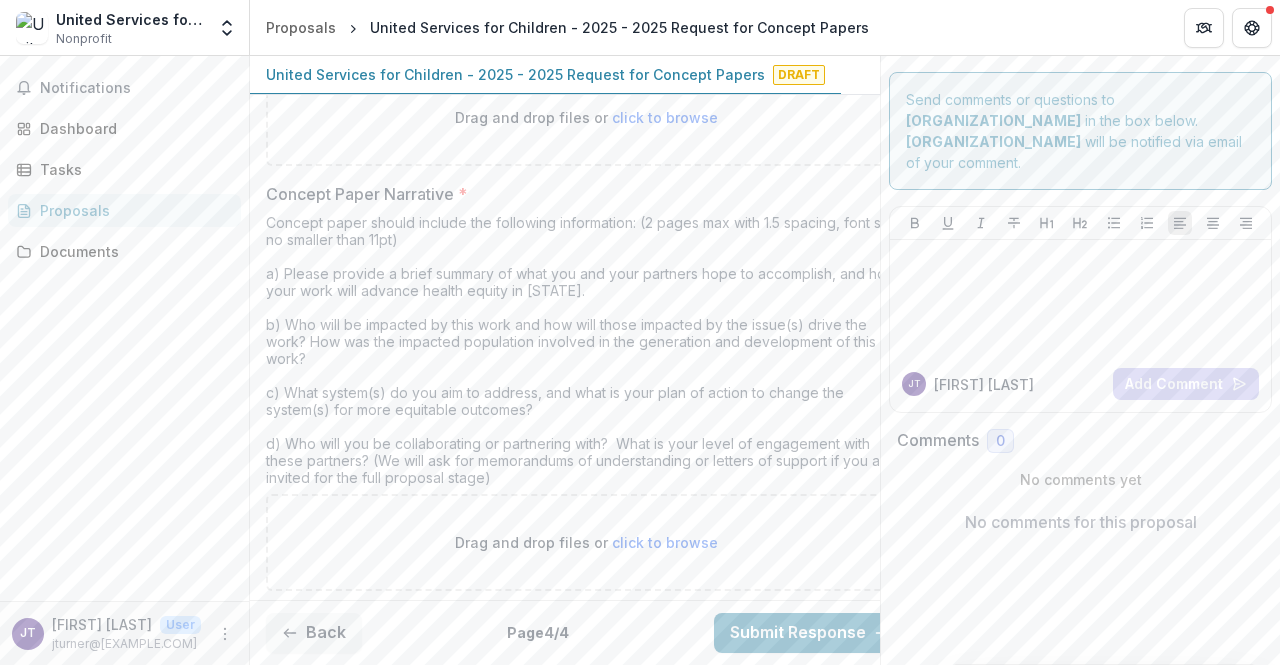 scroll, scrollTop: 700, scrollLeft: 0, axis: vertical 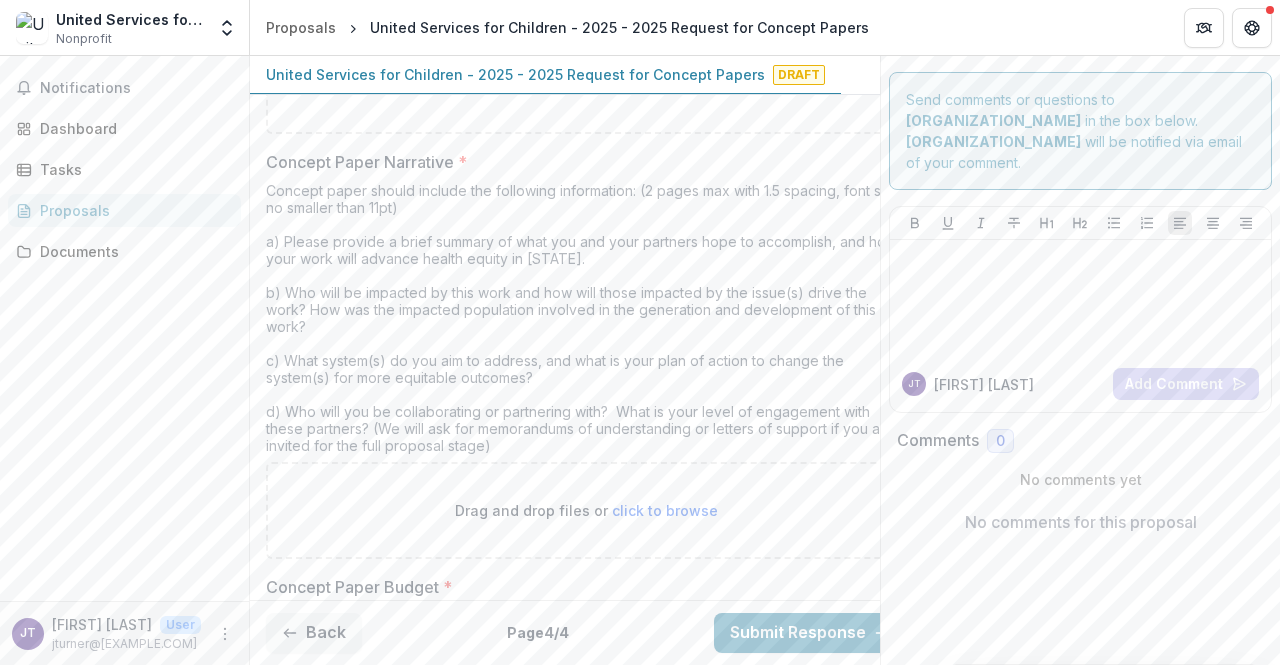 drag, startPoint x: 514, startPoint y: 436, endPoint x: 265, endPoint y: 166, distance: 367.28873 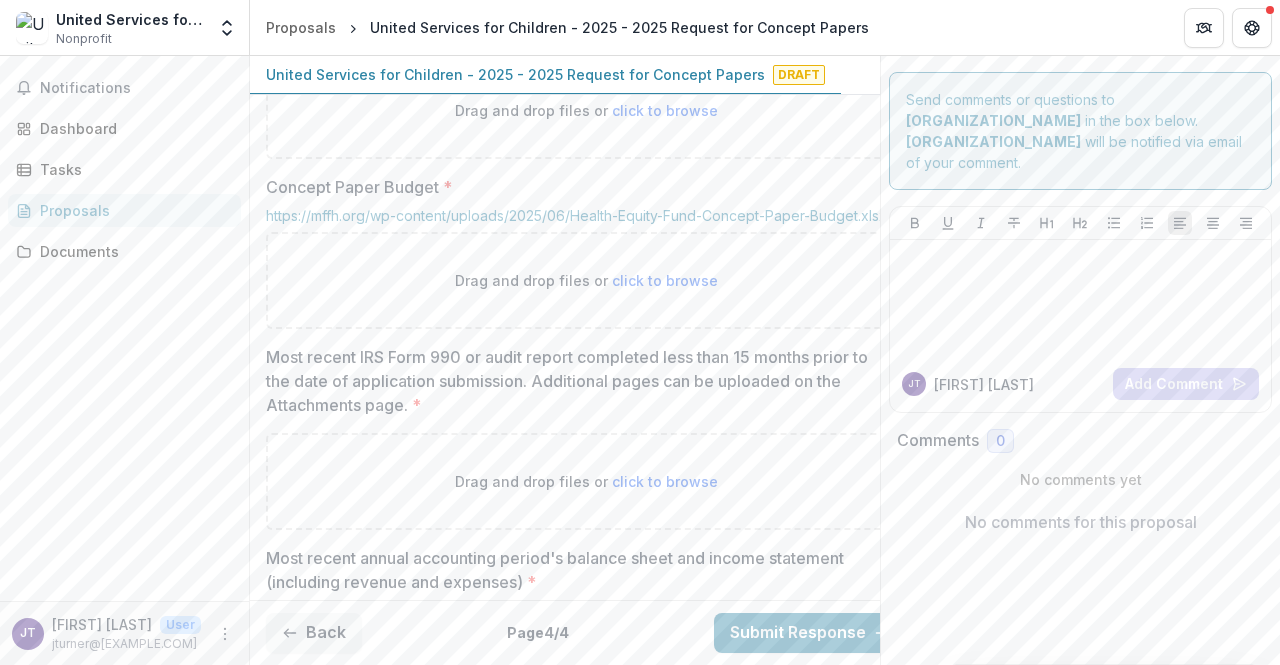 scroll, scrollTop: 1200, scrollLeft: 0, axis: vertical 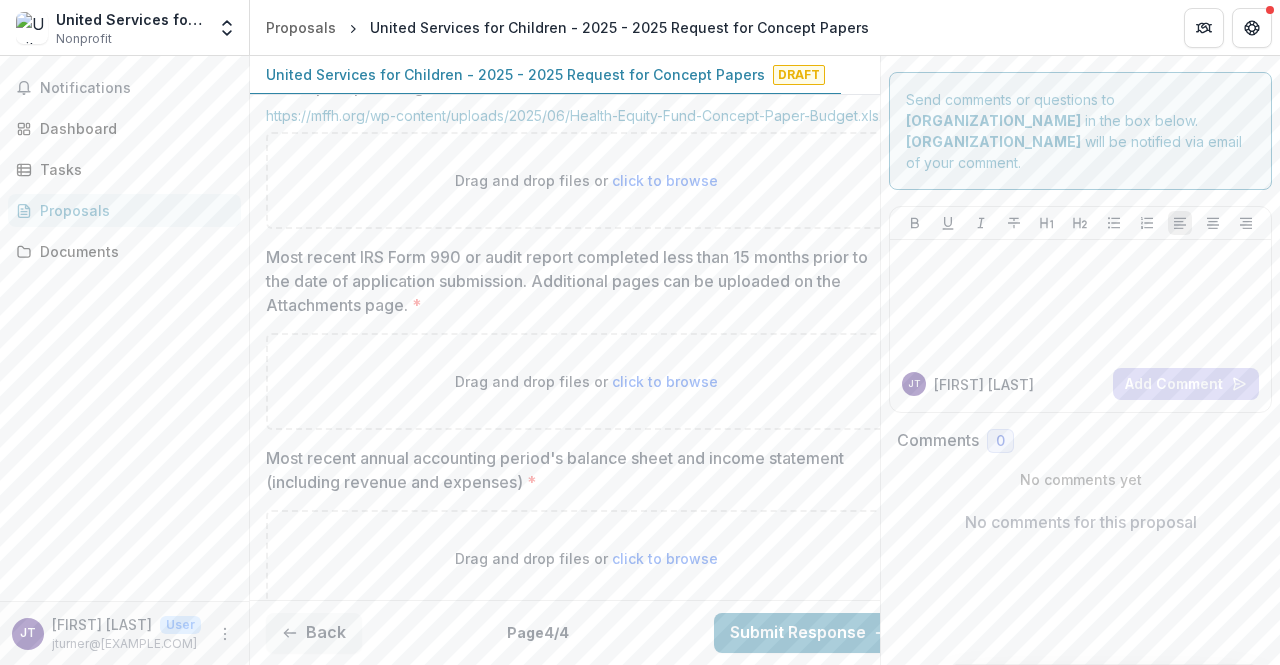 click on "click to browse" at bounding box center [665, 381] 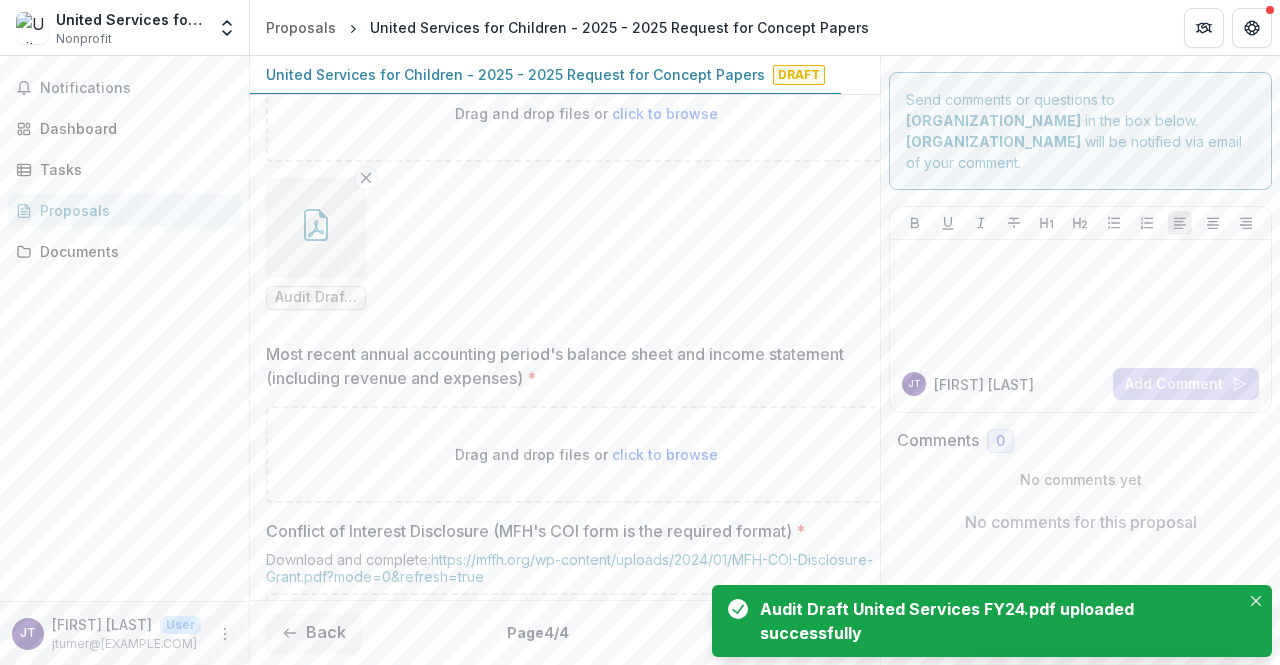 scroll, scrollTop: 1500, scrollLeft: 0, axis: vertical 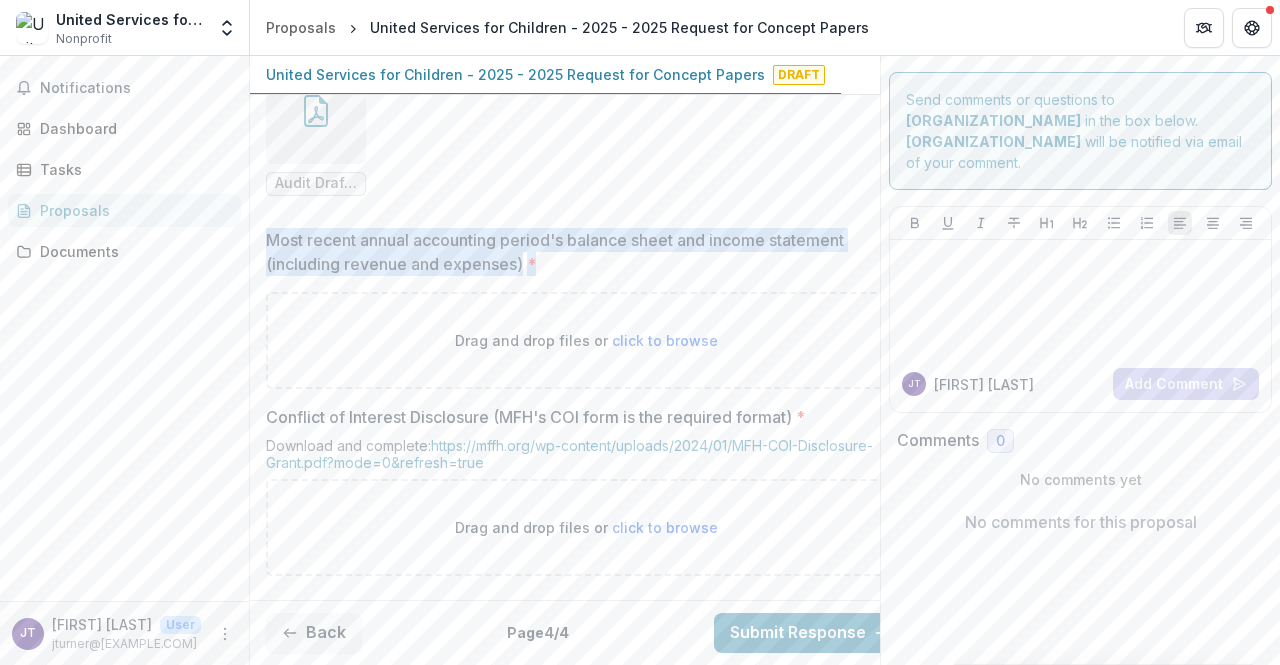 drag, startPoint x: 478, startPoint y: 257, endPoint x: 260, endPoint y: 227, distance: 220.05453 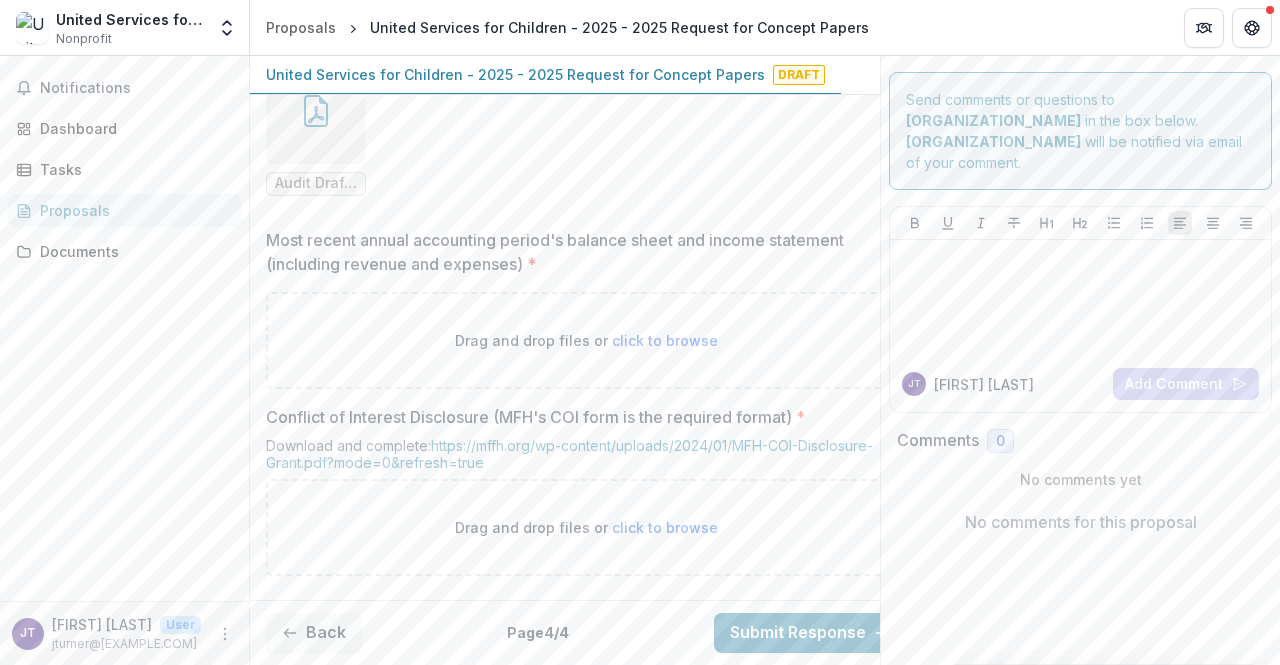 click on "Audit Draft United Services FY24.pdf" at bounding box center (586, 130) 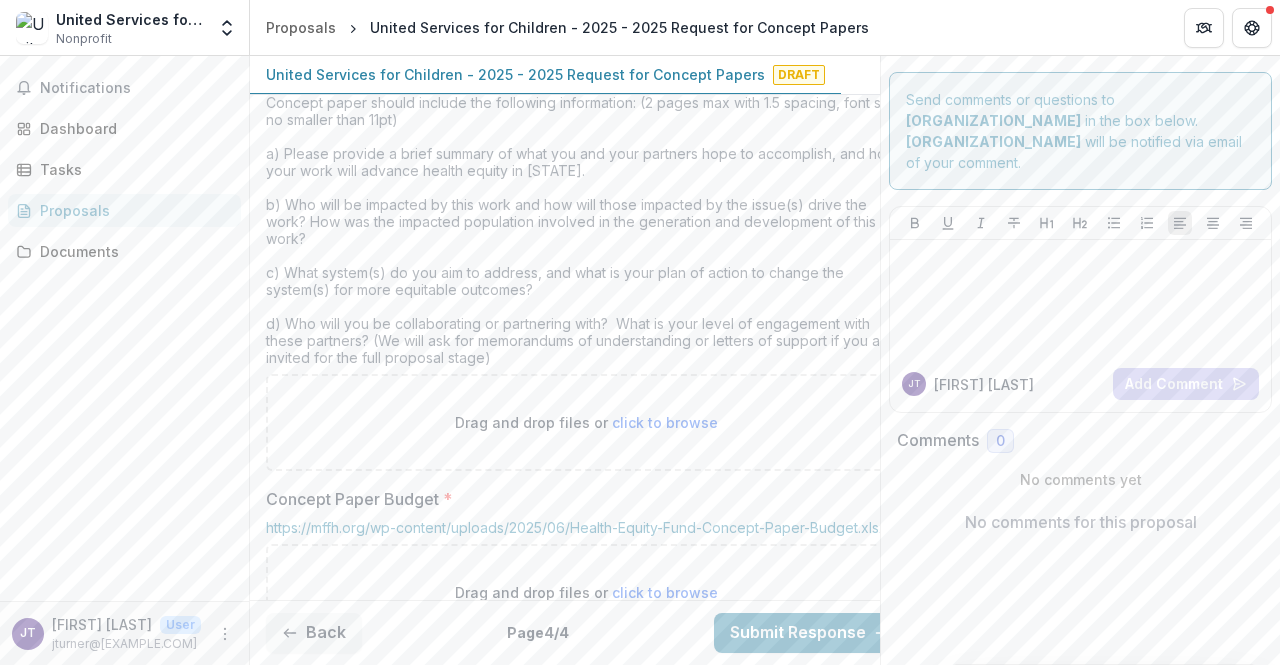 scroll, scrollTop: 688, scrollLeft: 0, axis: vertical 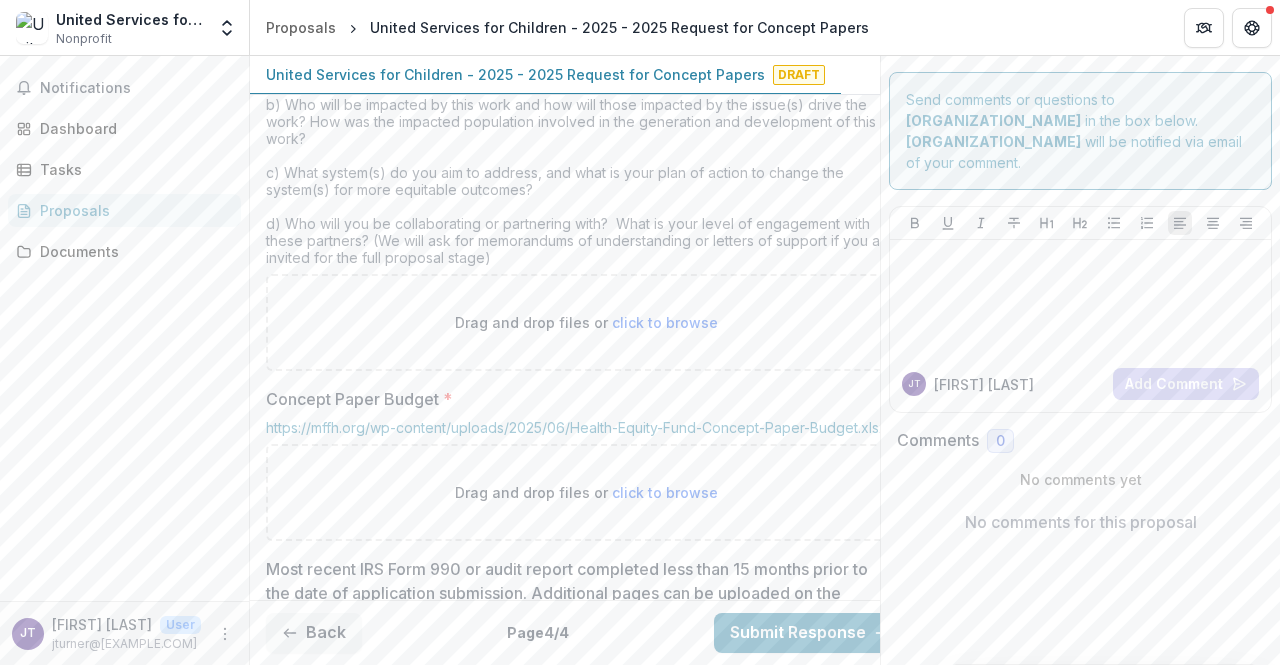 click on "click to browse" at bounding box center (665, 322) 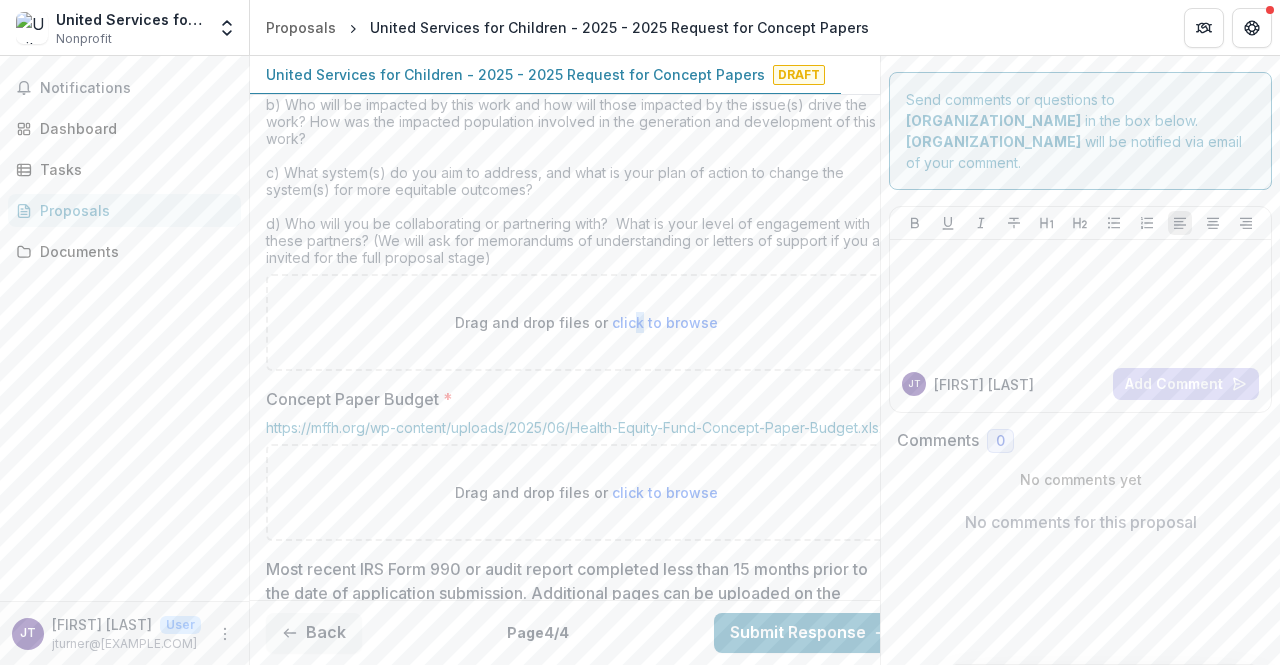 click on "click to browse" at bounding box center [665, 322] 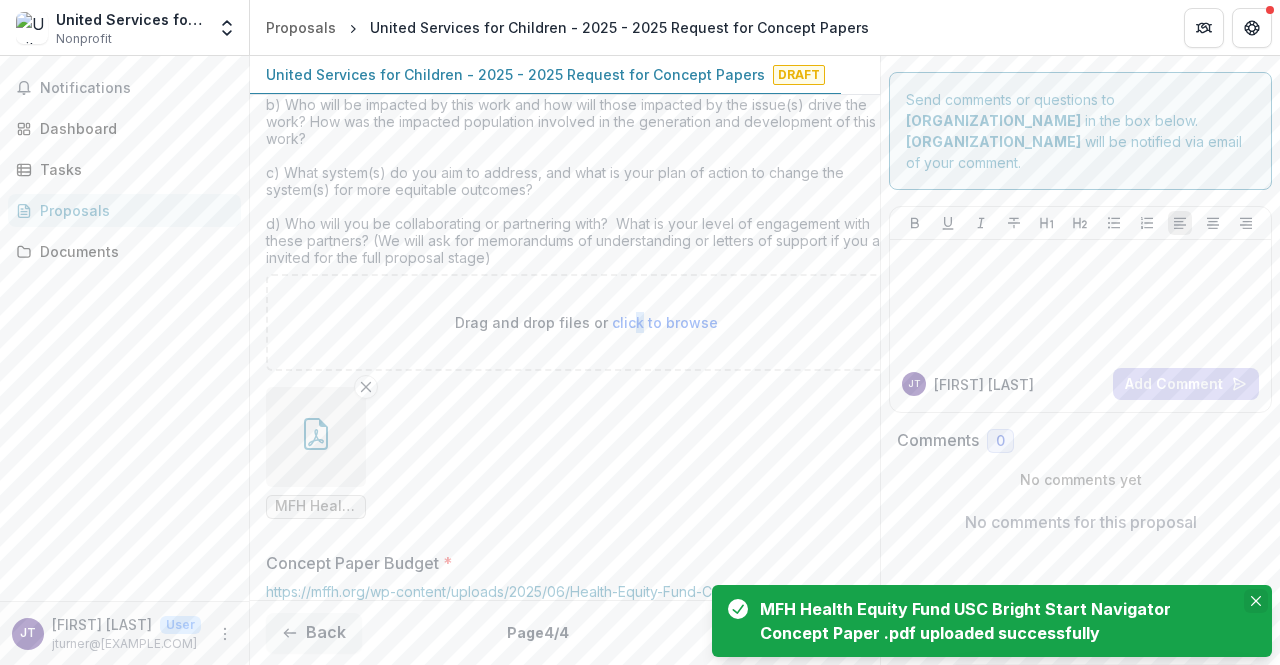 click 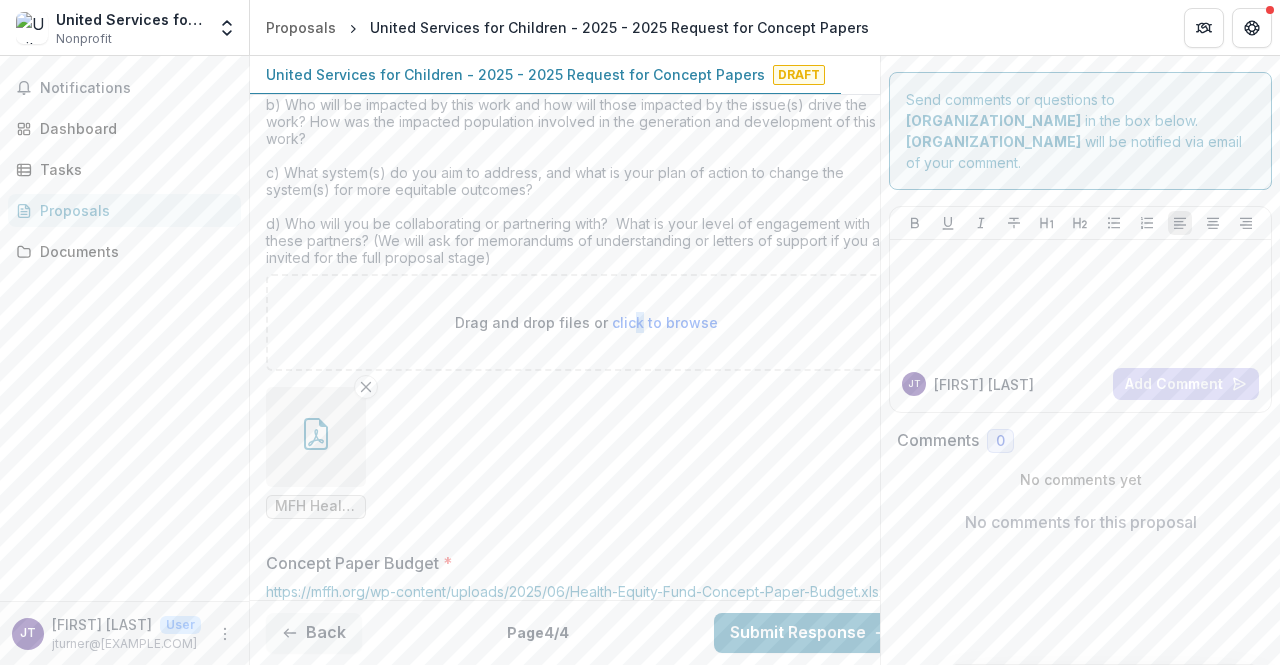 click at bounding box center (316, 437) 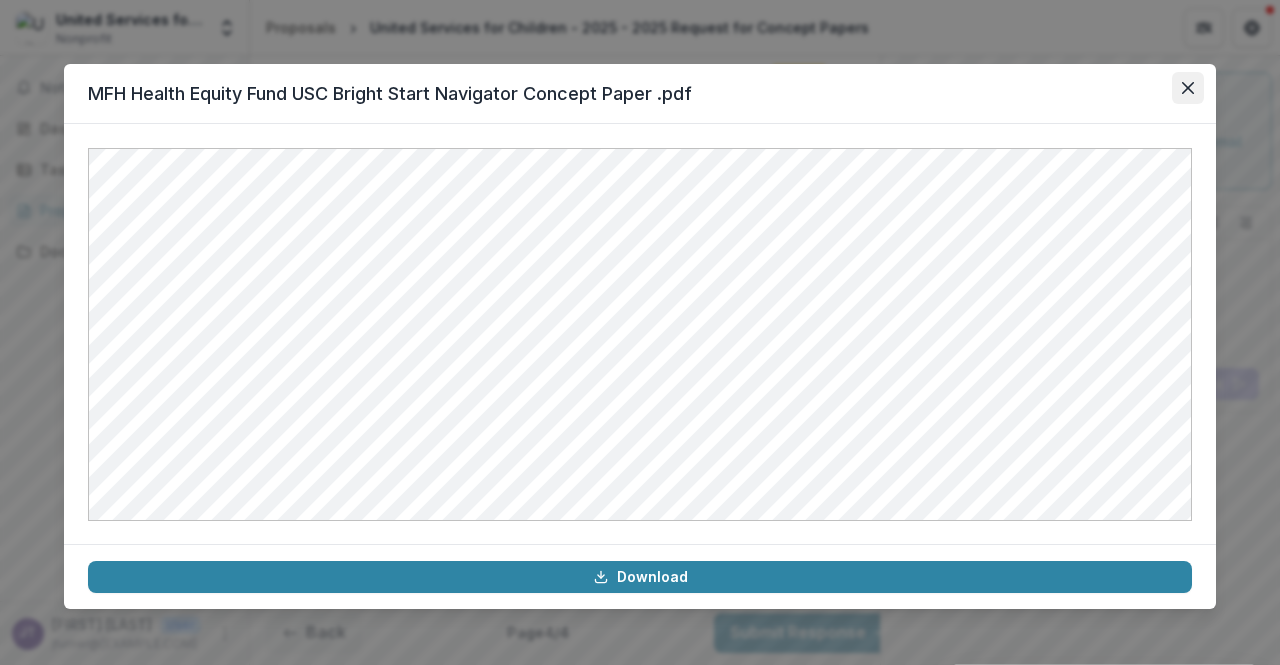 click at bounding box center (1188, 88) 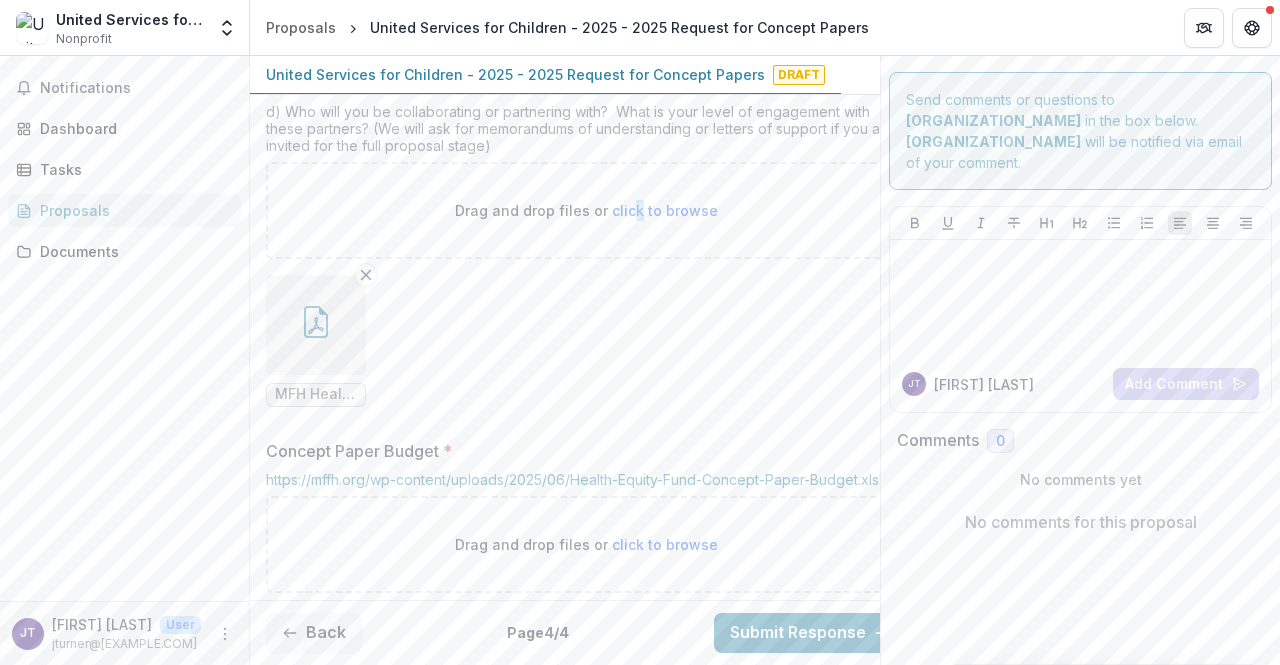 scroll, scrollTop: 1200, scrollLeft: 0, axis: vertical 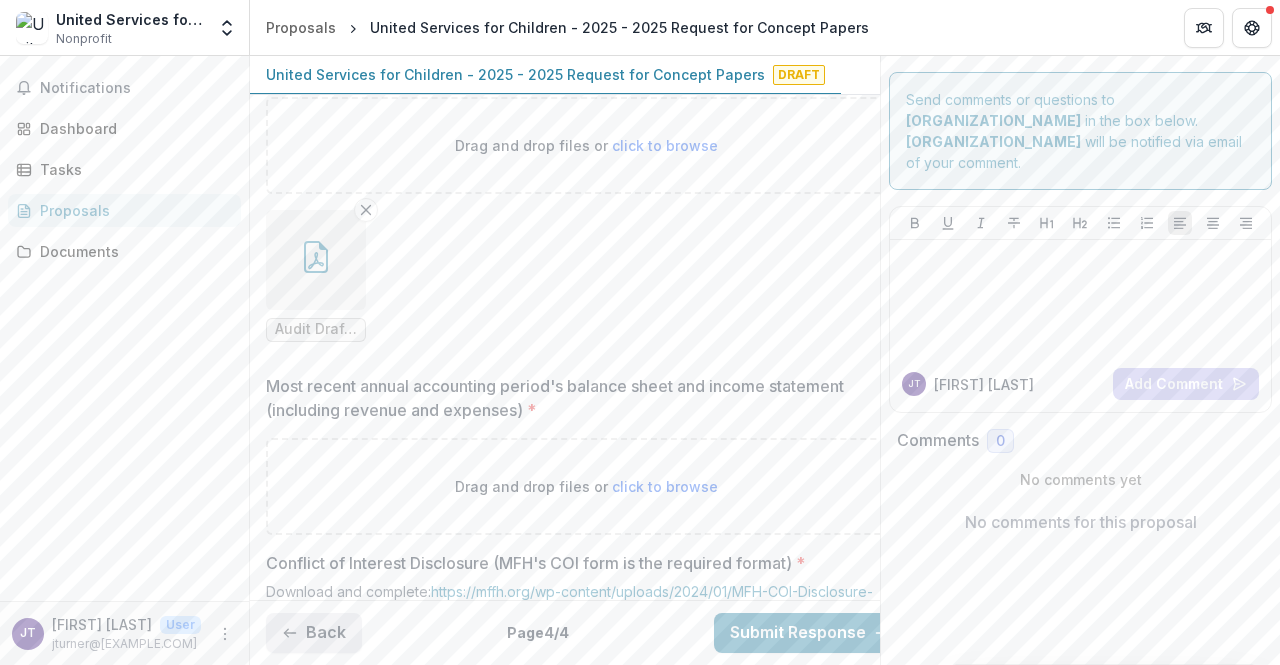 click on "Back" at bounding box center (314, 633) 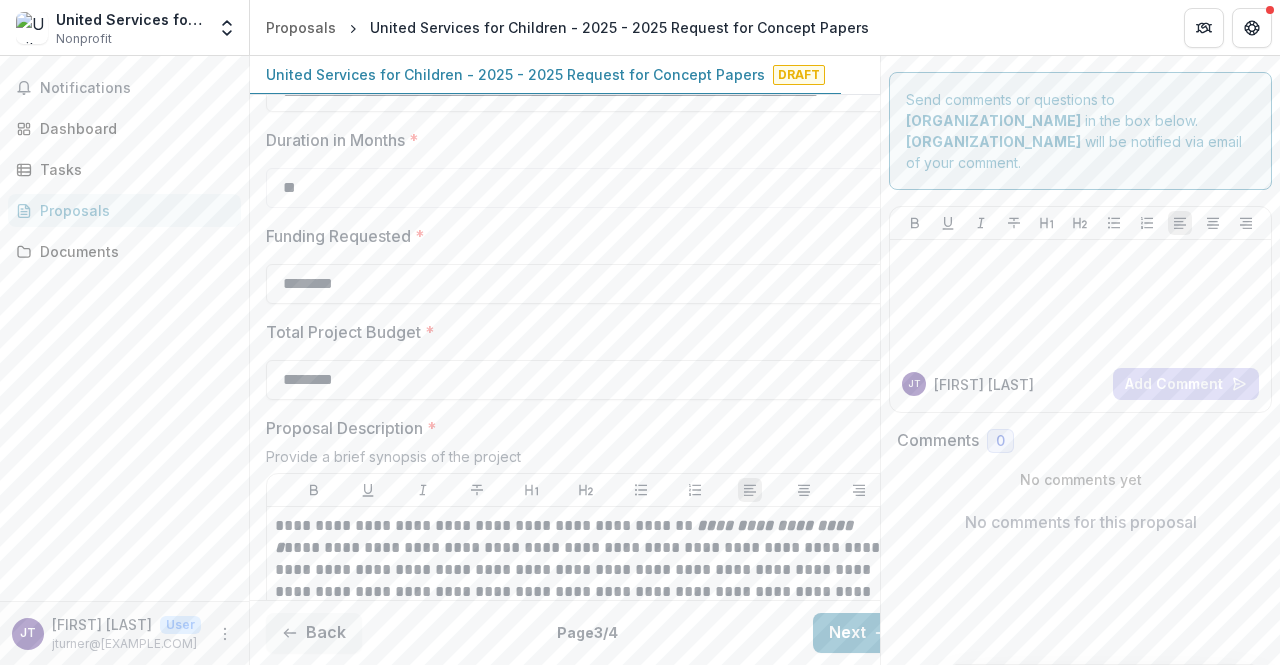 scroll, scrollTop: 600, scrollLeft: 0, axis: vertical 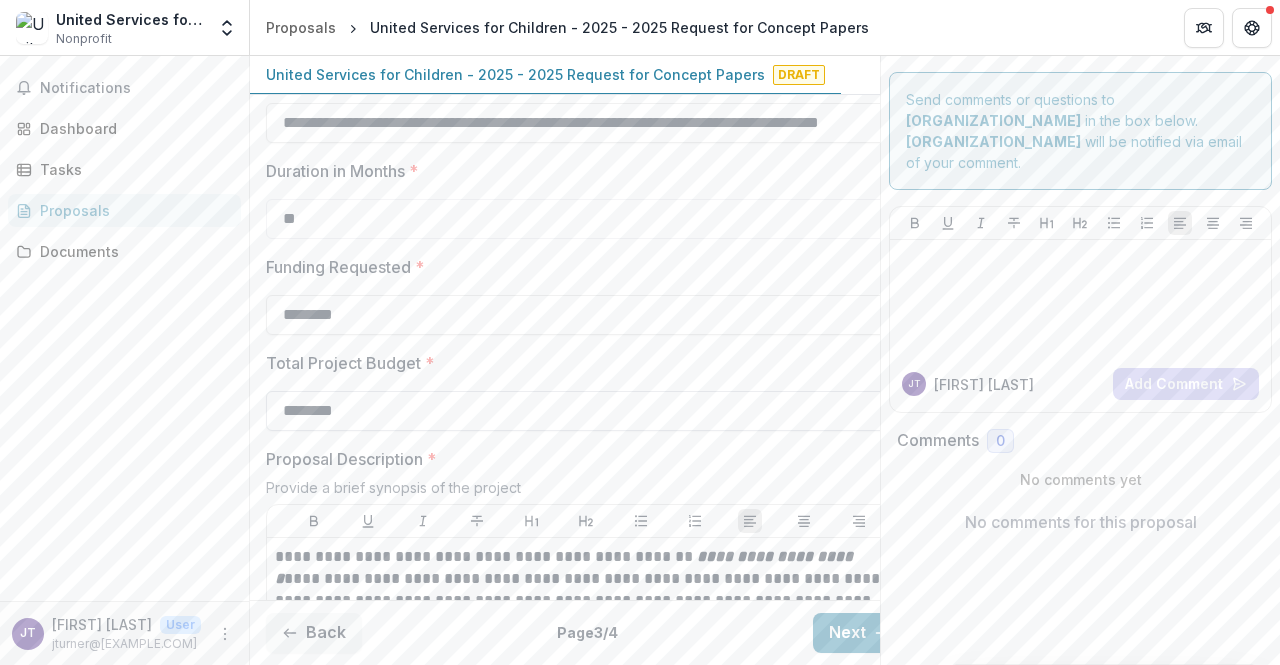 drag, startPoint x: 370, startPoint y: 413, endPoint x: 286, endPoint y: 413, distance: 84 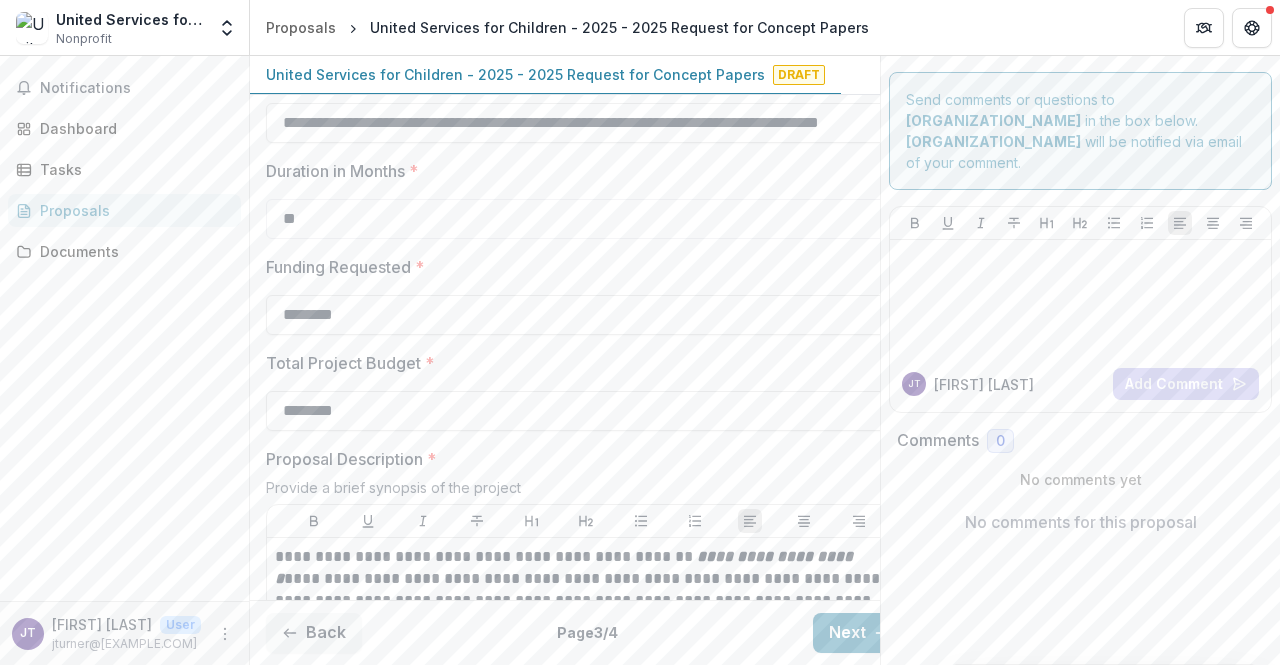 click on "Total Project Budget *" at bounding box center [580, 363] 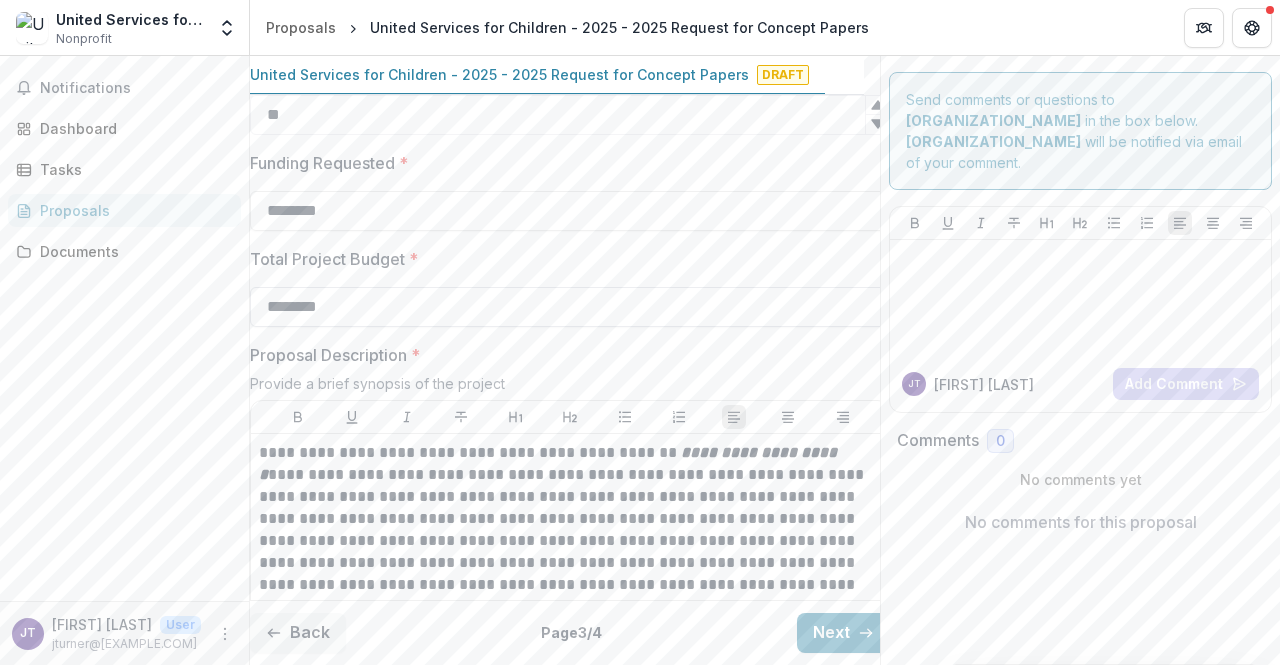 scroll, scrollTop: 698, scrollLeft: 16, axis: both 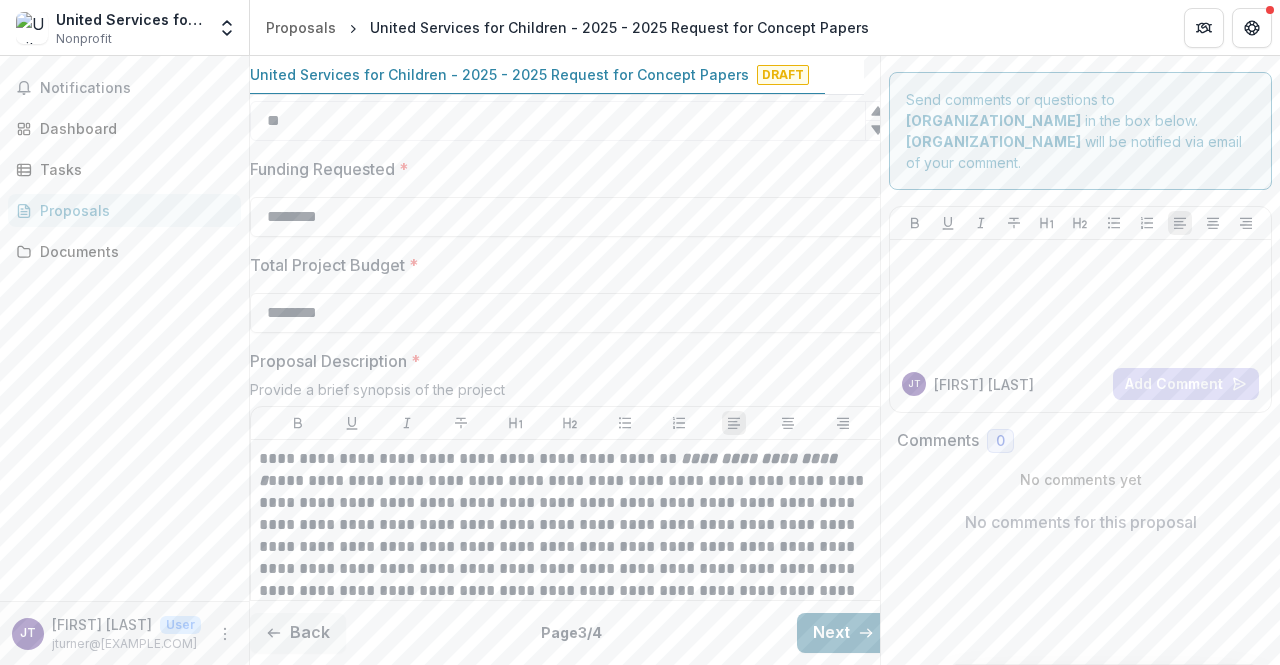 click on "Next" at bounding box center (843, 633) 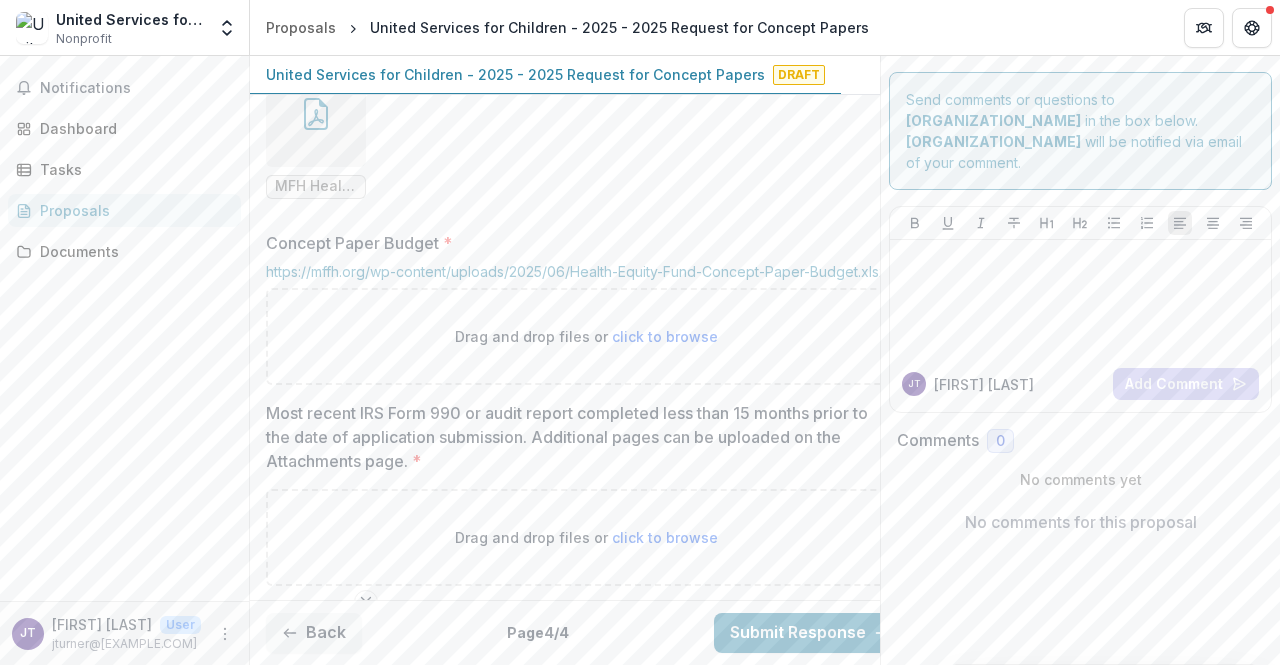 scroll, scrollTop: 1300, scrollLeft: 0, axis: vertical 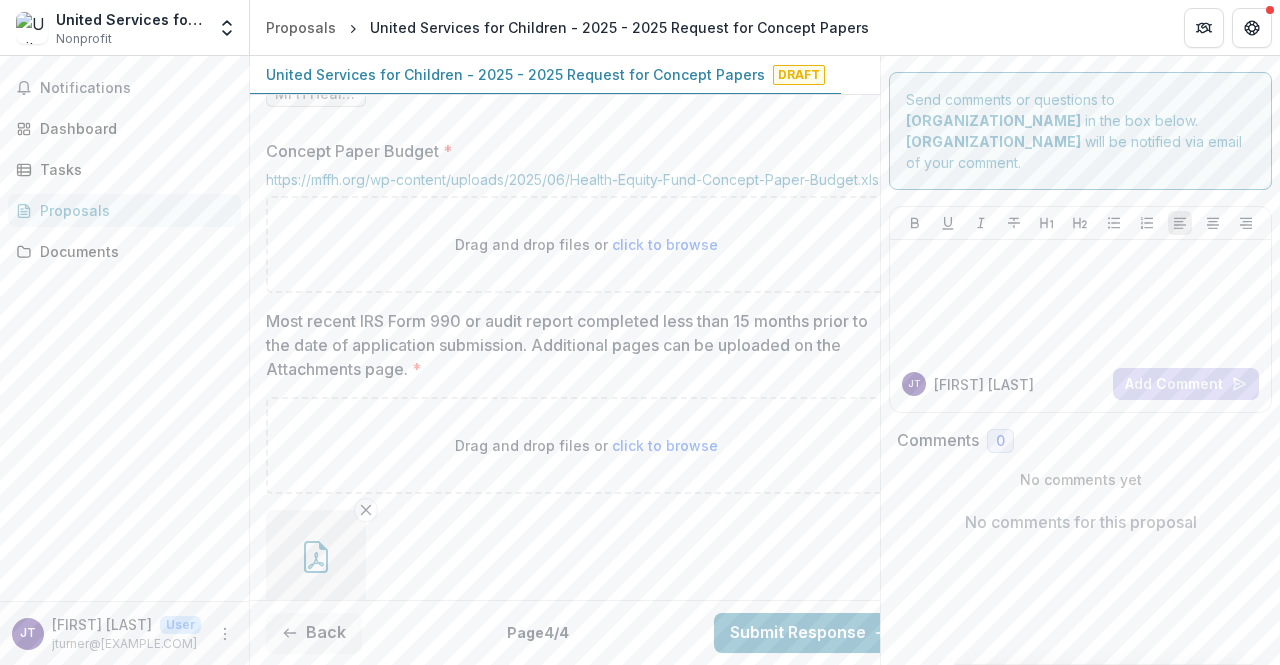 click on "click to browse" at bounding box center [665, 244] 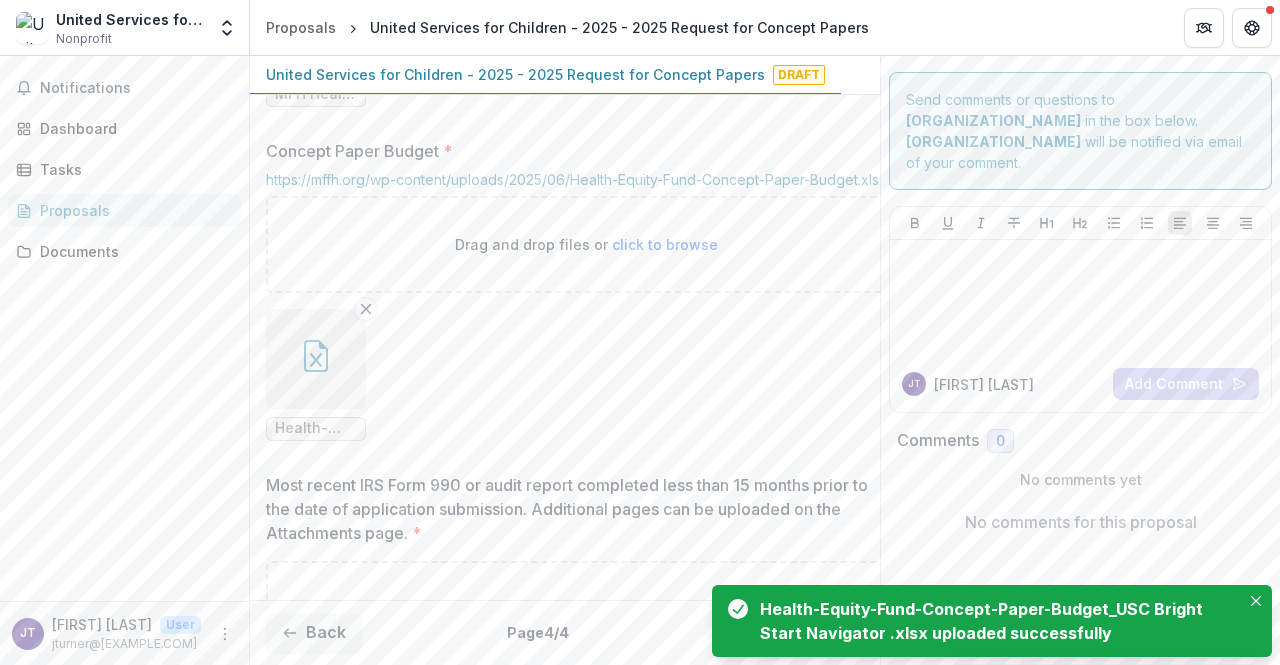 click at bounding box center (316, 359) 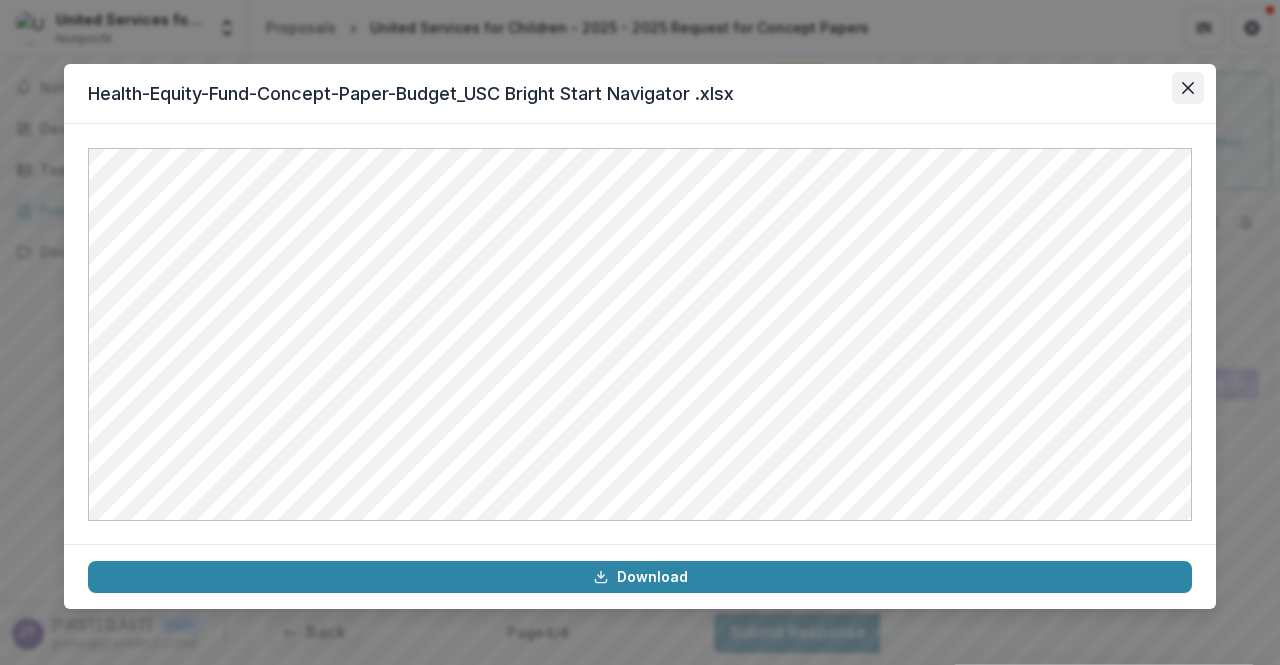 click 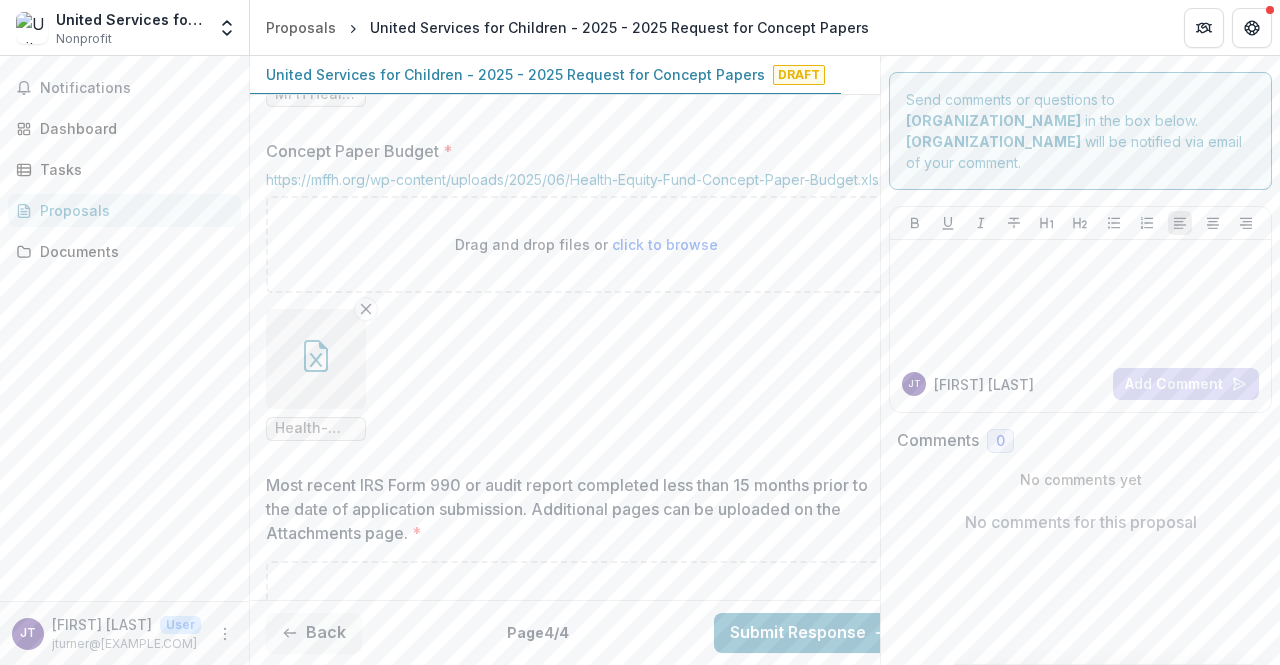 click 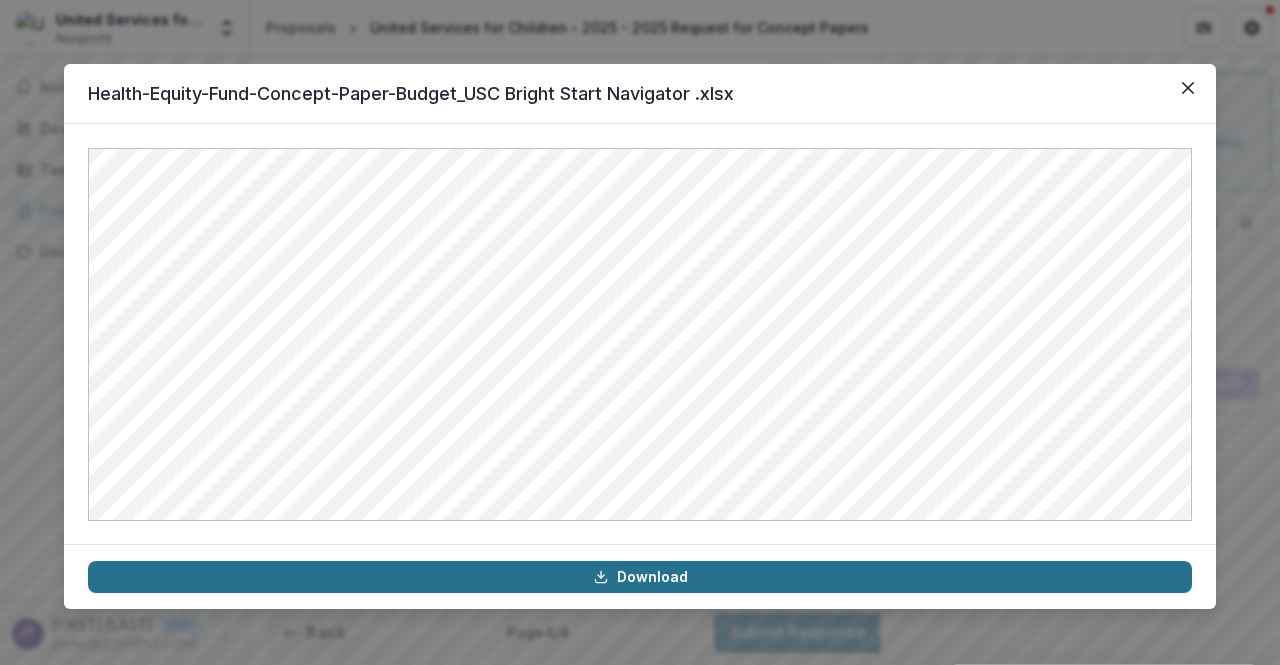 click on "Download" at bounding box center (640, 577) 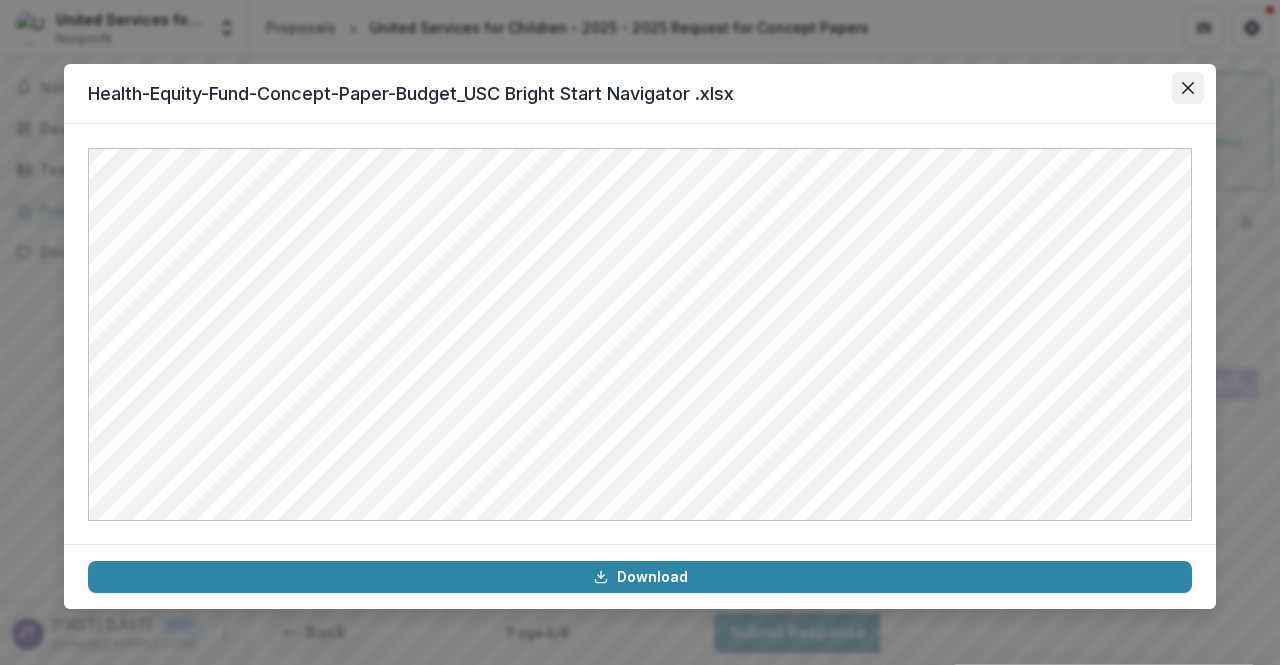 click 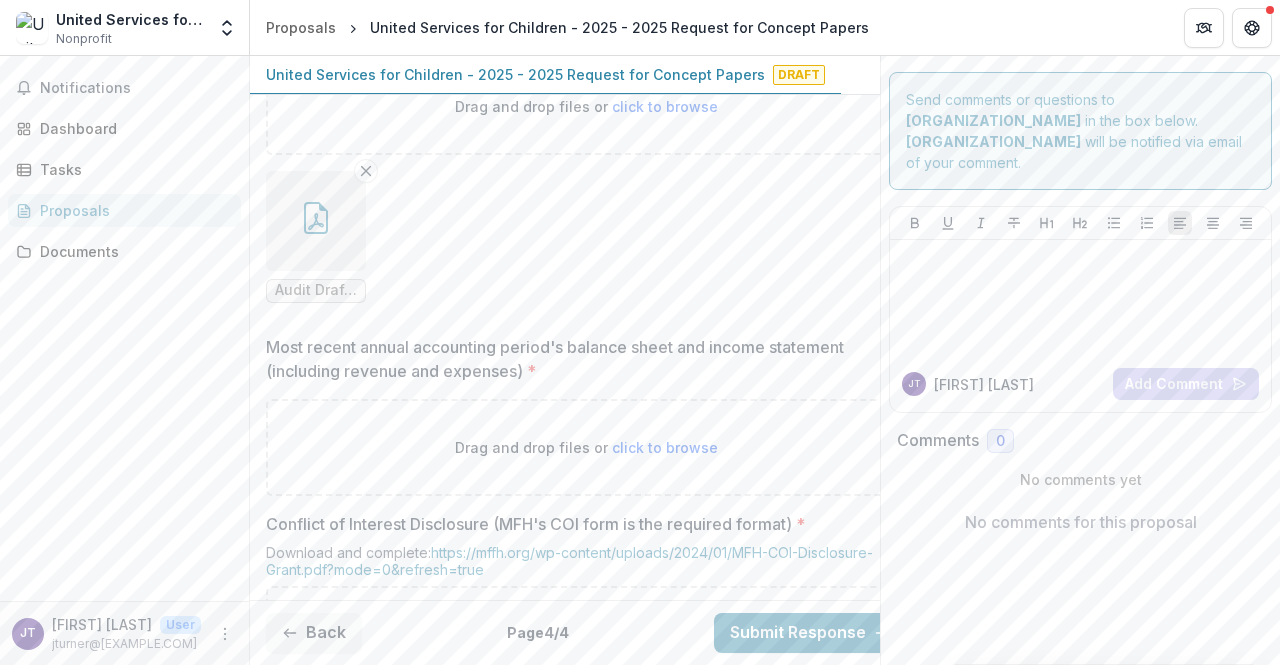 scroll, scrollTop: 1900, scrollLeft: 0, axis: vertical 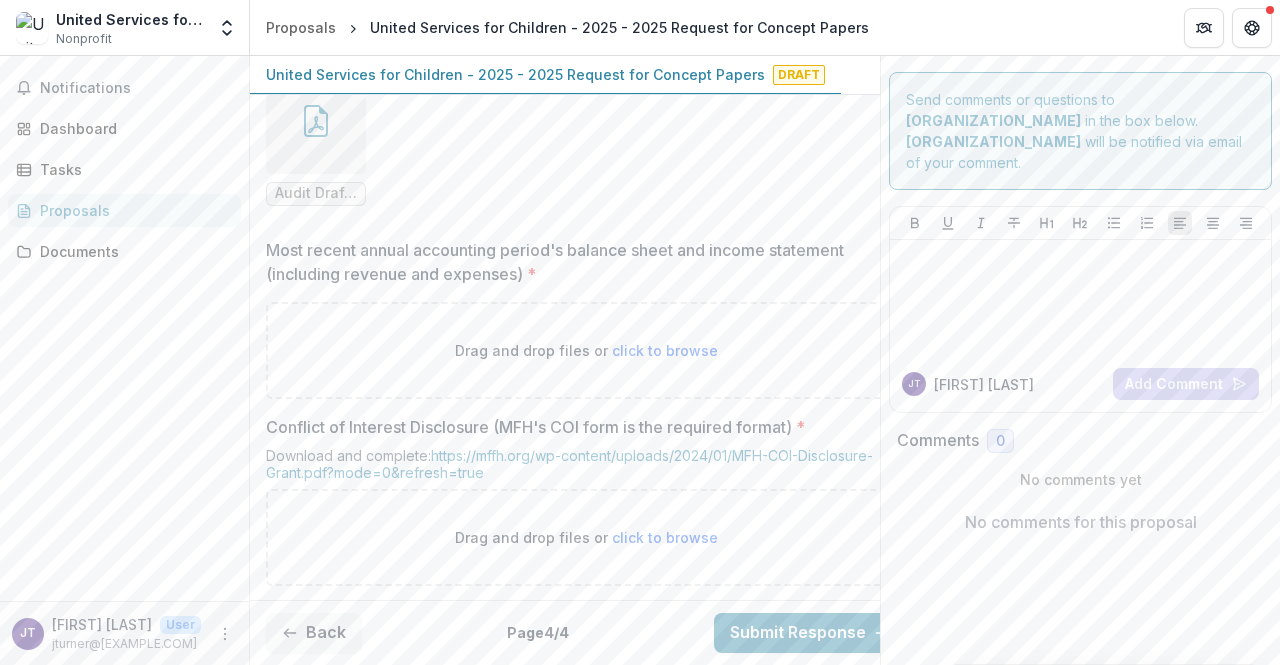 click on "click to browse" at bounding box center [665, 350] 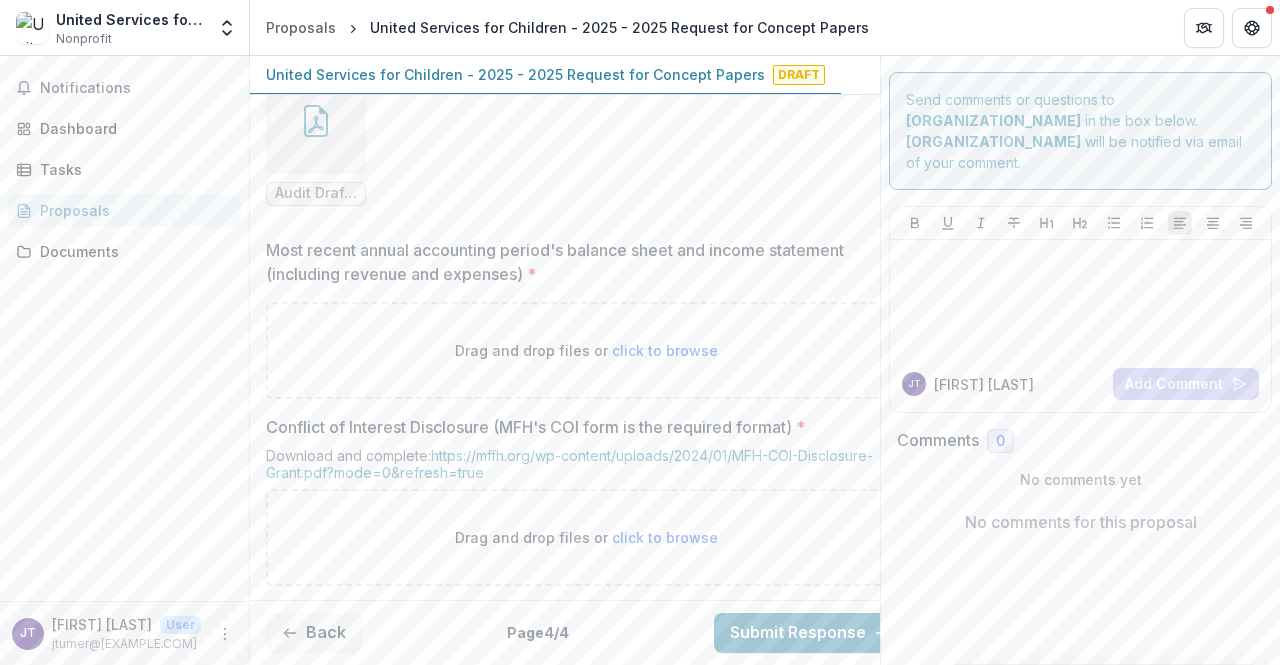 type on "**********" 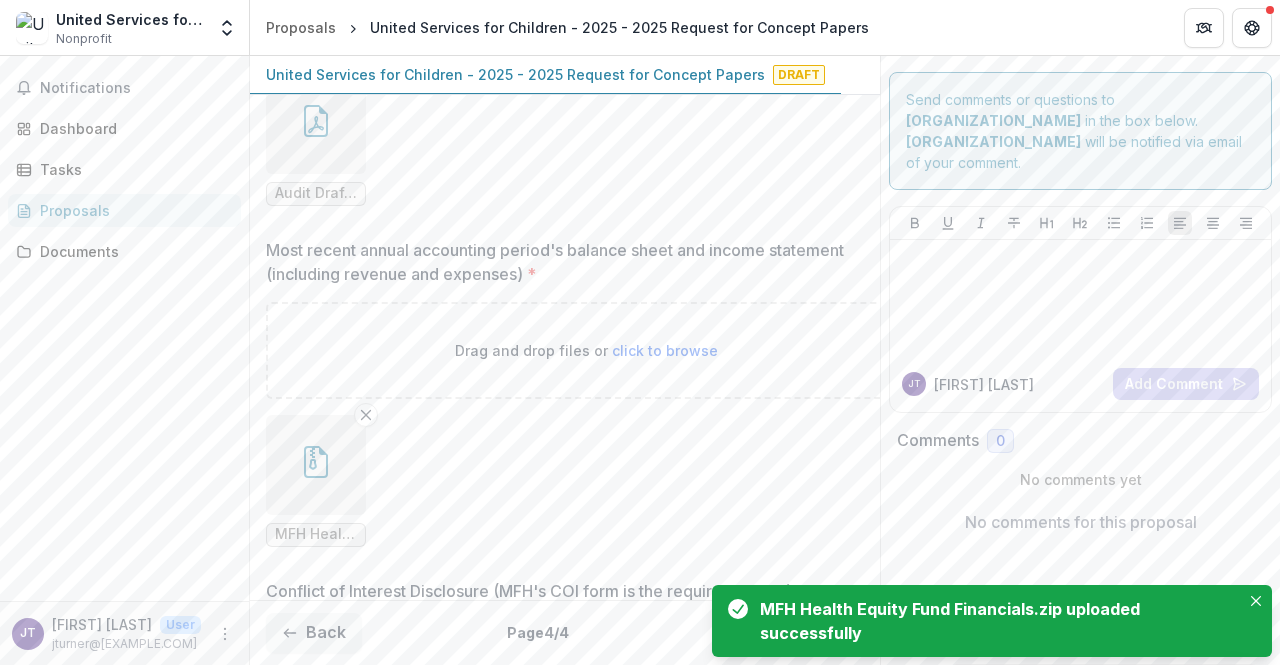 scroll, scrollTop: 2080, scrollLeft: 0, axis: vertical 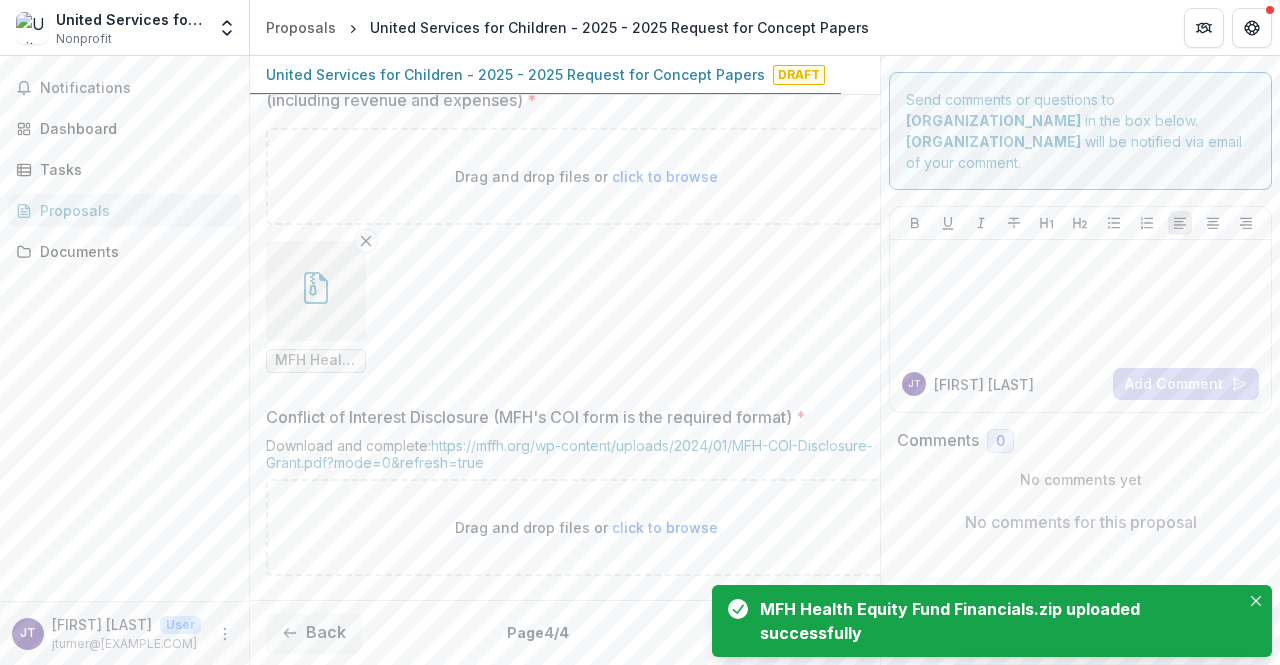 click at bounding box center [316, 291] 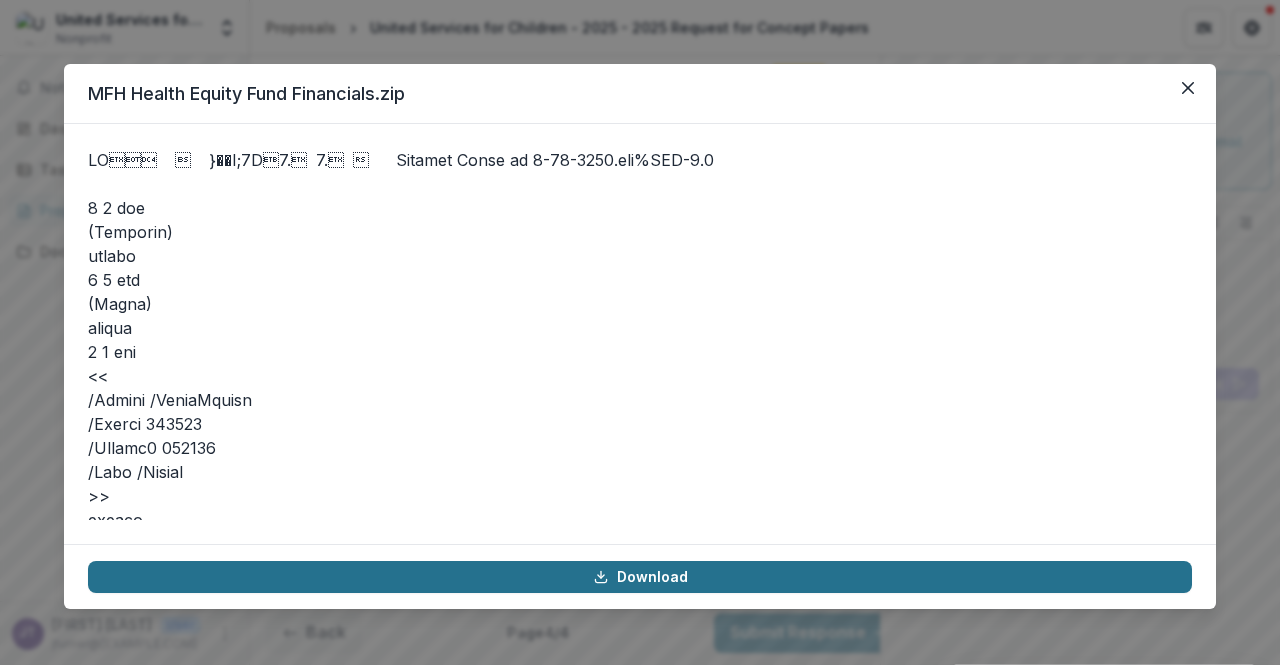 click on "Download" at bounding box center (640, 577) 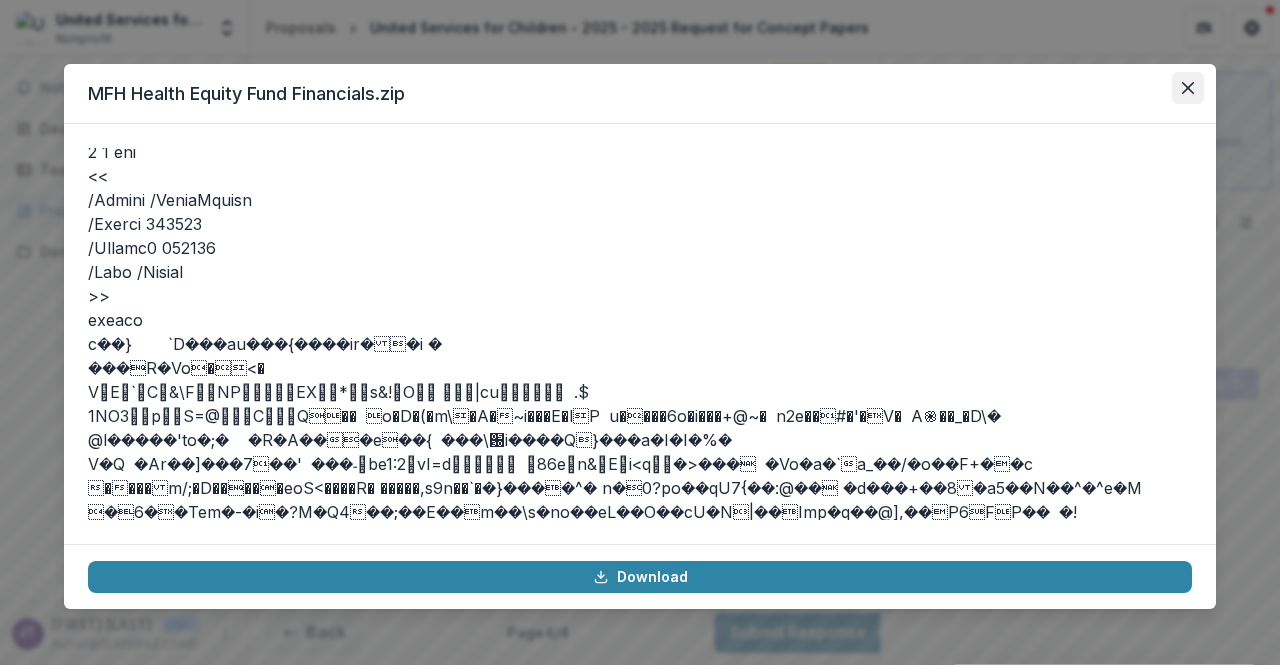 click 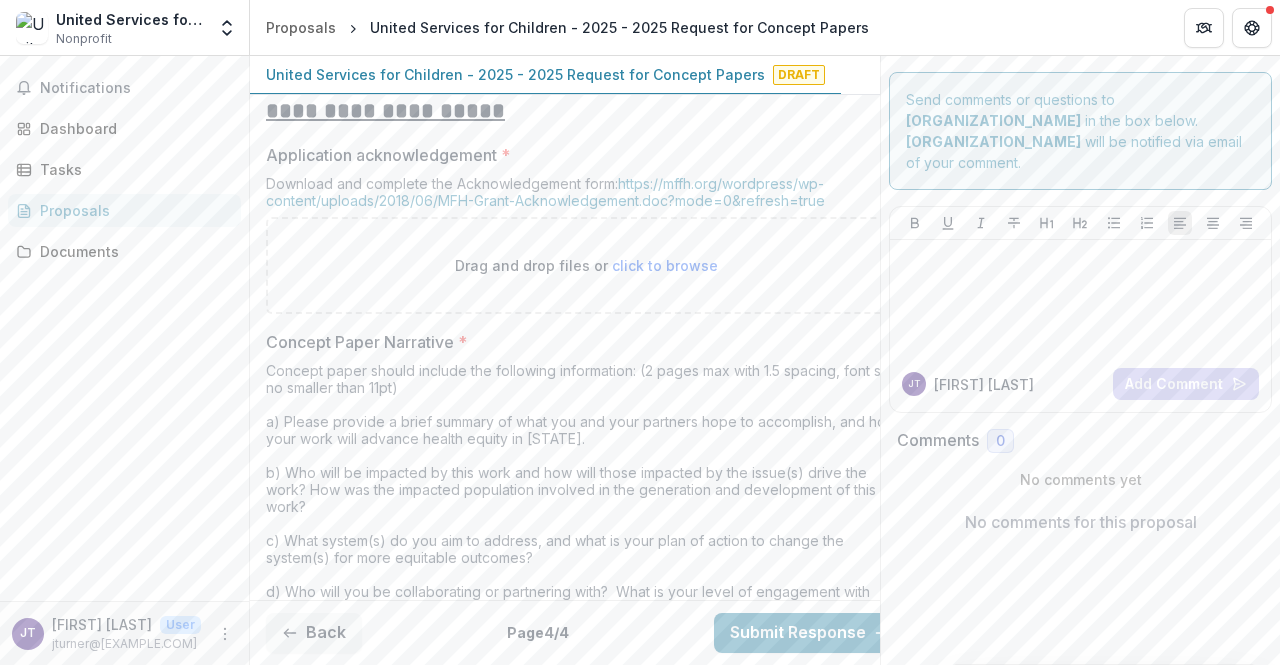 scroll, scrollTop: 380, scrollLeft: 0, axis: vertical 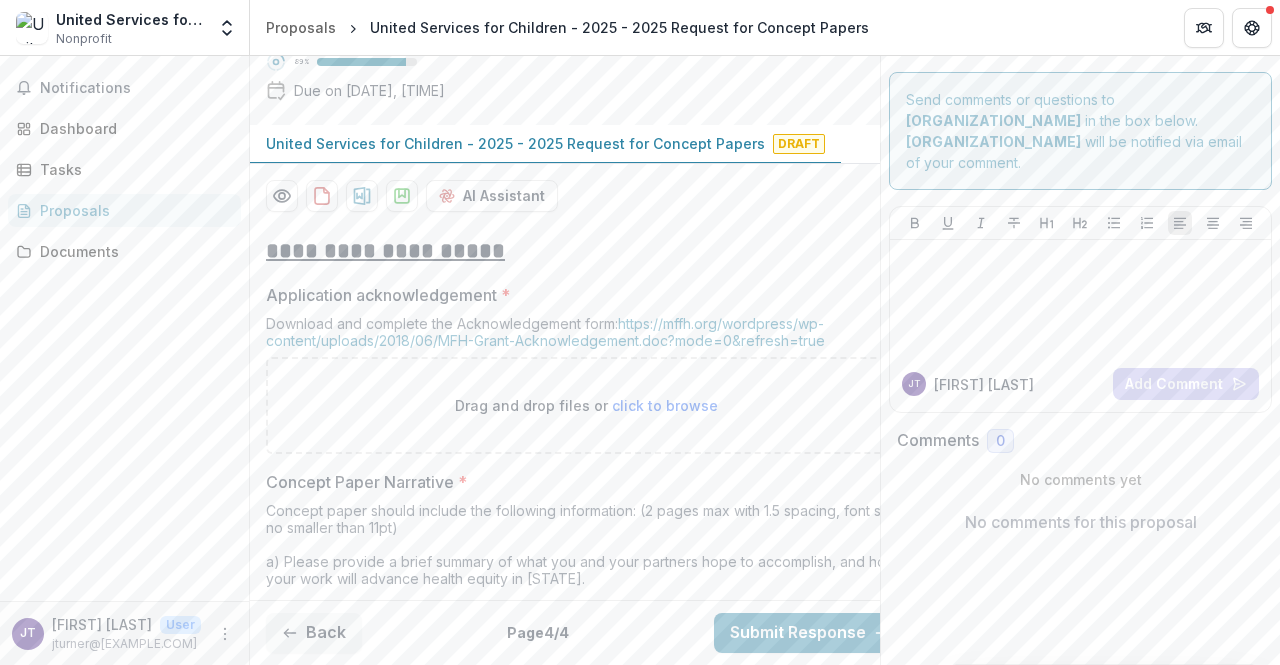 click on "click to browse" at bounding box center (665, 405) 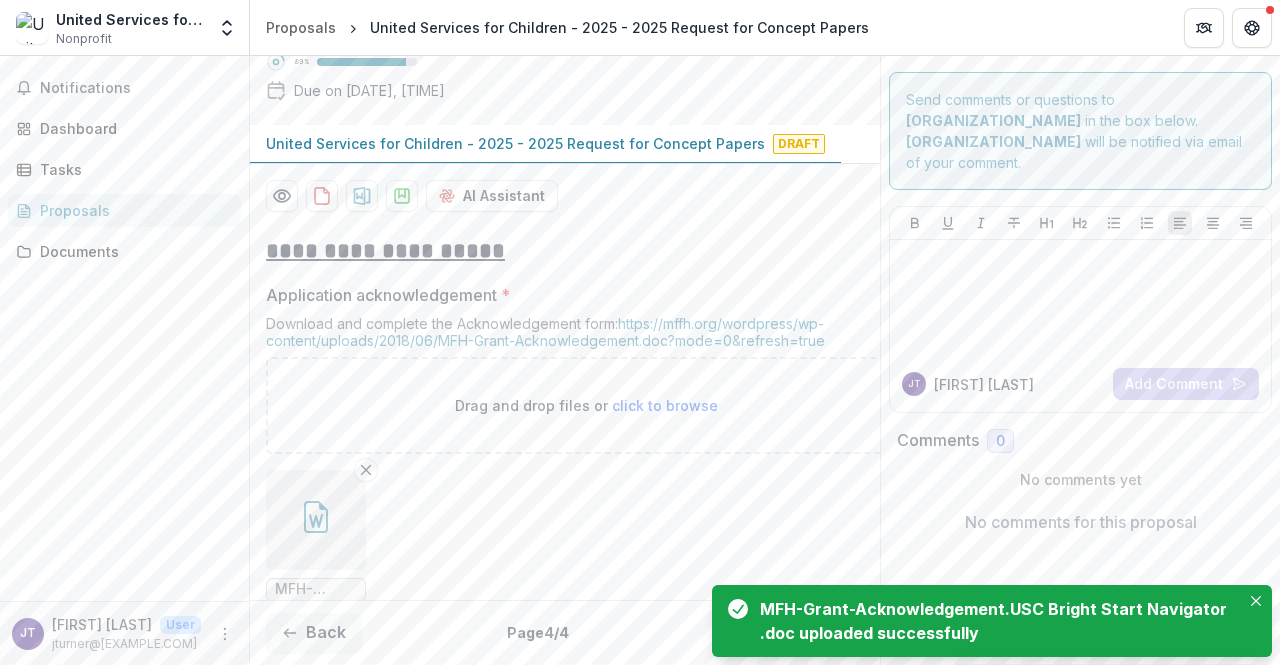 drag, startPoint x: 1264, startPoint y: 600, endPoint x: 1194, endPoint y: 598, distance: 70.028564 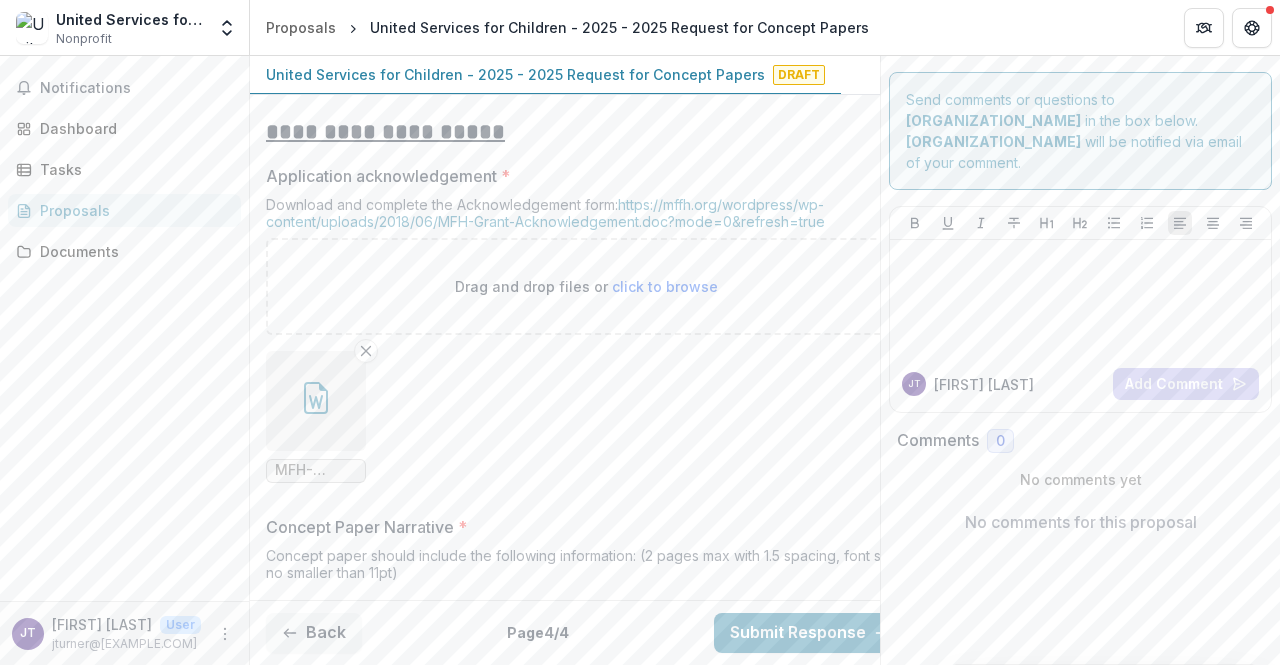 scroll, scrollTop: 680, scrollLeft: 0, axis: vertical 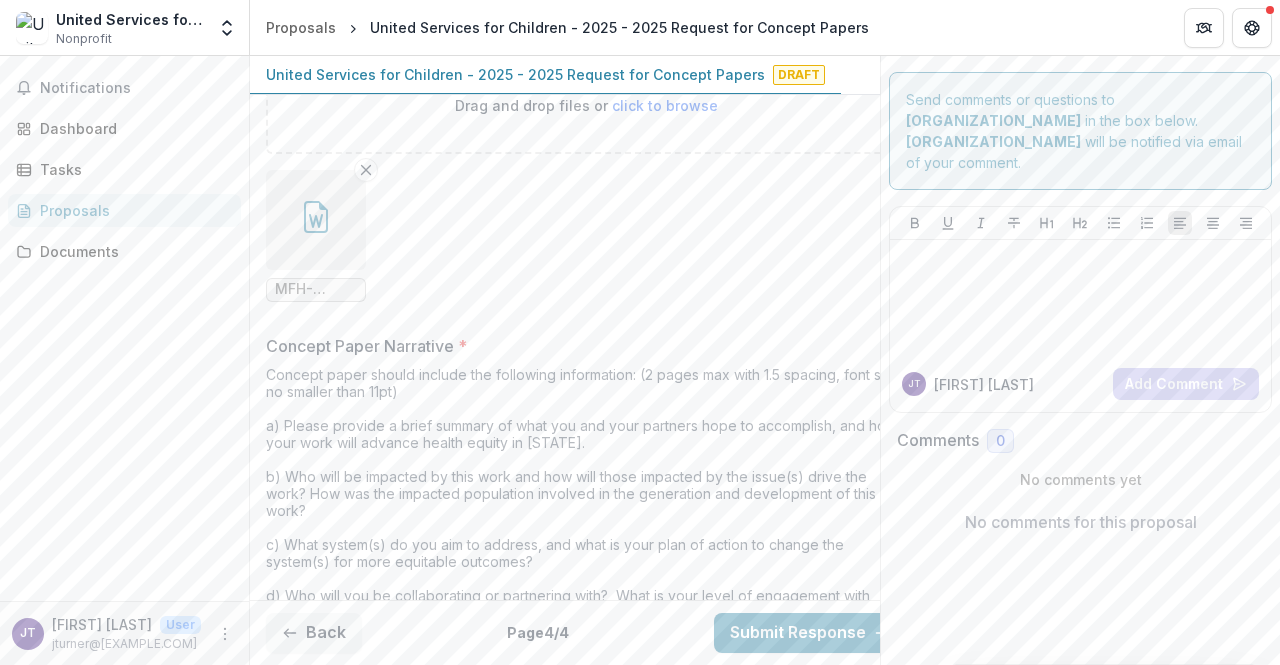 click at bounding box center (316, 220) 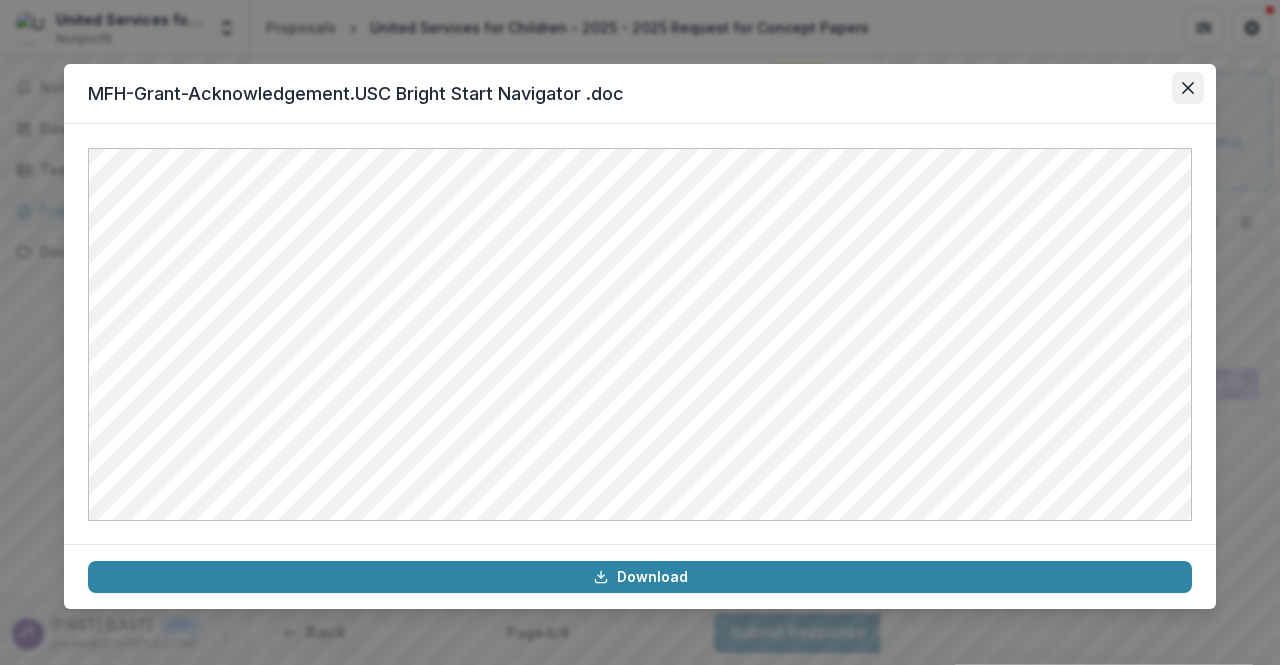 click at bounding box center [1188, 88] 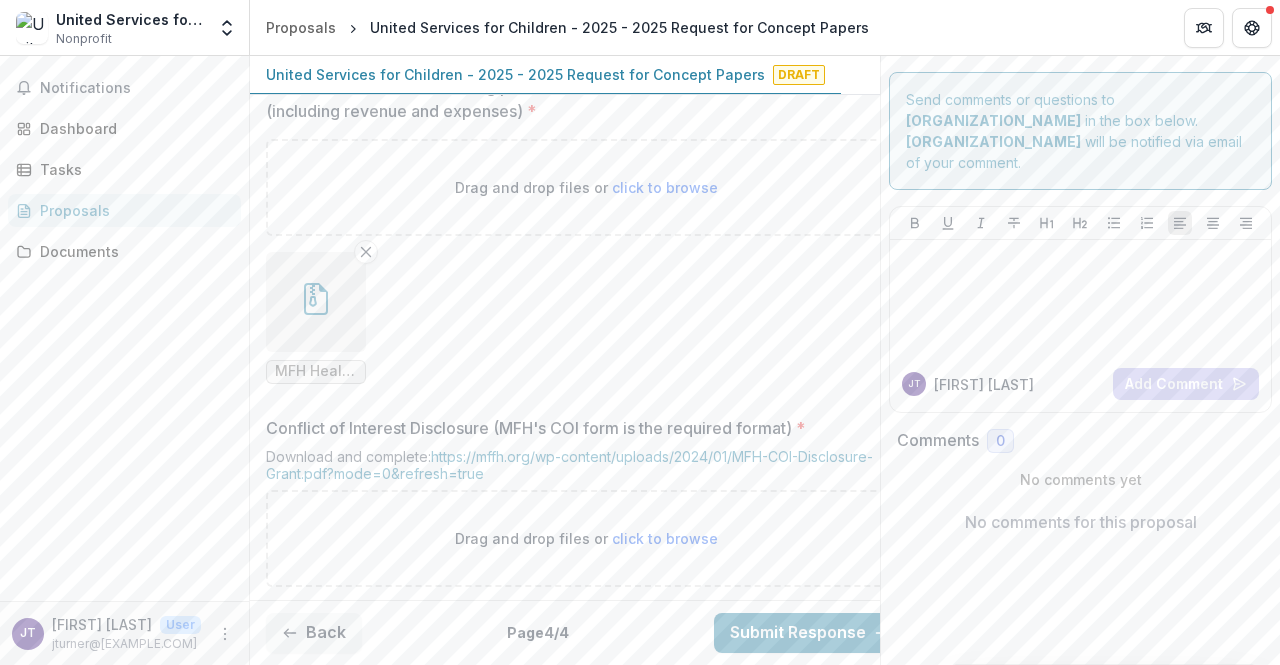scroll, scrollTop: 2244, scrollLeft: 0, axis: vertical 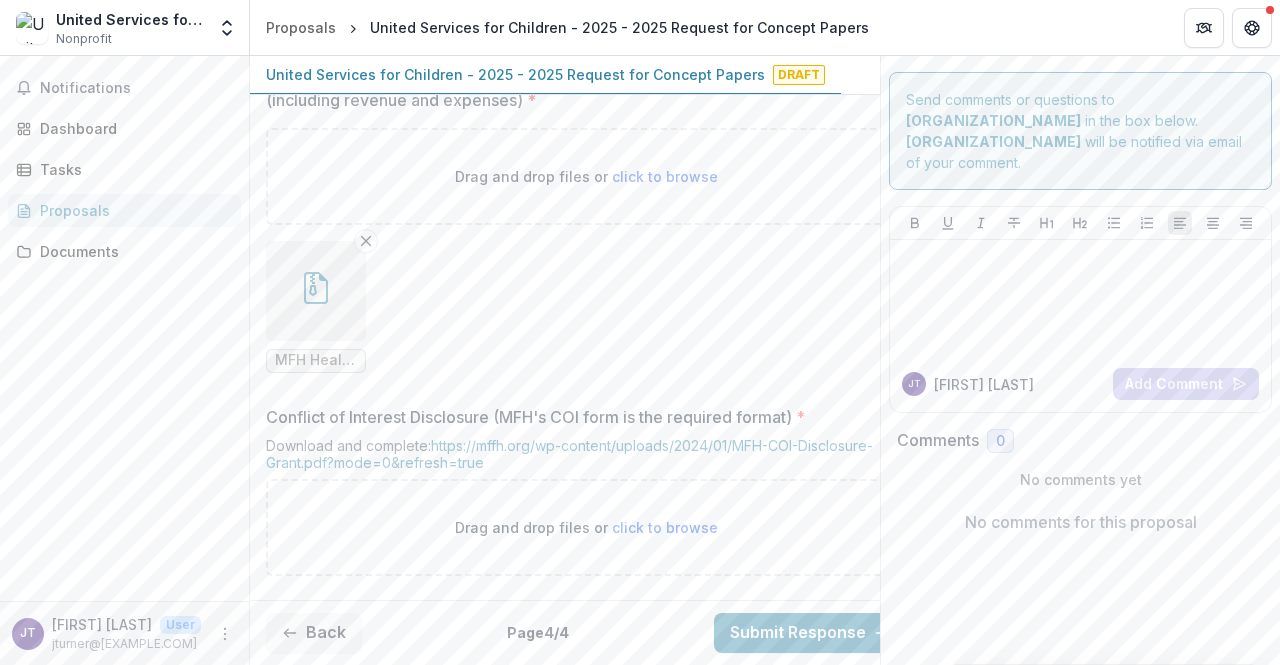 click on "click to browse" at bounding box center [665, 527] 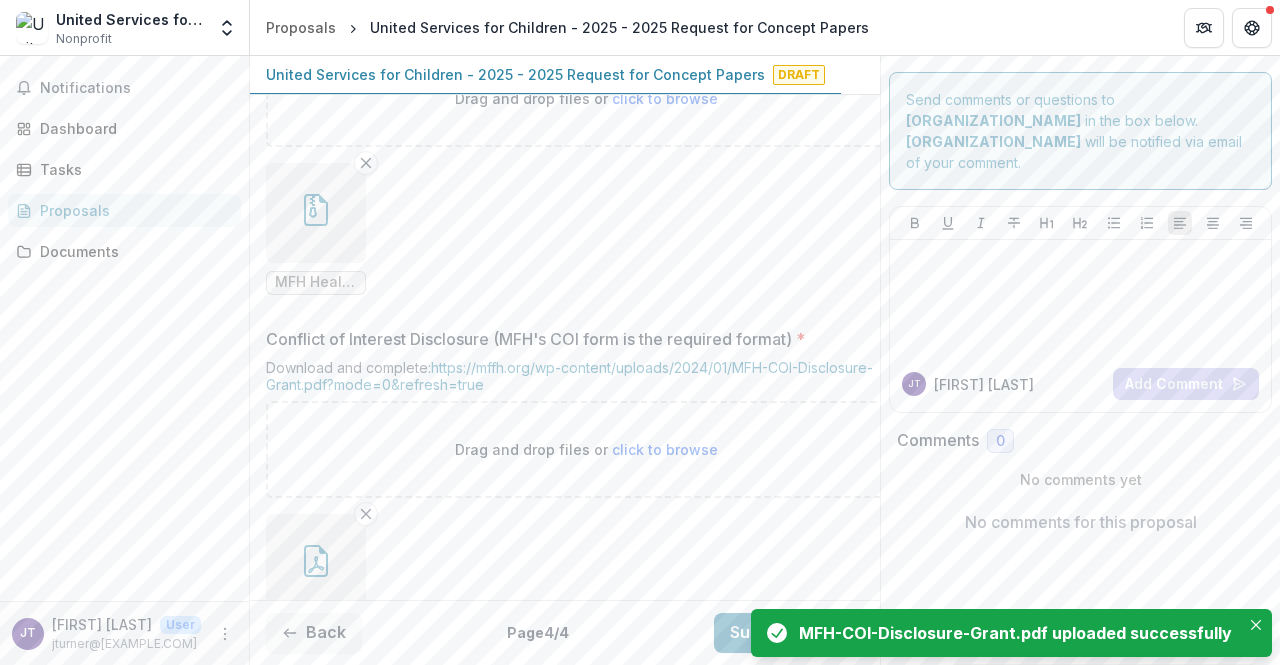 scroll, scrollTop: 2408, scrollLeft: 0, axis: vertical 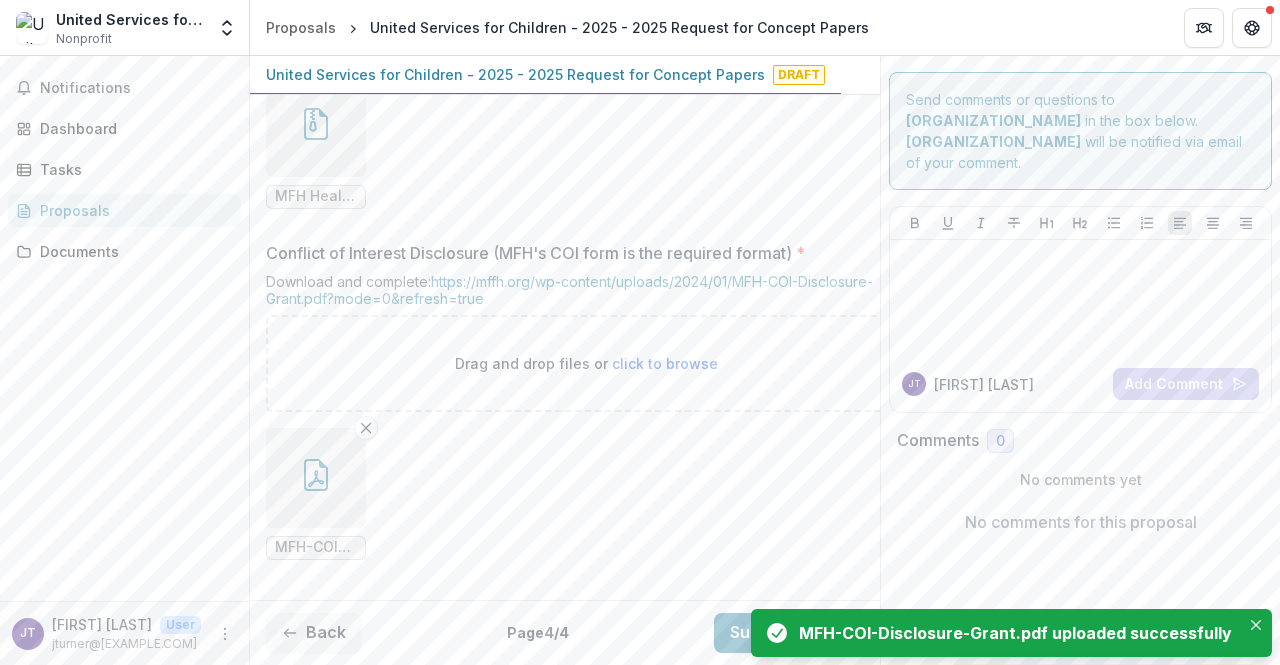 click at bounding box center (316, 478) 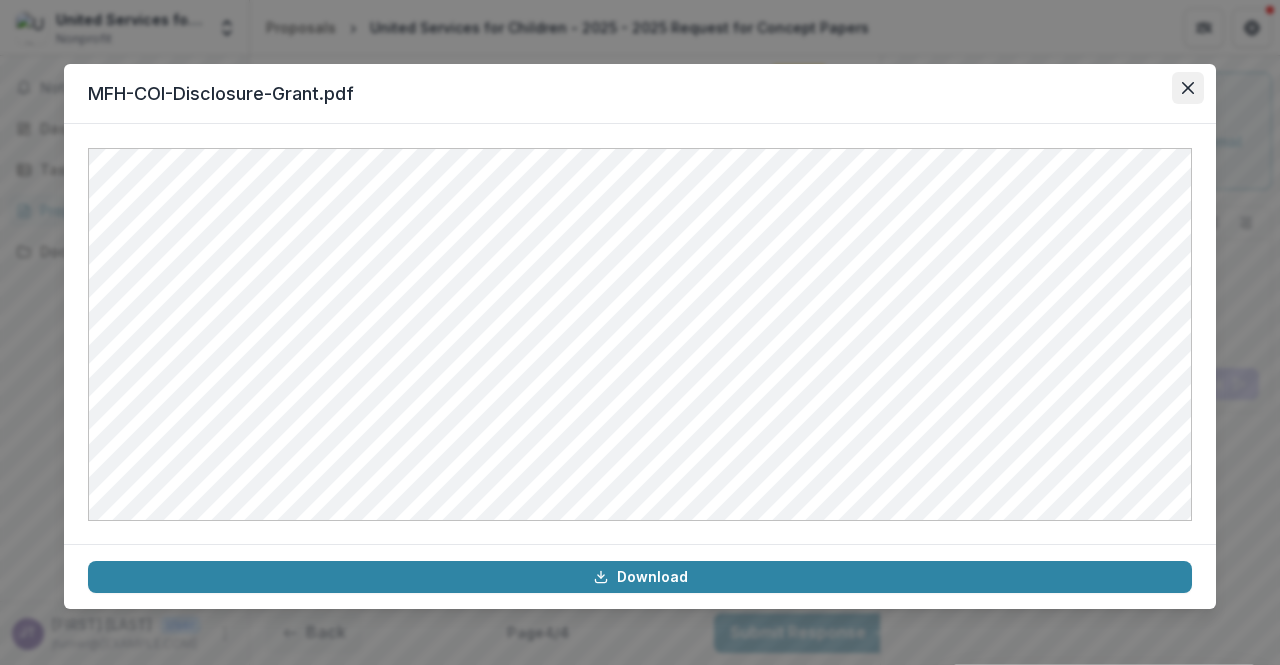 click 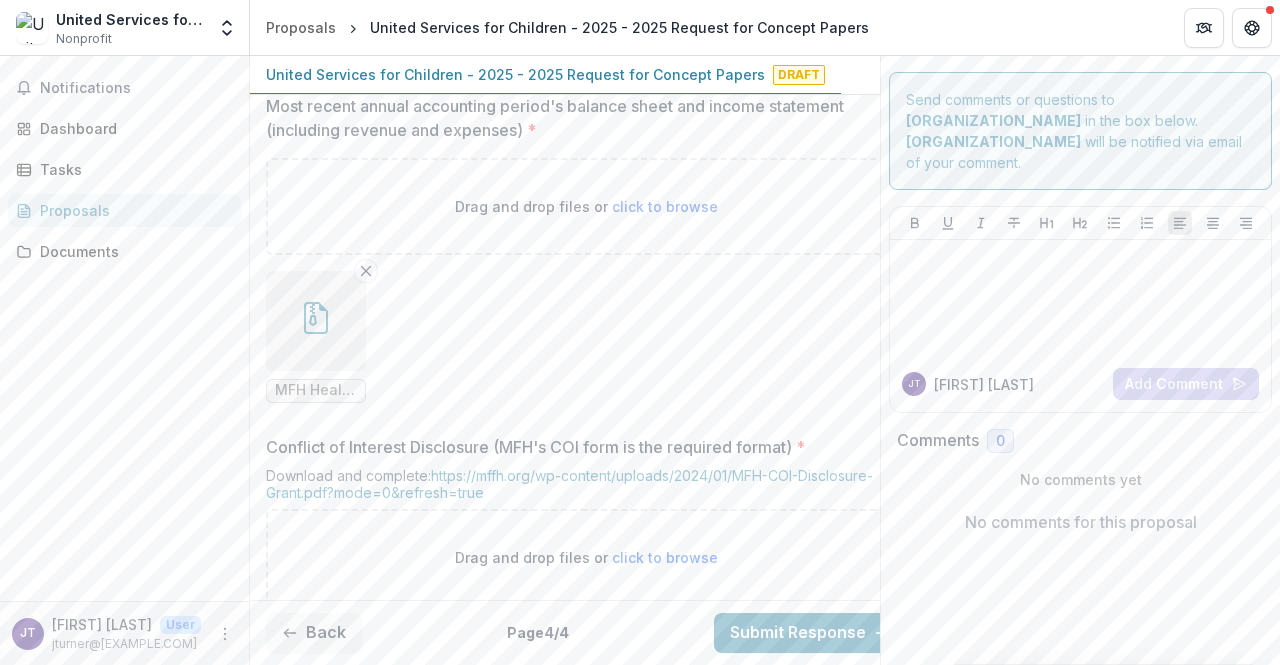 scroll, scrollTop: 2108, scrollLeft: 0, axis: vertical 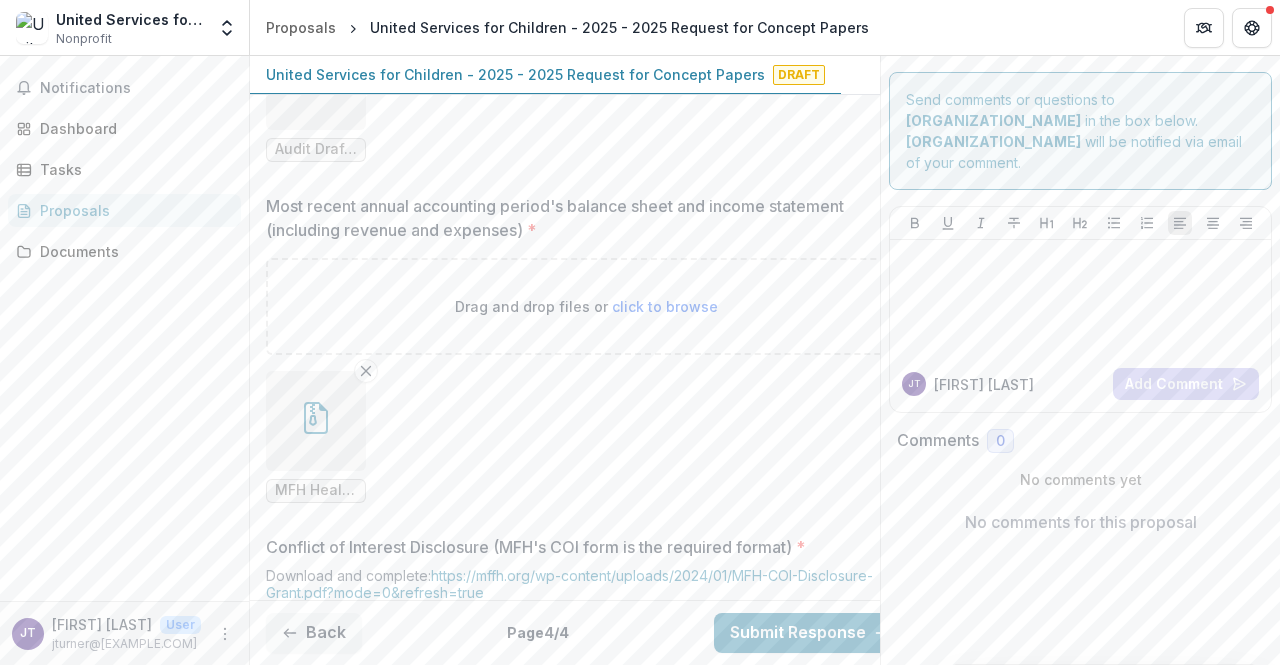 click at bounding box center [316, 421] 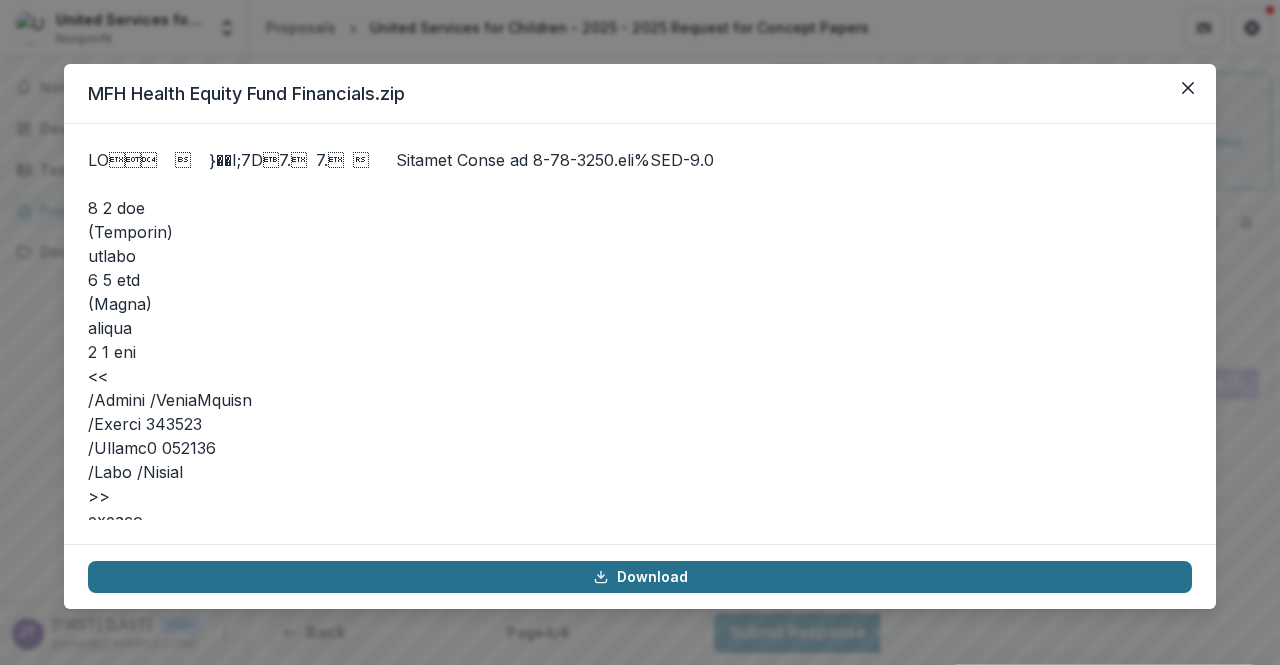 click on "Download" at bounding box center [640, 577] 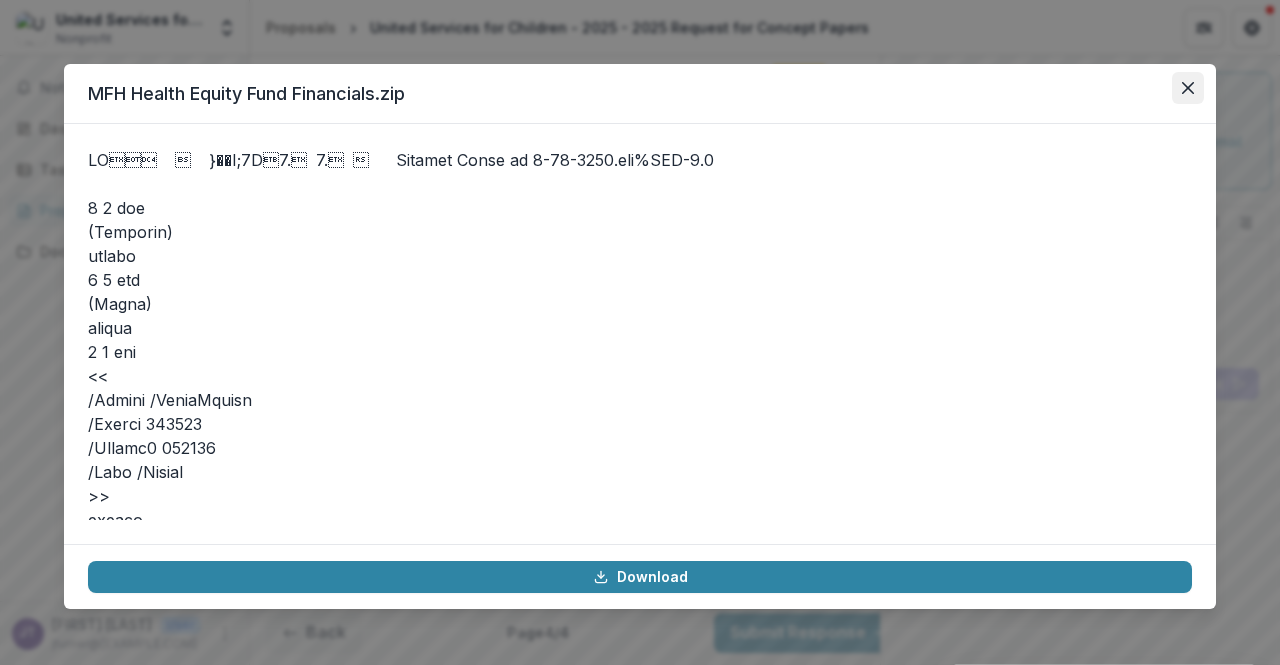 click 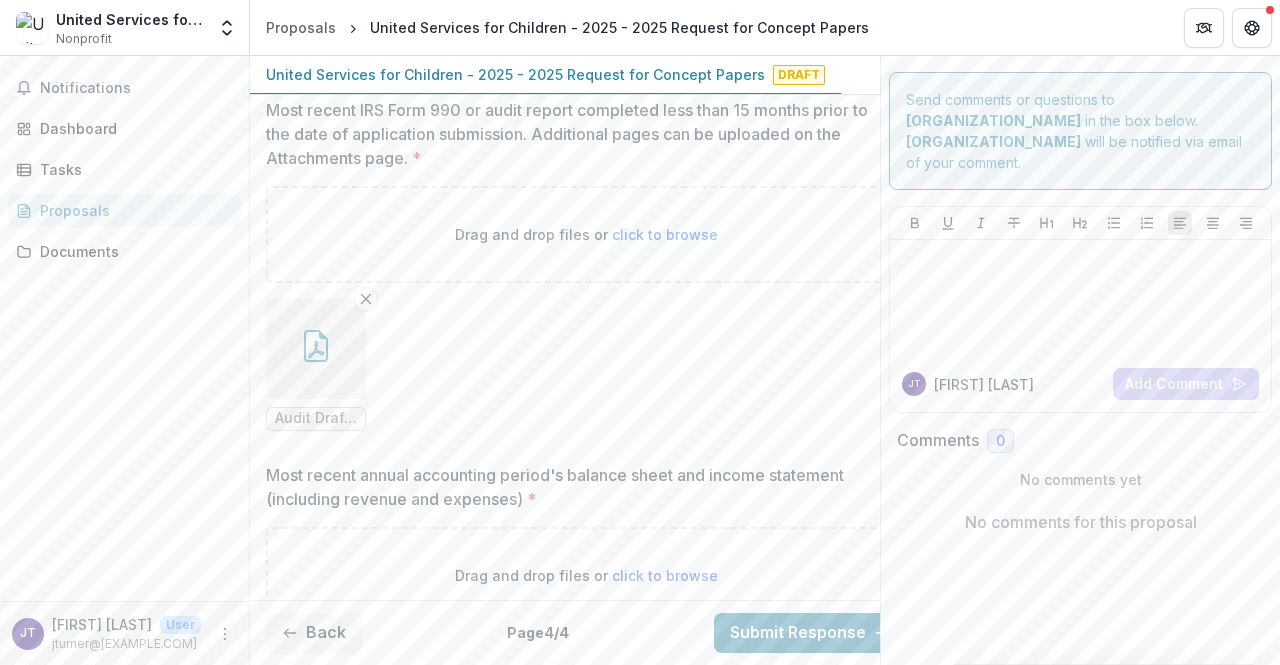 scroll, scrollTop: 1808, scrollLeft: 0, axis: vertical 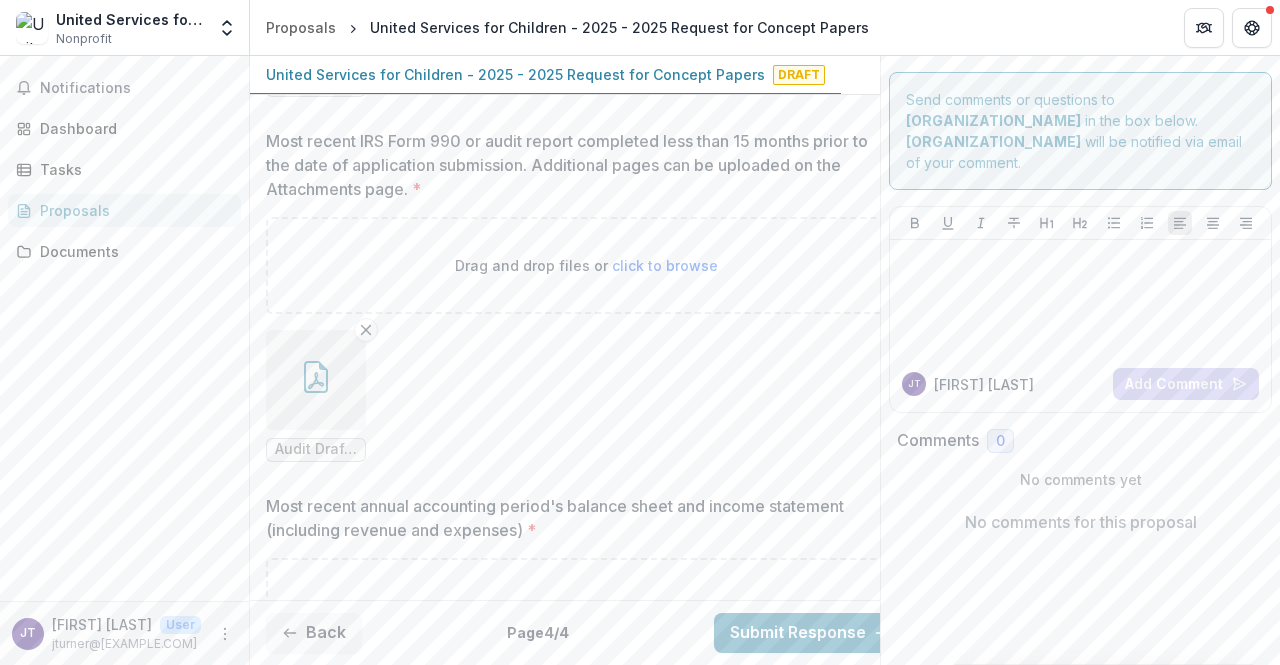 click at bounding box center [316, 380] 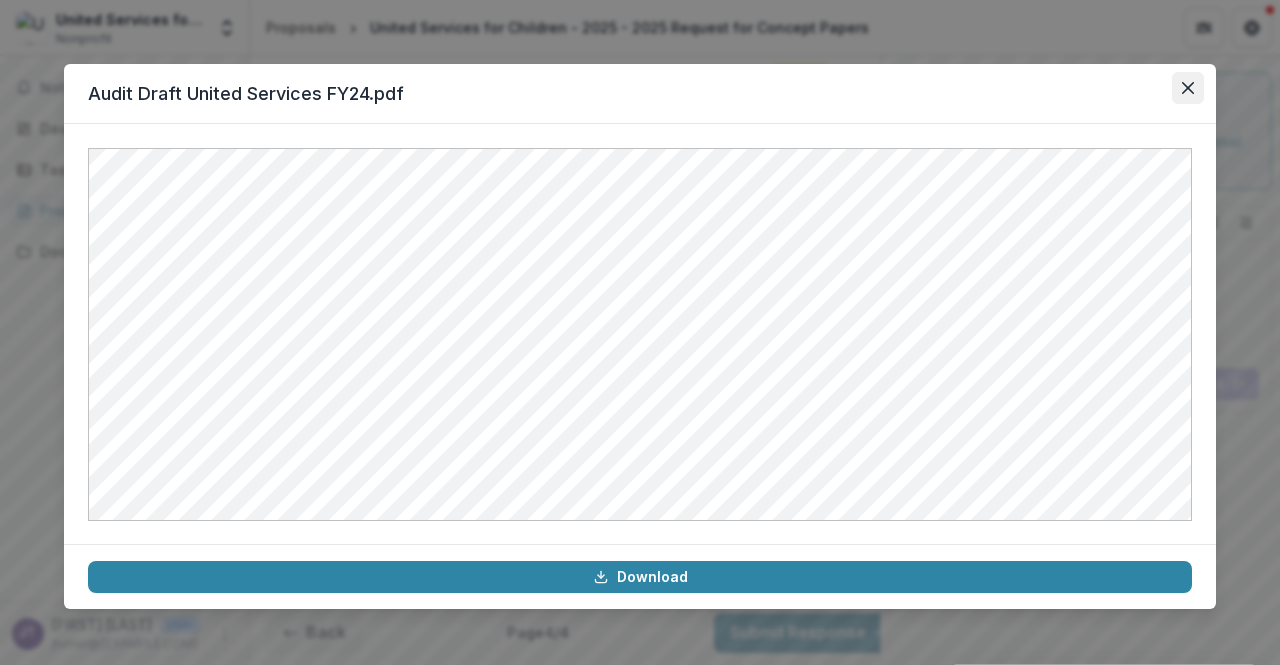 click 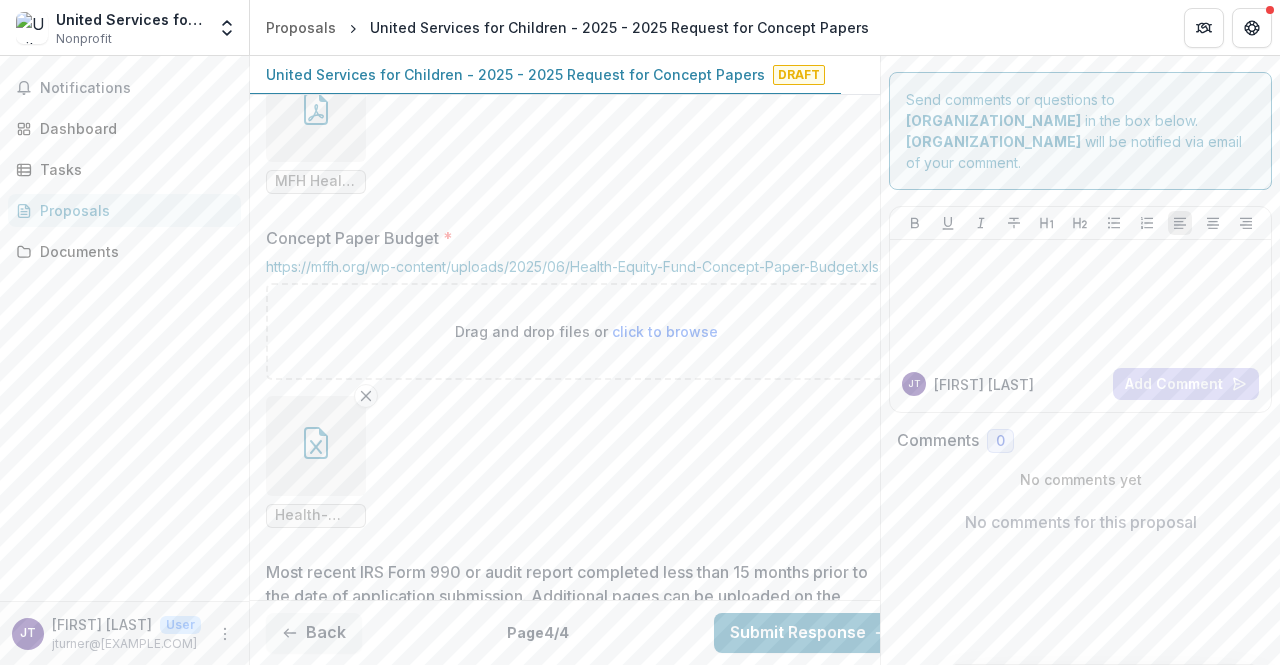 scroll, scrollTop: 1408, scrollLeft: 0, axis: vertical 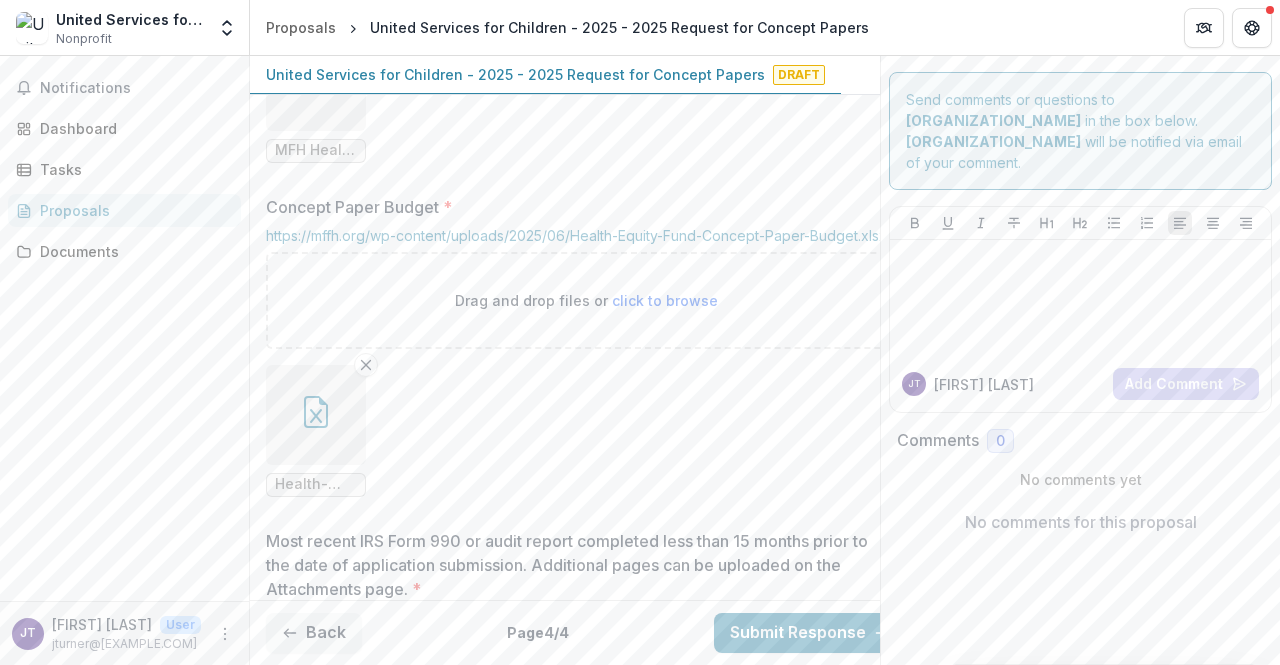 click at bounding box center (316, 415) 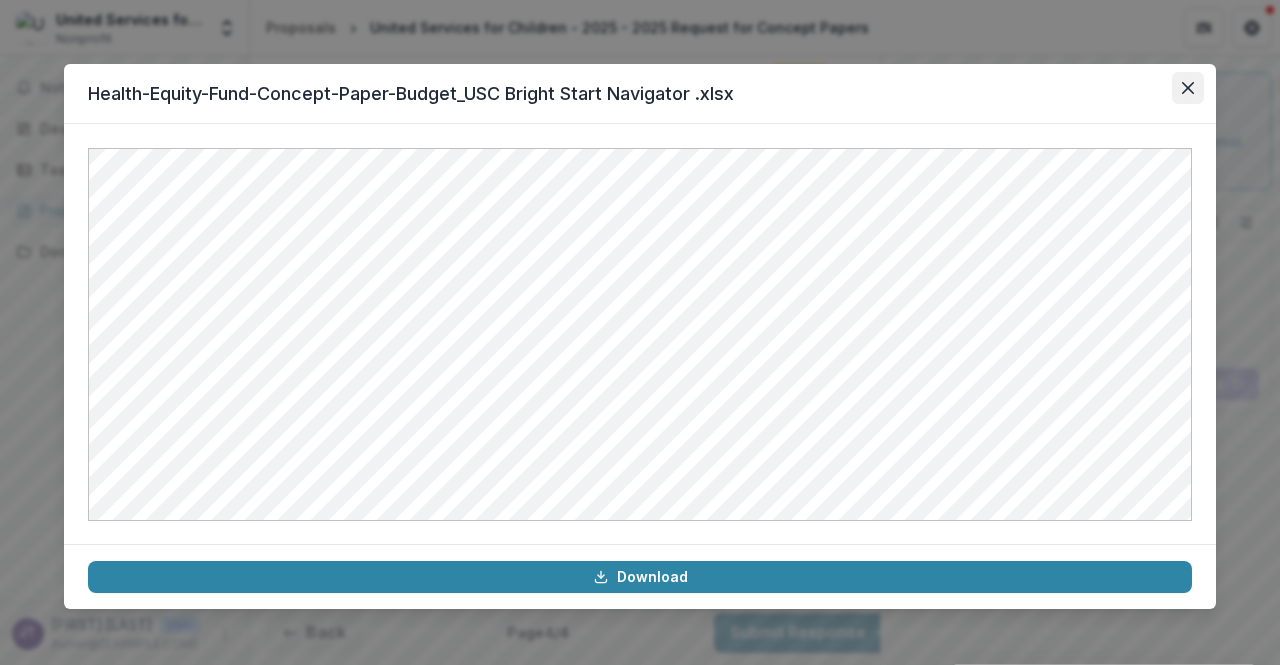 click at bounding box center (1188, 88) 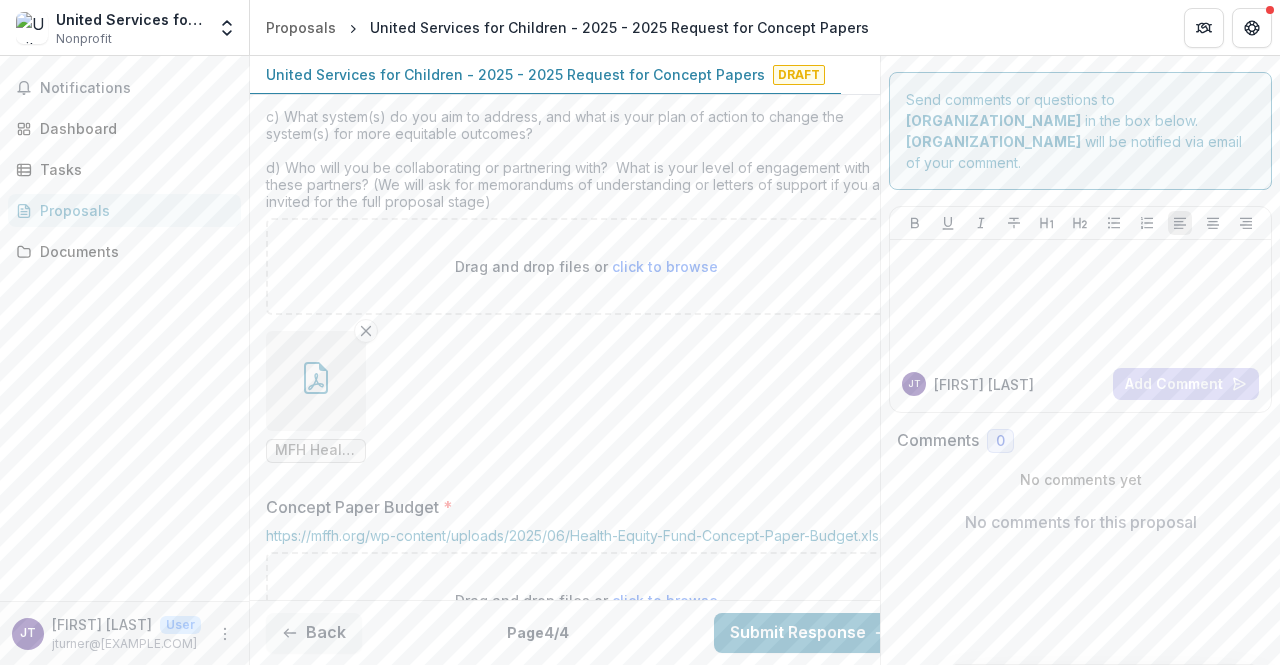 scroll, scrollTop: 1008, scrollLeft: 0, axis: vertical 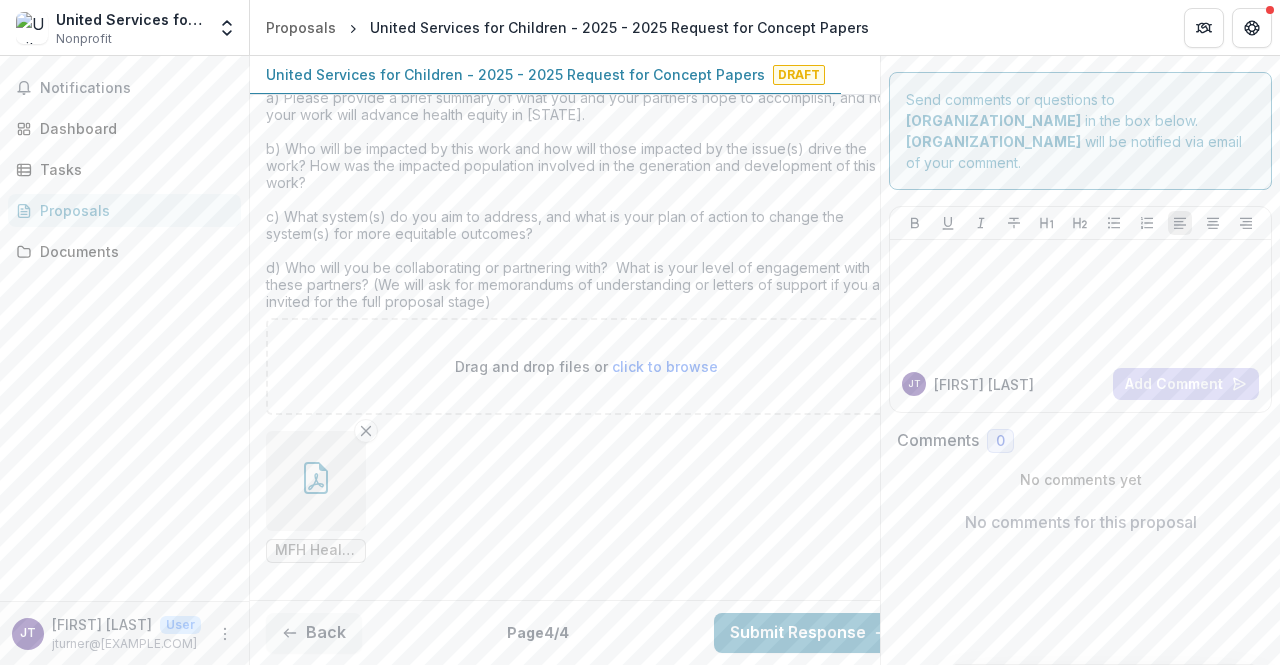 click 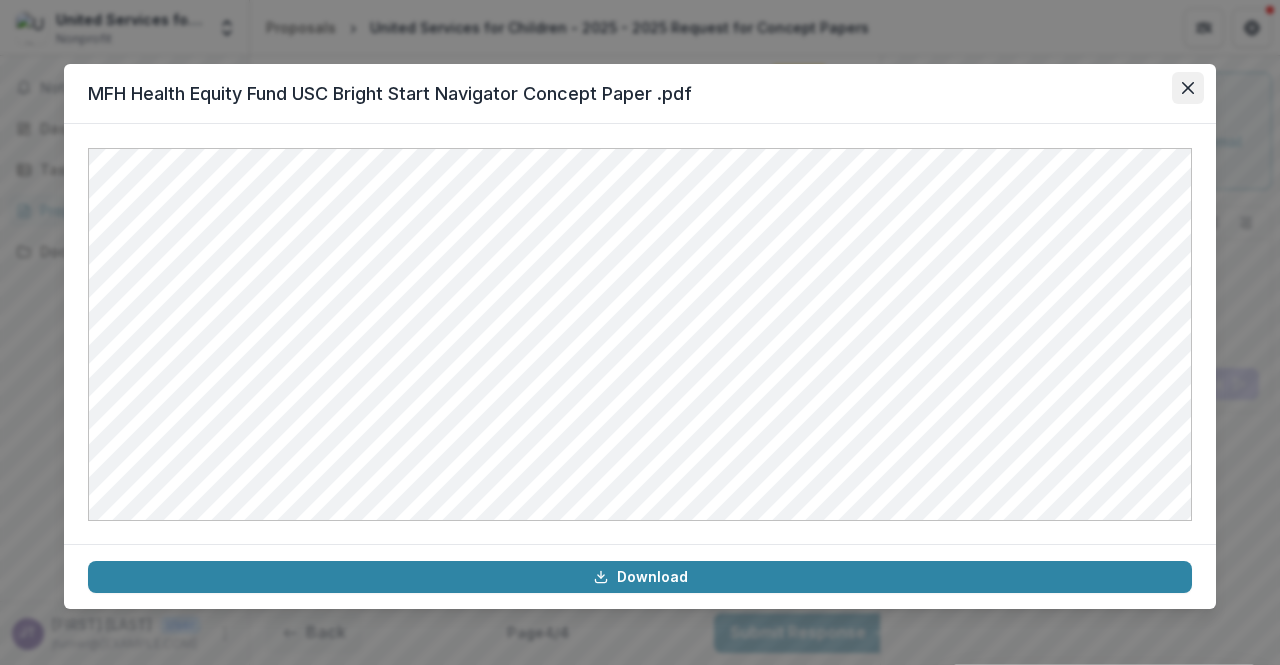 click at bounding box center [1188, 88] 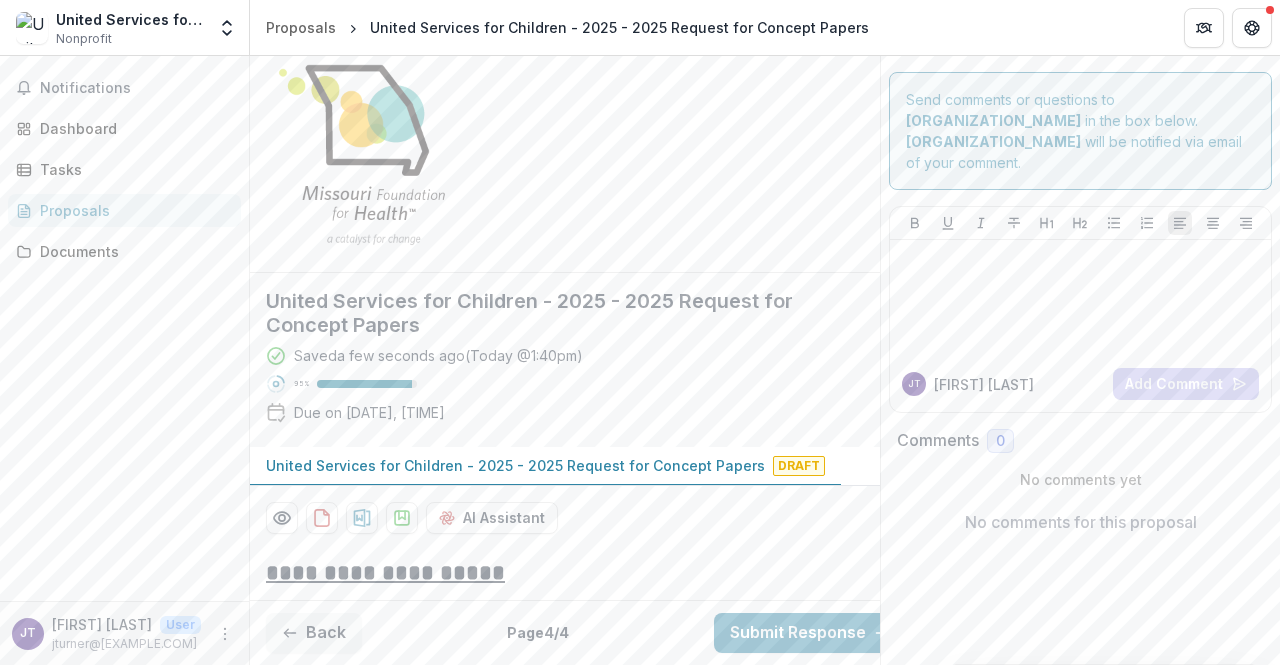 scroll, scrollTop: 0, scrollLeft: 0, axis: both 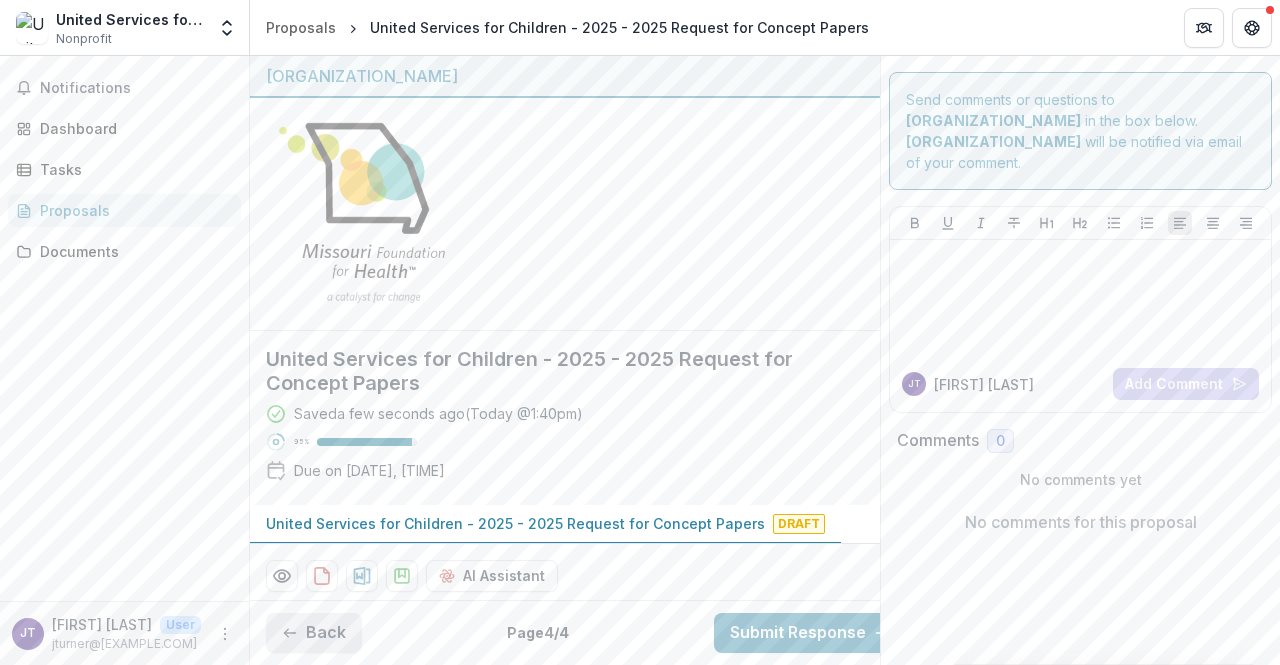click on "Back" at bounding box center [314, 633] 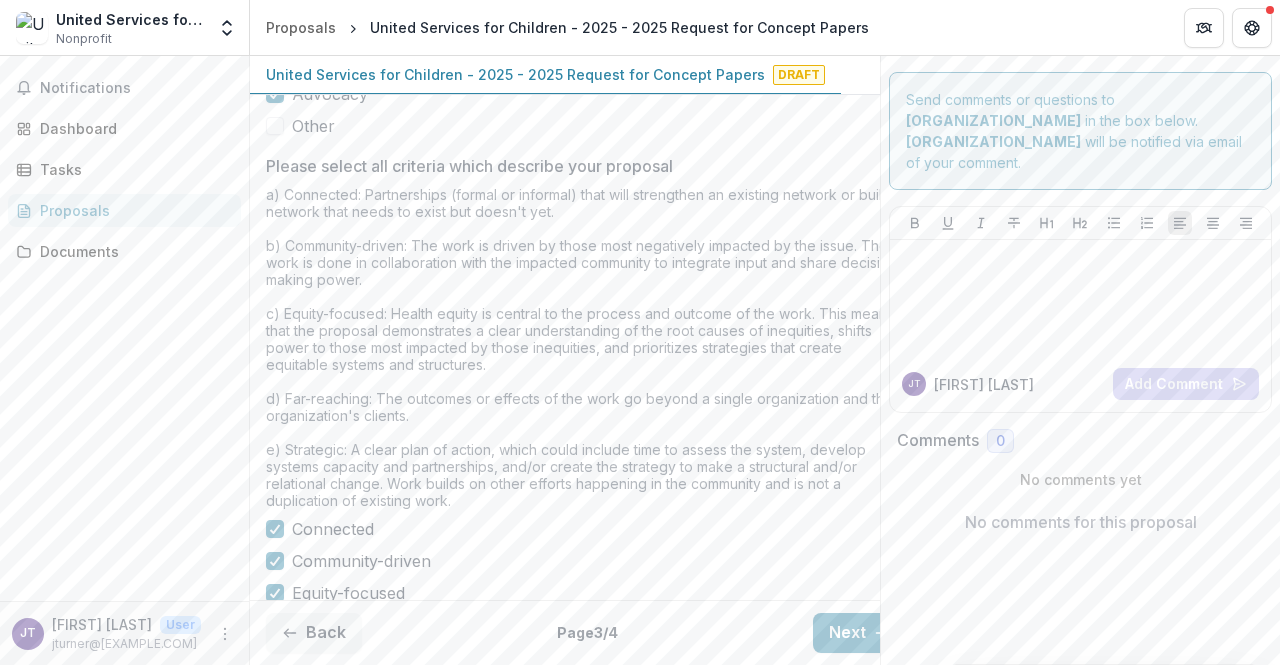 scroll, scrollTop: 1997, scrollLeft: 0, axis: vertical 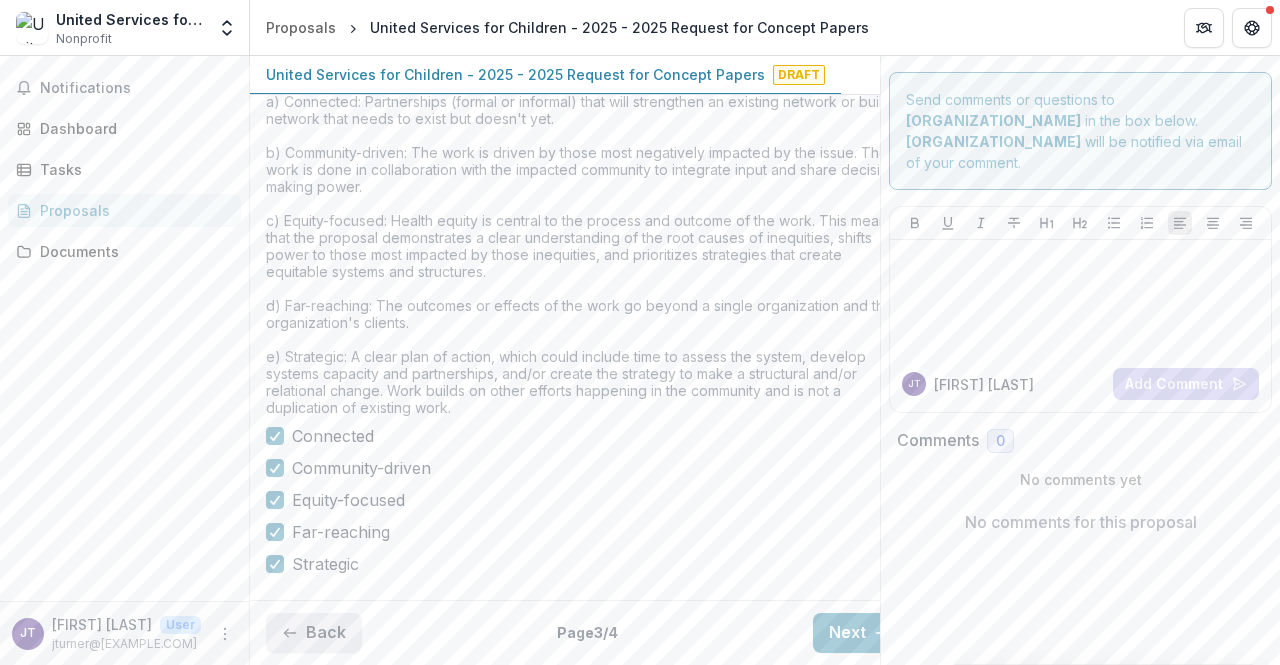 click on "Back" at bounding box center (314, 633) 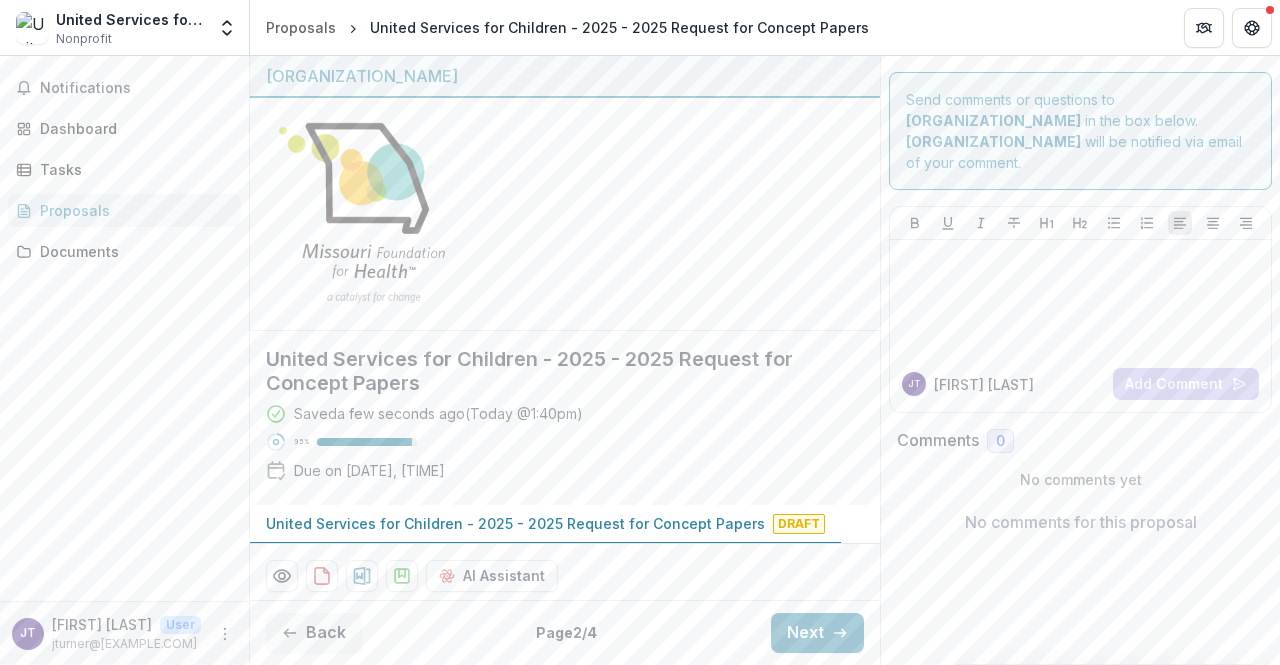 scroll, scrollTop: 180, scrollLeft: 0, axis: vertical 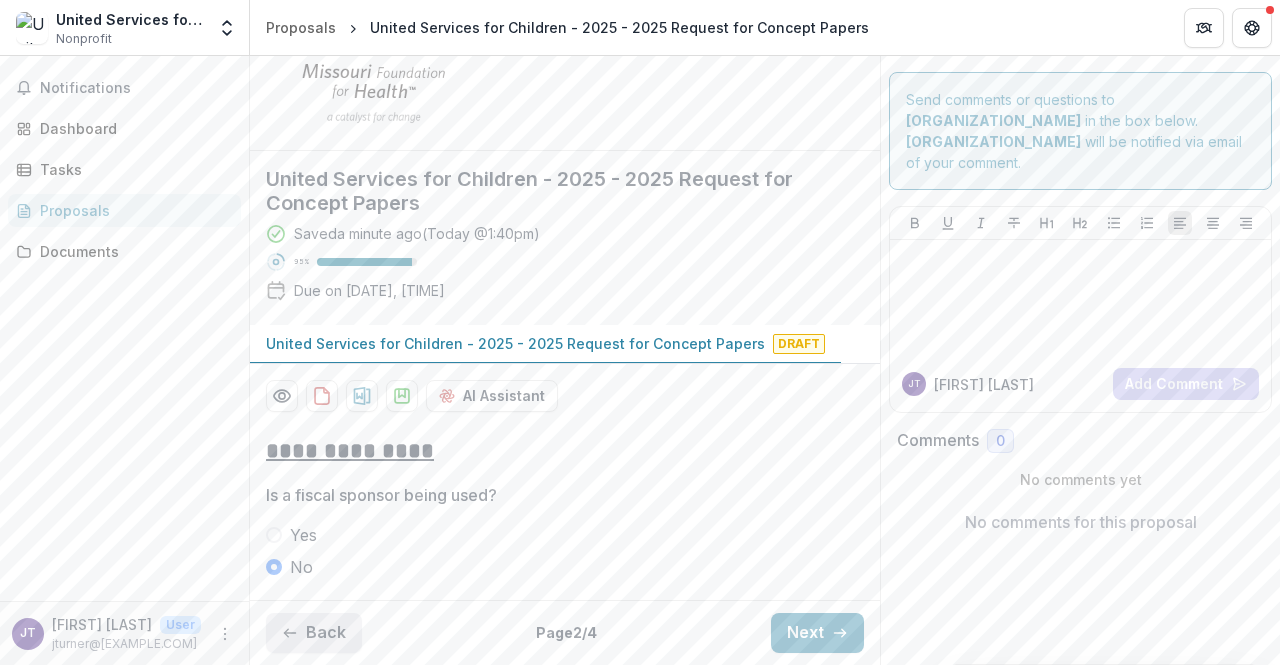 click on "Back" at bounding box center [314, 633] 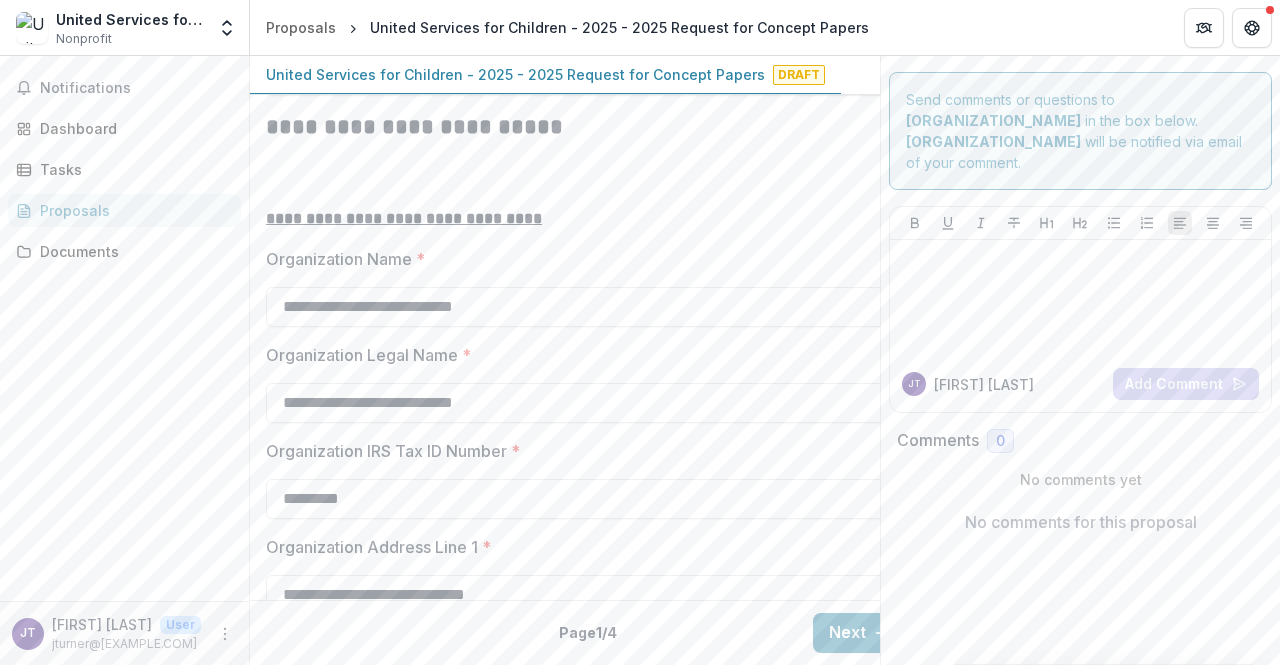 scroll, scrollTop: 700, scrollLeft: 0, axis: vertical 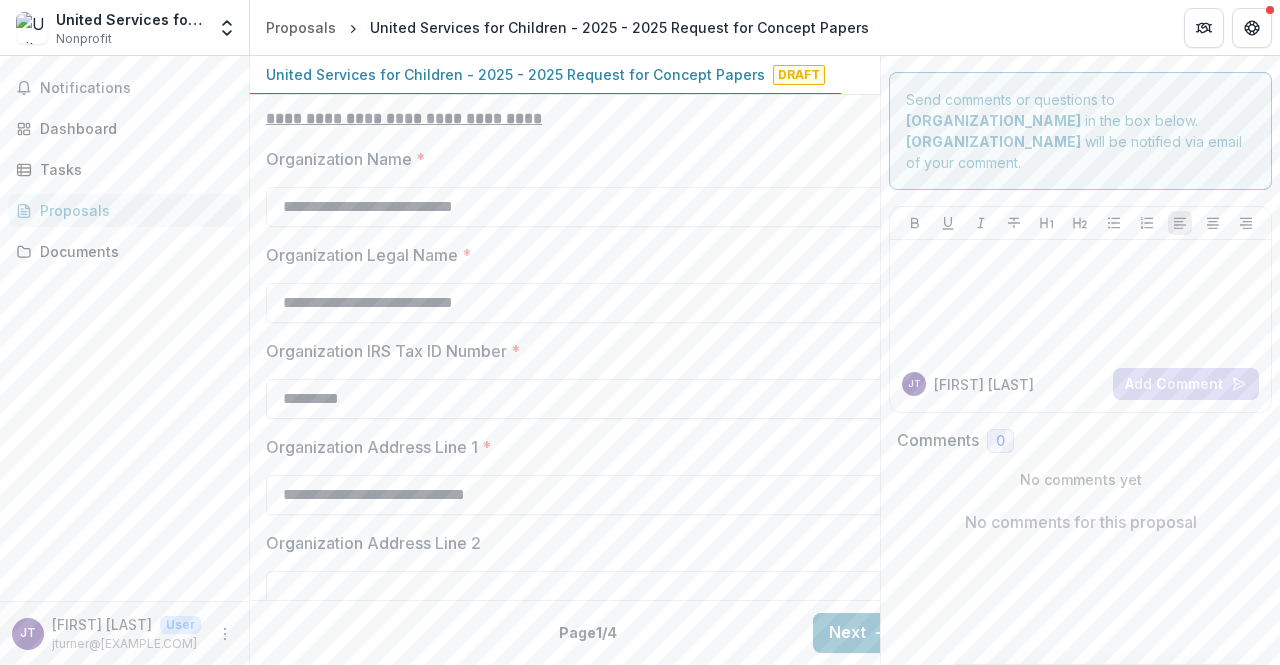 click on "*********" at bounding box center [586, 399] 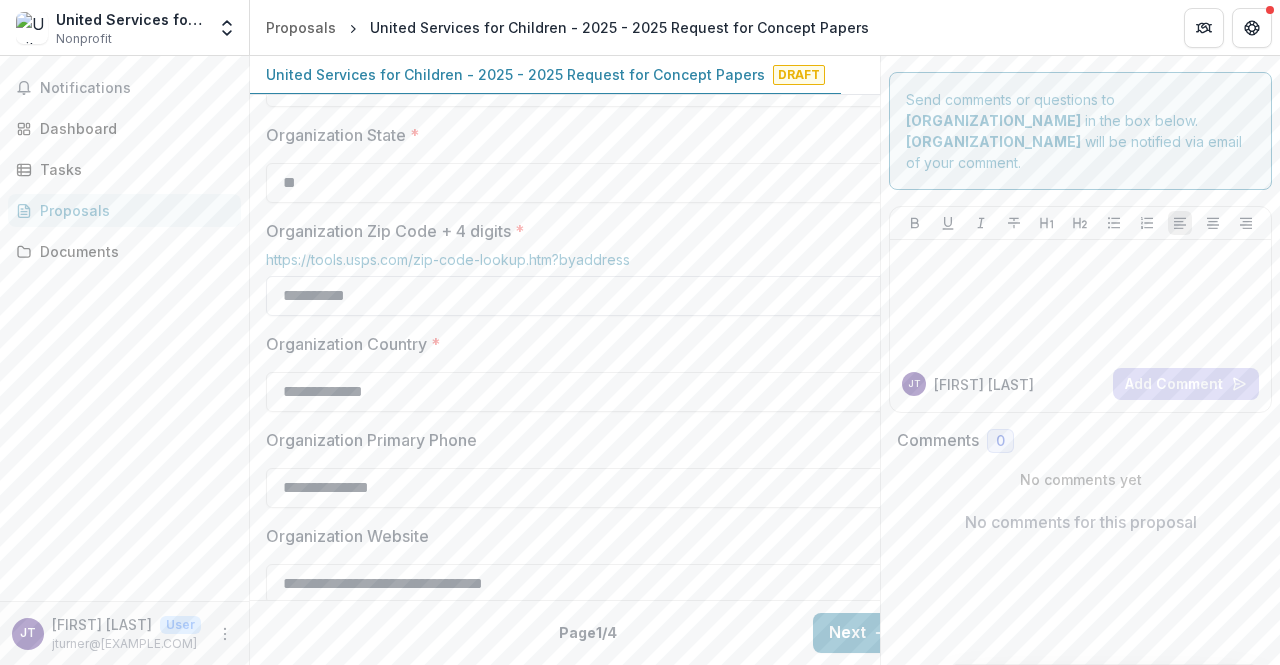 scroll, scrollTop: 1400, scrollLeft: 0, axis: vertical 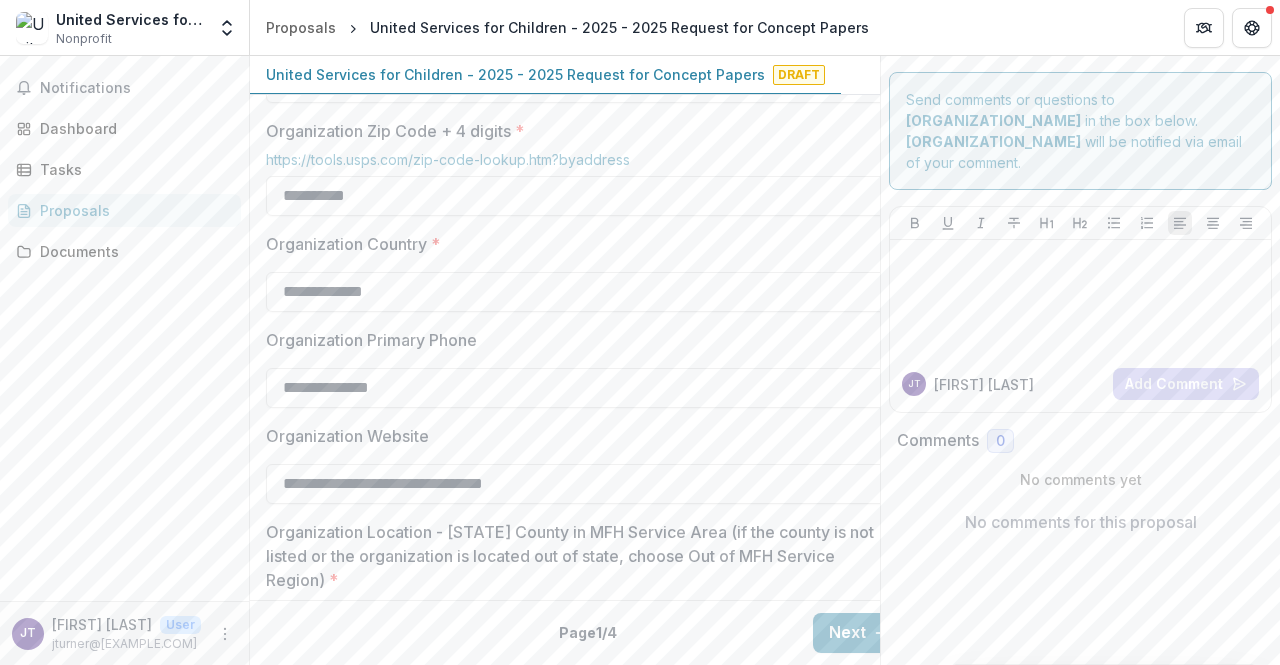type on "**********" 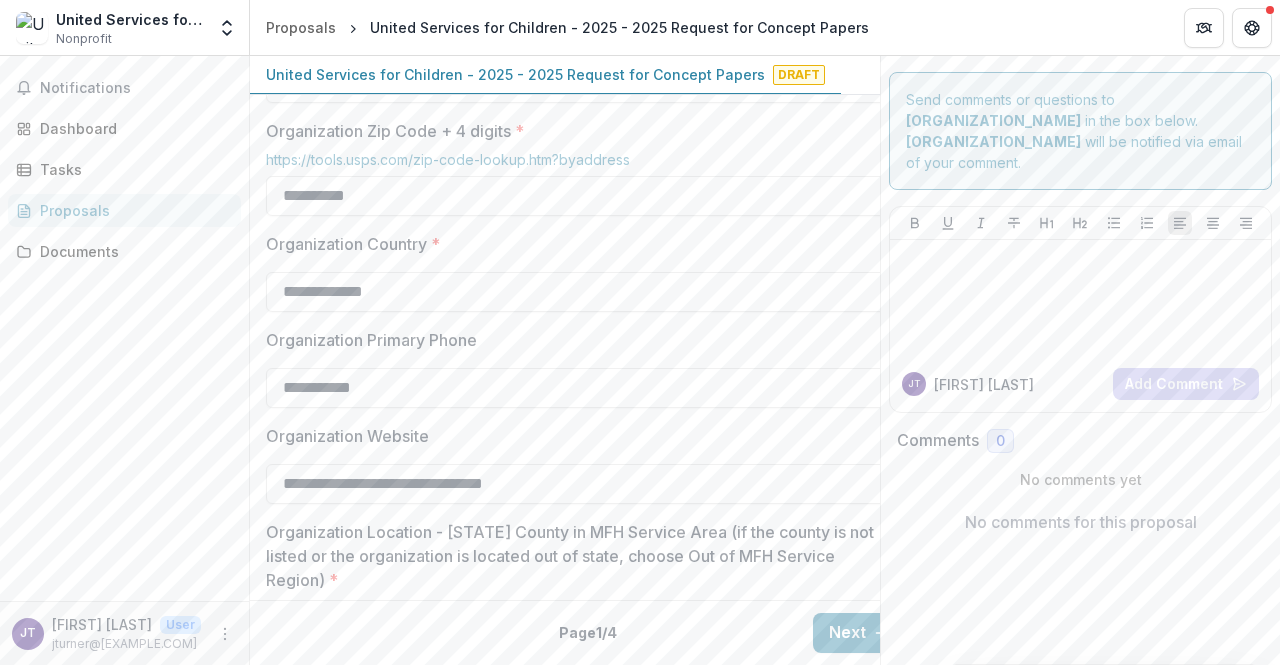 type on "**********" 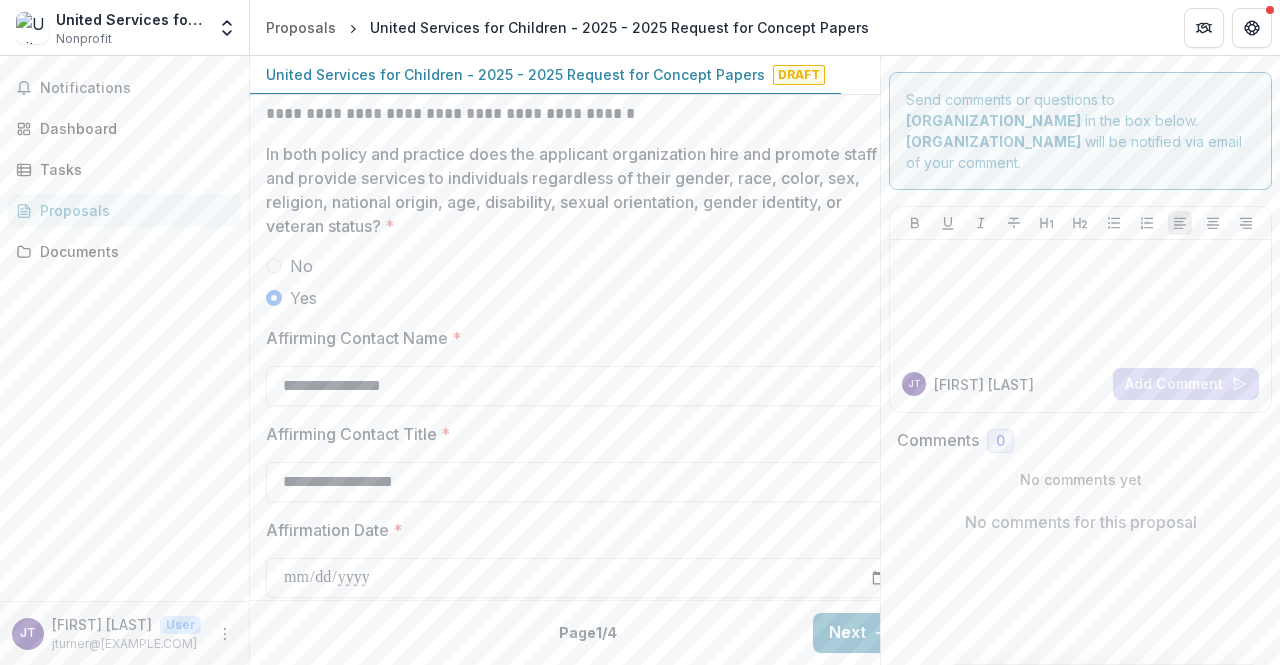 scroll, scrollTop: 2934, scrollLeft: 0, axis: vertical 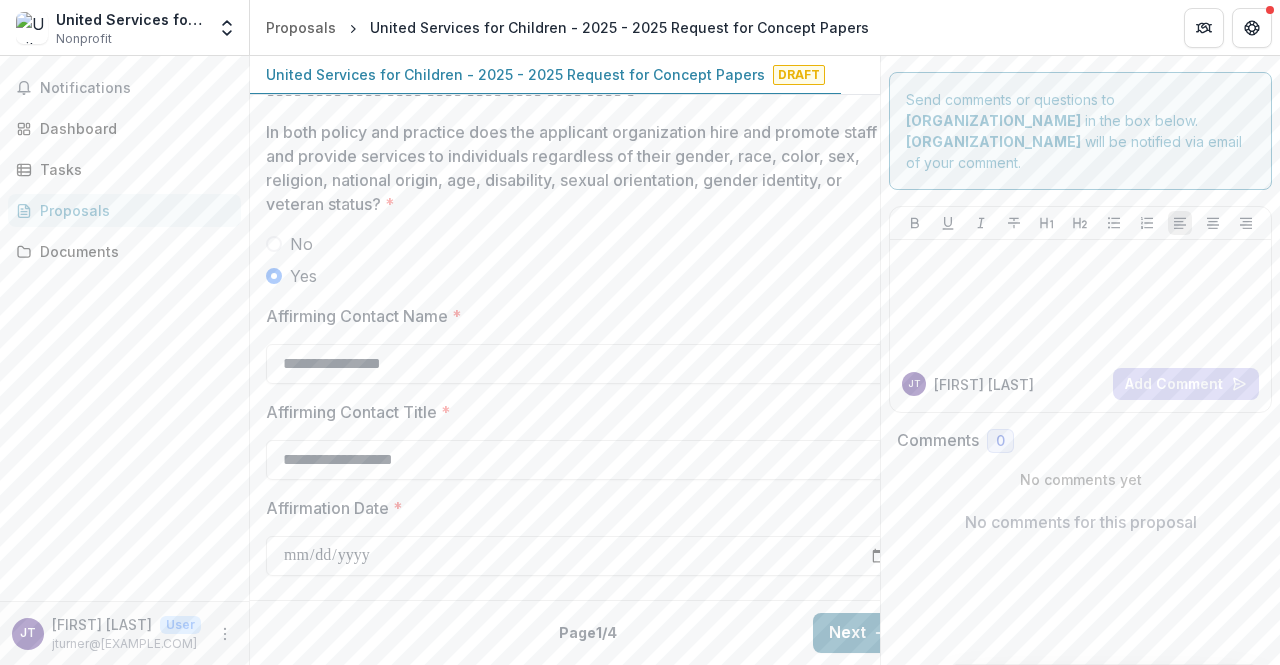 click on "Next" at bounding box center [859, 633] 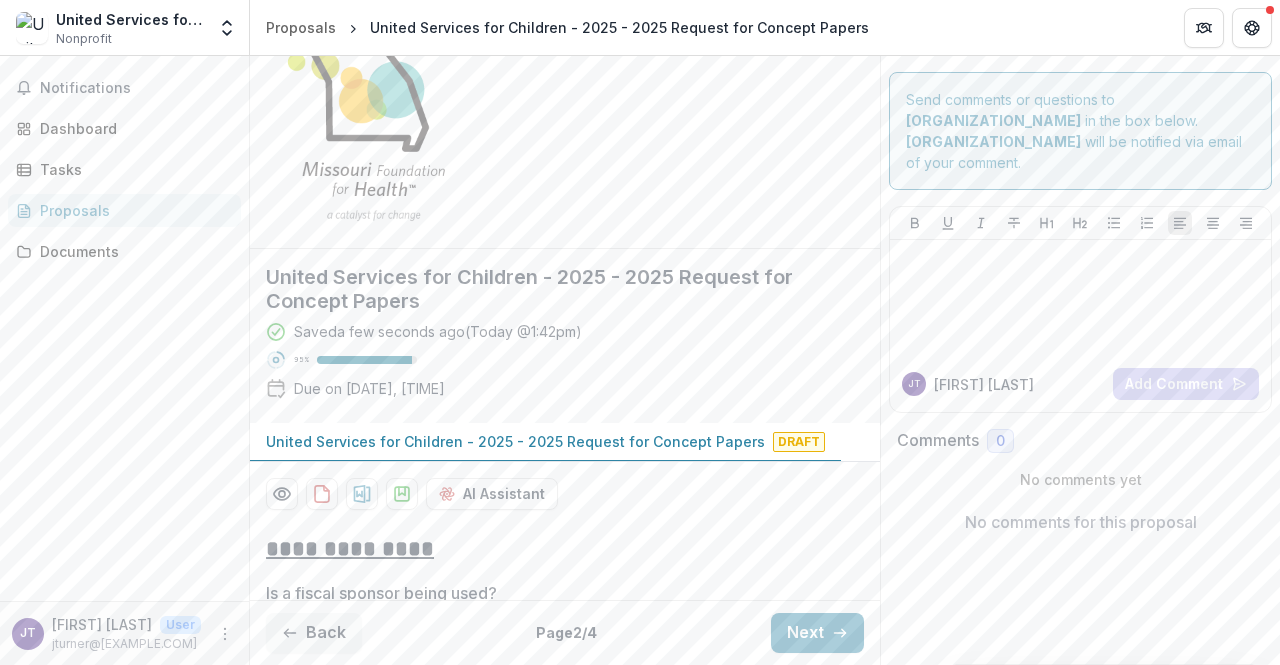 scroll, scrollTop: 180, scrollLeft: 0, axis: vertical 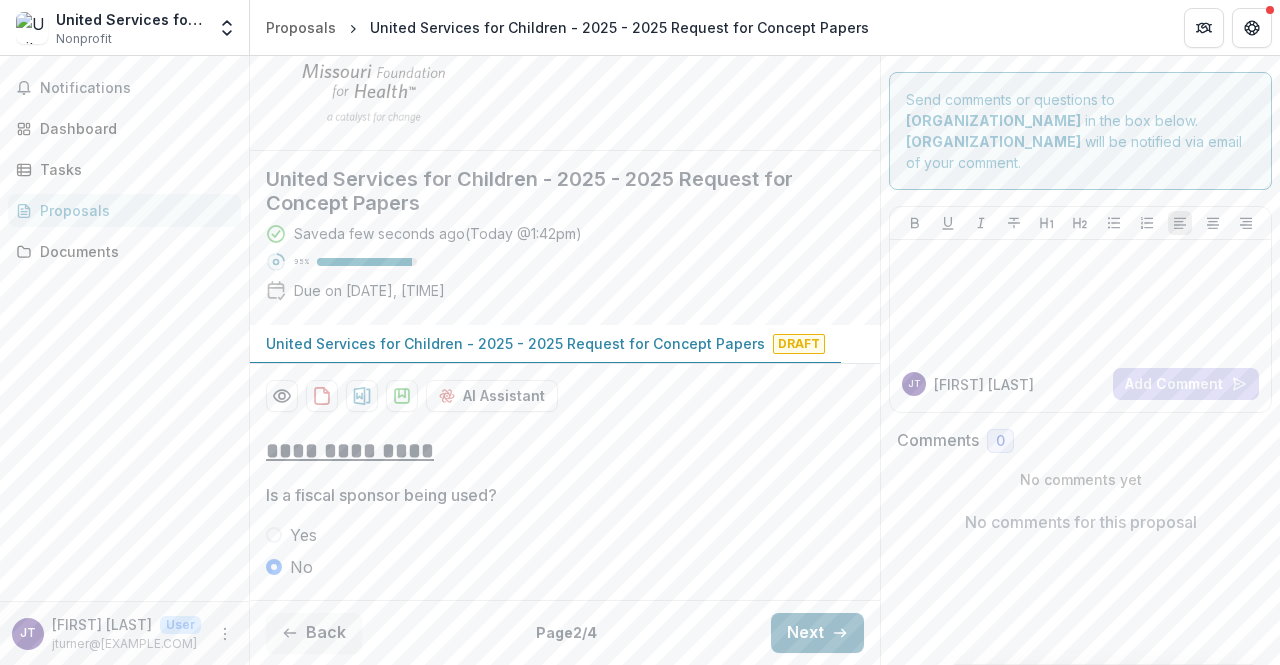 click 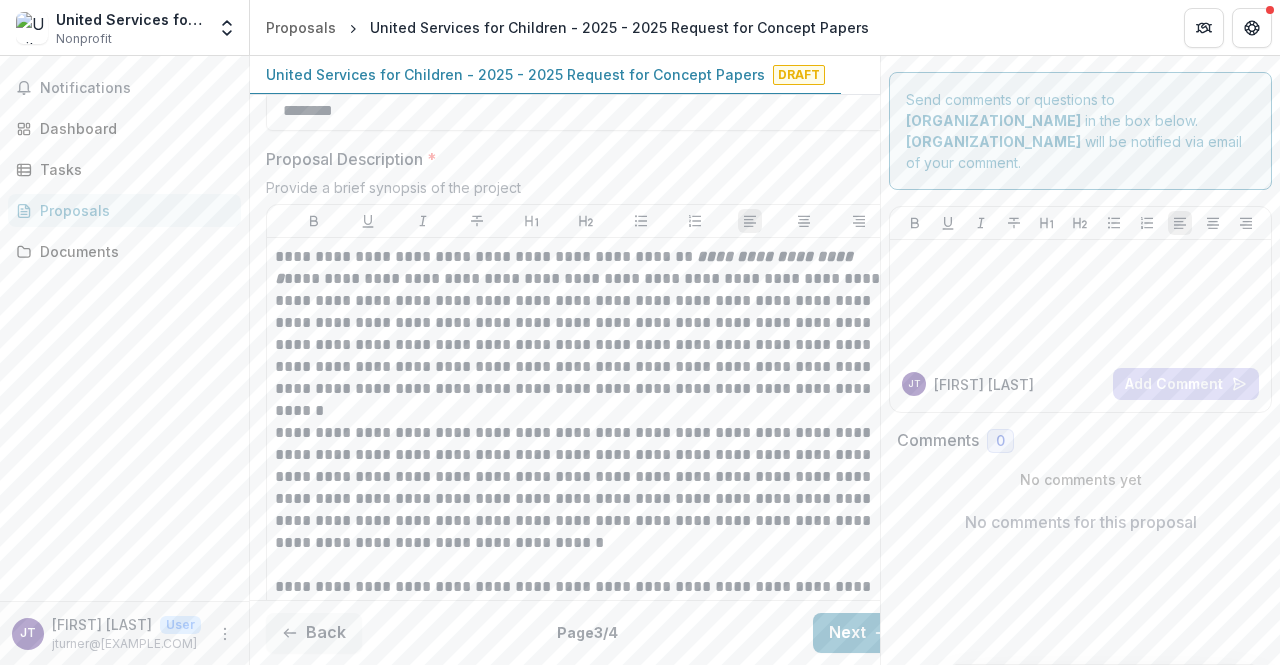 scroll, scrollTop: 1100, scrollLeft: 0, axis: vertical 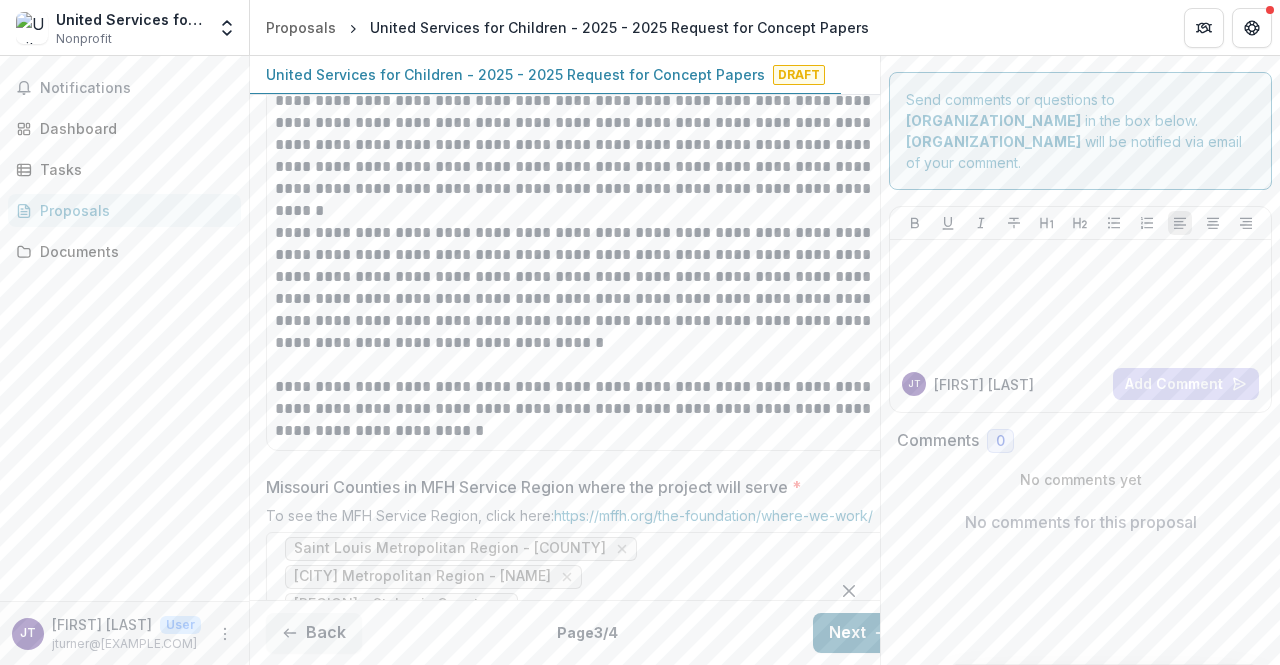 click on "Next" at bounding box center (859, 633) 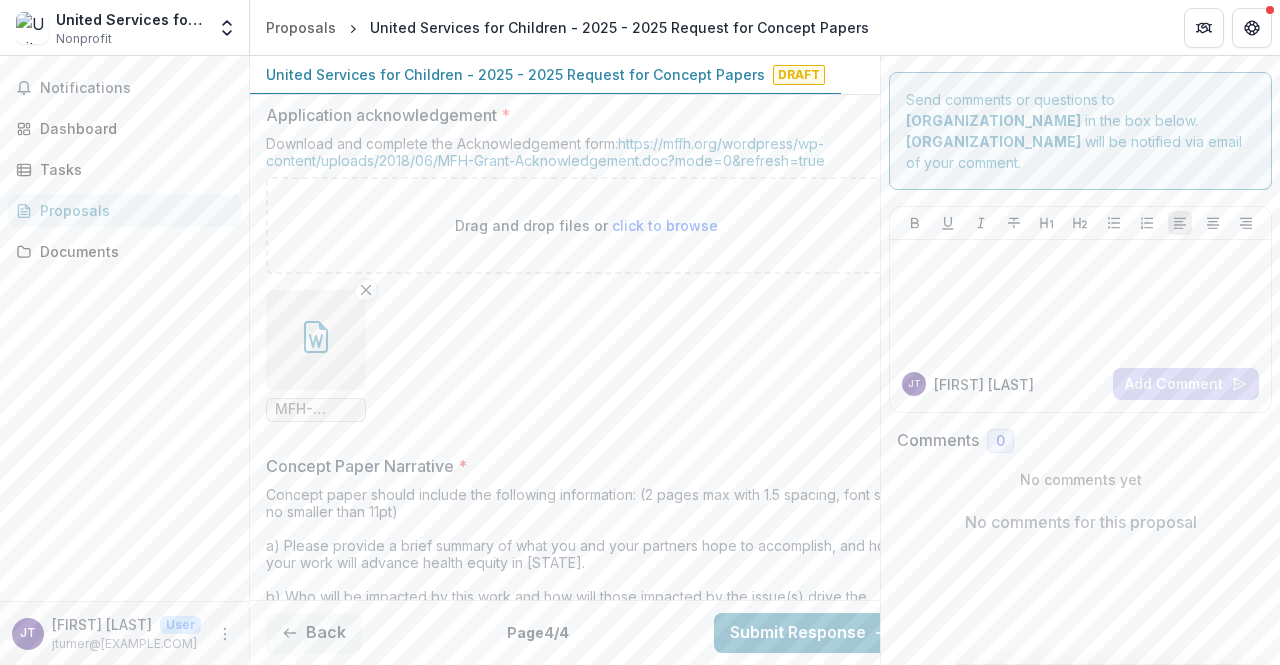 scroll, scrollTop: 600, scrollLeft: 0, axis: vertical 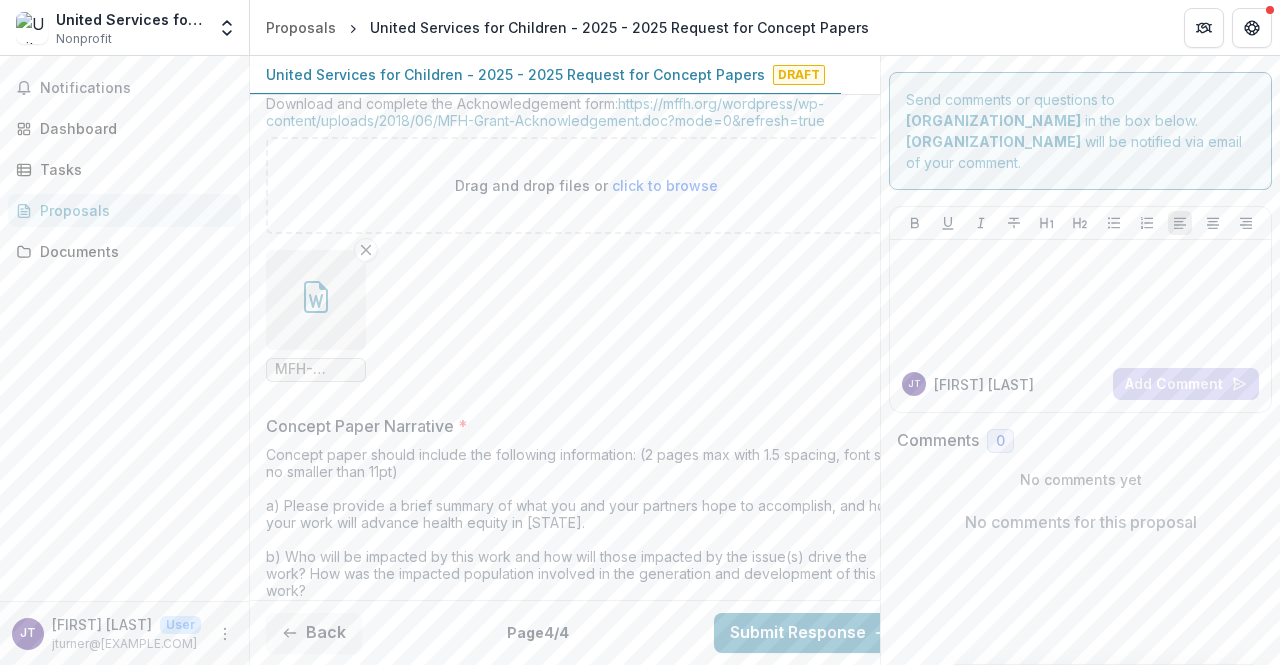 click at bounding box center (316, 300) 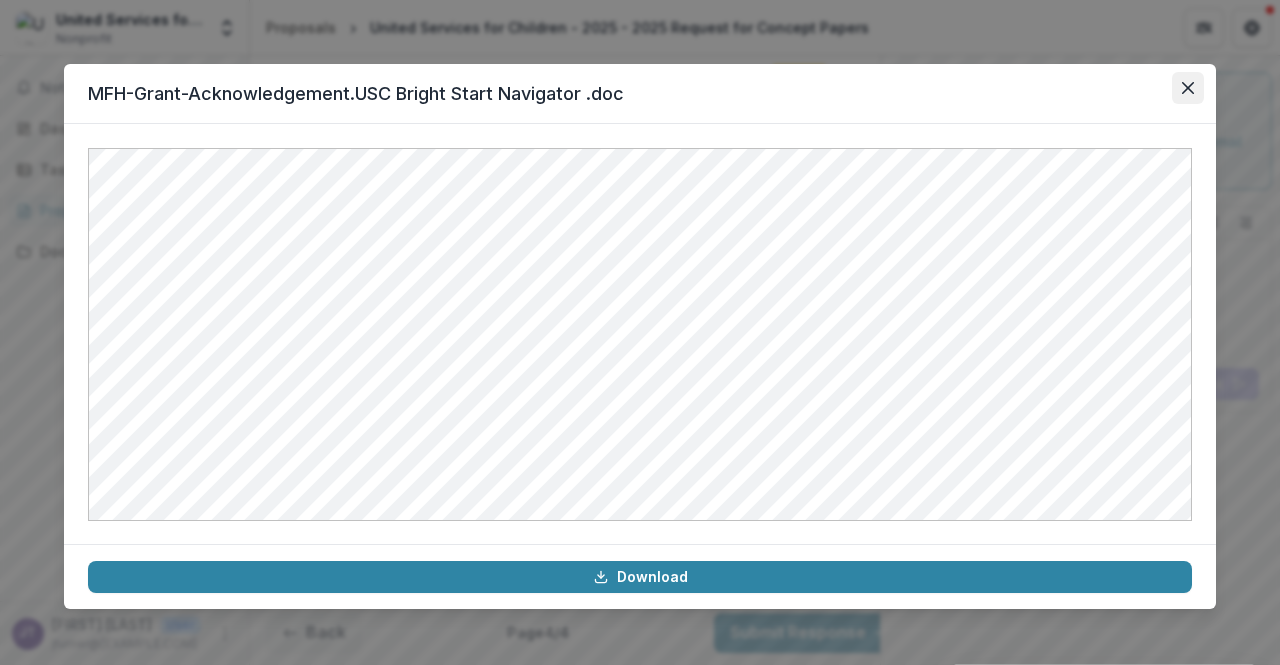 click 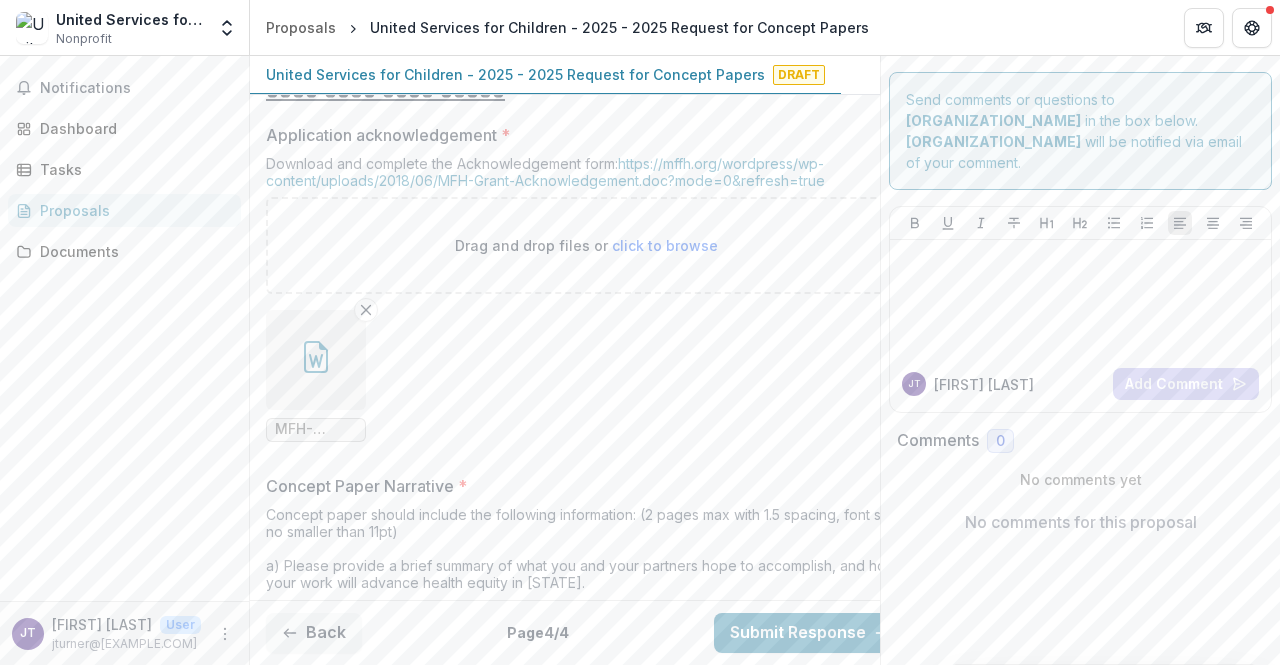 scroll, scrollTop: 500, scrollLeft: 0, axis: vertical 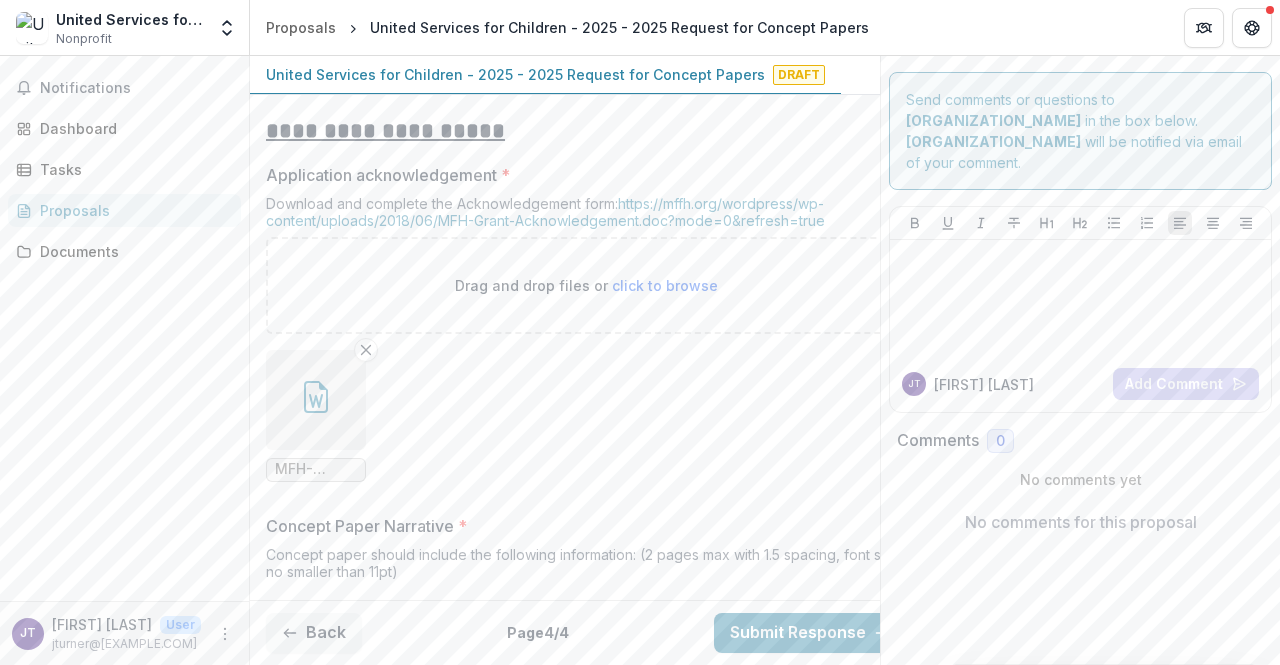 click at bounding box center (316, 400) 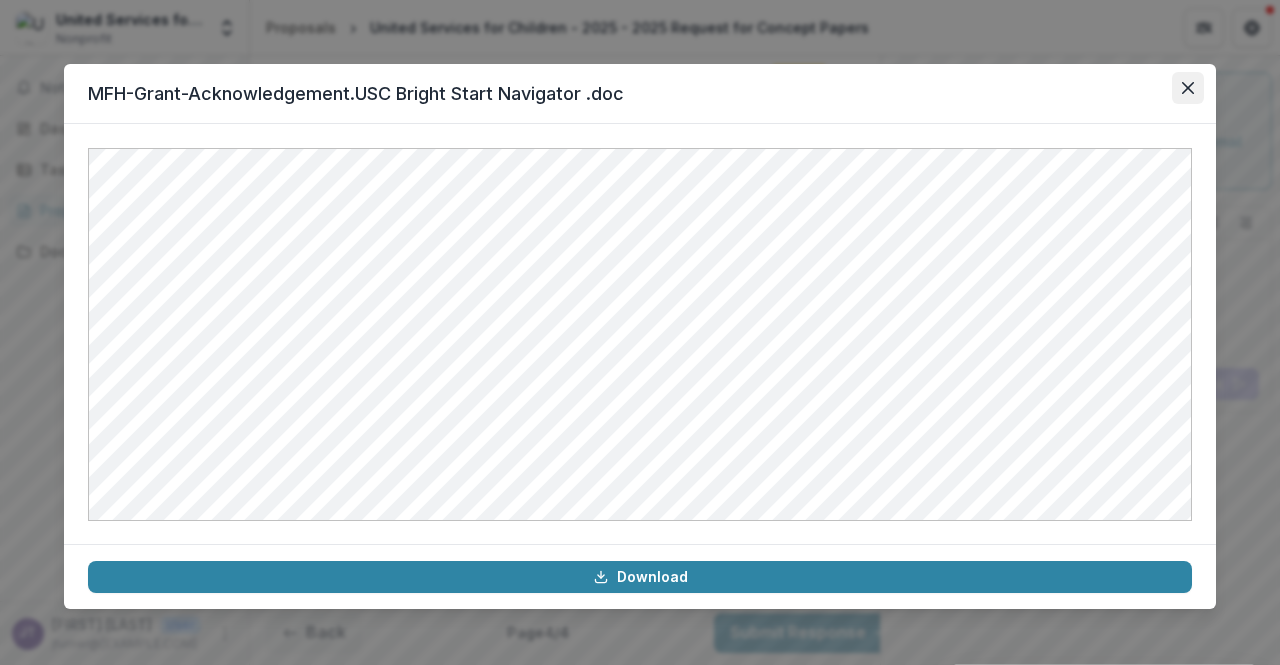 click at bounding box center (1188, 88) 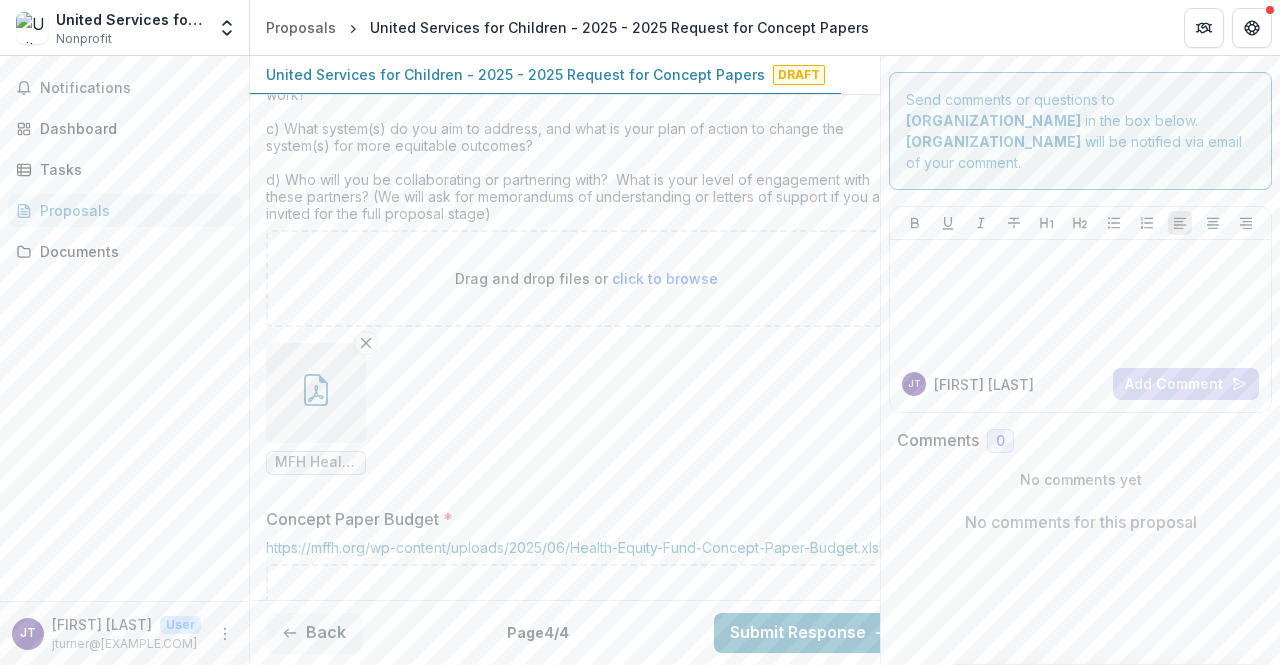 scroll, scrollTop: 1100, scrollLeft: 0, axis: vertical 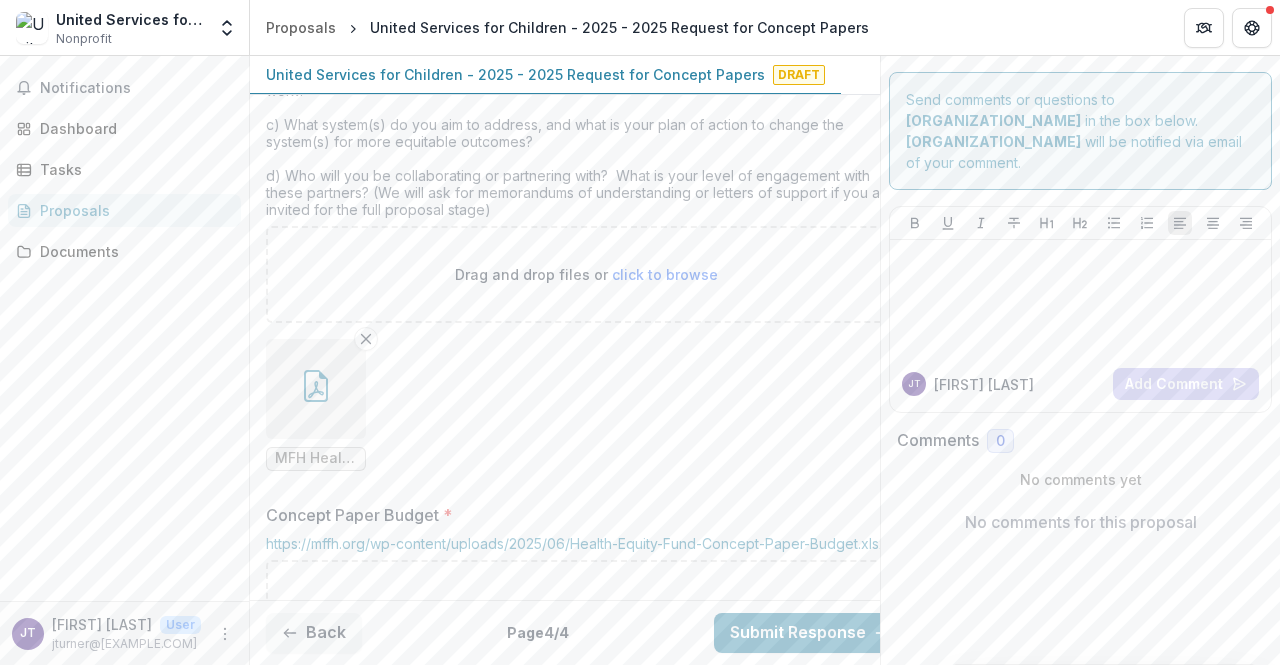 click at bounding box center (316, 389) 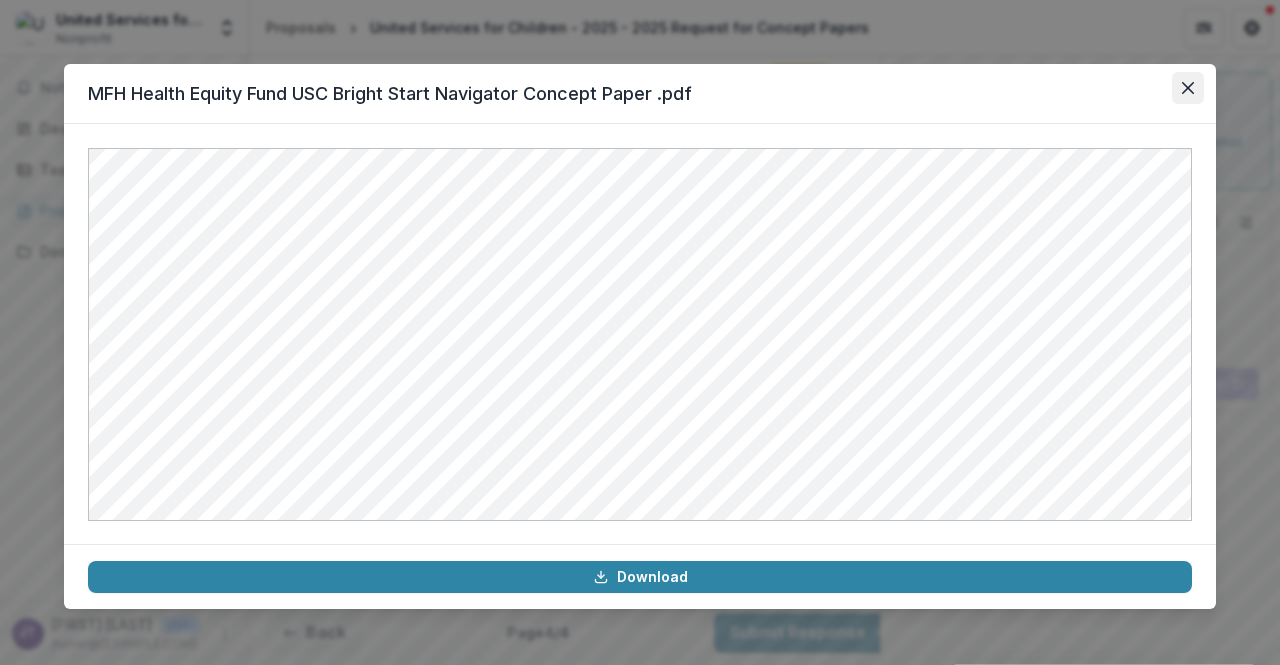 click at bounding box center [1188, 88] 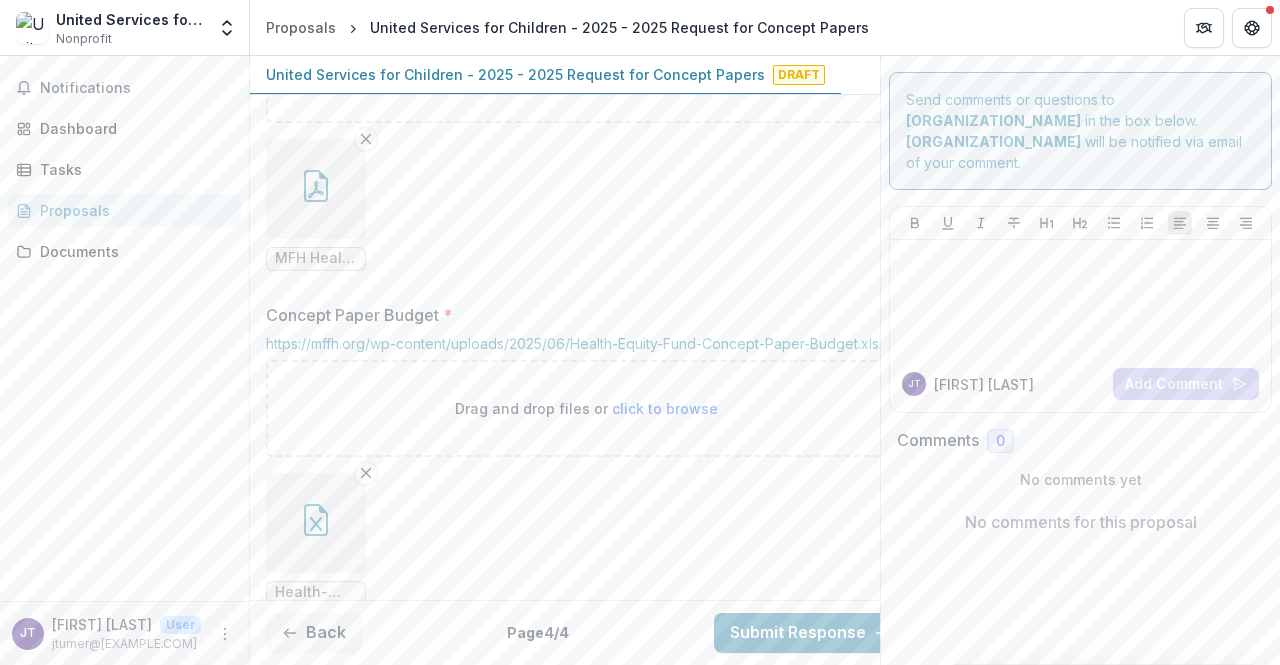 scroll, scrollTop: 1600, scrollLeft: 0, axis: vertical 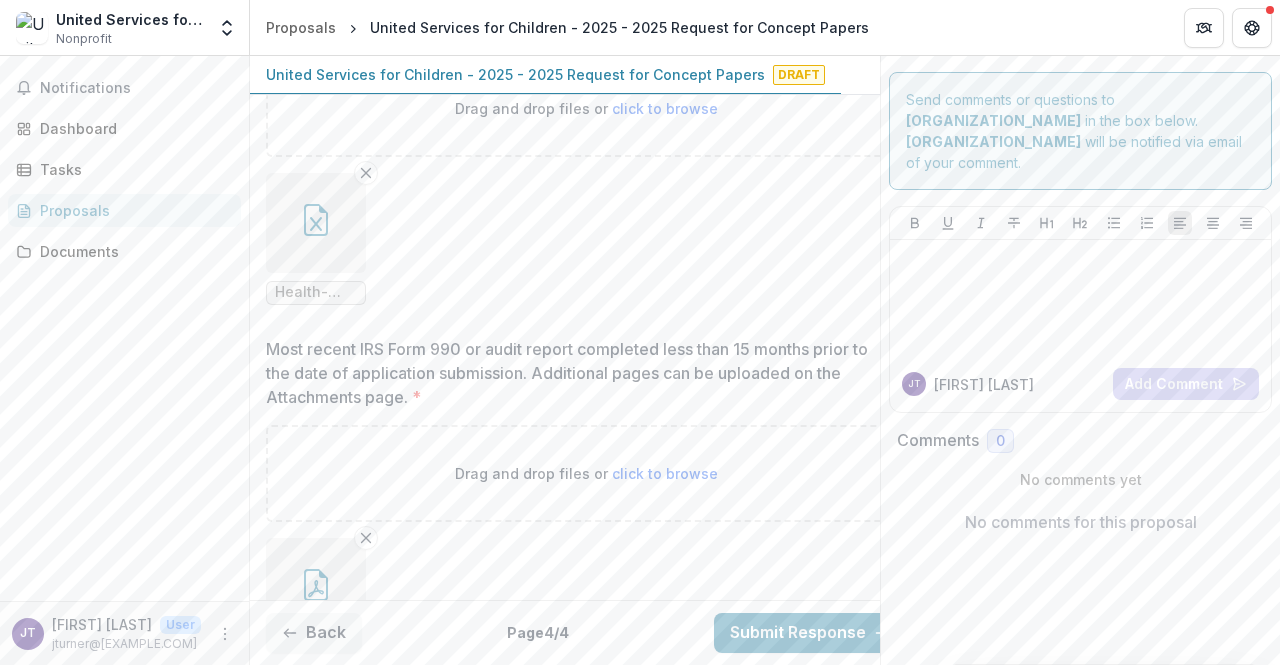 click at bounding box center [316, 223] 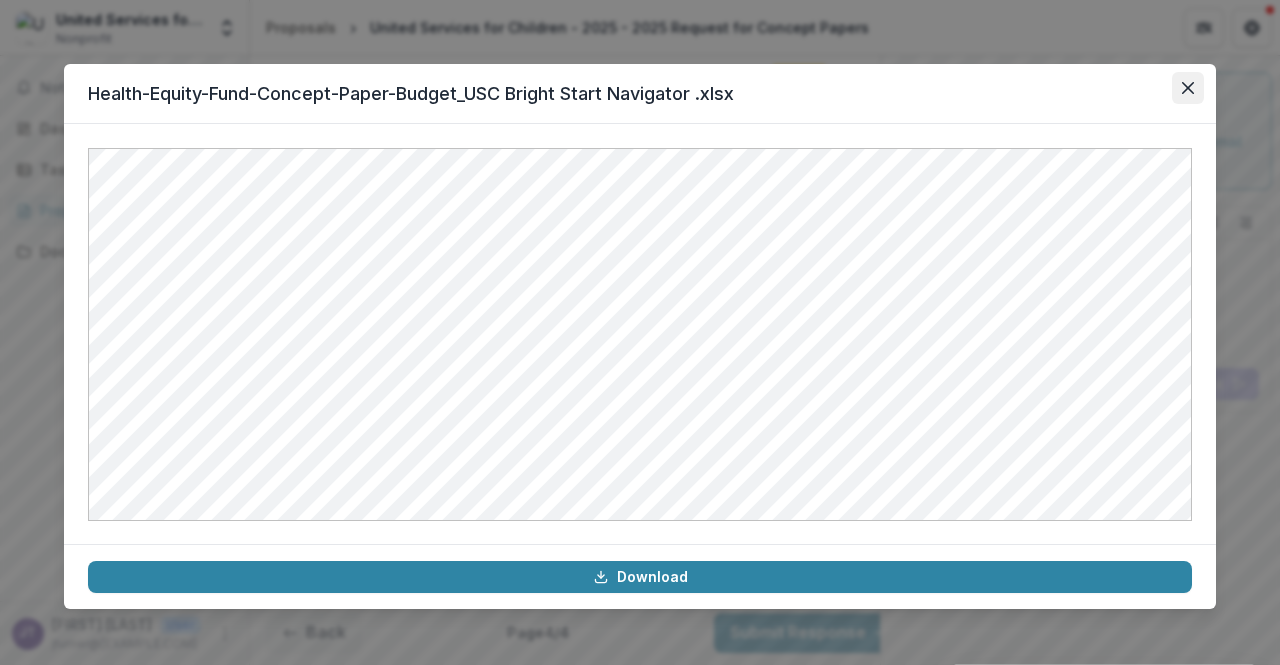 click 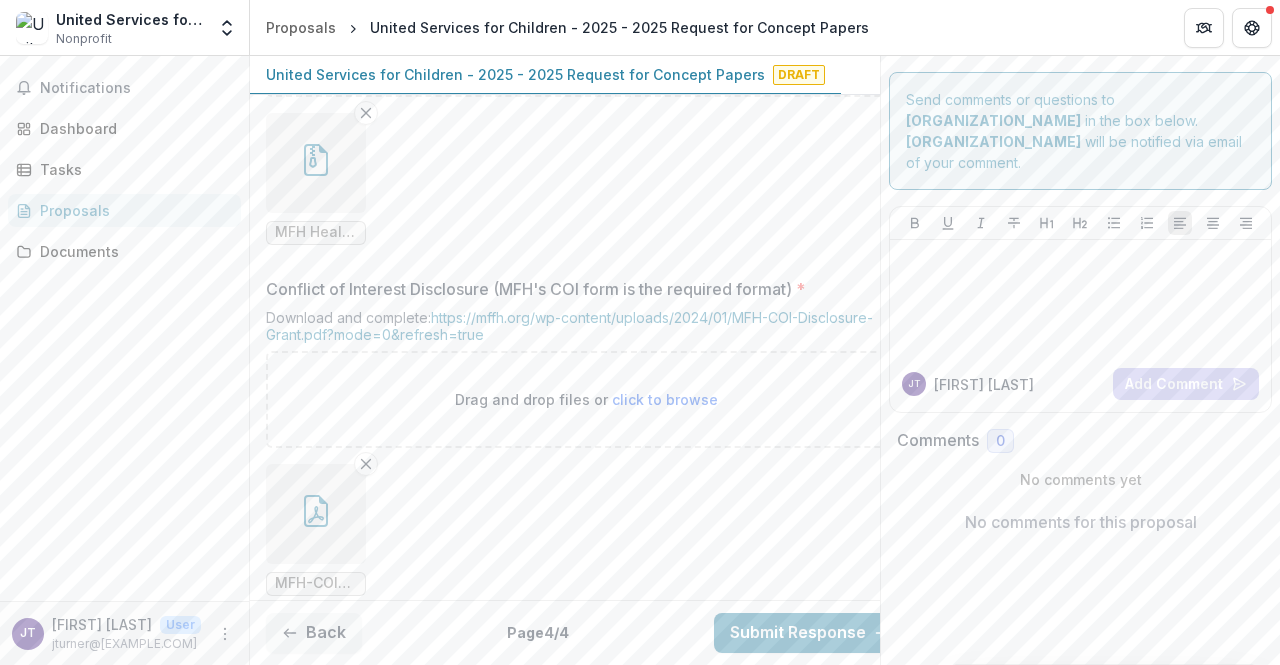 scroll, scrollTop: 2400, scrollLeft: 0, axis: vertical 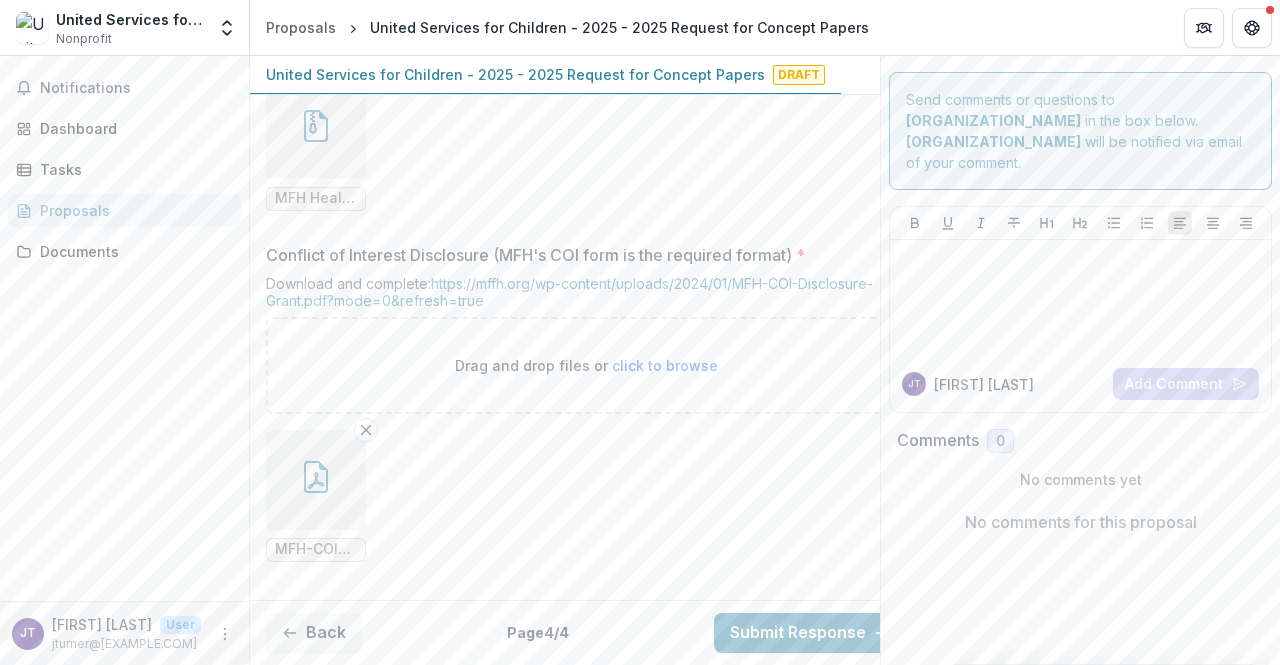 click 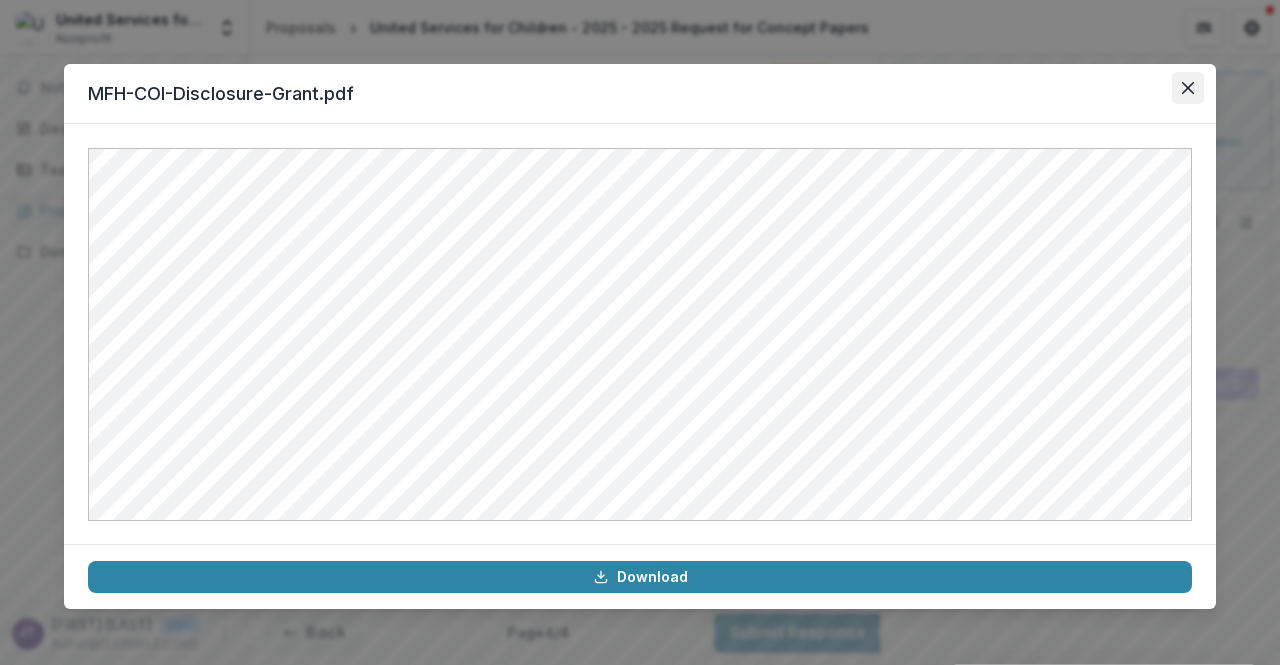 click 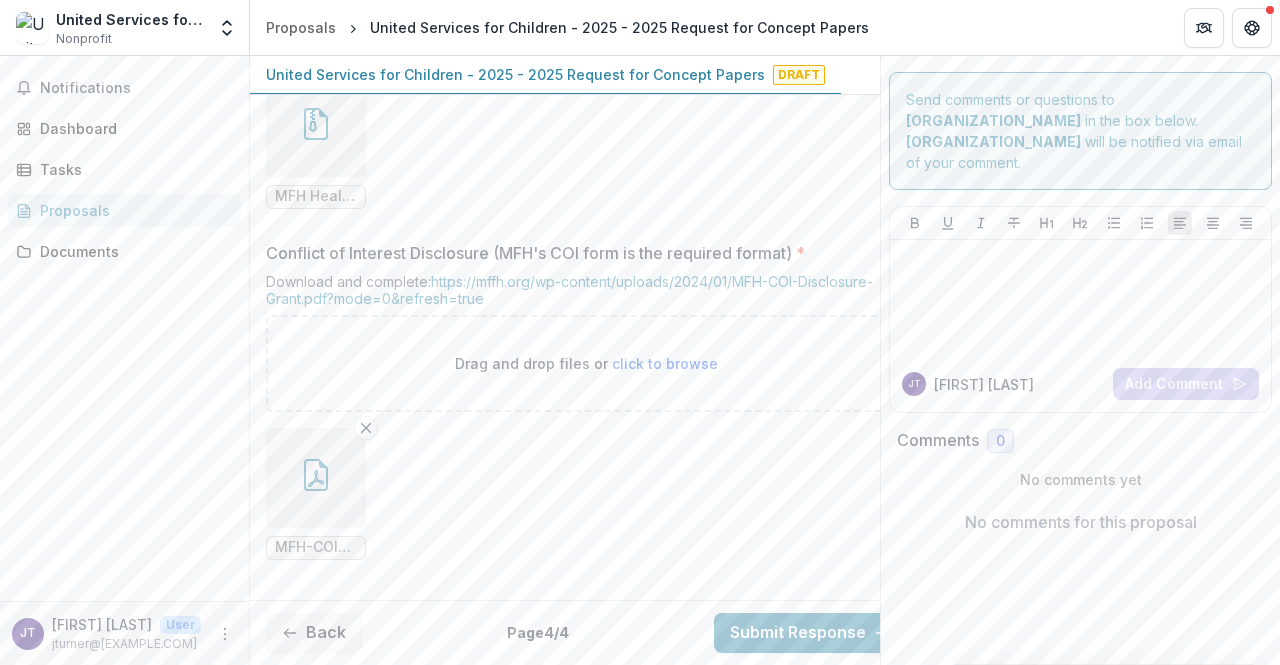 scroll, scrollTop: 2408, scrollLeft: 0, axis: vertical 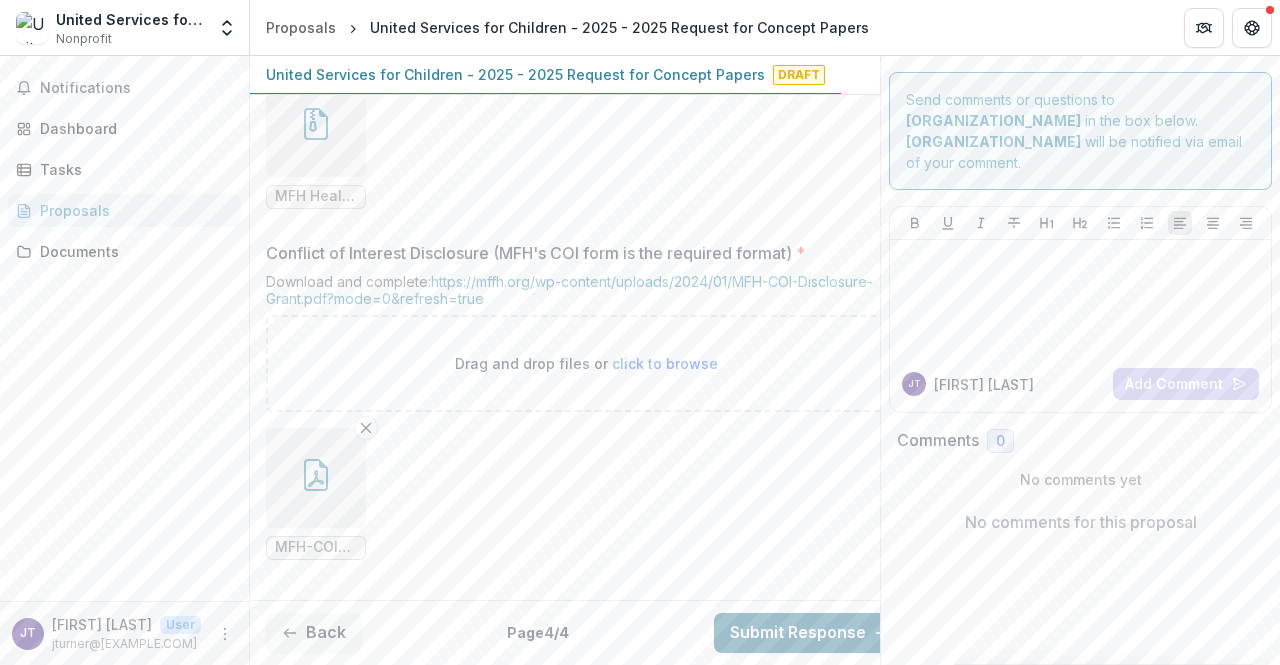click on "Submit Response" at bounding box center (810, 633) 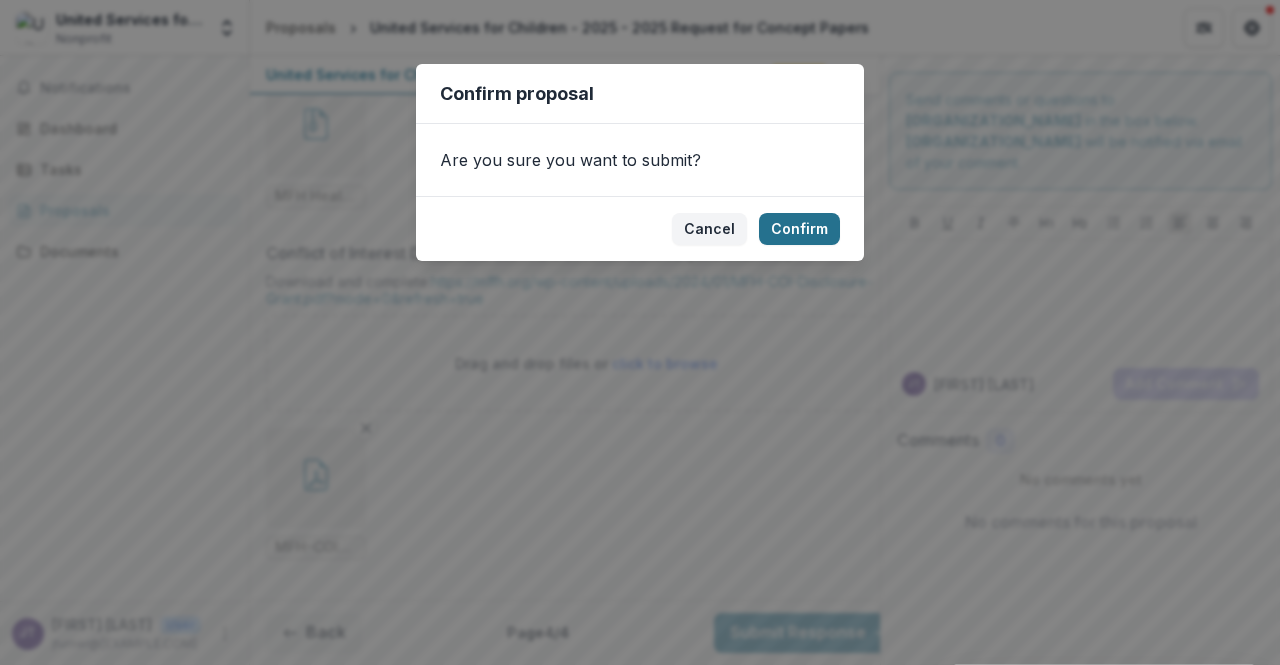 click on "Confirm" at bounding box center (799, 229) 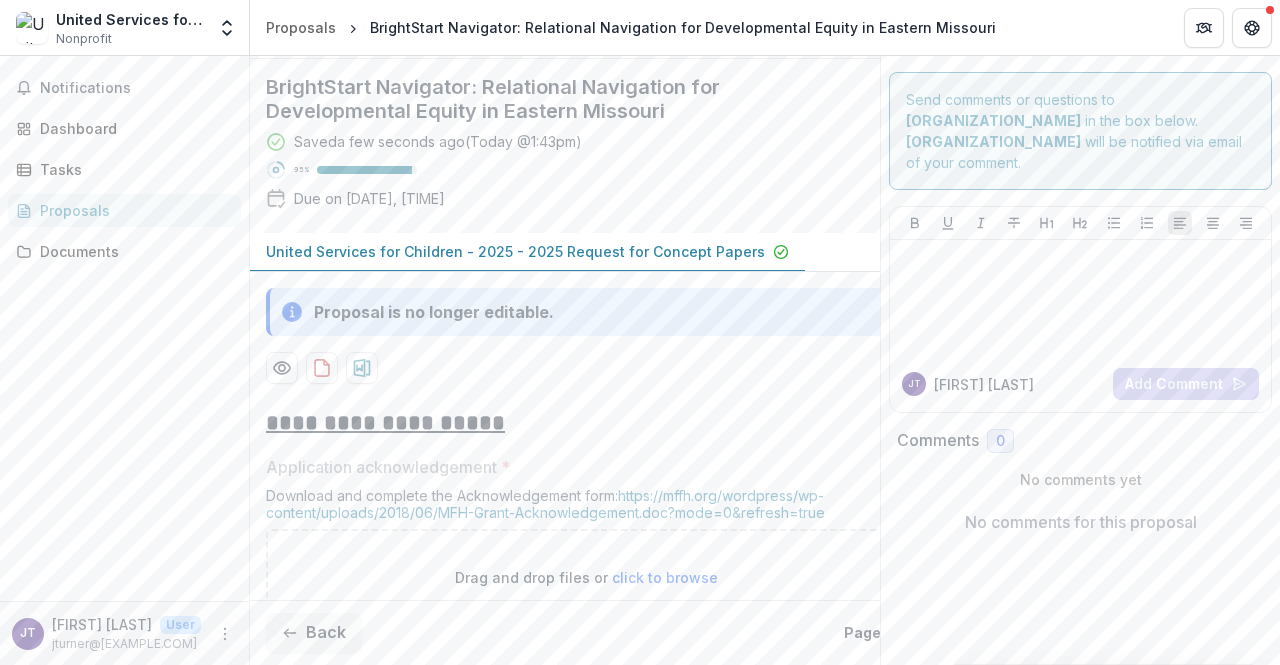 scroll, scrollTop: 0, scrollLeft: 0, axis: both 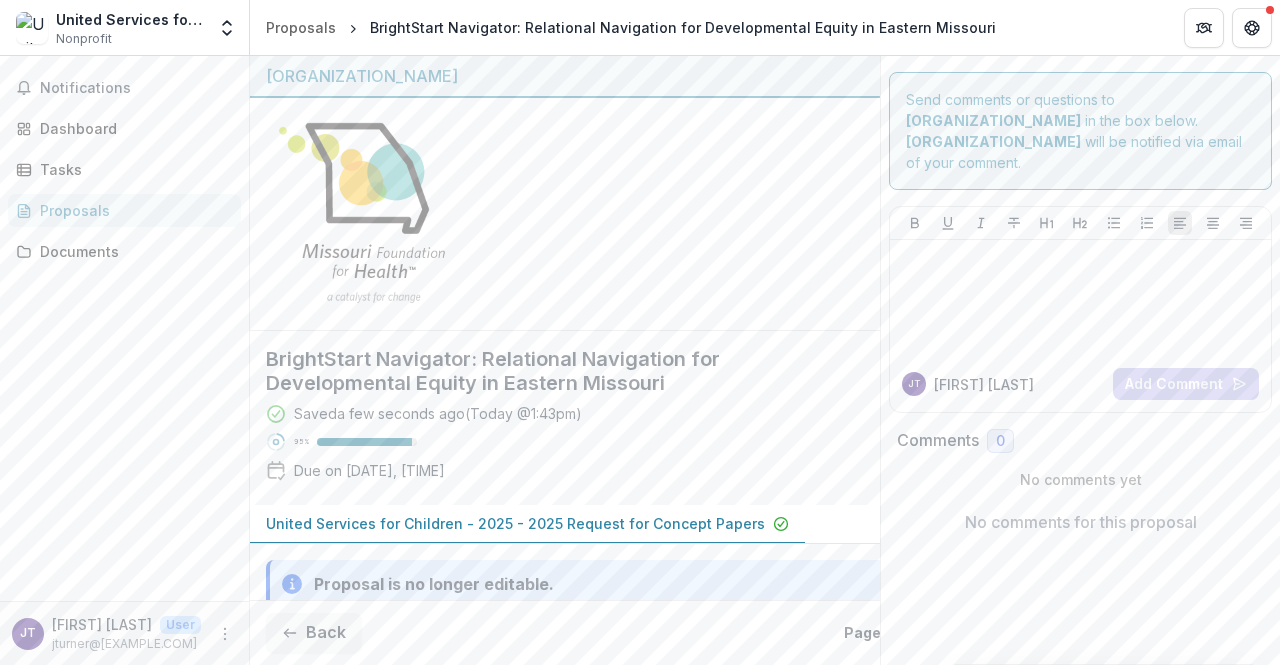 click on "Notifications Dashboard Tasks Proposals Documents" at bounding box center [124, 328] 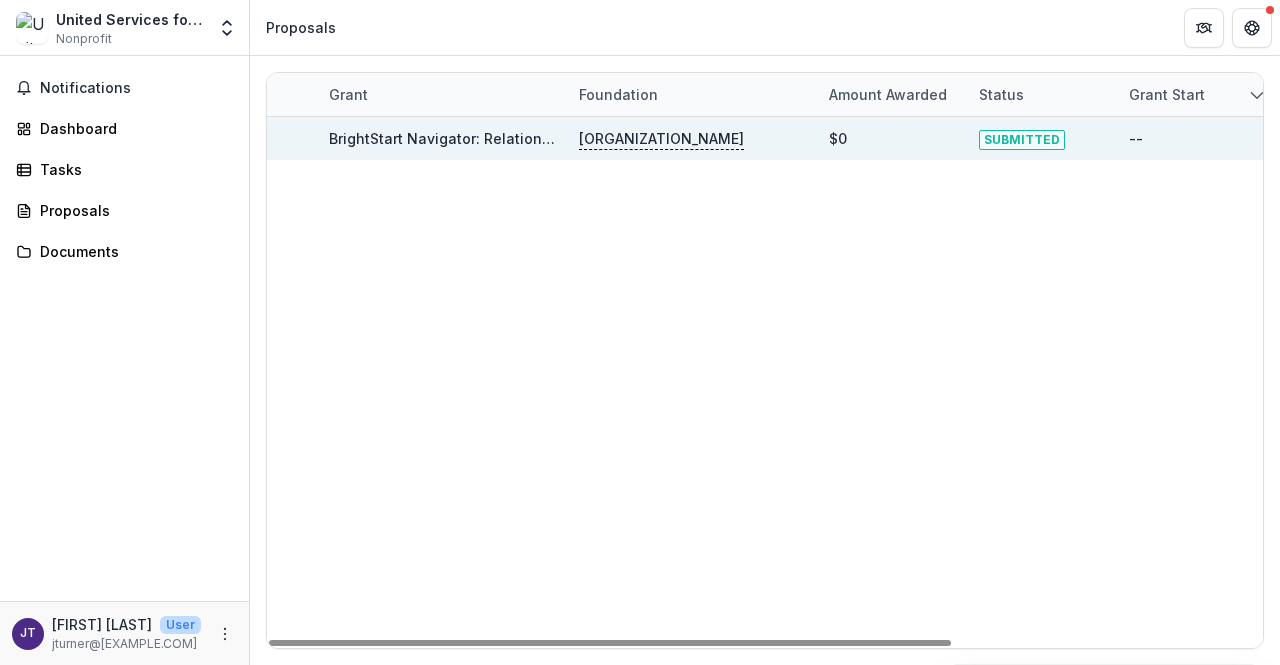 click on "--" at bounding box center [1192, 138] 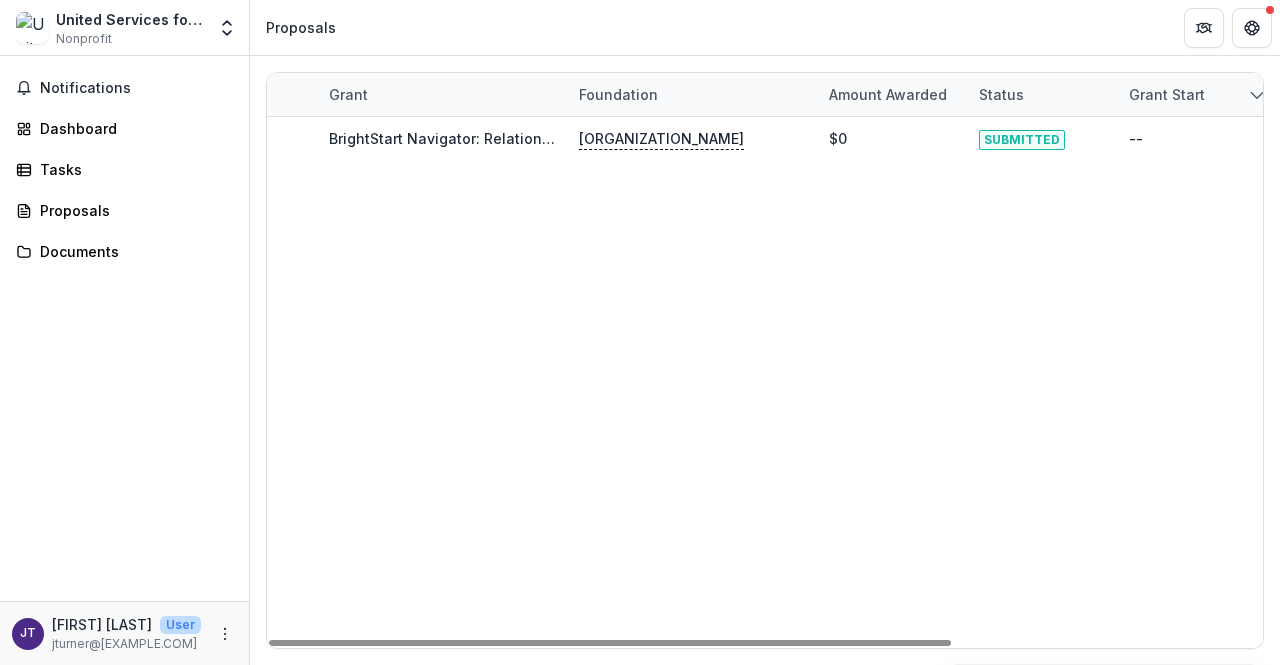 click on "BrightStart Navigator: Relational Navigation for Developmental Equity in Eastern [STATE] [ORGANIZATION_NAME] $0 SUBMITTED -- -- 08/27/2025" at bounding box center (992, 382) 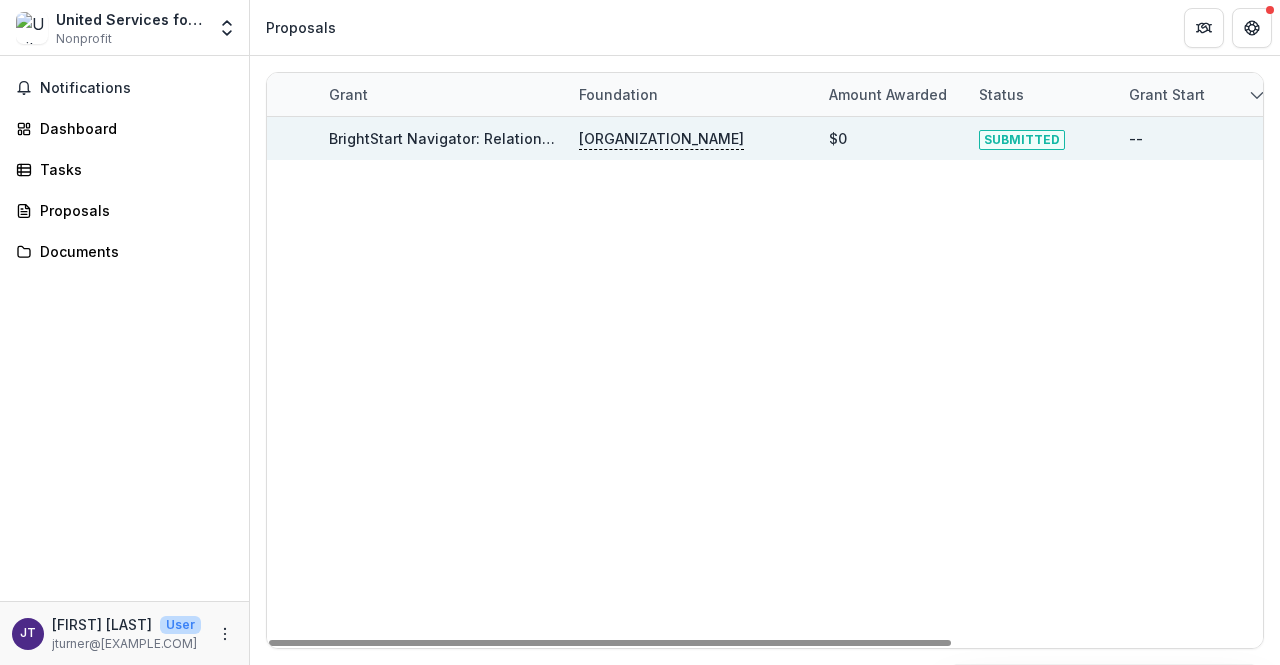 click on "SUBMITTED" at bounding box center (1022, 140) 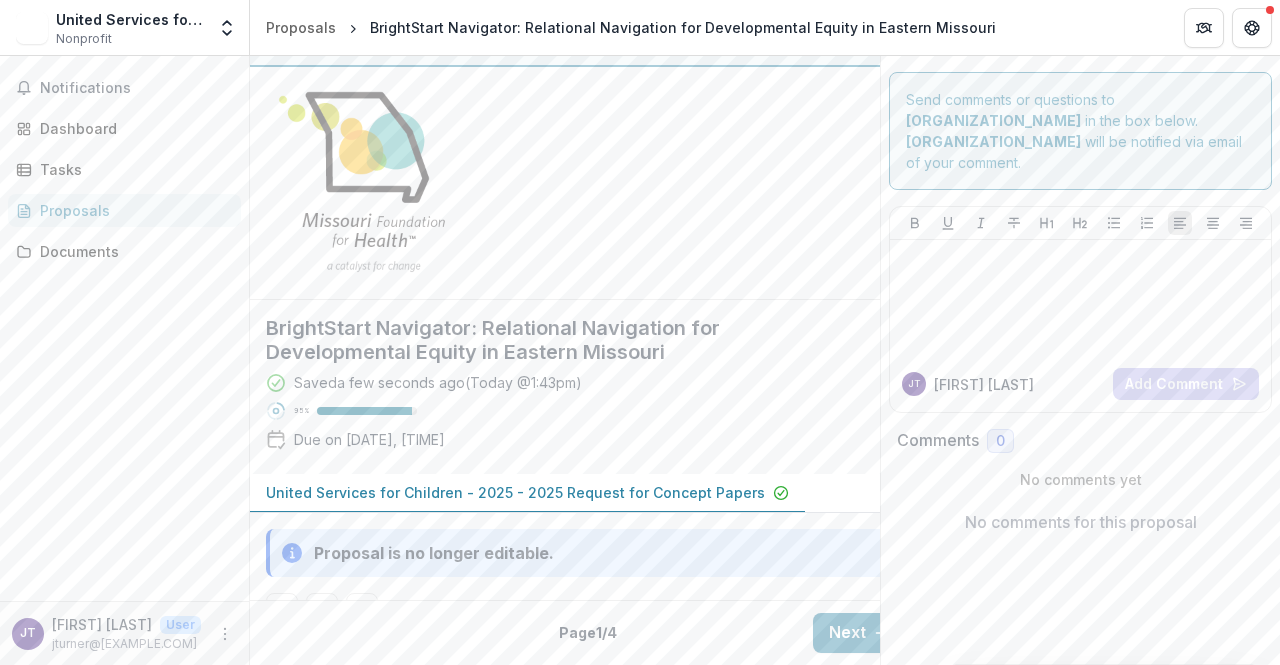 scroll, scrollTop: 0, scrollLeft: 0, axis: both 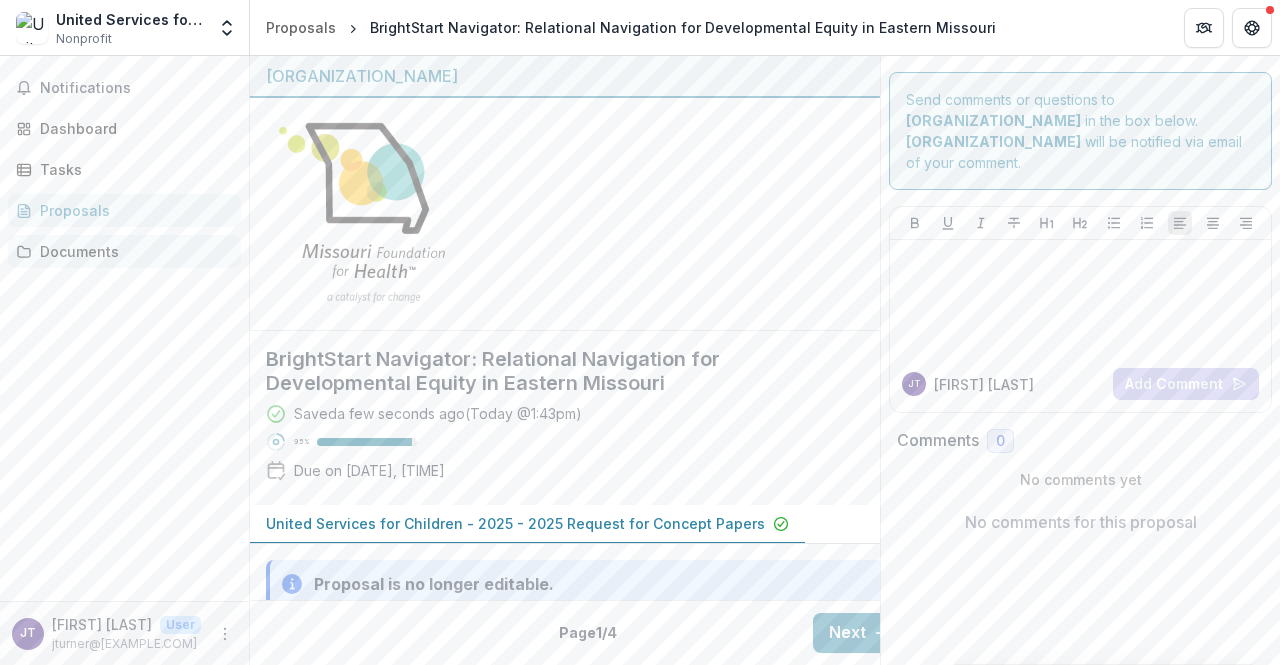 click on "Documents" at bounding box center (132, 251) 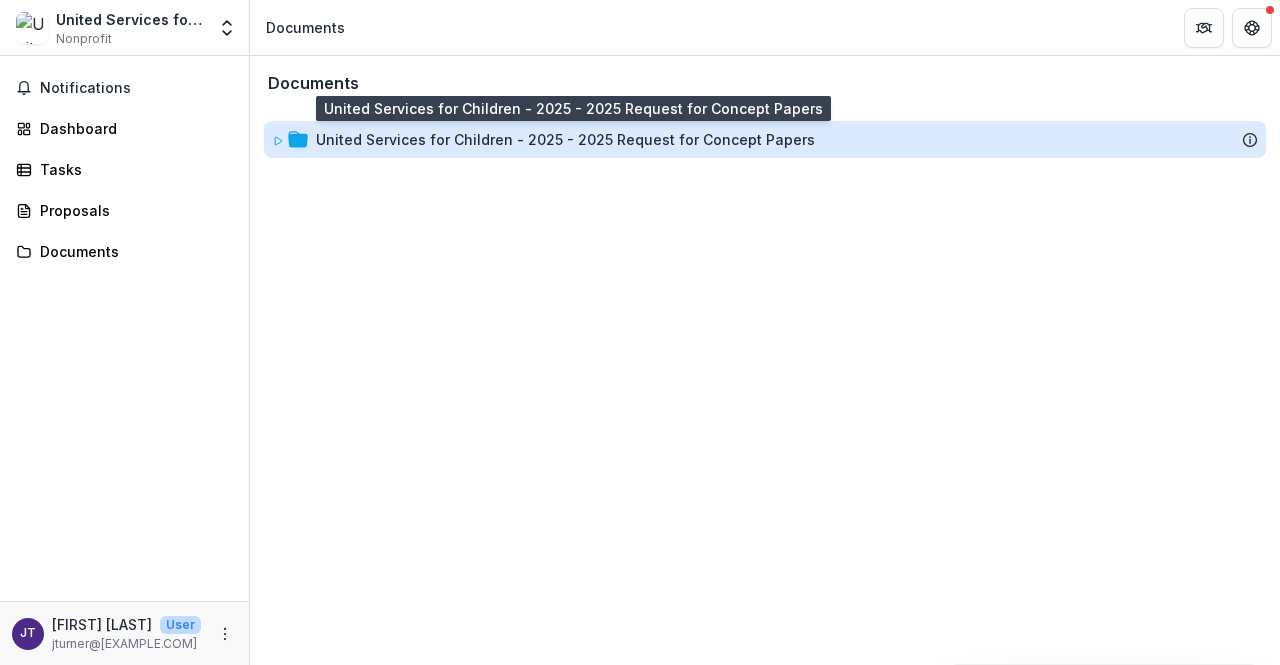 click on "United Services for Children - 2025 - 2025 Request for Concept Papers" at bounding box center [565, 139] 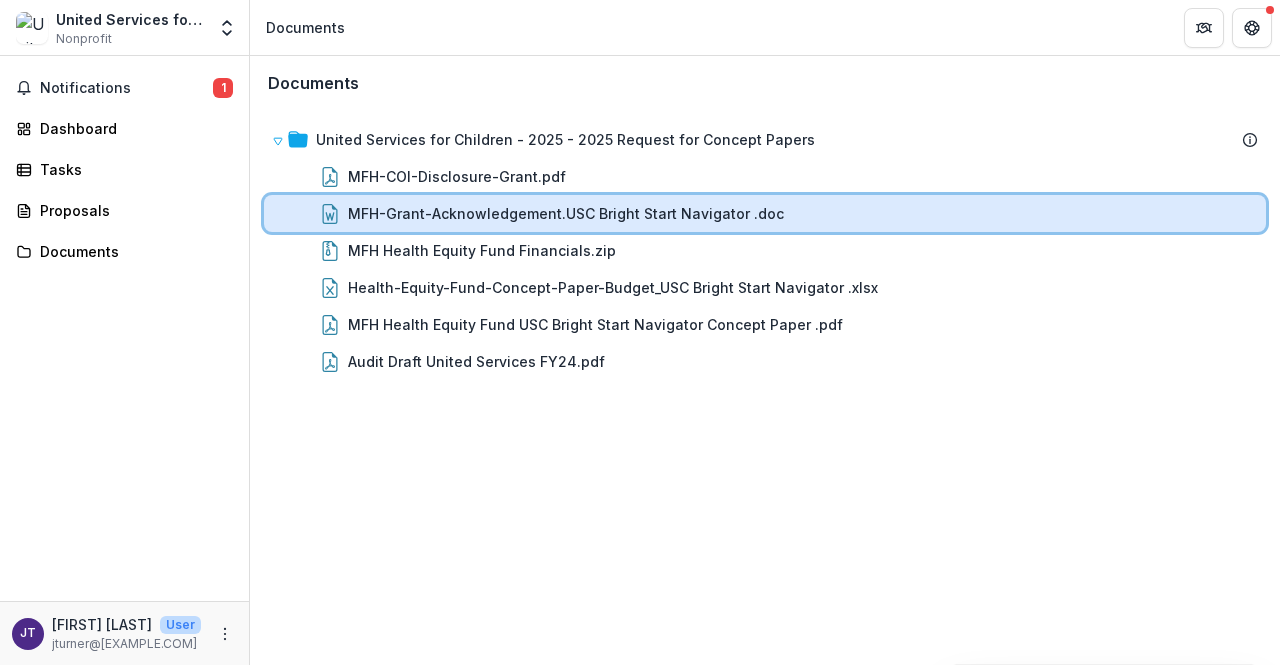 drag, startPoint x: 353, startPoint y: 142, endPoint x: 278, endPoint y: 203, distance: 96.67471 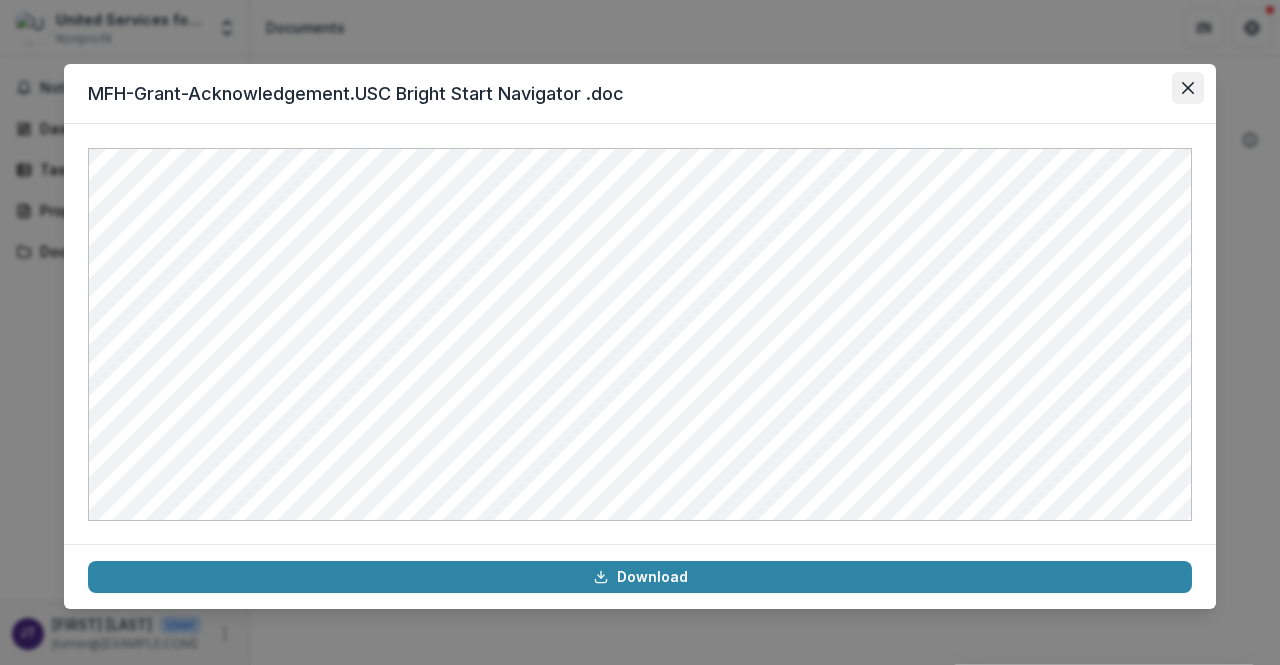 click 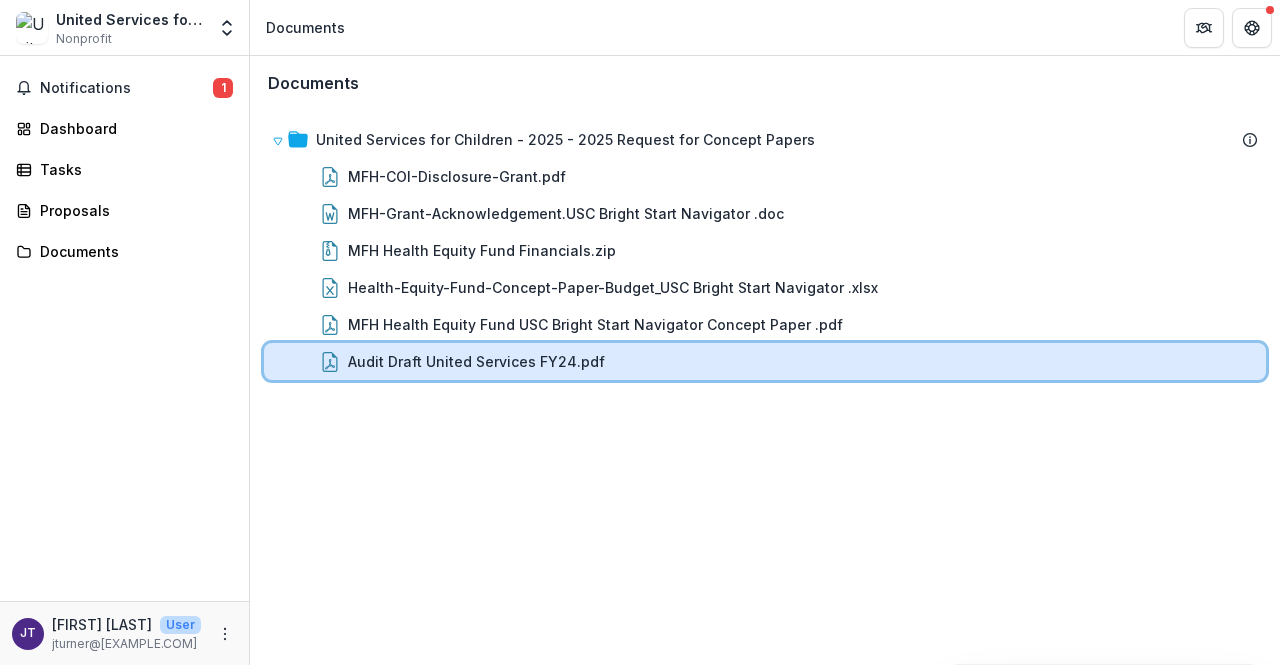 click on "Audit Draft United Services FY24.pdf" at bounding box center [765, 361] 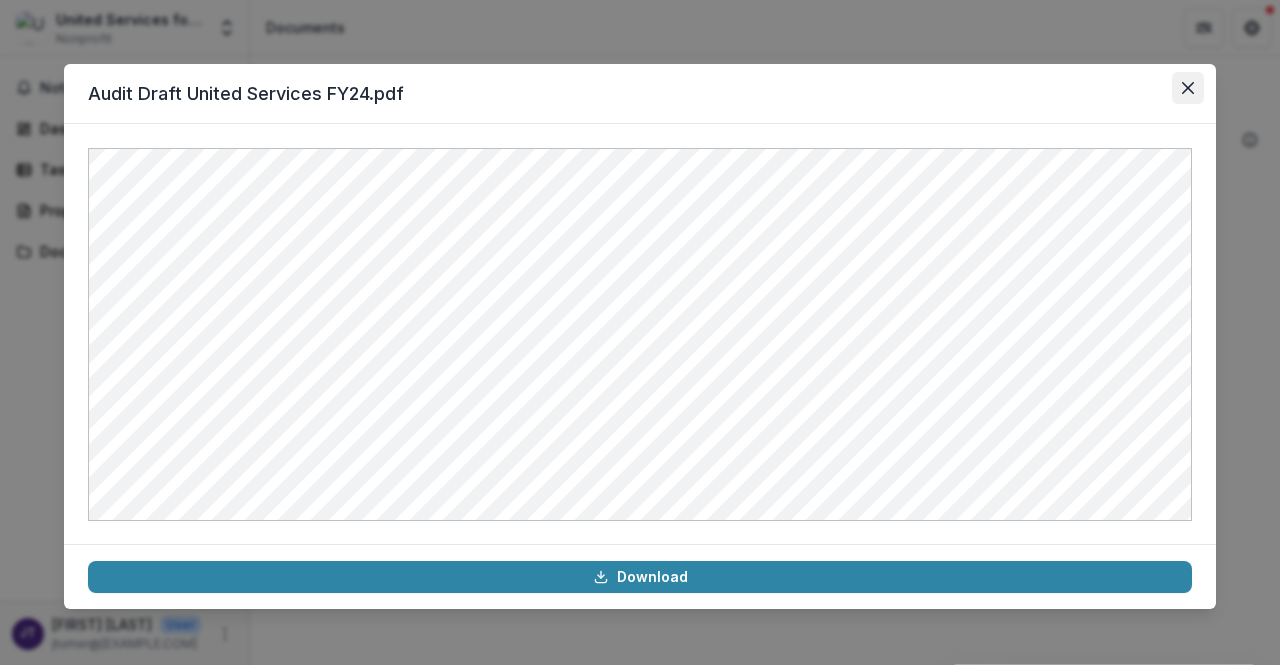 click at bounding box center [1188, 88] 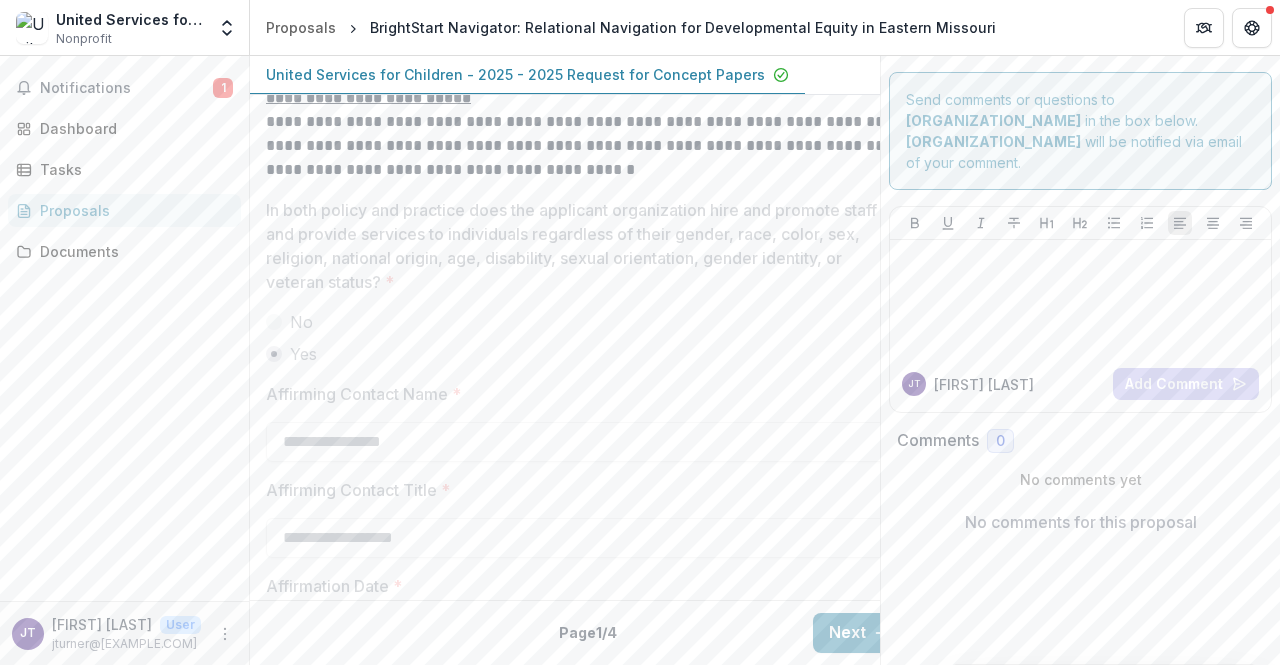 scroll, scrollTop: 2998, scrollLeft: 0, axis: vertical 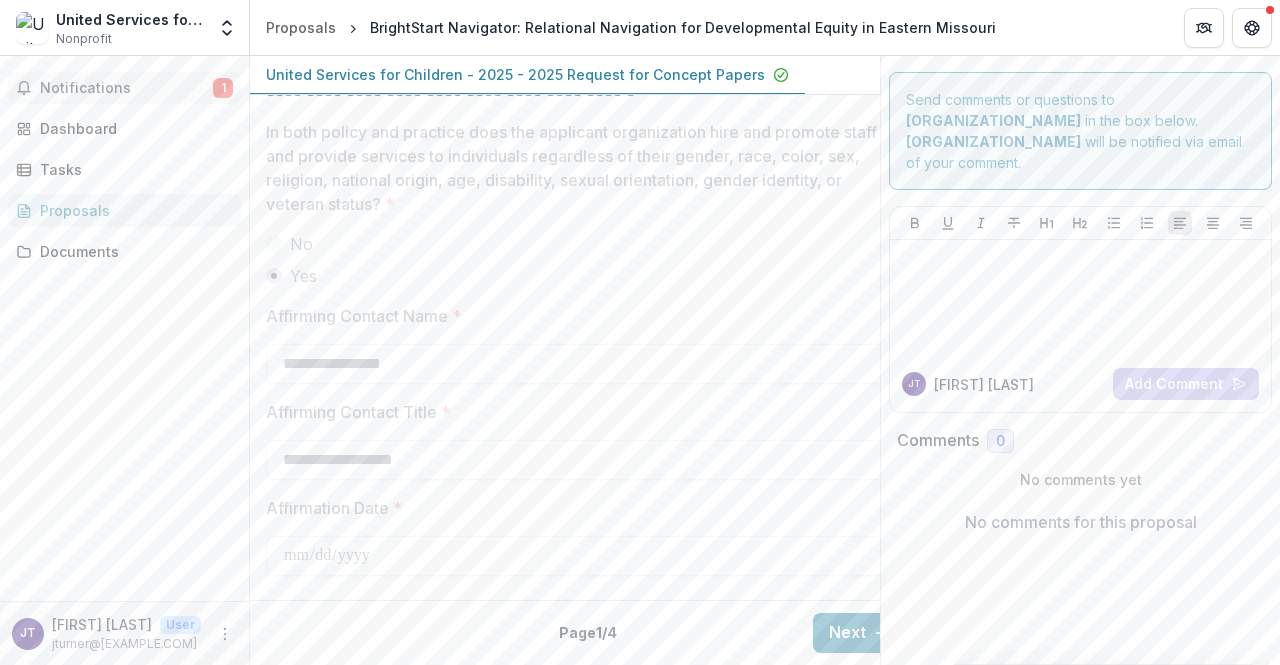 click on "1" at bounding box center [223, 88] 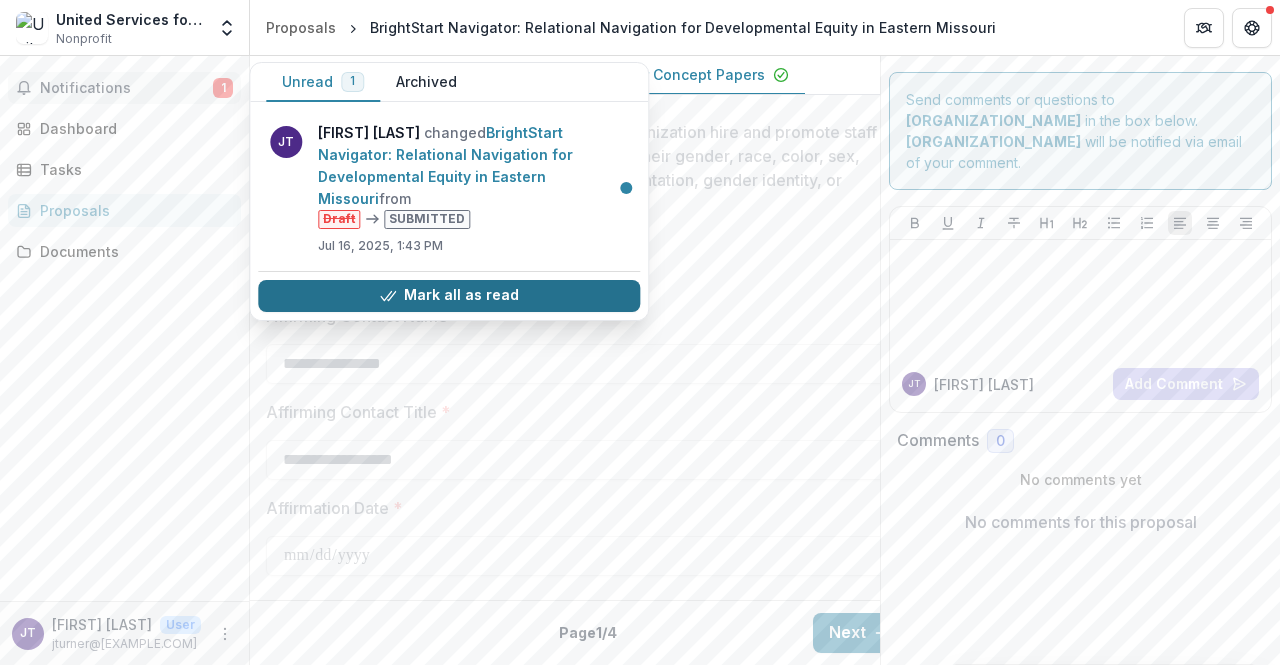 click on "Mark all as read" at bounding box center [449, 296] 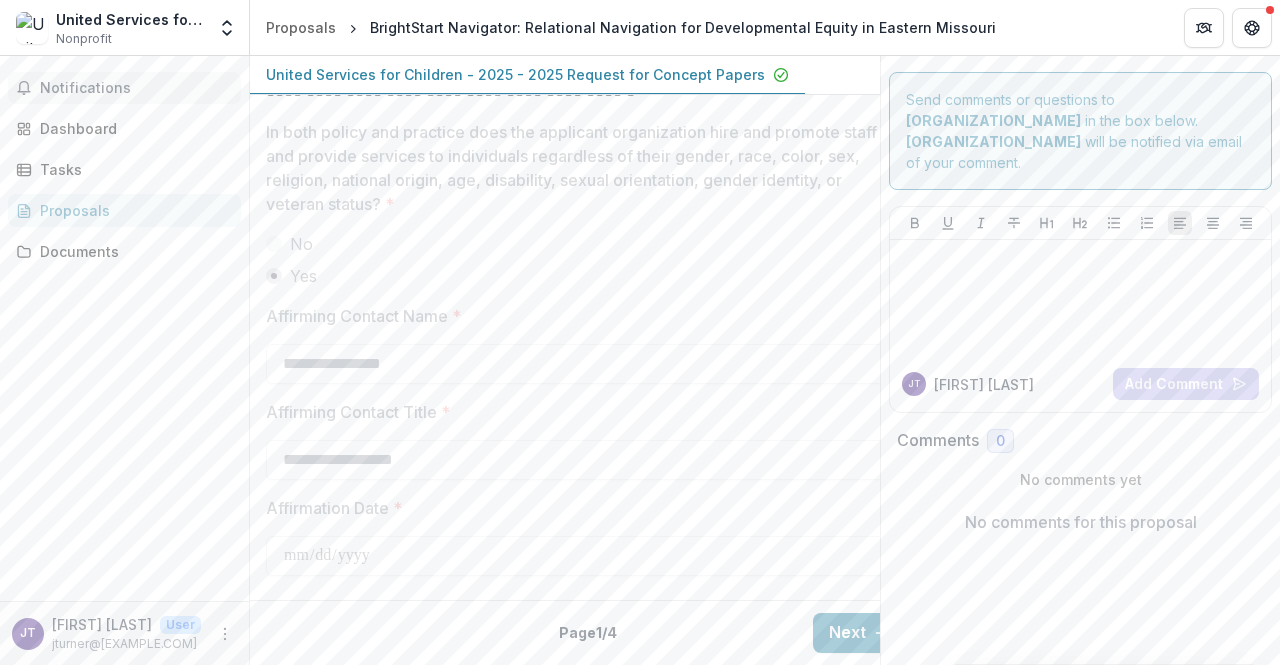 click on "Notifications Unread   0 Archived You don't have any unread notifications We'll notify you about important updates and any time you're mentioned on Temelio. JT [FIRST] [LAST] changed  BrightStart Navigator: Relational Navigation for Developmental Equity in Eastern Missouri  from   Draft Submitted Jul 16, 2025, 1:43 PM Dashboard Tasks Proposals Documents" at bounding box center (124, 328) 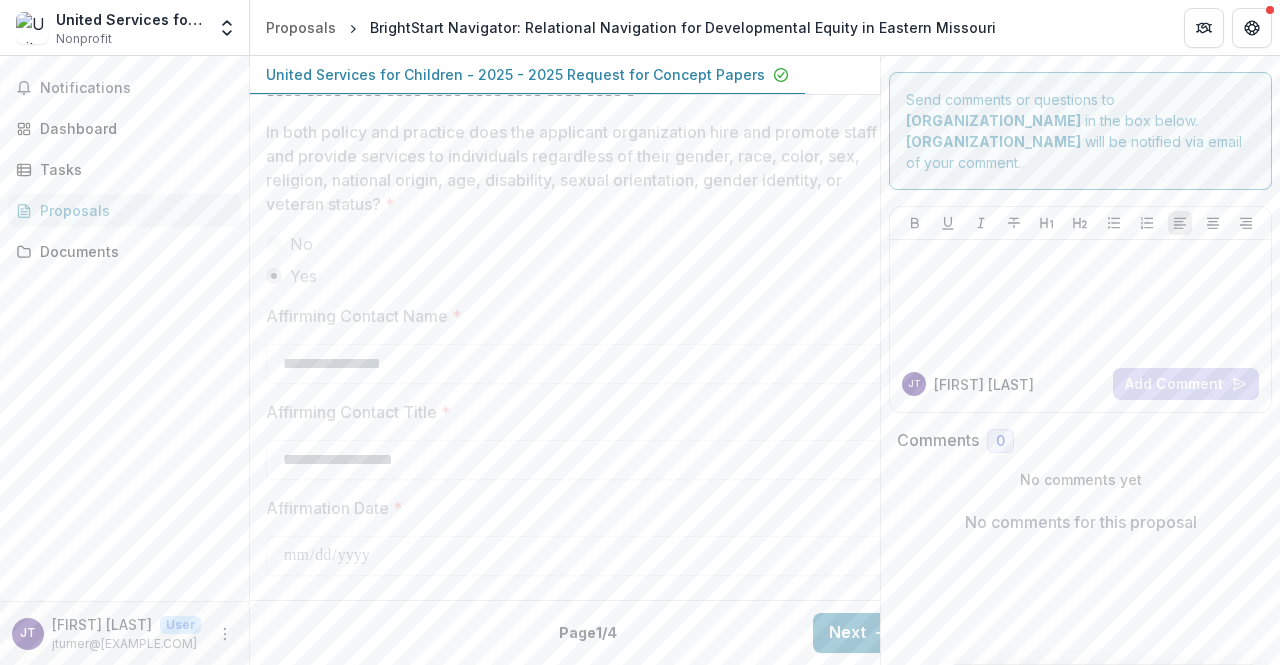 click at bounding box center [586, 228] 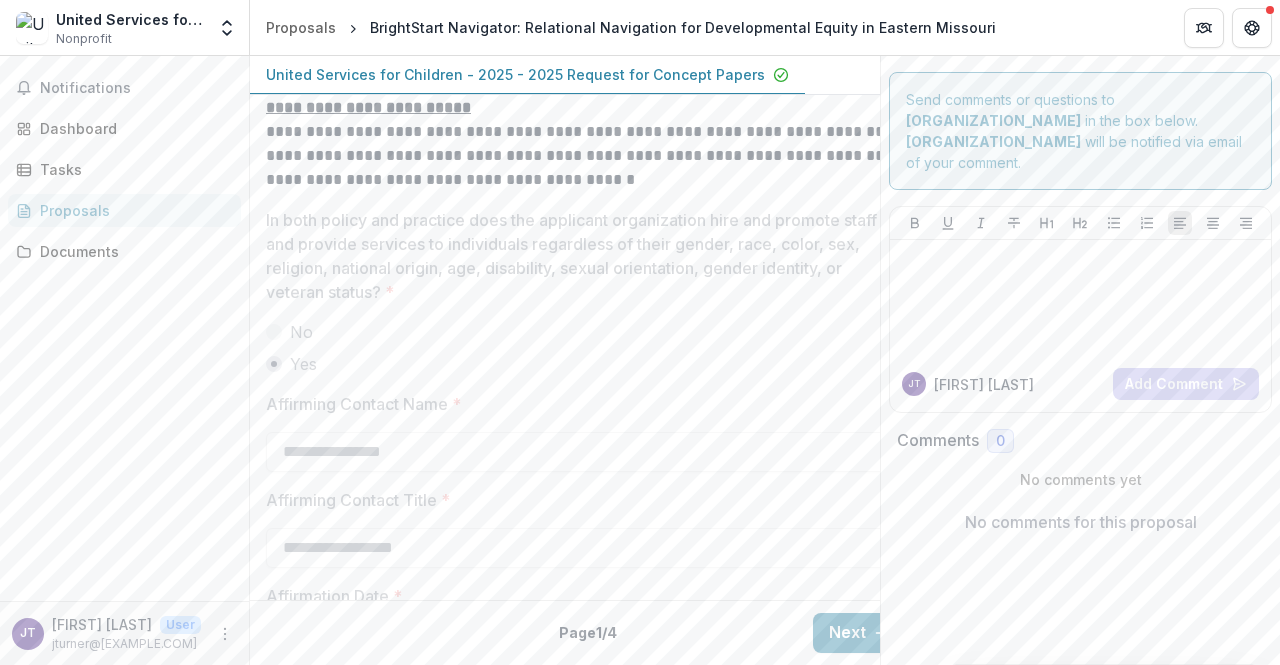 scroll, scrollTop: 2998, scrollLeft: 0, axis: vertical 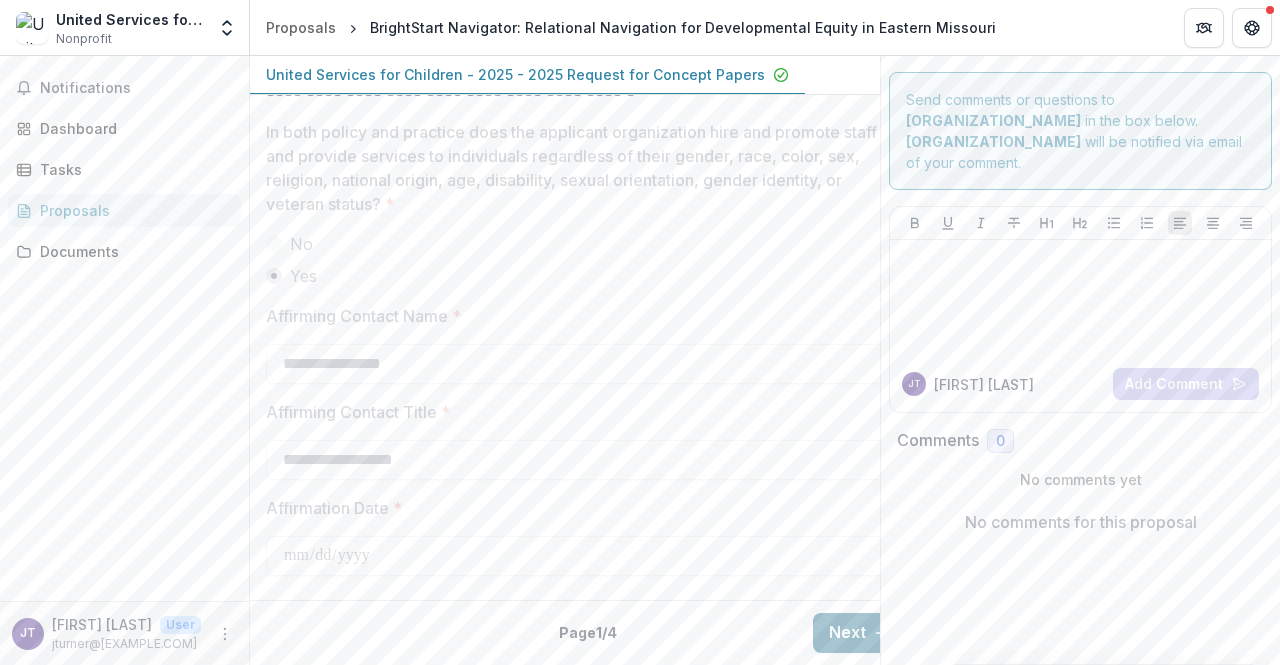 click on "Next" at bounding box center [859, 633] 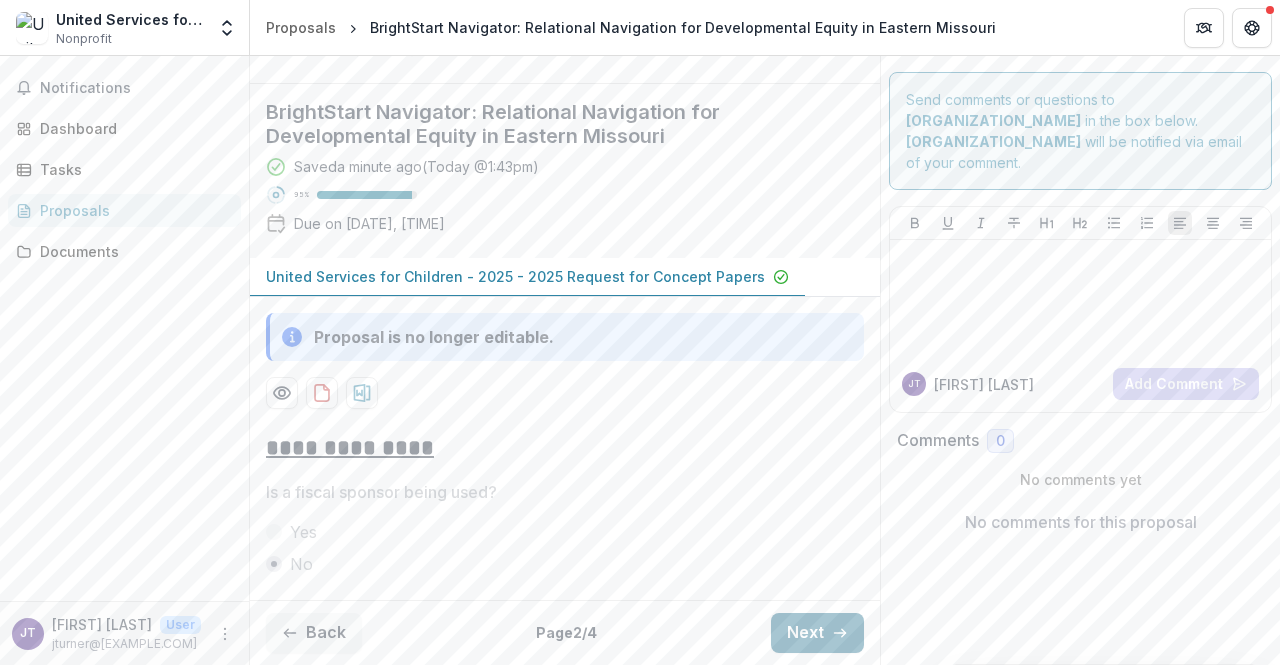 scroll, scrollTop: 0, scrollLeft: 0, axis: both 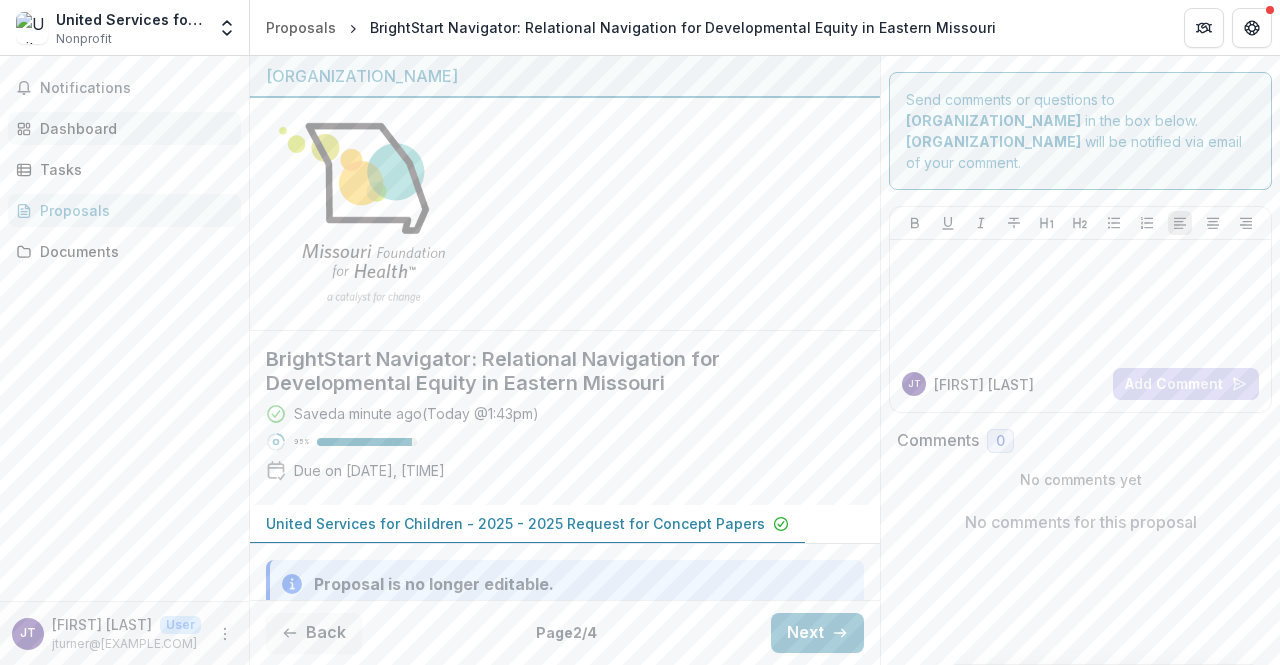 click on "Dashboard" at bounding box center [132, 128] 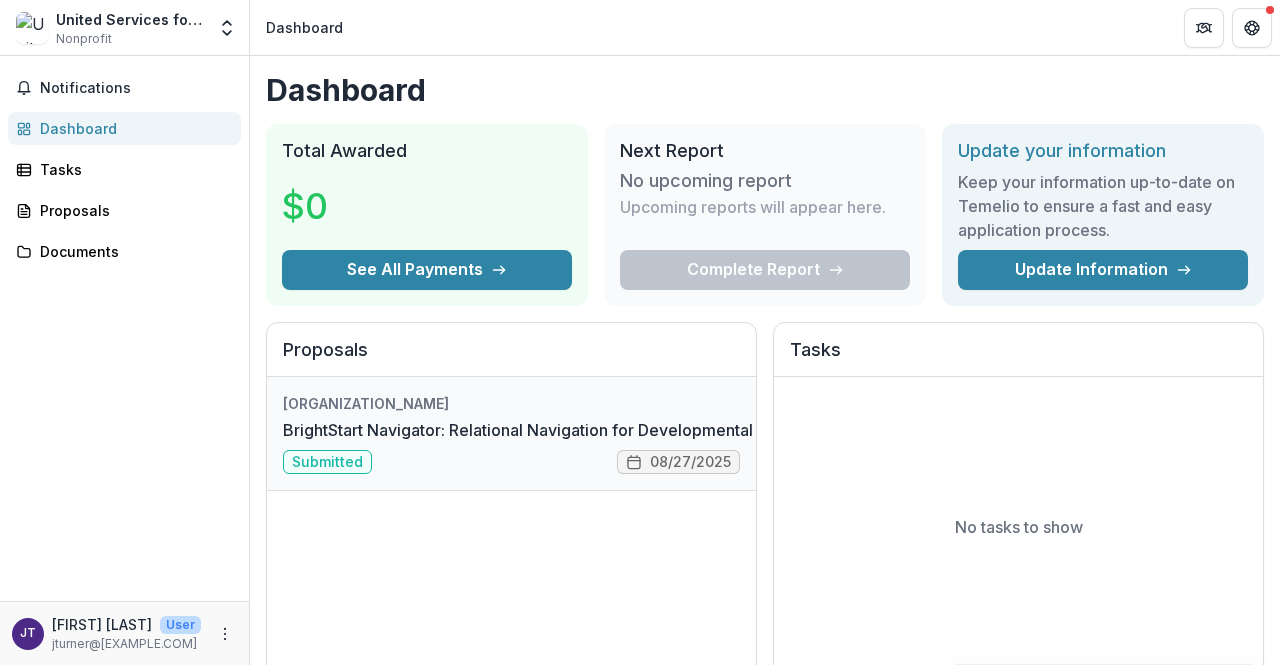 click on "BrightStart Navigator: Relational Navigation for Developmental Equity in Eastern Missouri" at bounding box center [616, 430] 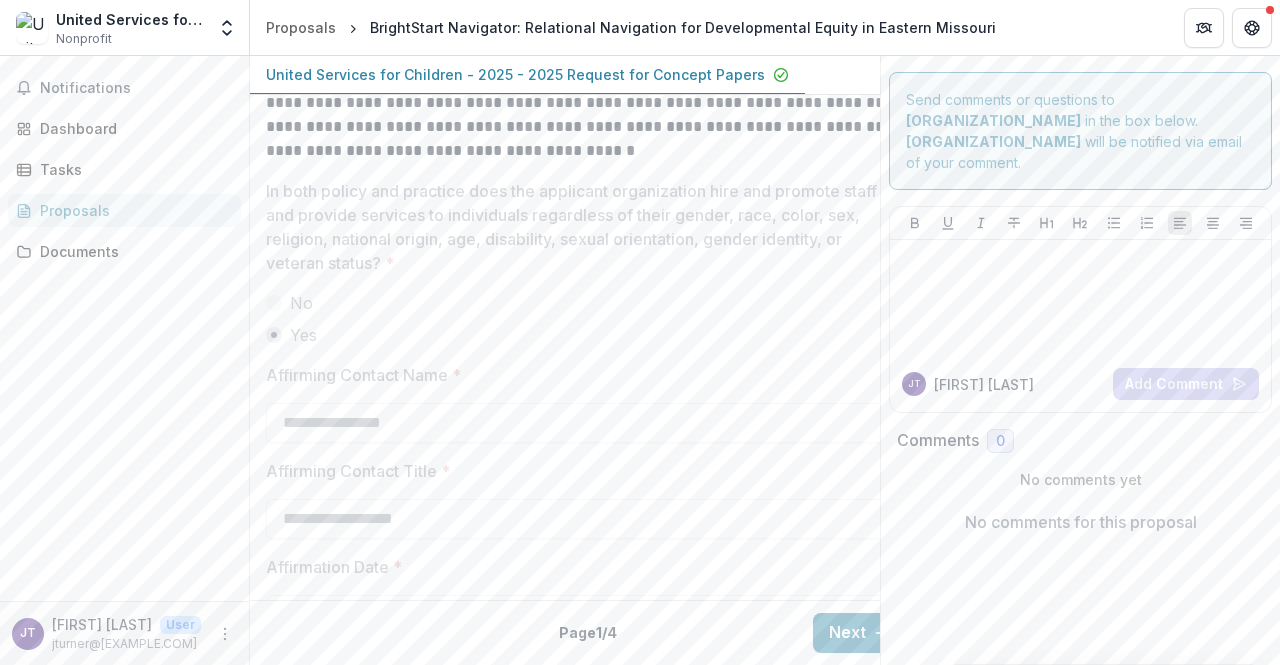 scroll, scrollTop: 2998, scrollLeft: 0, axis: vertical 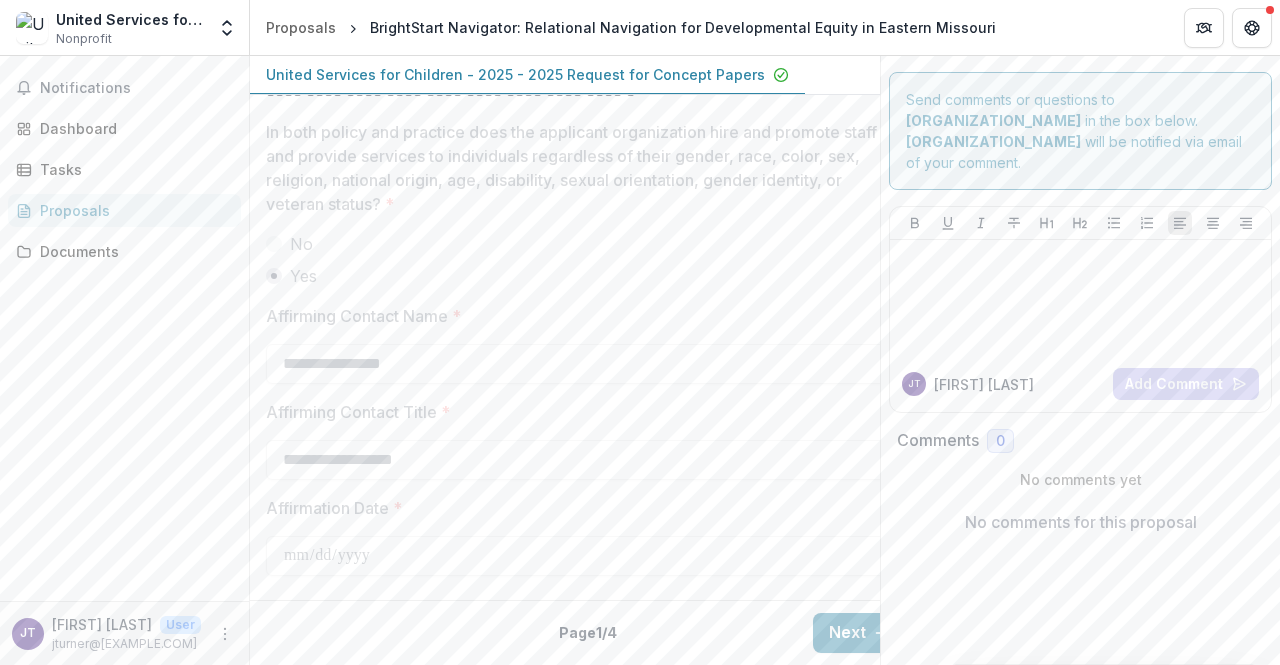 click on "Next" at bounding box center (859, 633) 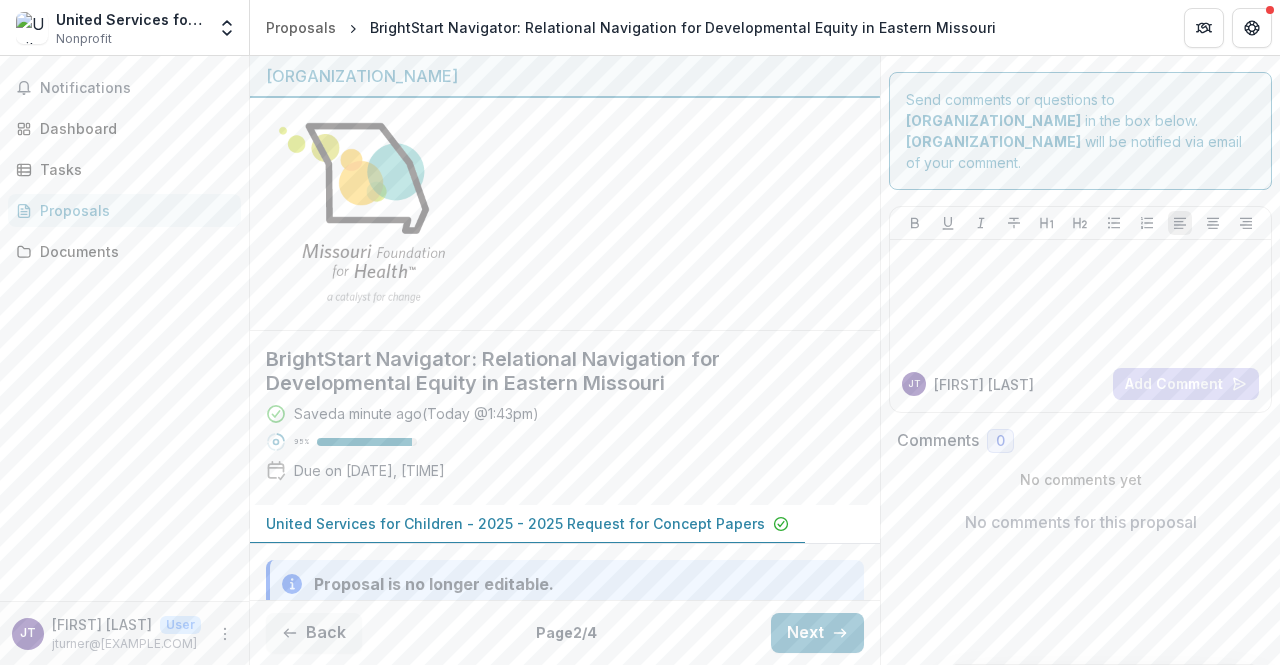 click on "Back Page  2  /  4 Next" at bounding box center (565, 632) 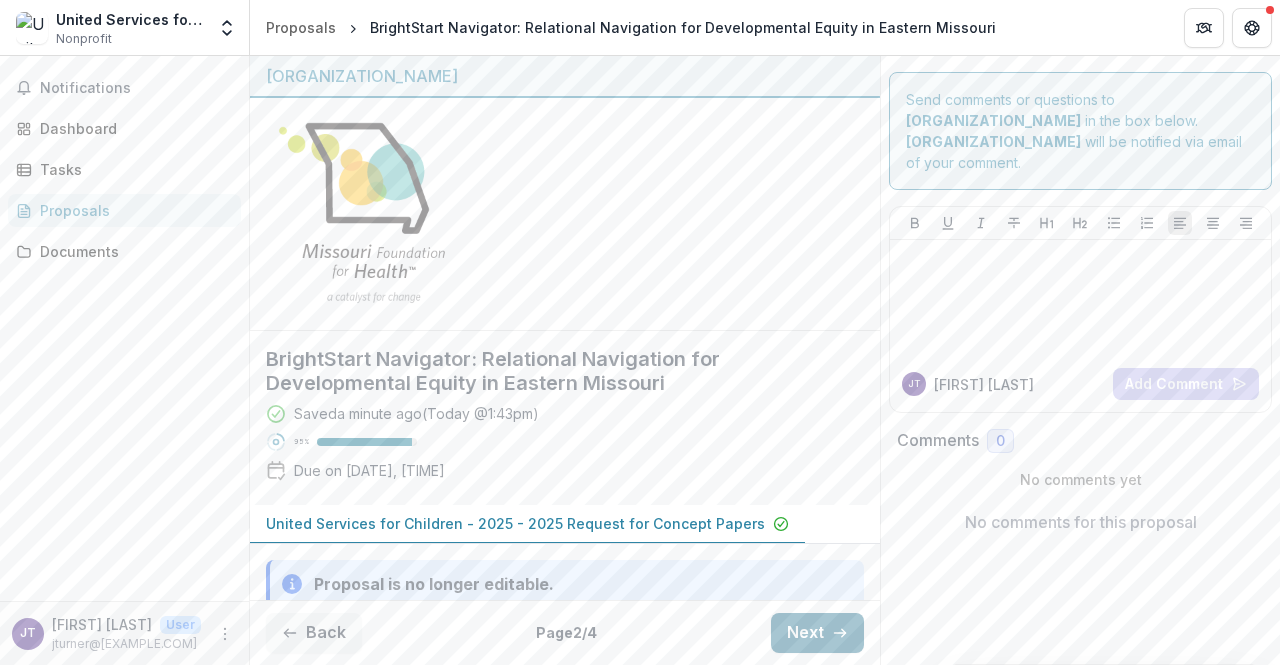 click on "Next" at bounding box center (817, 633) 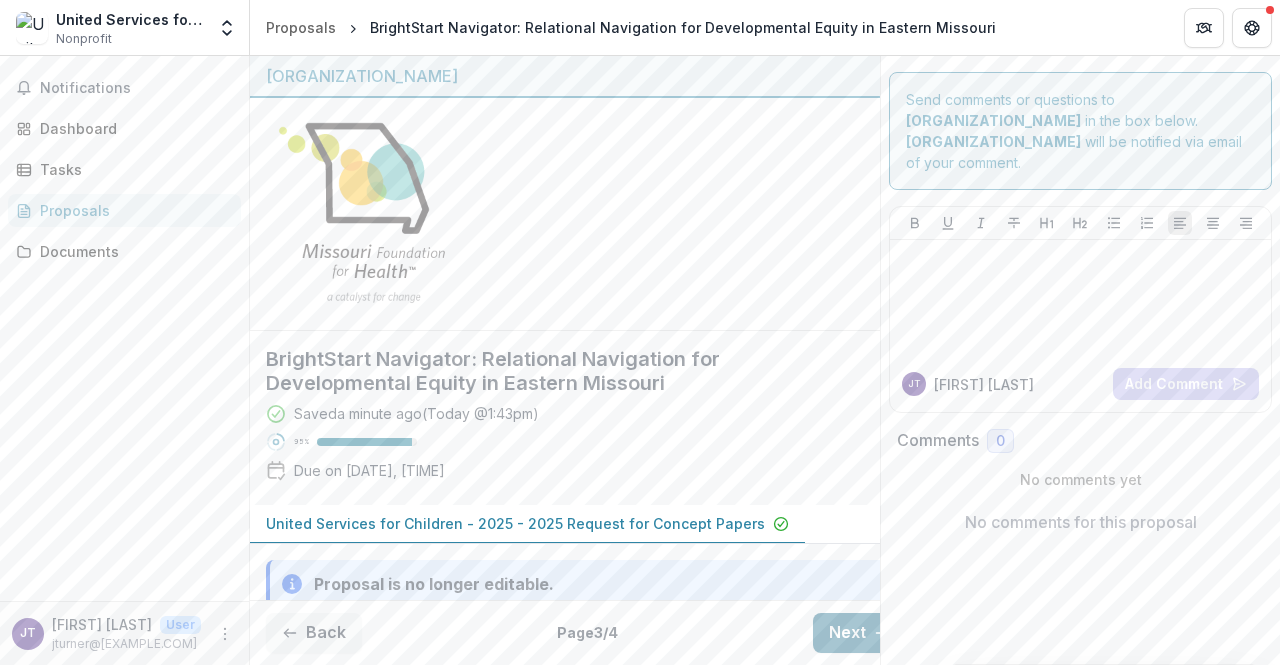 click on "Next" at bounding box center (859, 633) 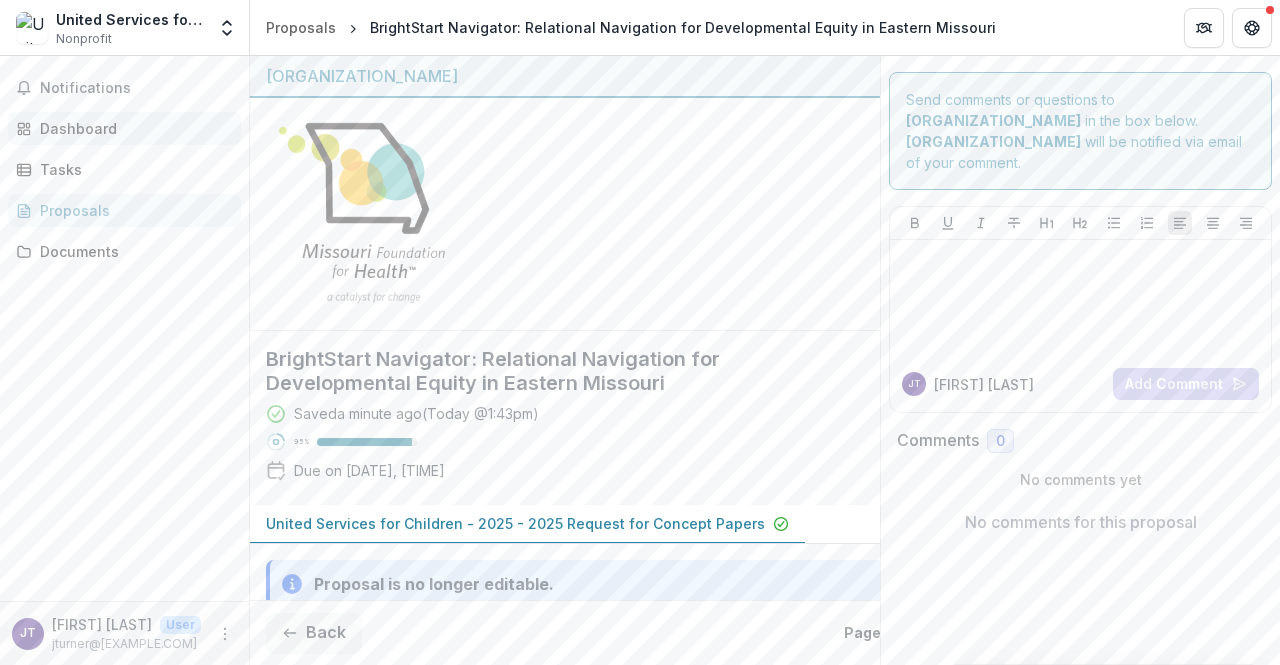 click on "Dashboard" at bounding box center (132, 128) 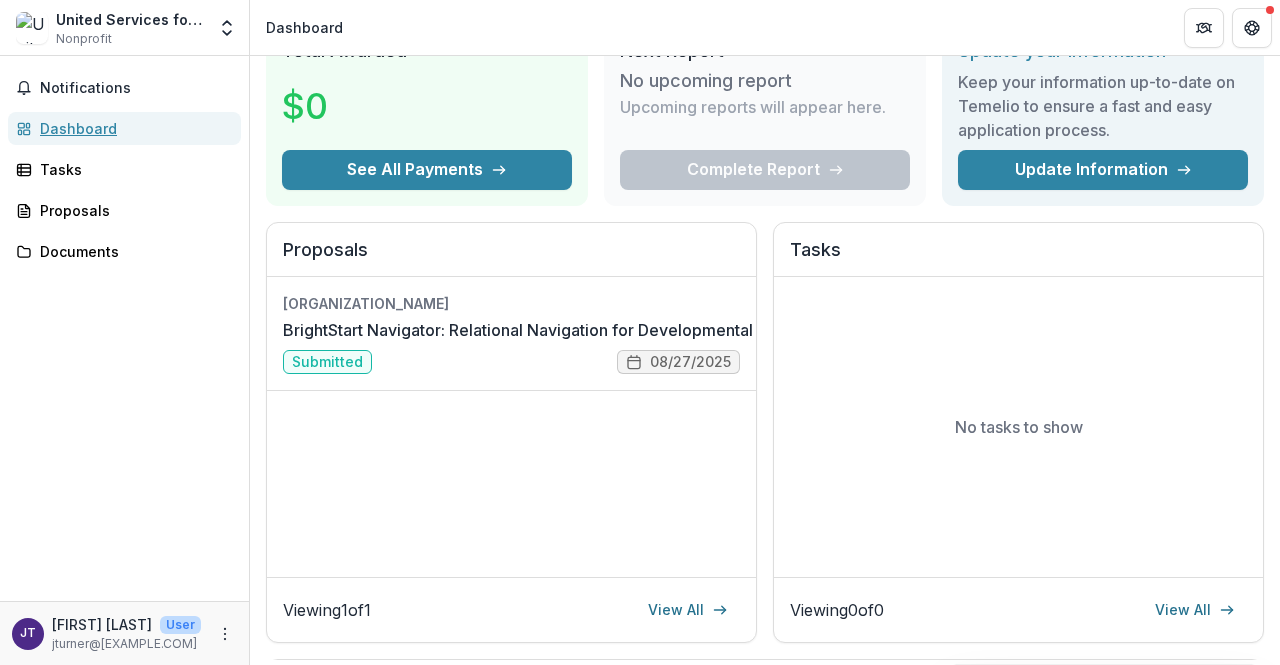 scroll, scrollTop: 300, scrollLeft: 0, axis: vertical 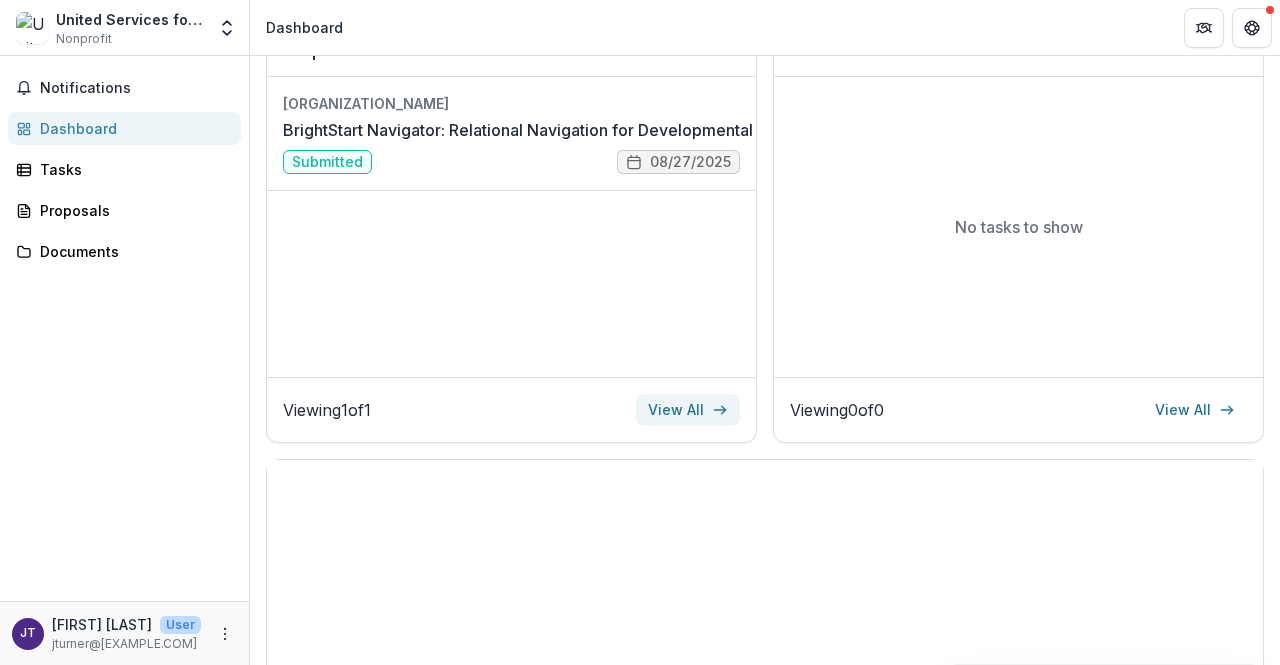 click on "View All" at bounding box center [688, 410] 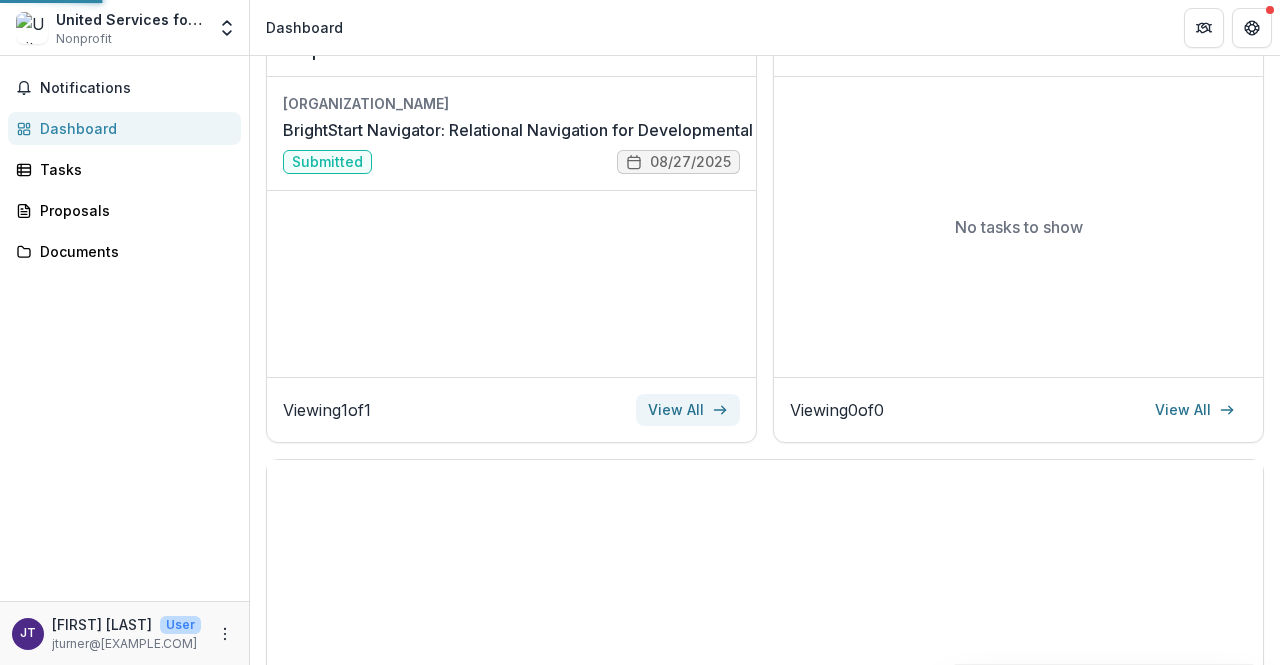 scroll, scrollTop: 0, scrollLeft: 0, axis: both 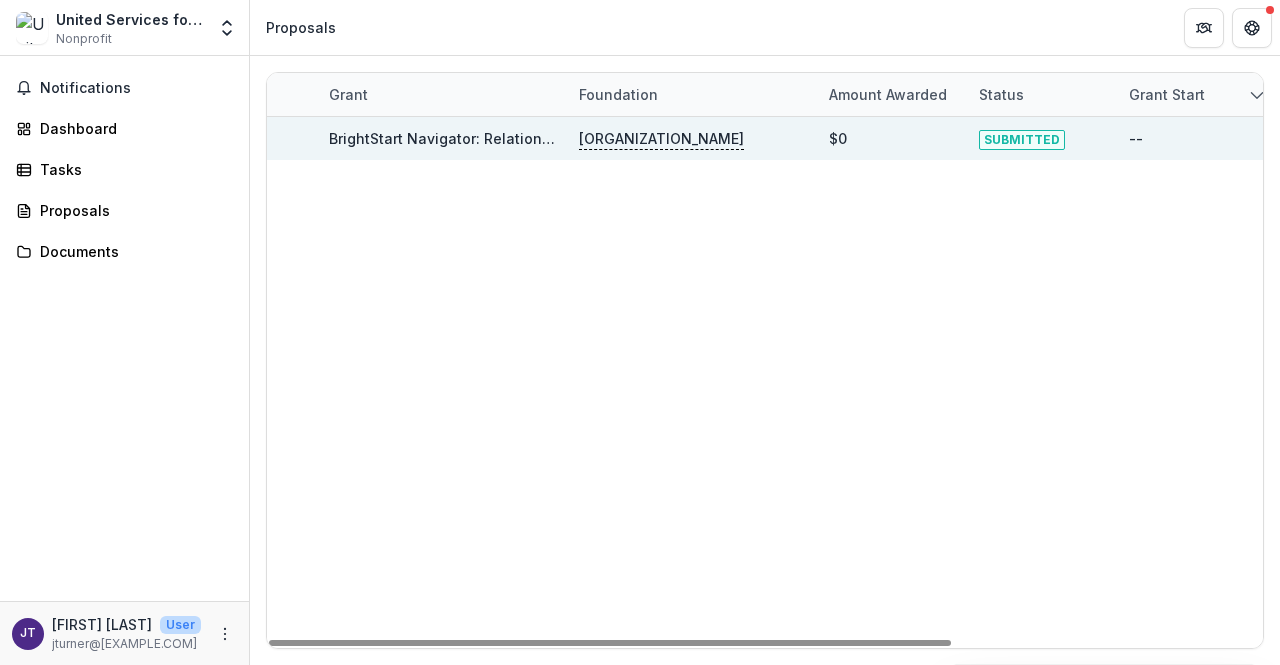 click on "SUBMITTED" at bounding box center (1022, 140) 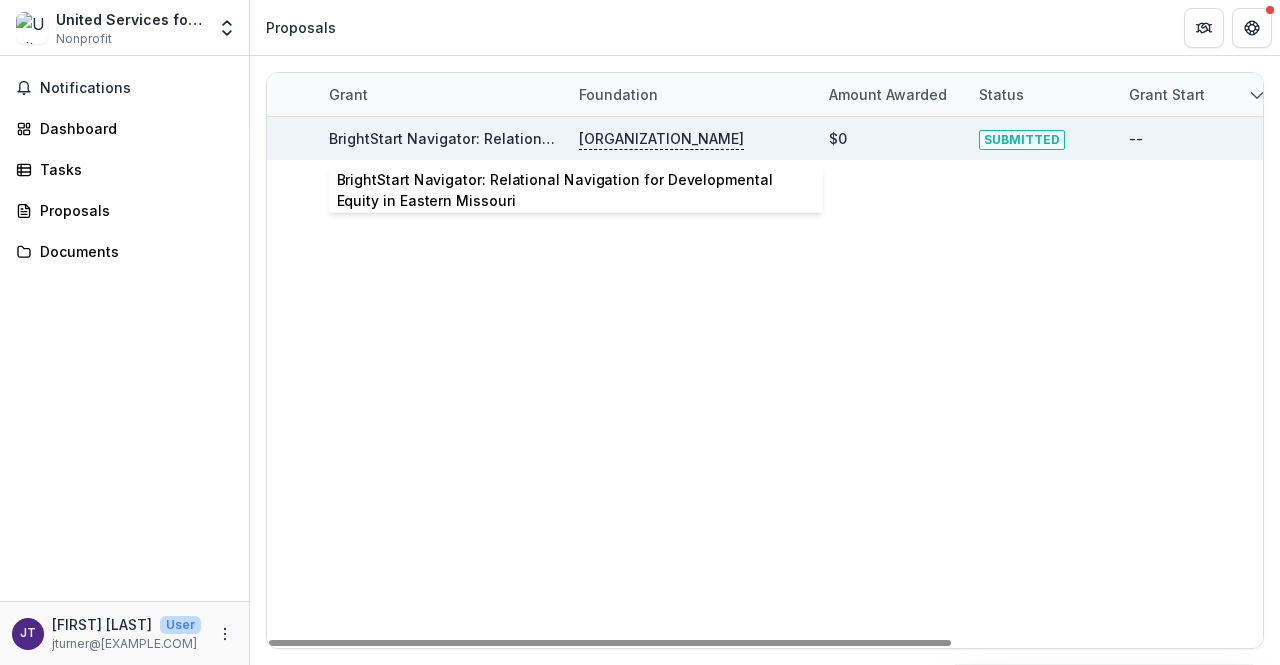 click on "BrightStart Navigator: Relational Navigation for Developmental Equity in Eastern Missouri" at bounding box center (642, 138) 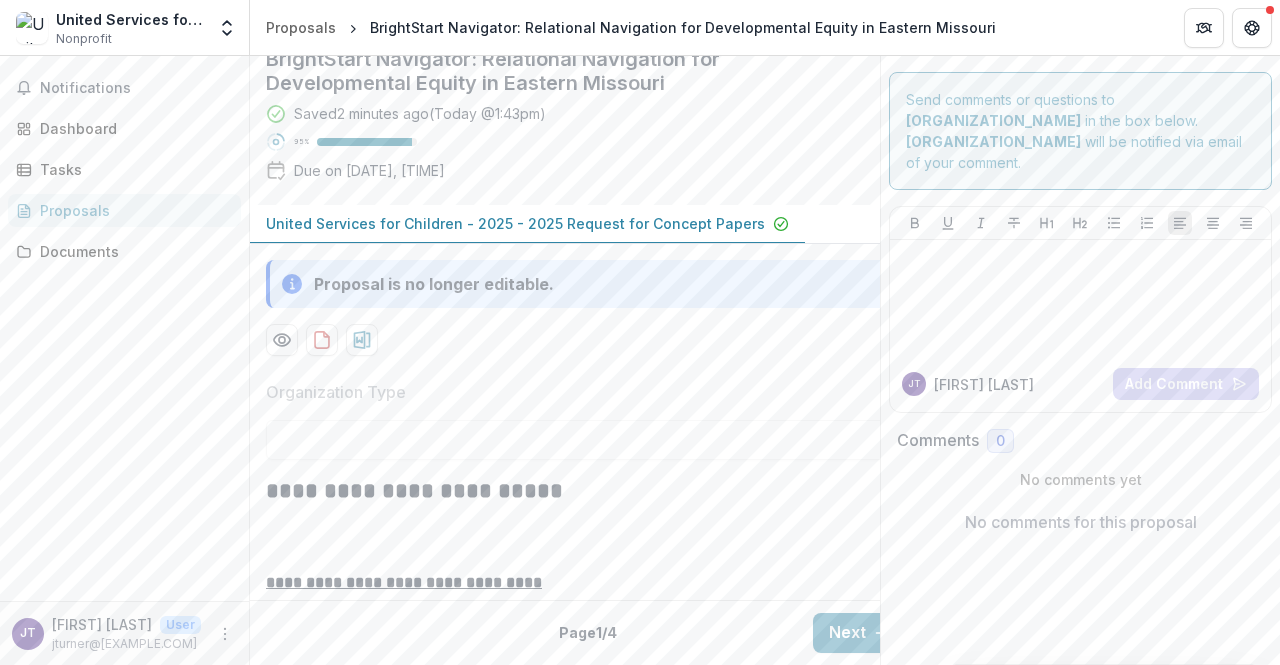 scroll, scrollTop: 400, scrollLeft: 0, axis: vertical 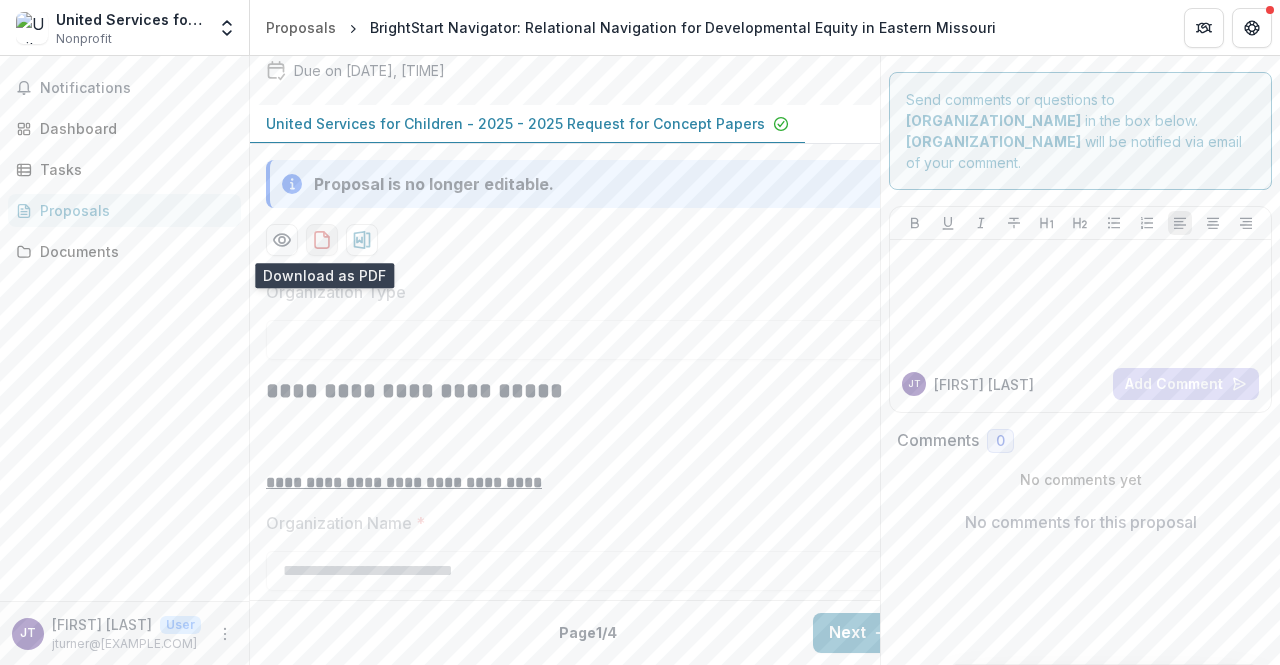 click at bounding box center (322, 240) 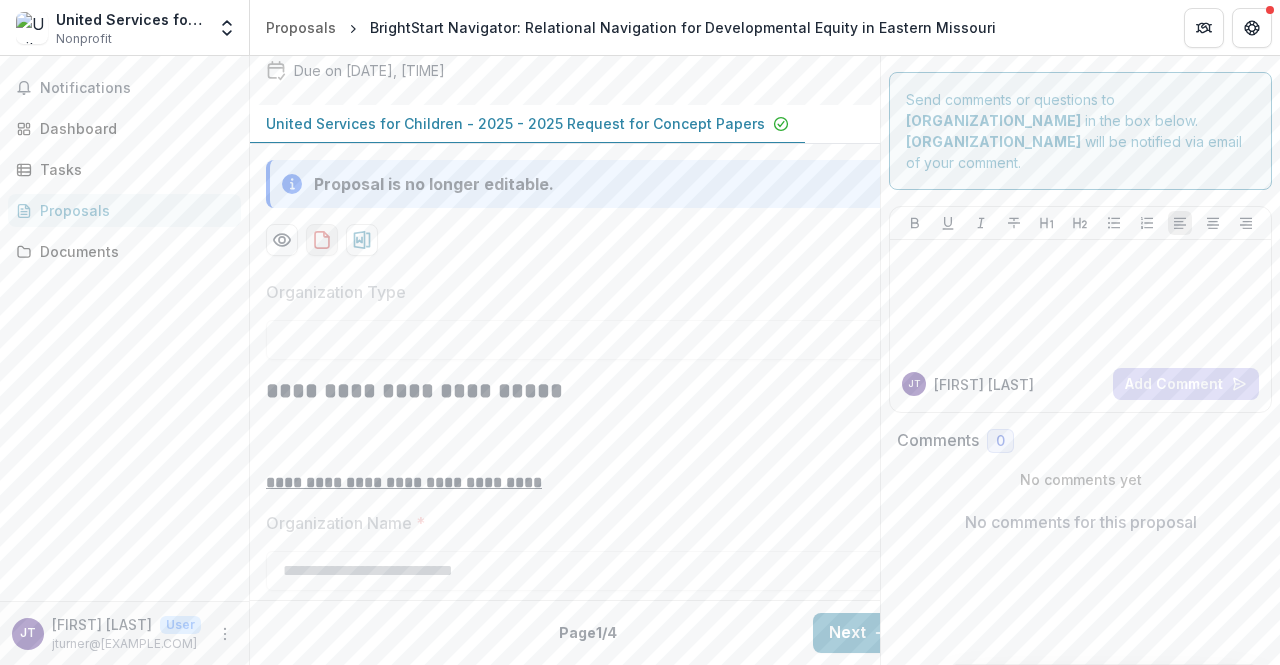 click 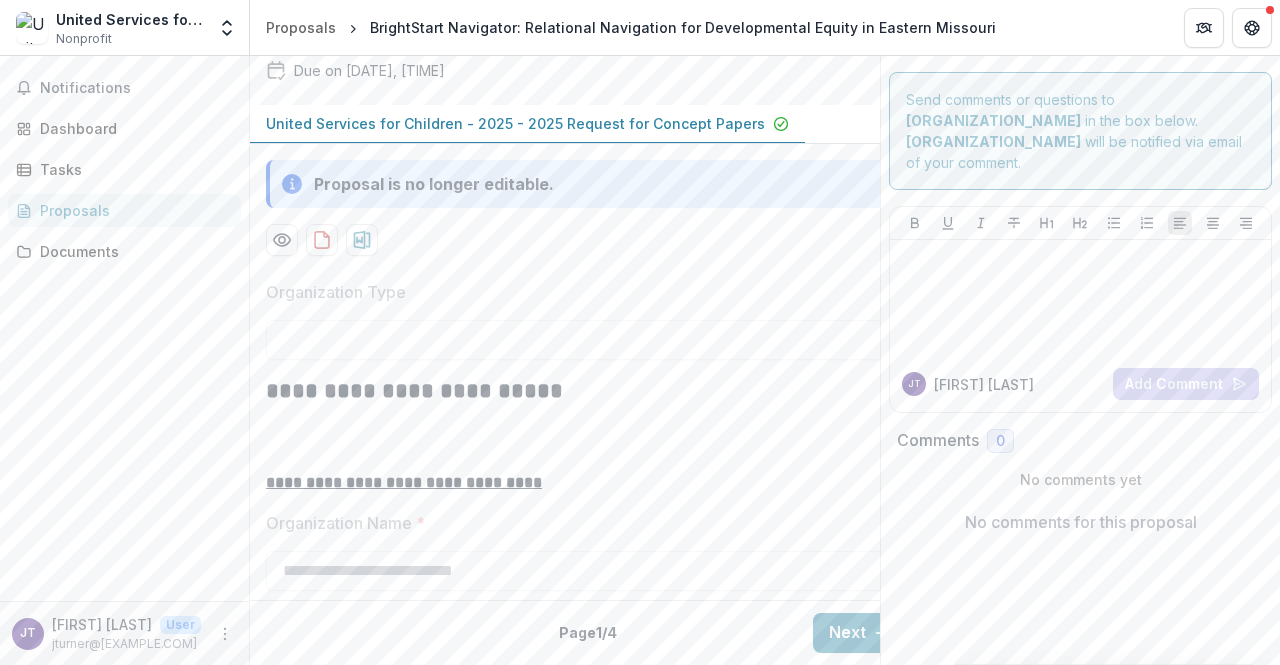 drag, startPoint x: 1175, startPoint y: 1, endPoint x: 806, endPoint y: 260, distance: 450.8237 